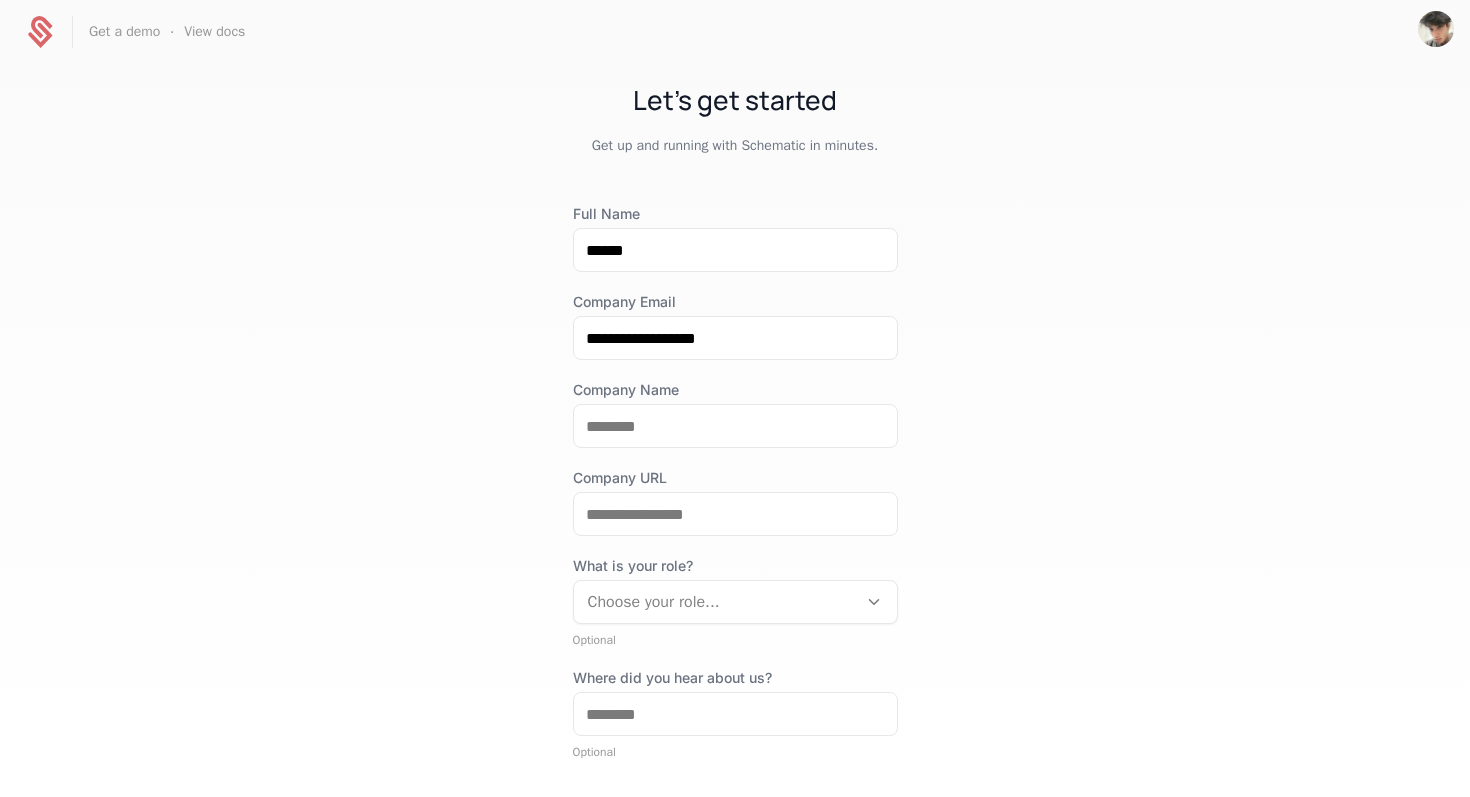scroll, scrollTop: 0, scrollLeft: 0, axis: both 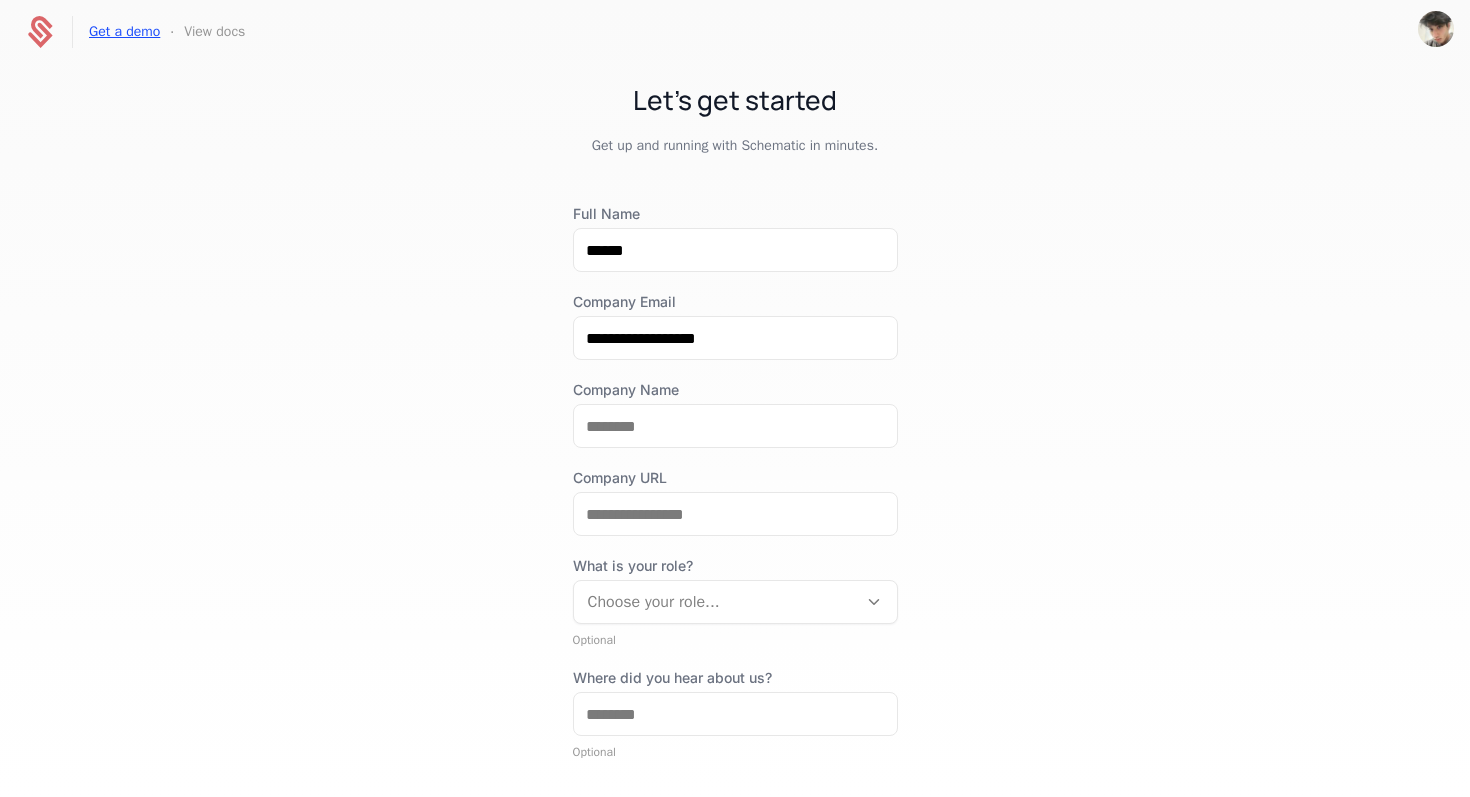 click on "Get a demo" at bounding box center (124, 32) 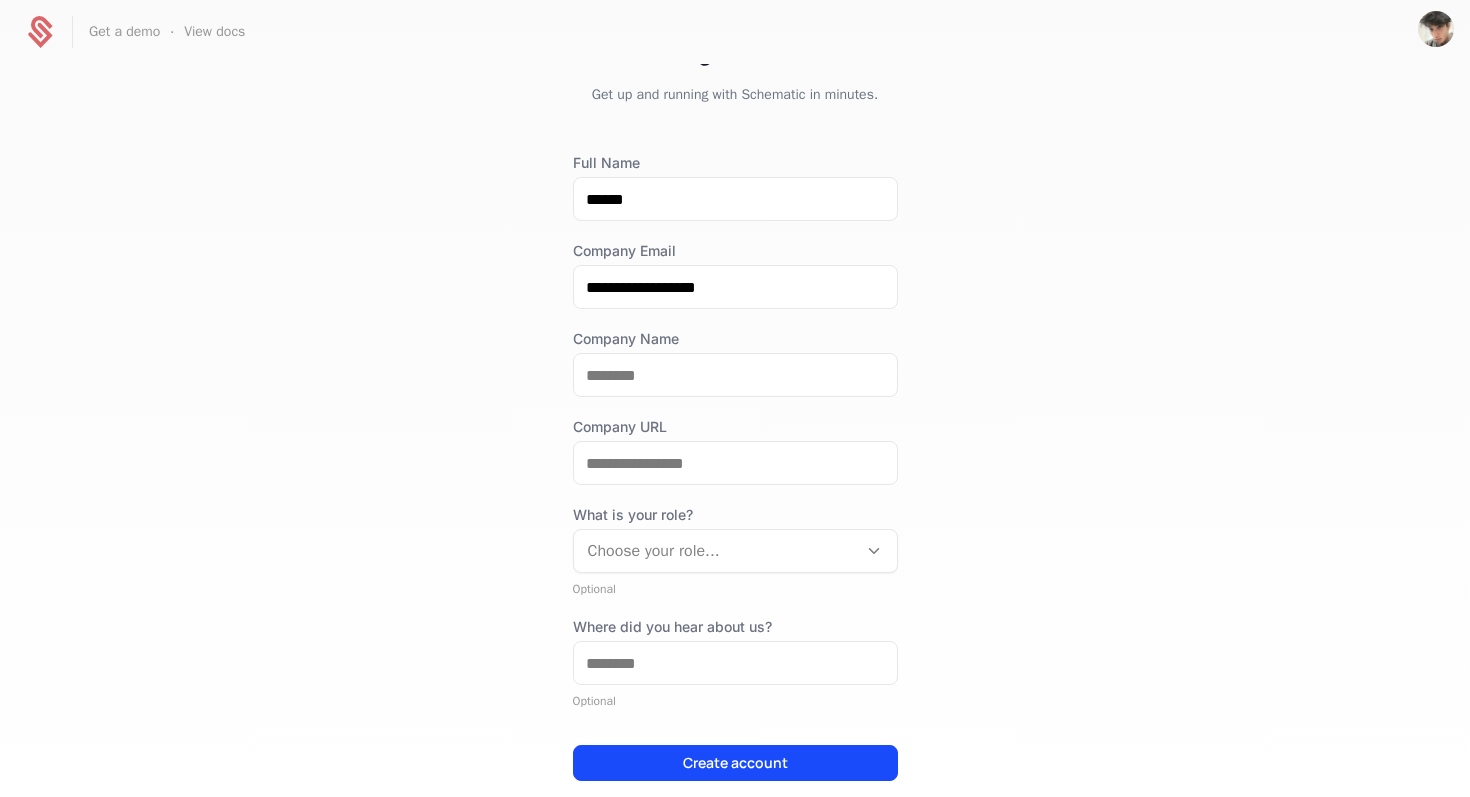 scroll, scrollTop: 0, scrollLeft: 0, axis: both 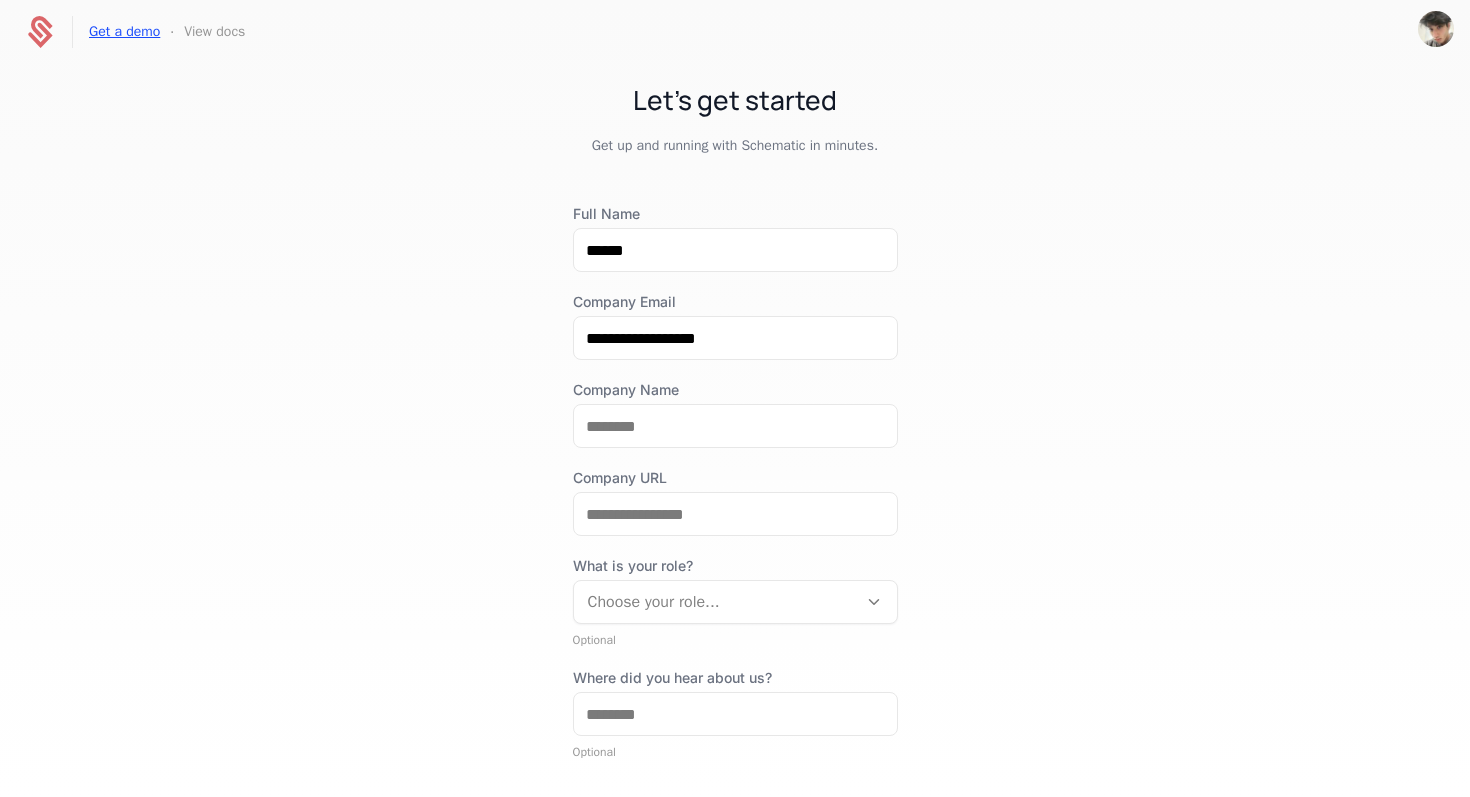 click on "Get a demo" at bounding box center (124, 32) 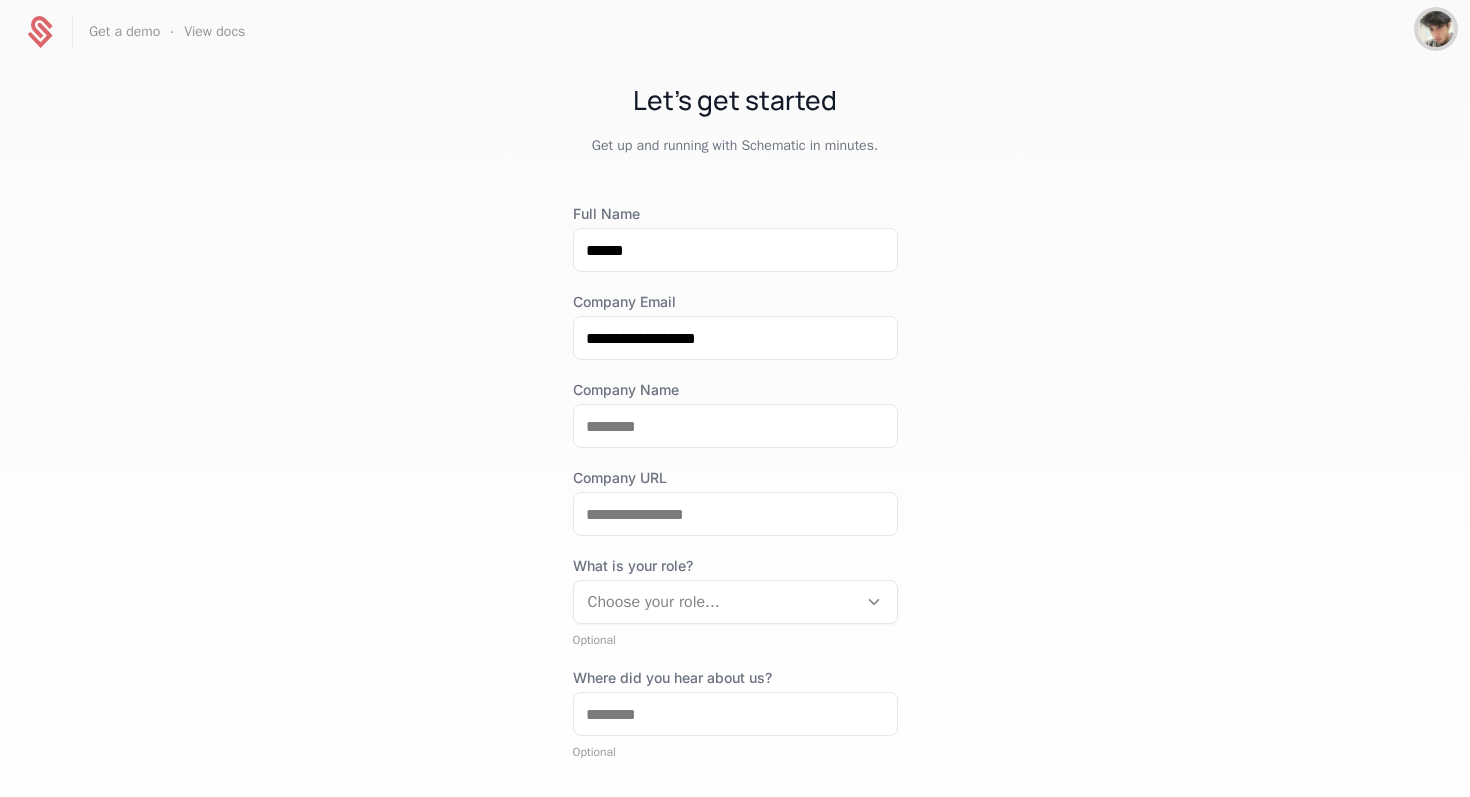 click at bounding box center (1436, 29) 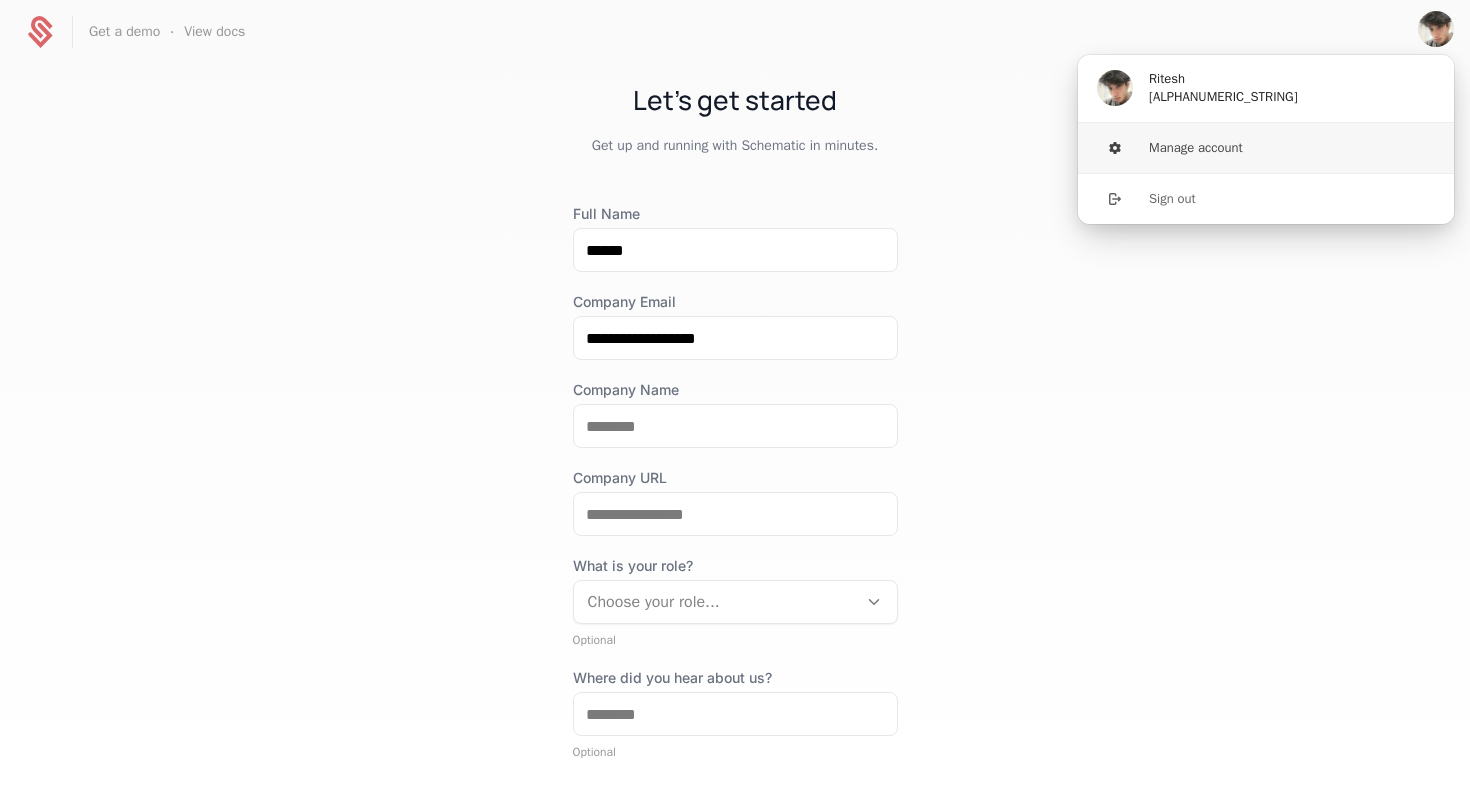 click on "Manage account" at bounding box center (1266, 148) 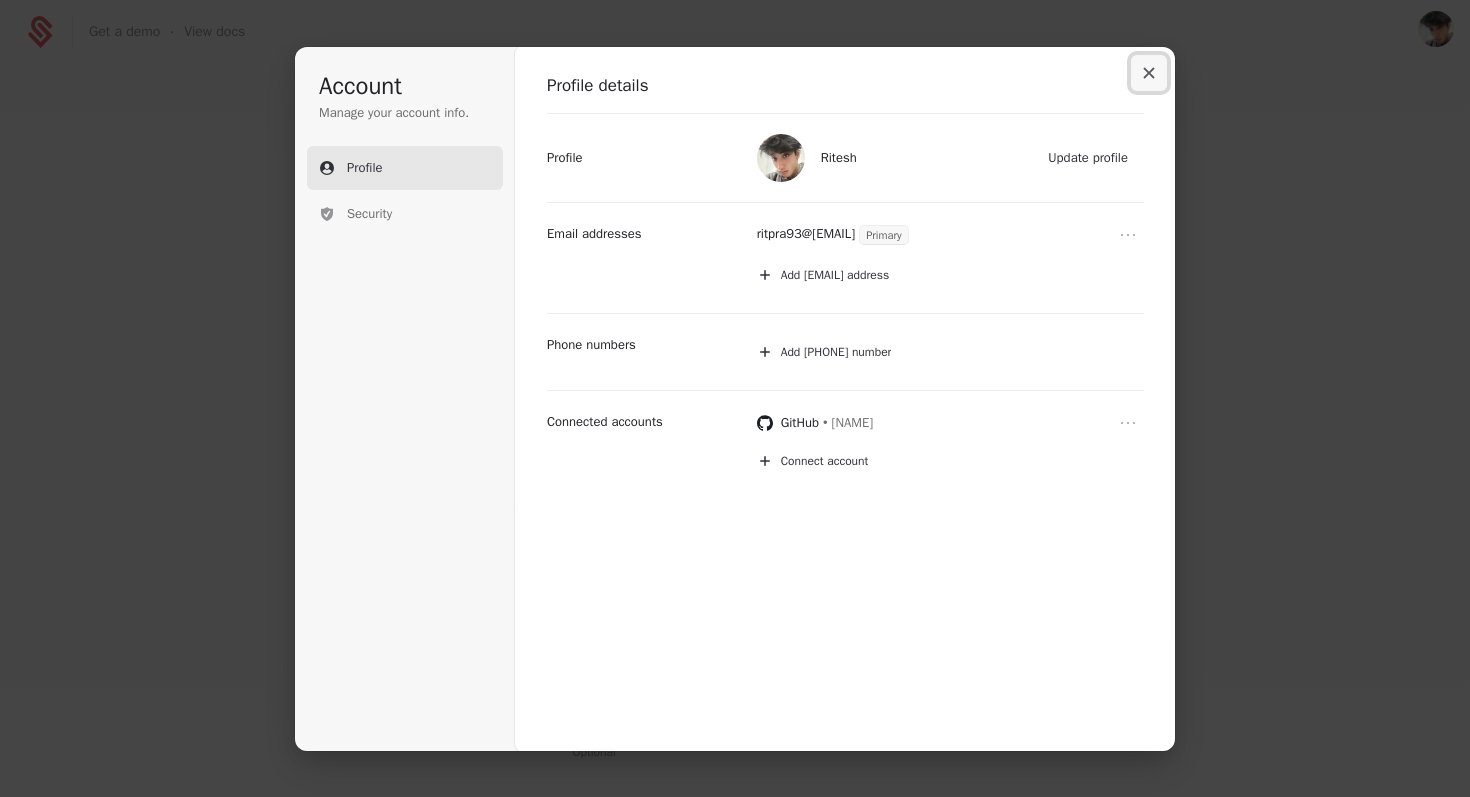 click 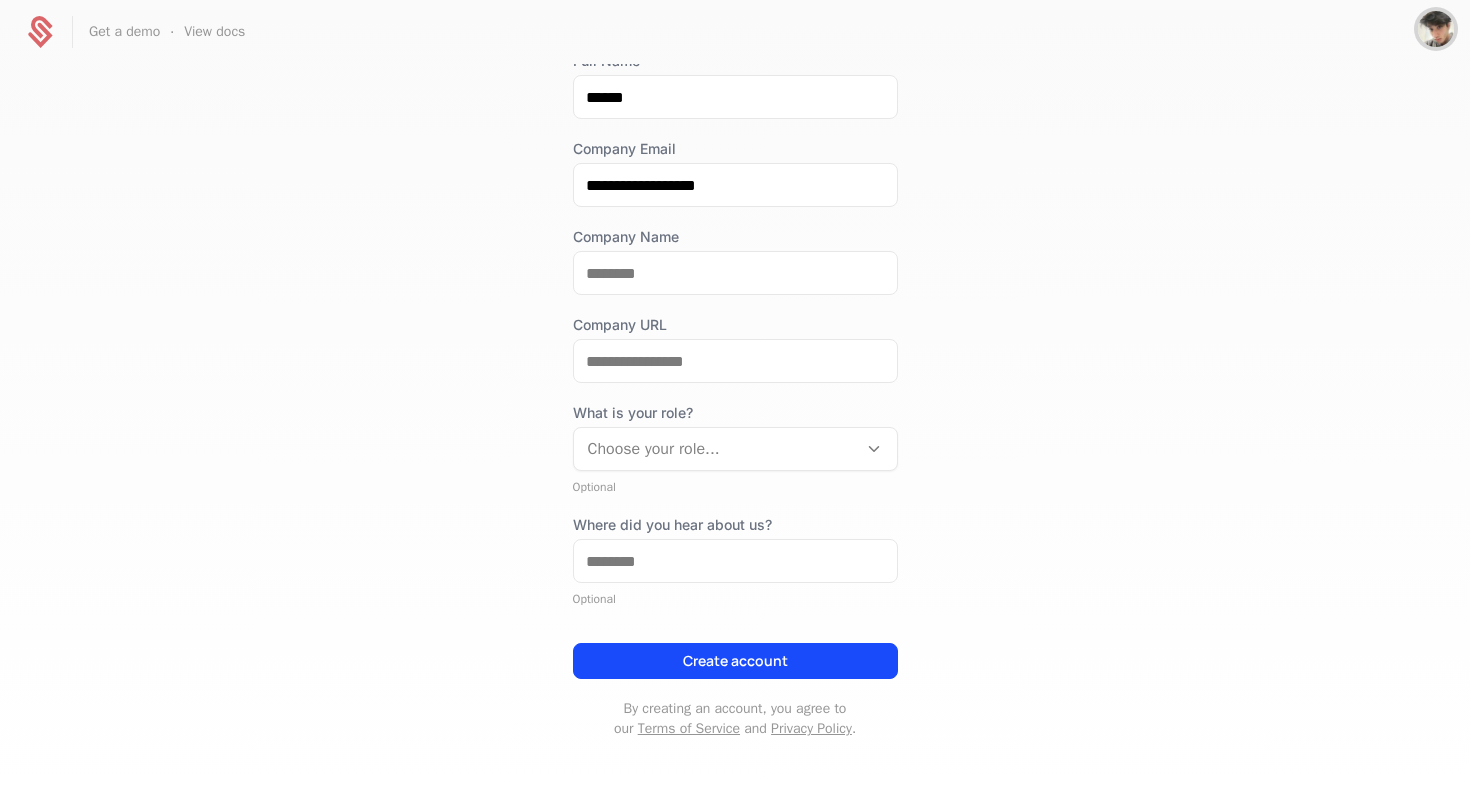 scroll, scrollTop: 72, scrollLeft: 0, axis: vertical 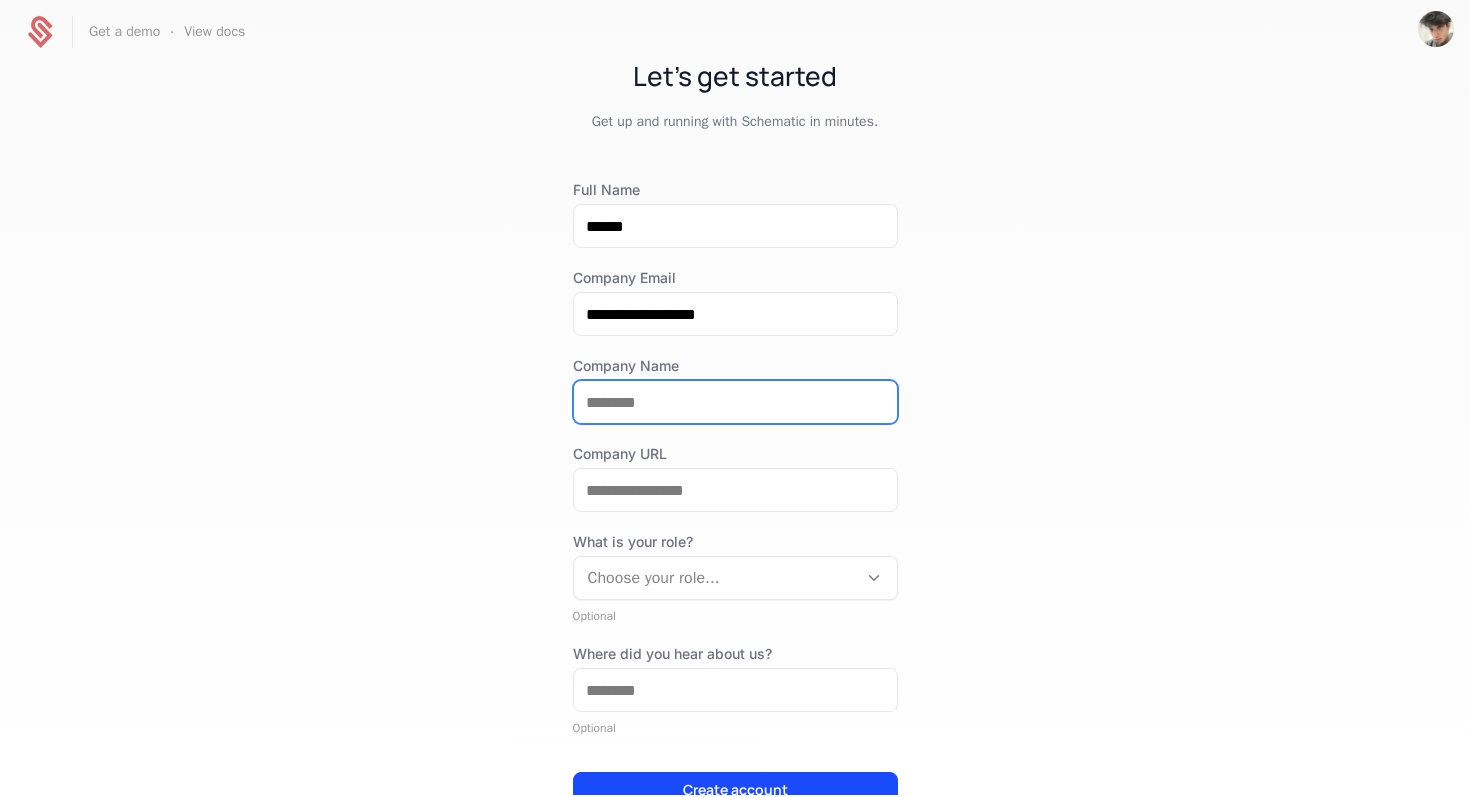 click on "Company Name" at bounding box center [735, 402] 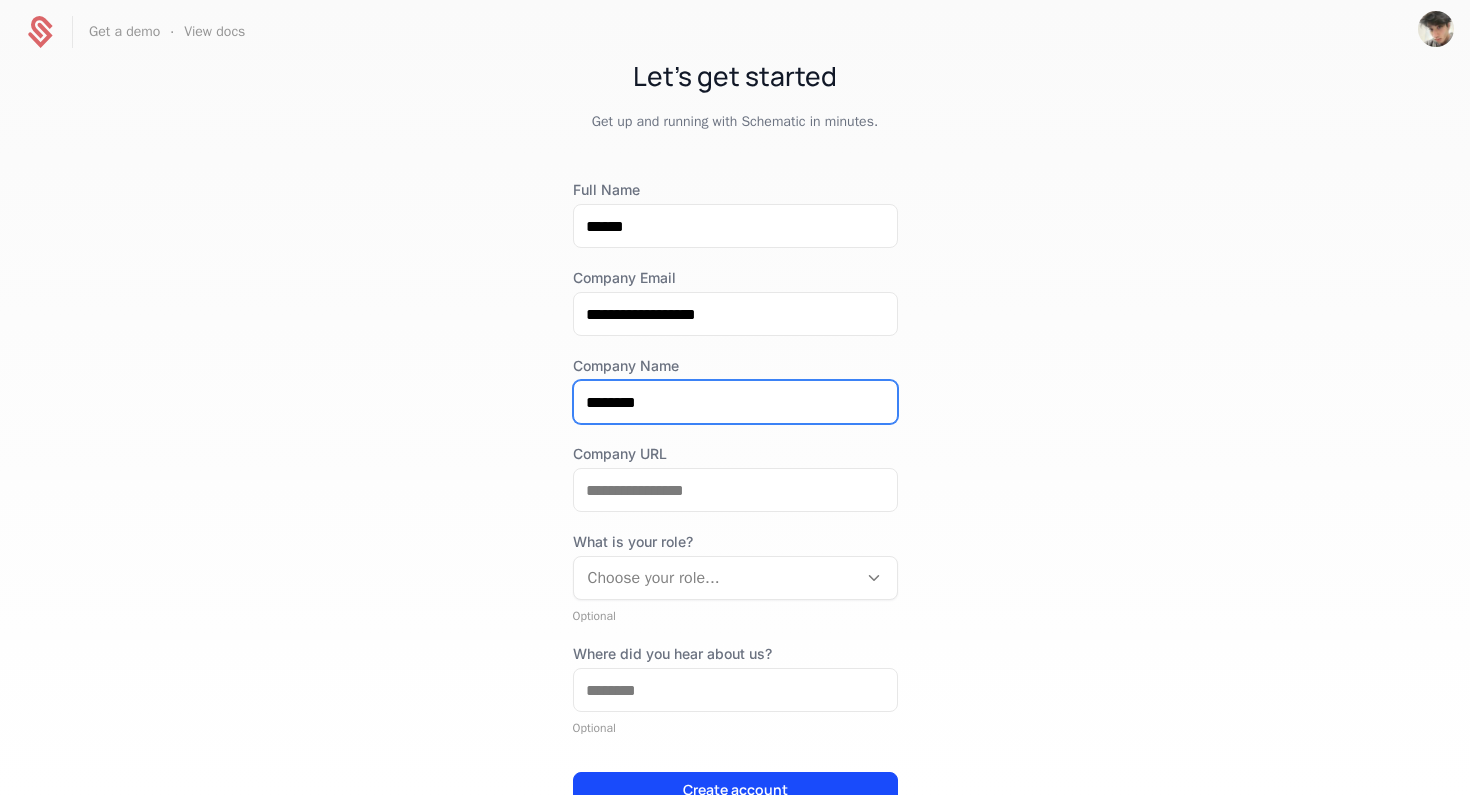 type on "*******" 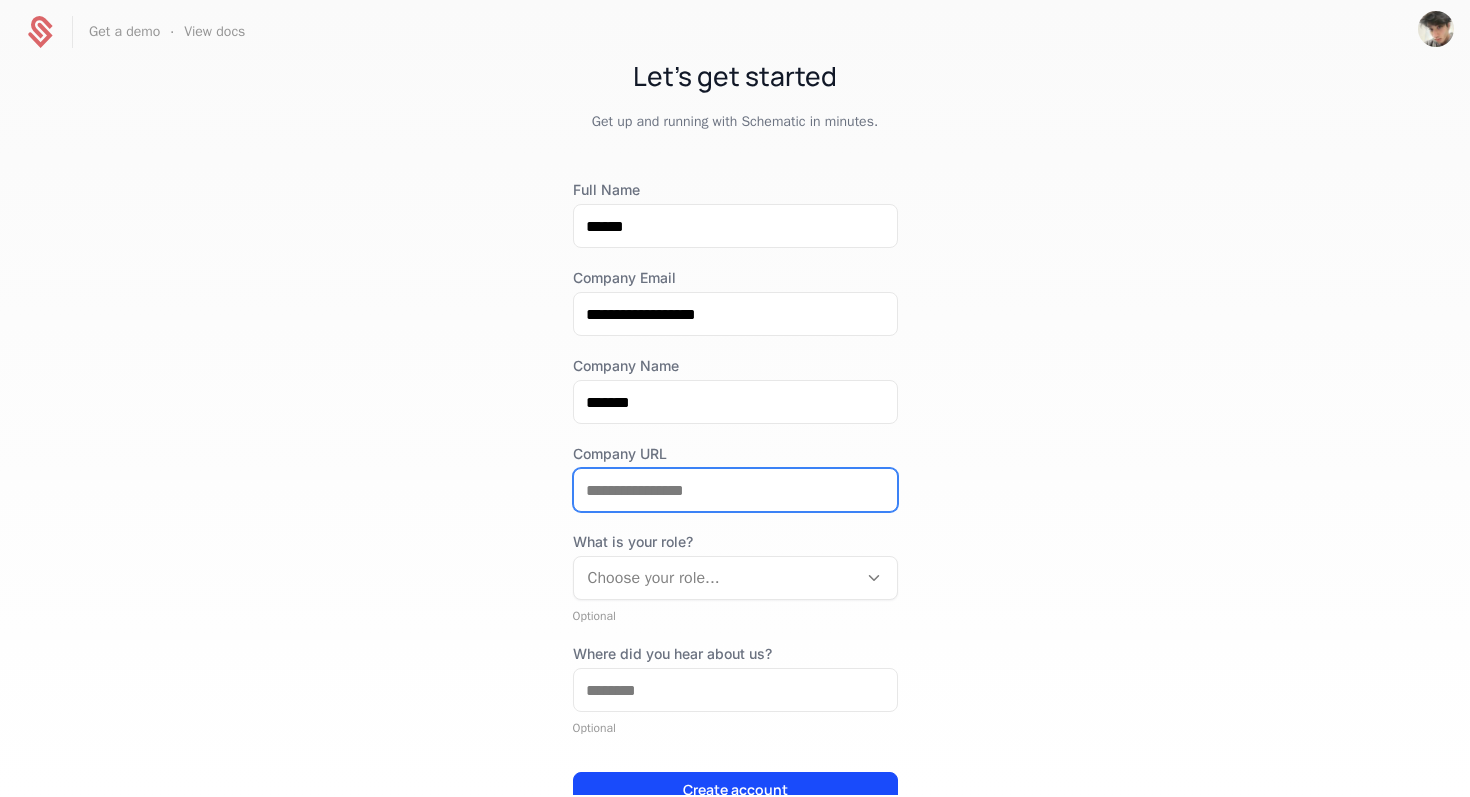 click on "Company URL" at bounding box center (735, 490) 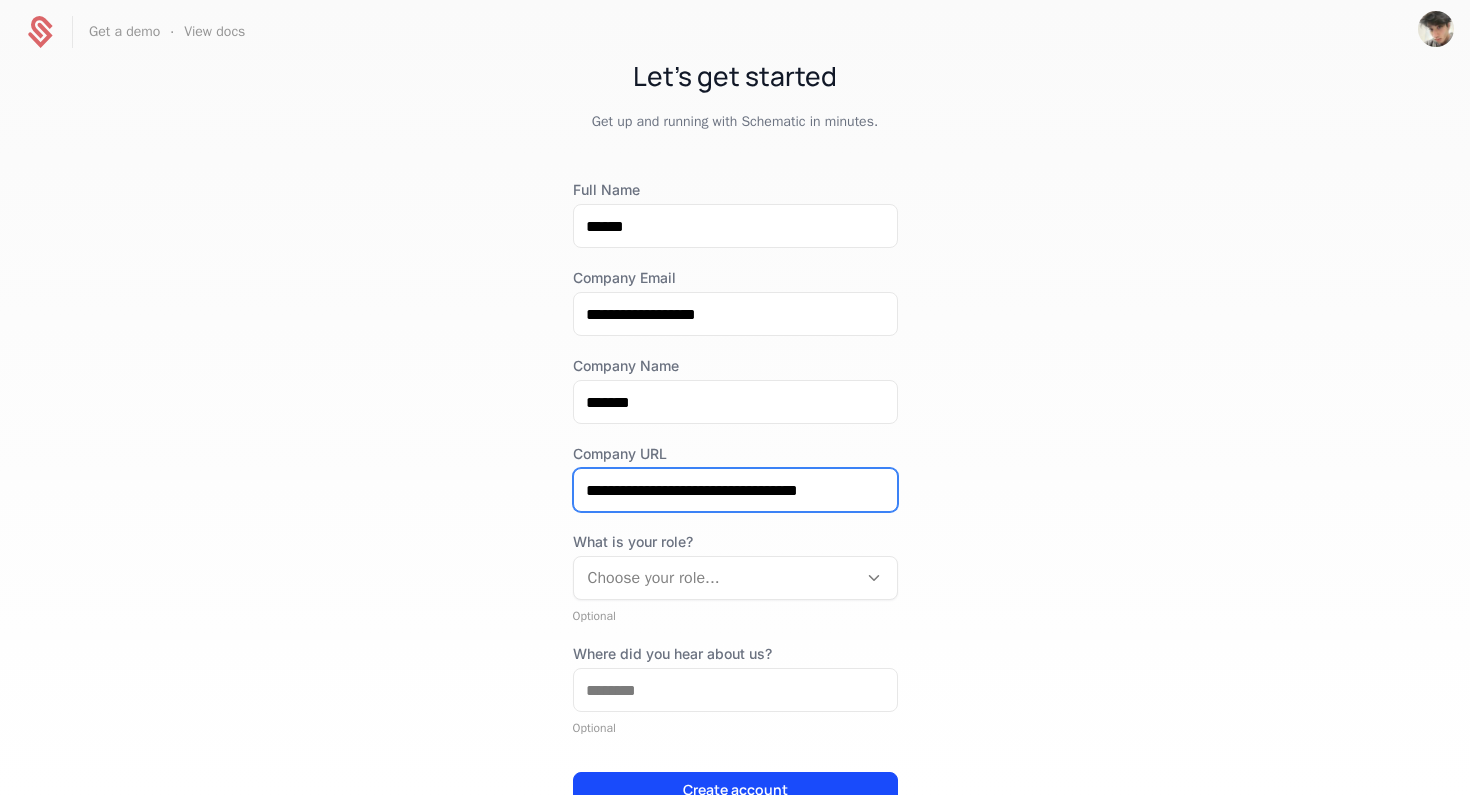 type on "**********" 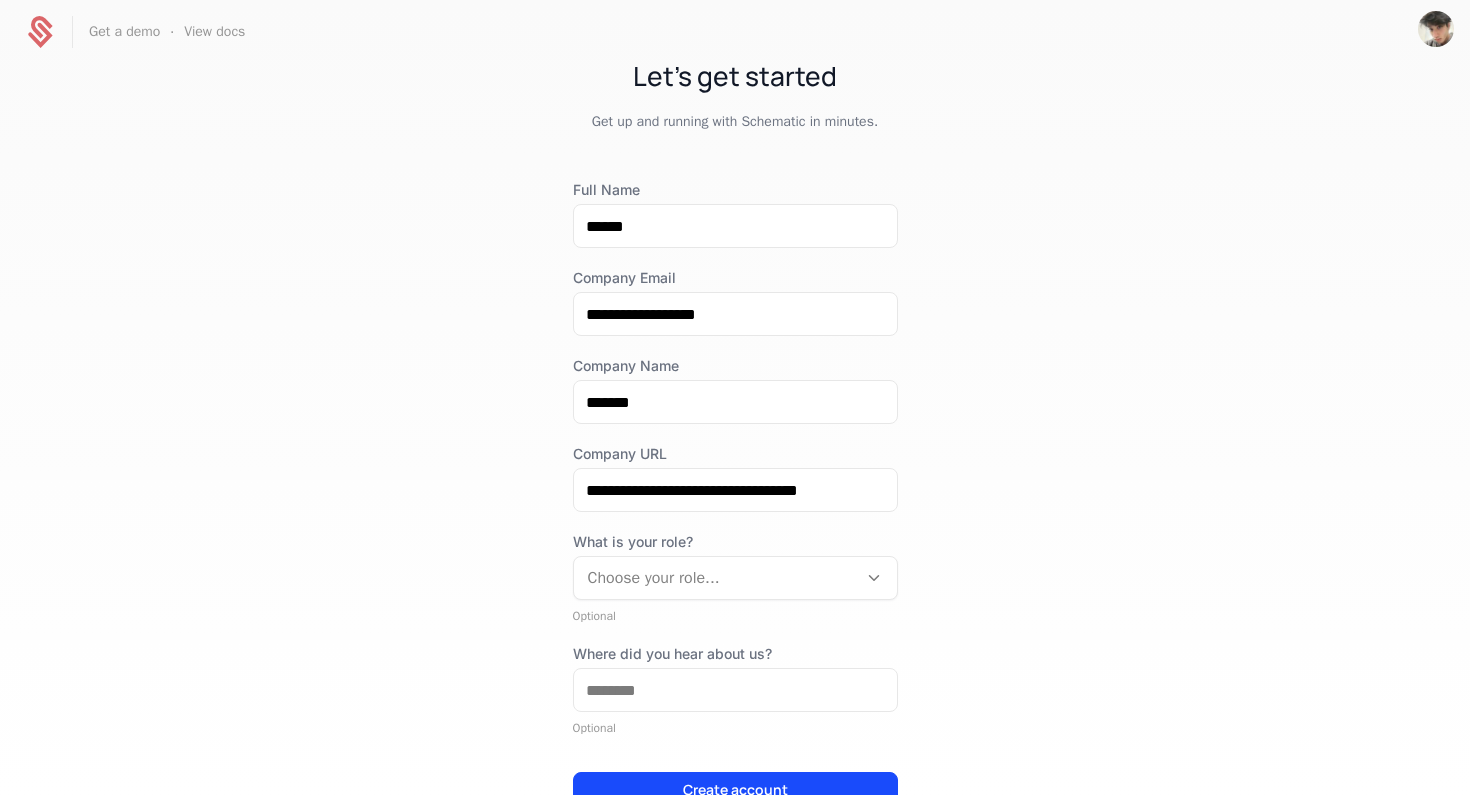 click at bounding box center [715, 578] 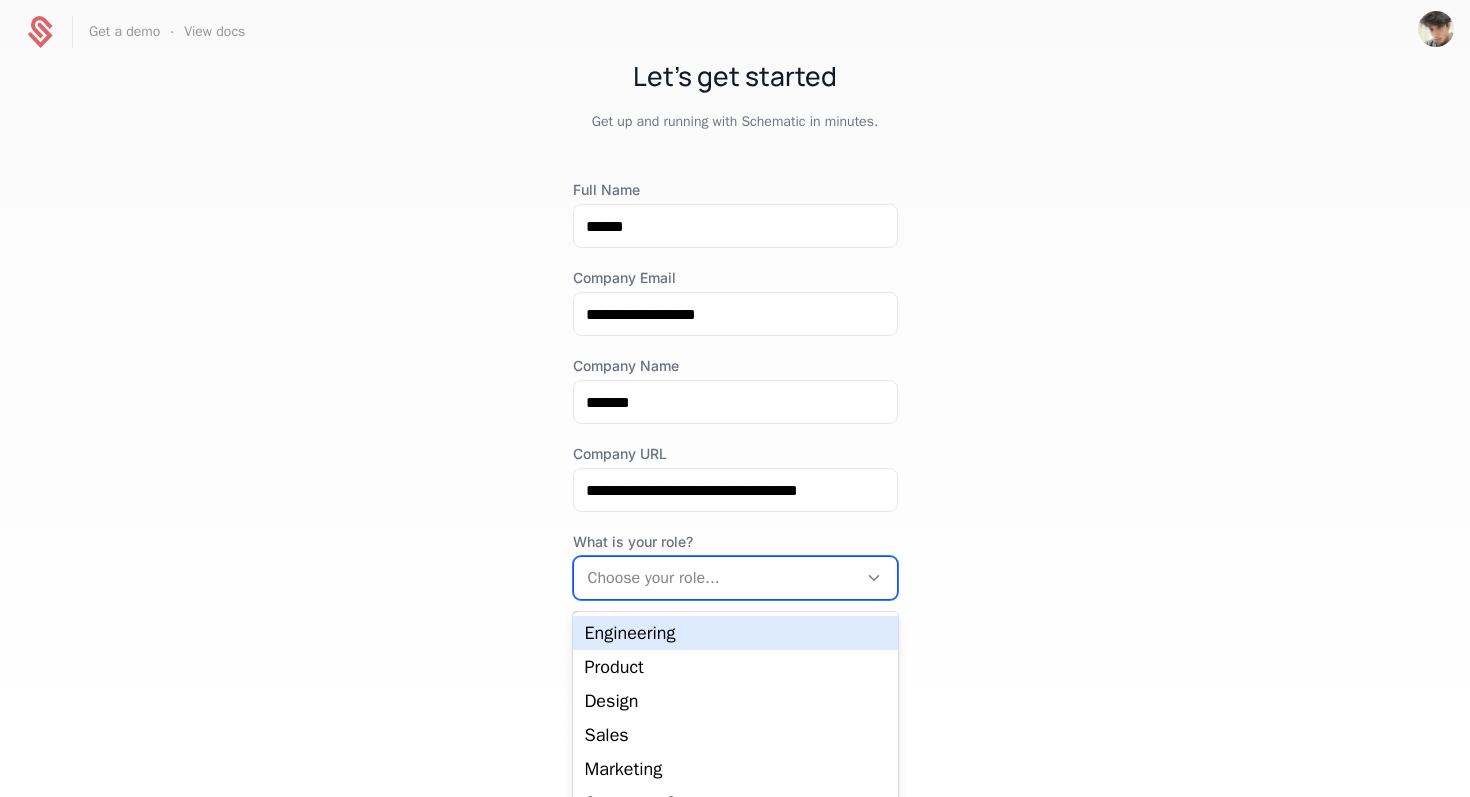 scroll, scrollTop: 33, scrollLeft: 0, axis: vertical 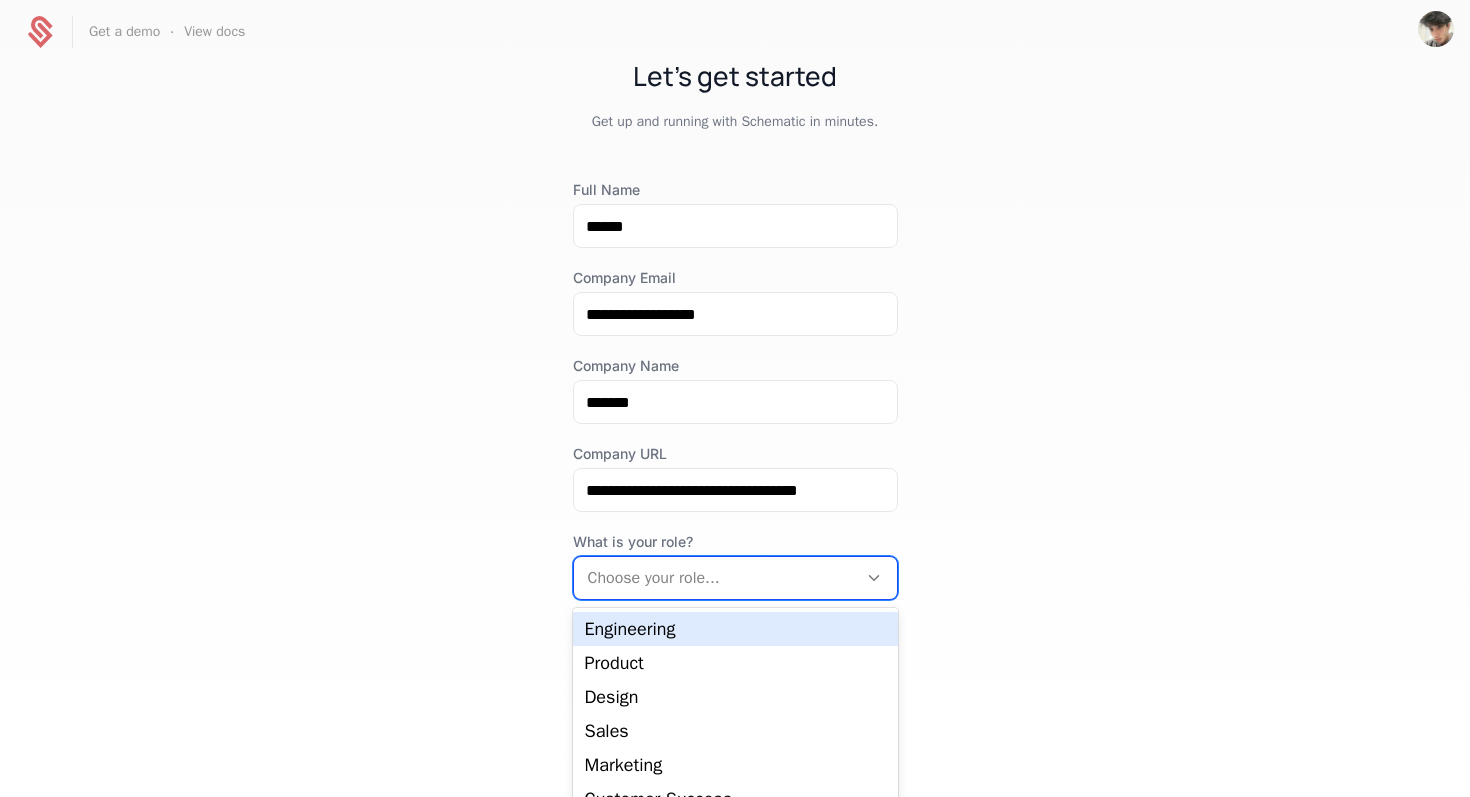 click on "Engineering" at bounding box center [735, 629] 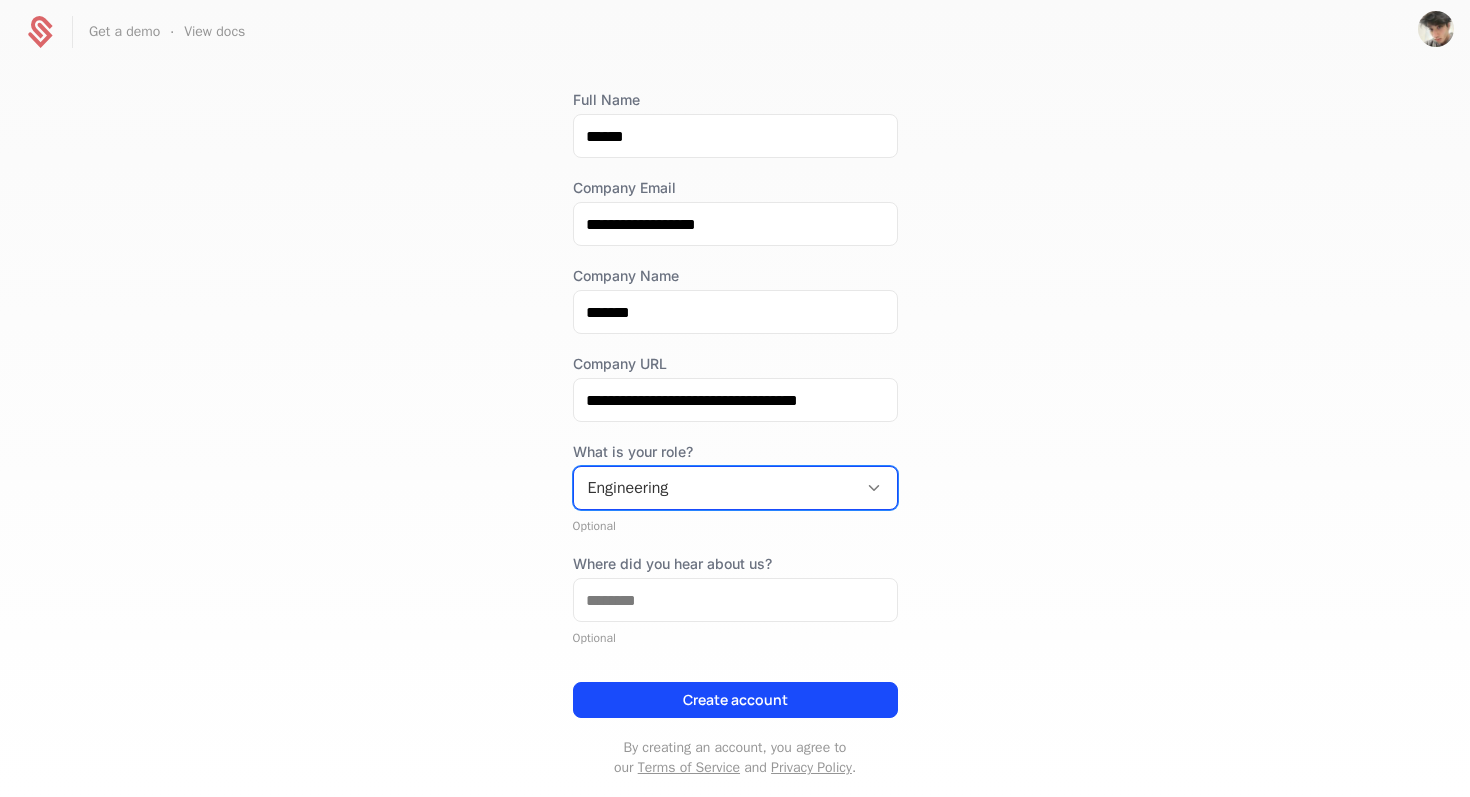scroll, scrollTop: 144, scrollLeft: 0, axis: vertical 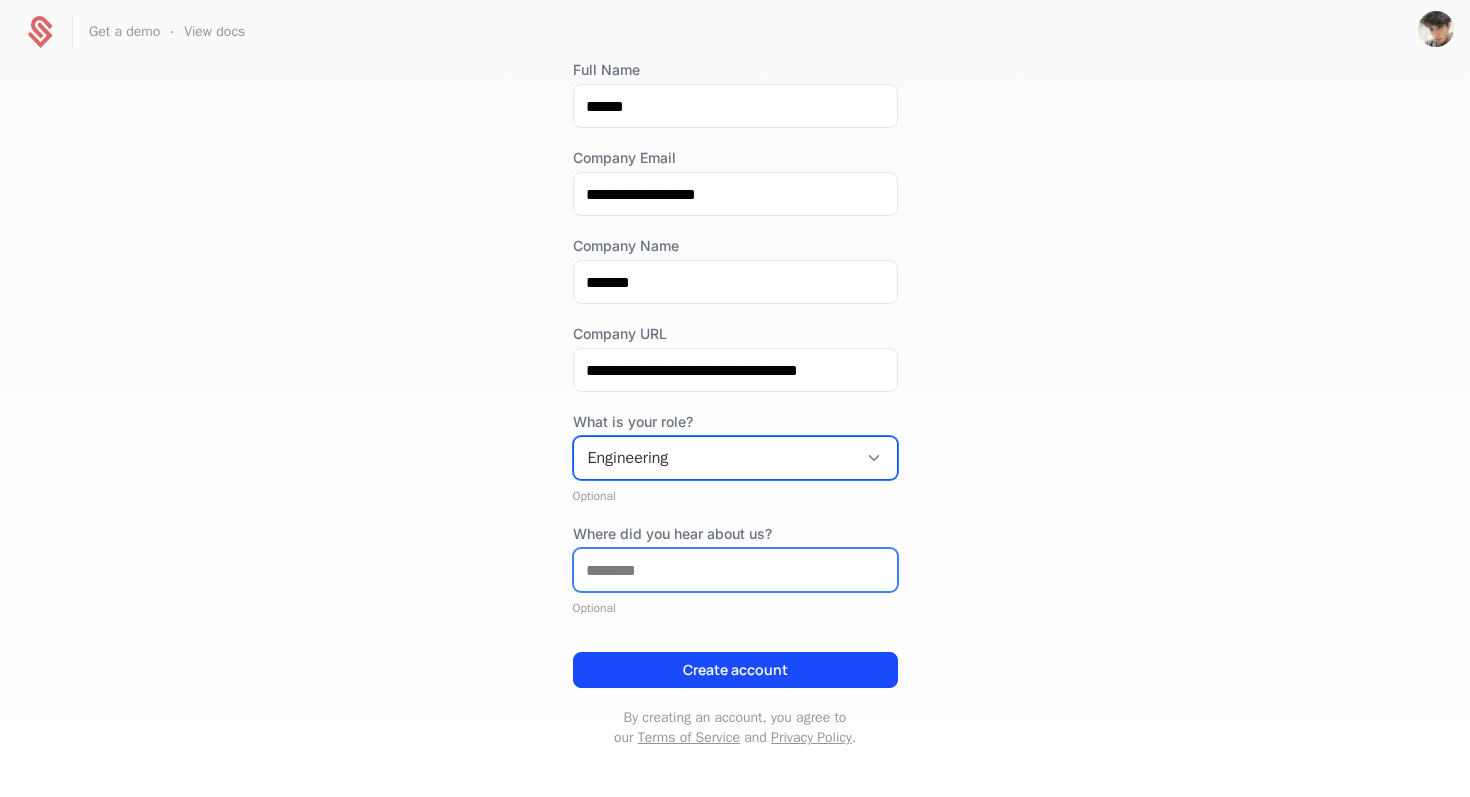 click on "Where did you hear about us?" at bounding box center [735, 570] 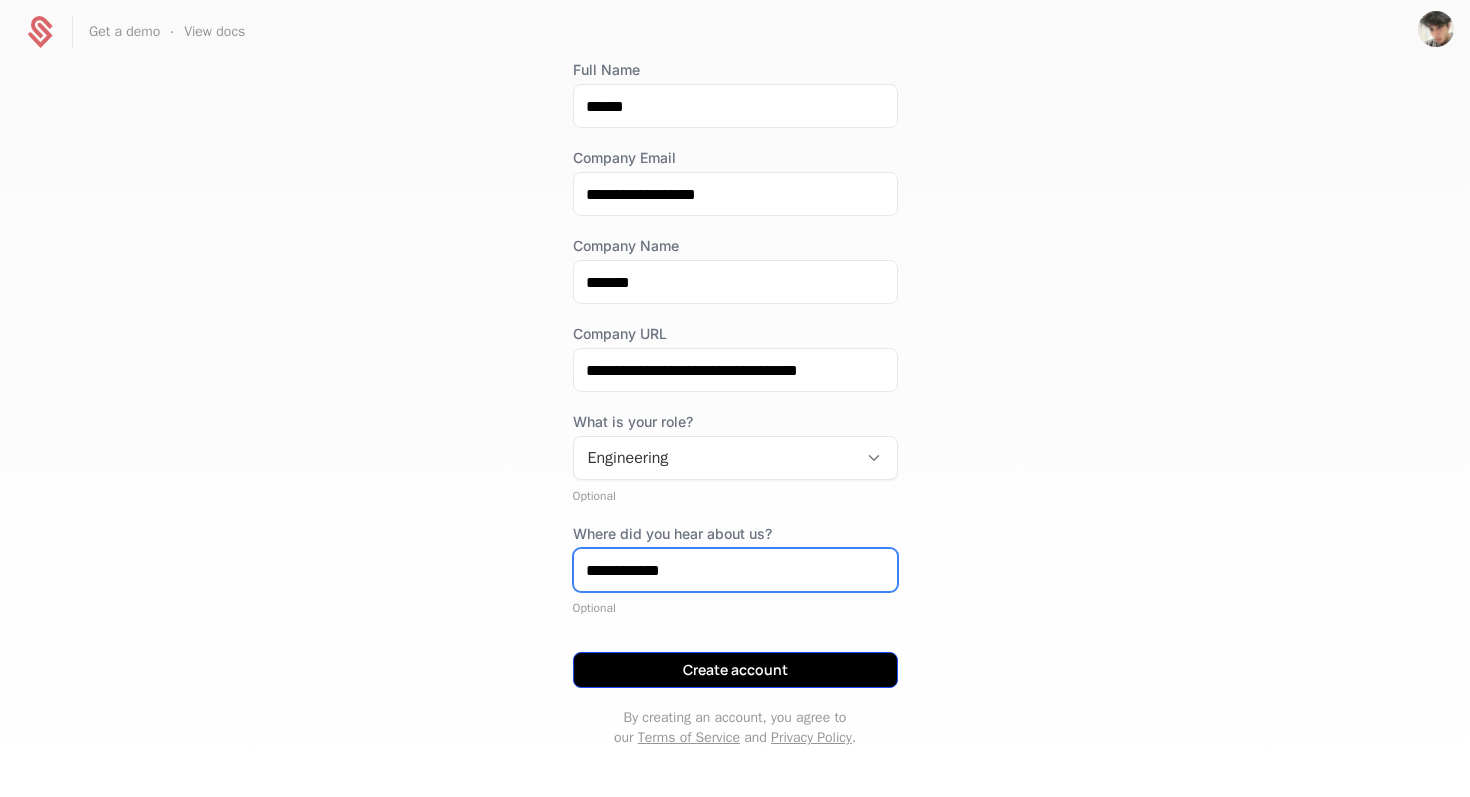 type on "**********" 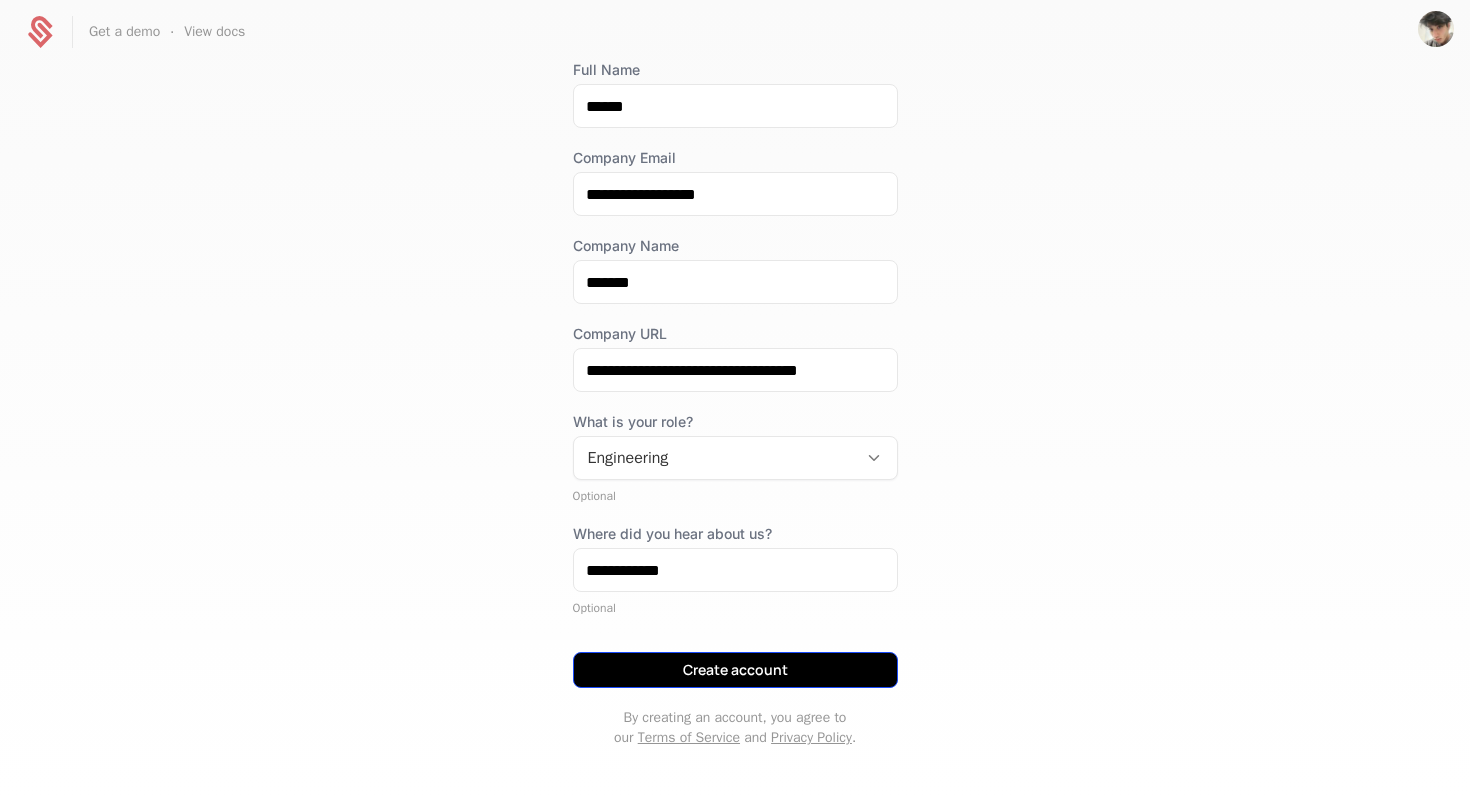 click on "Create account" at bounding box center [735, 670] 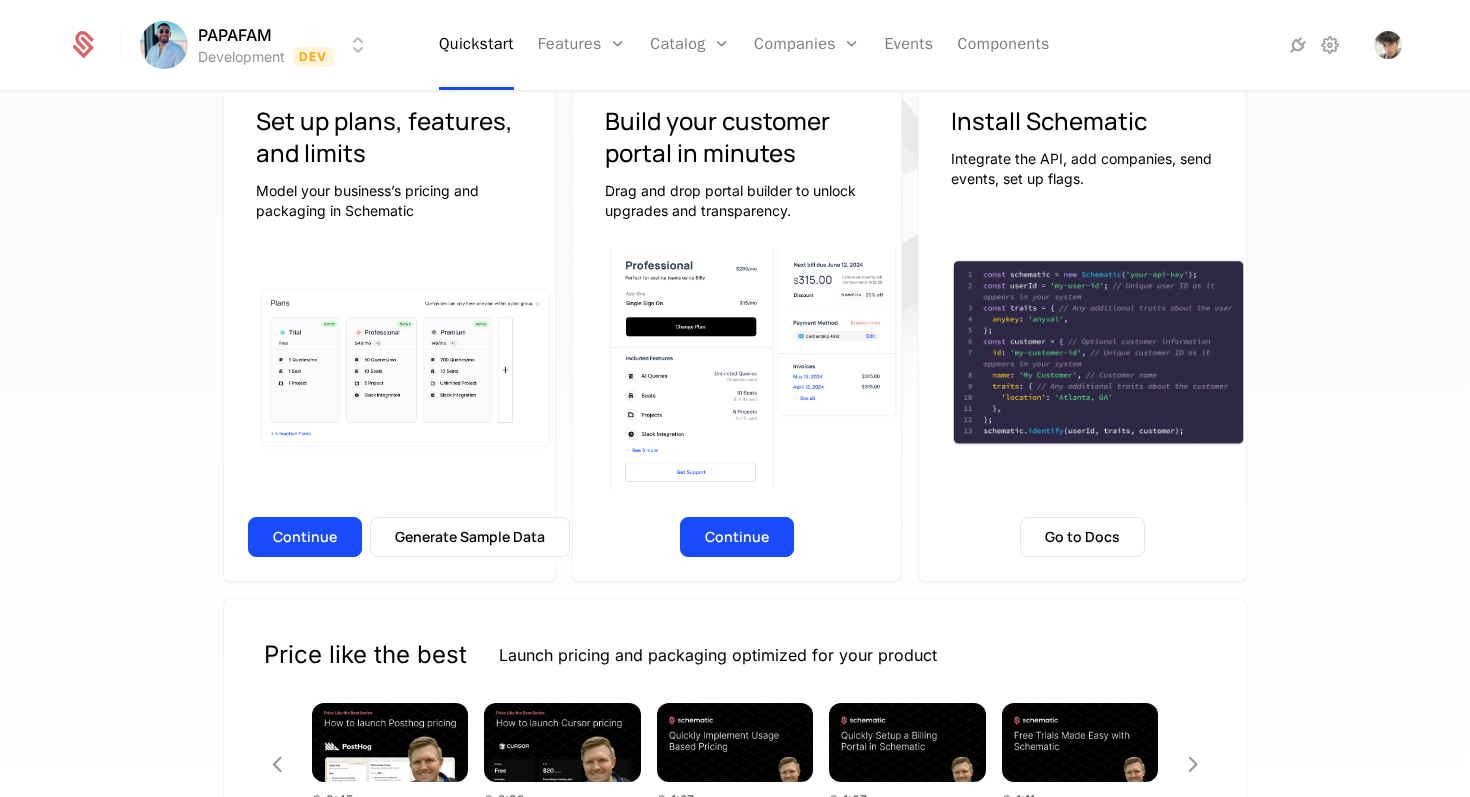 scroll, scrollTop: 333, scrollLeft: 0, axis: vertical 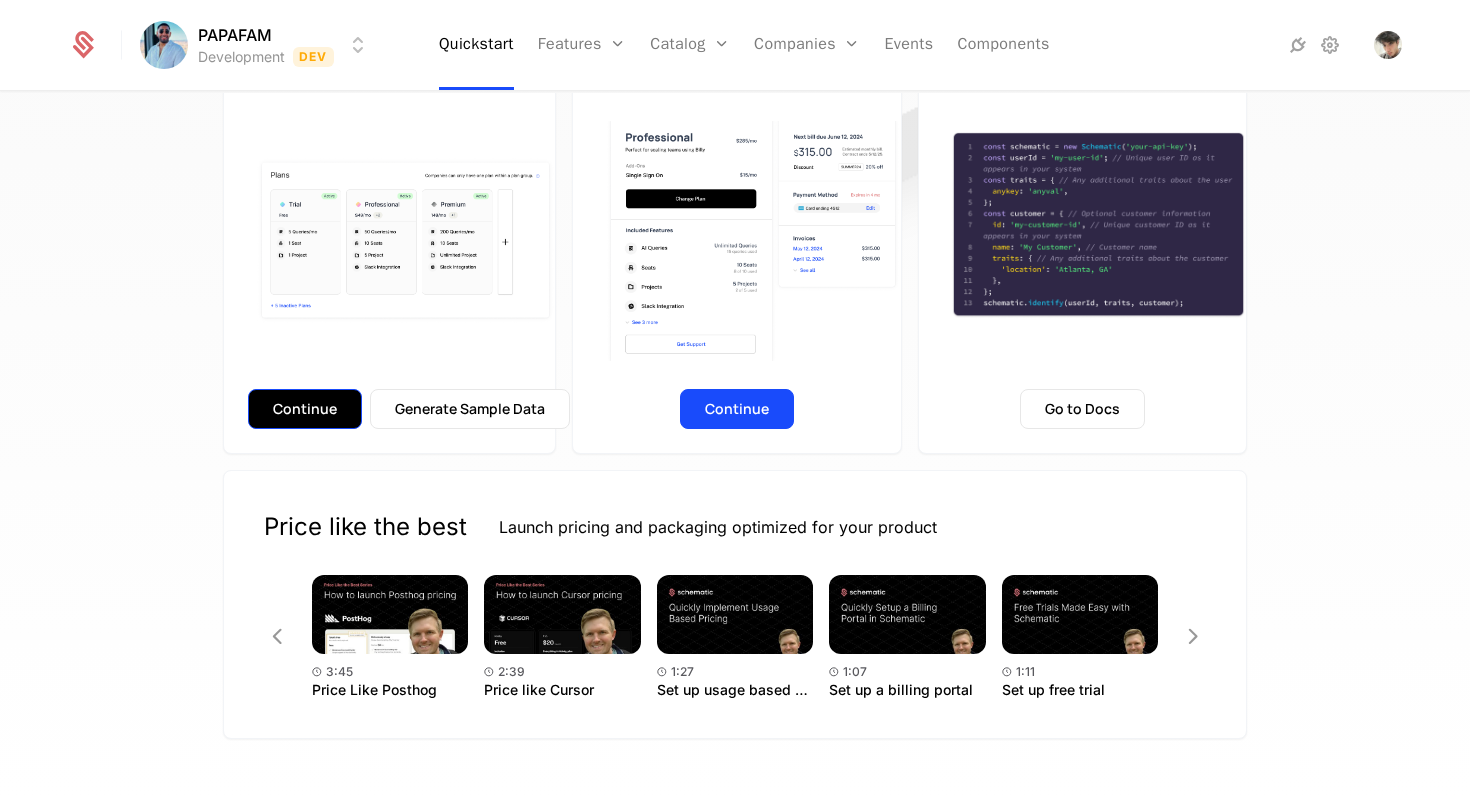 click on "Continue" at bounding box center (305, 409) 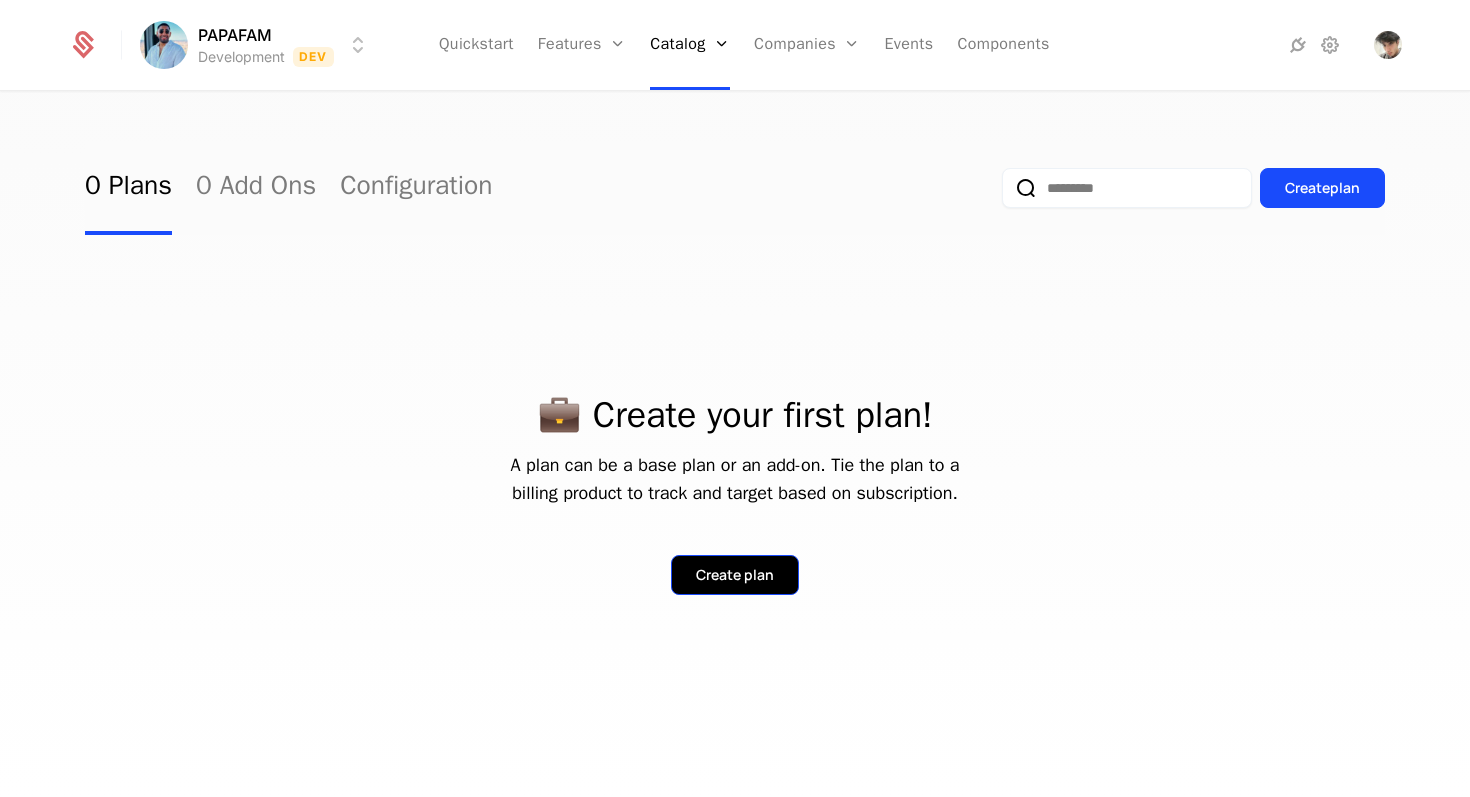 click on "Create plan" at bounding box center [735, 575] 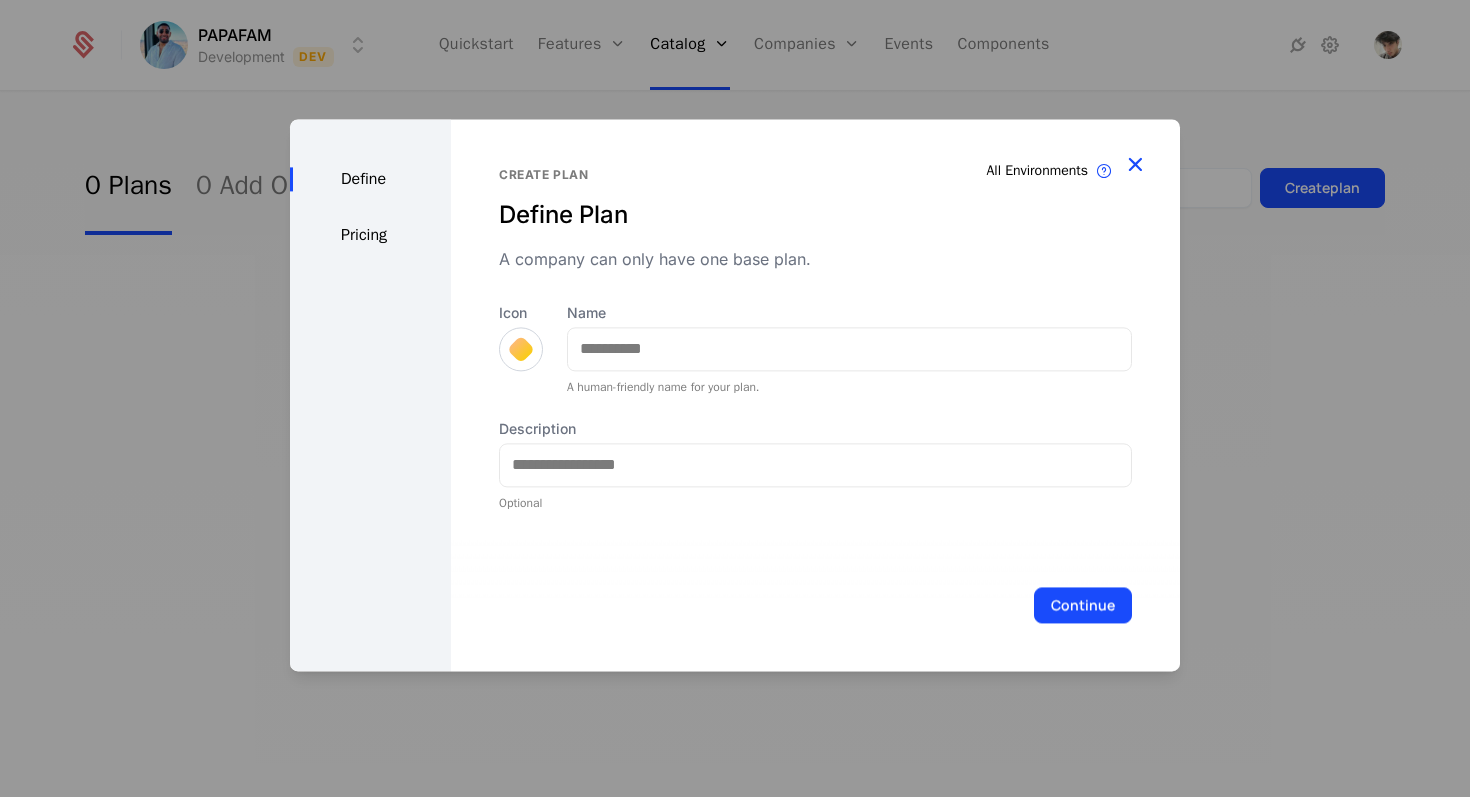 click at bounding box center [1135, 164] 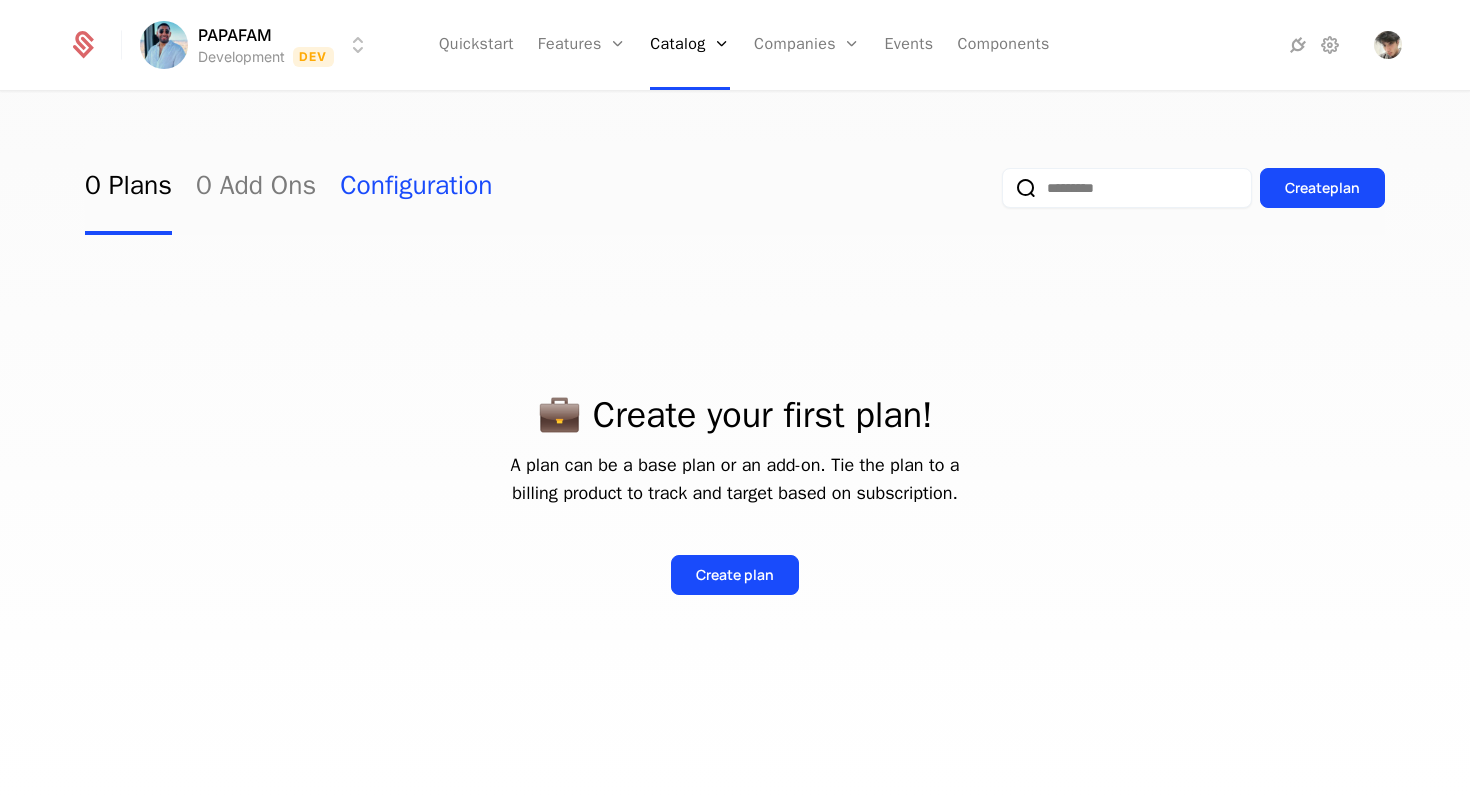 click on "Configuration" at bounding box center (416, 188) 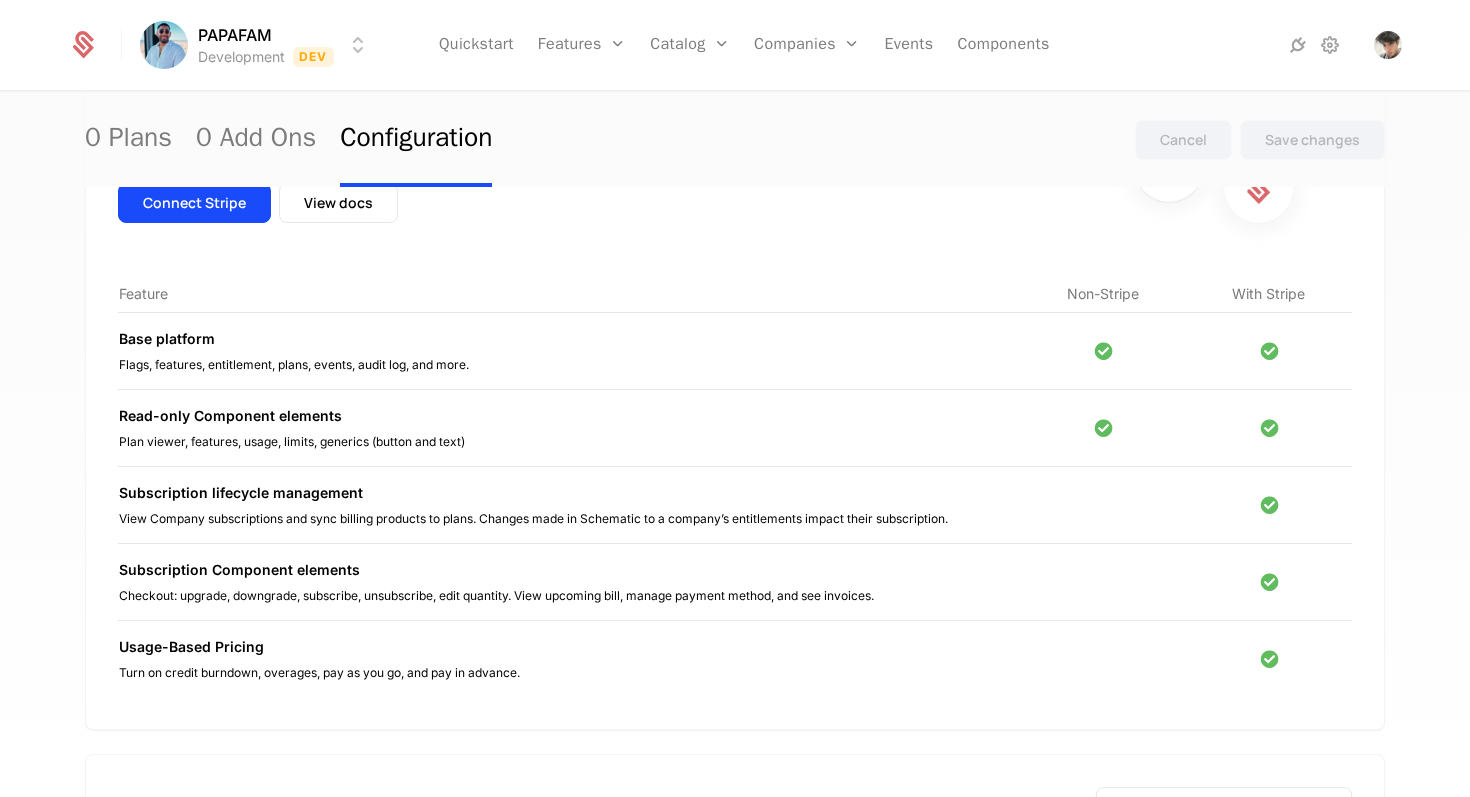 scroll, scrollTop: 87, scrollLeft: 0, axis: vertical 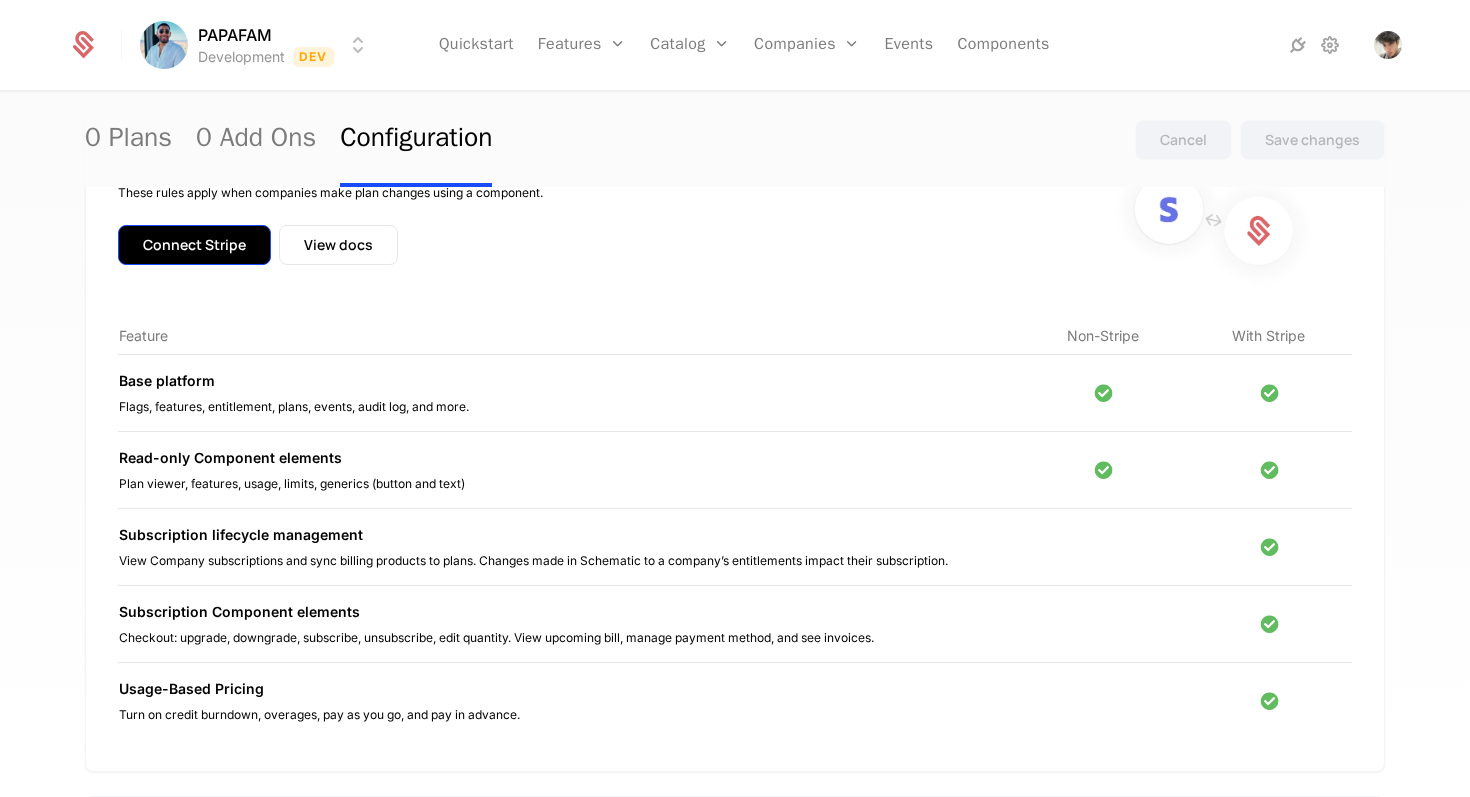 click on "Connect Stripe" at bounding box center (194, 245) 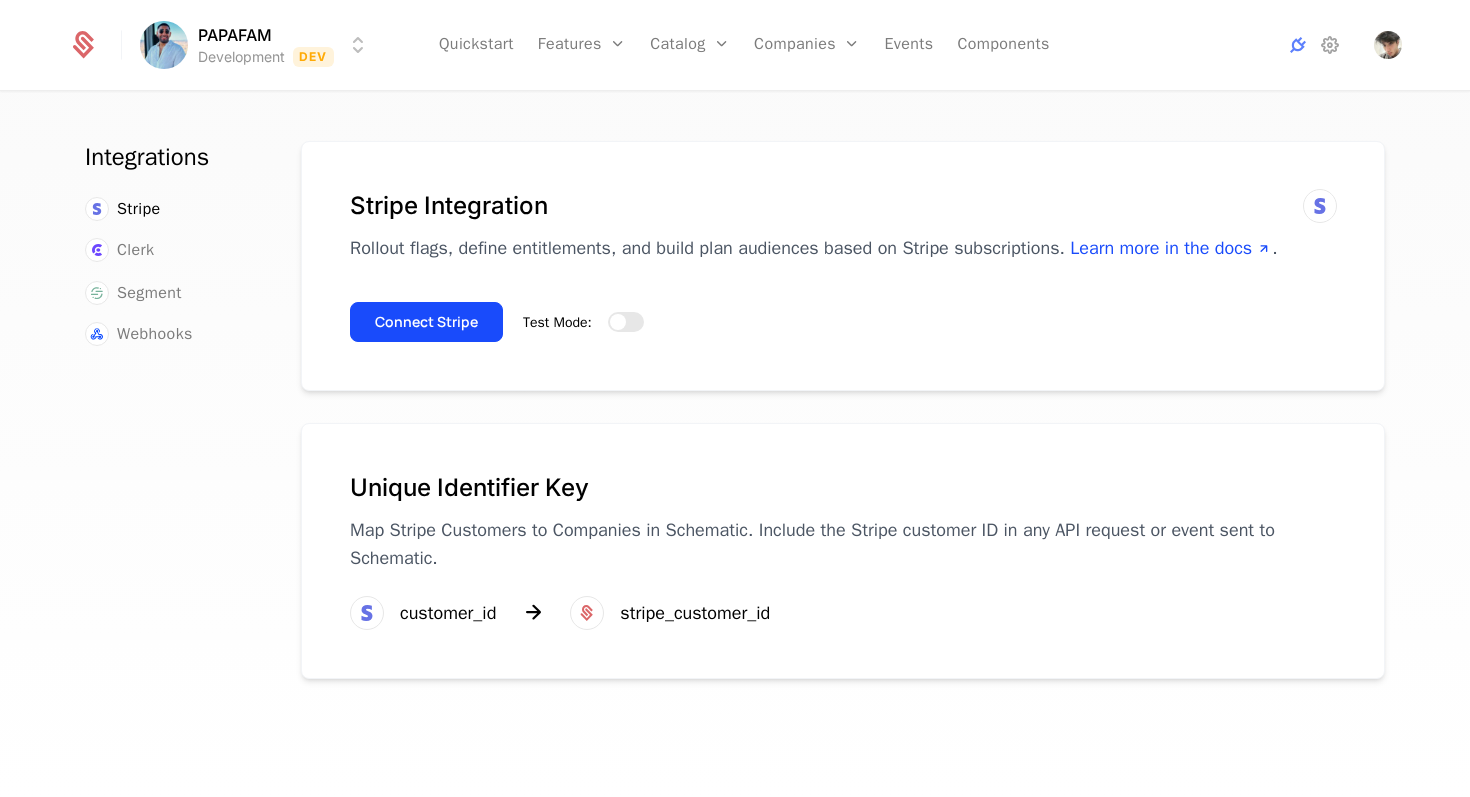 click on "Connect Stripe Test Mode:" at bounding box center (843, 314) 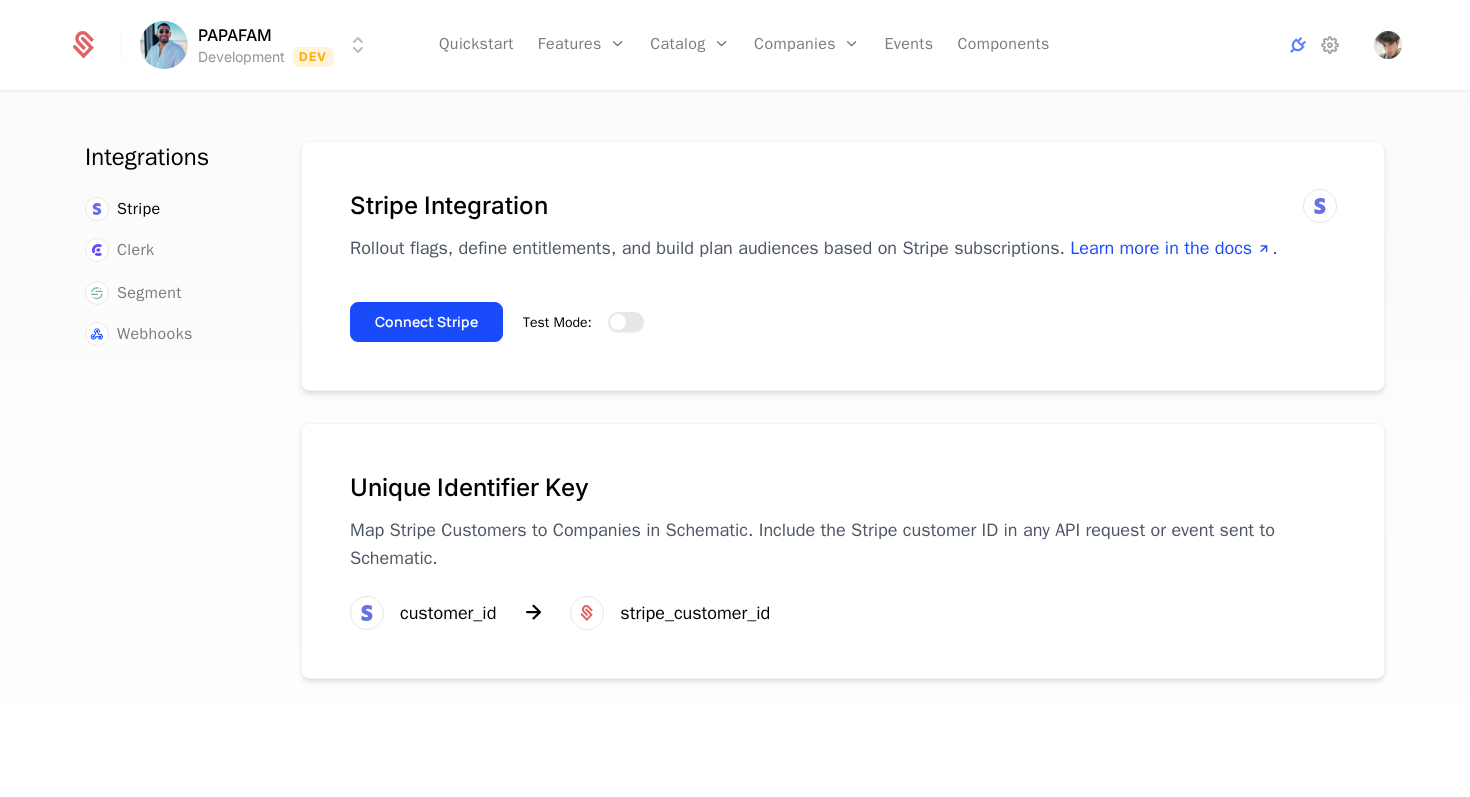 click at bounding box center (618, 322) 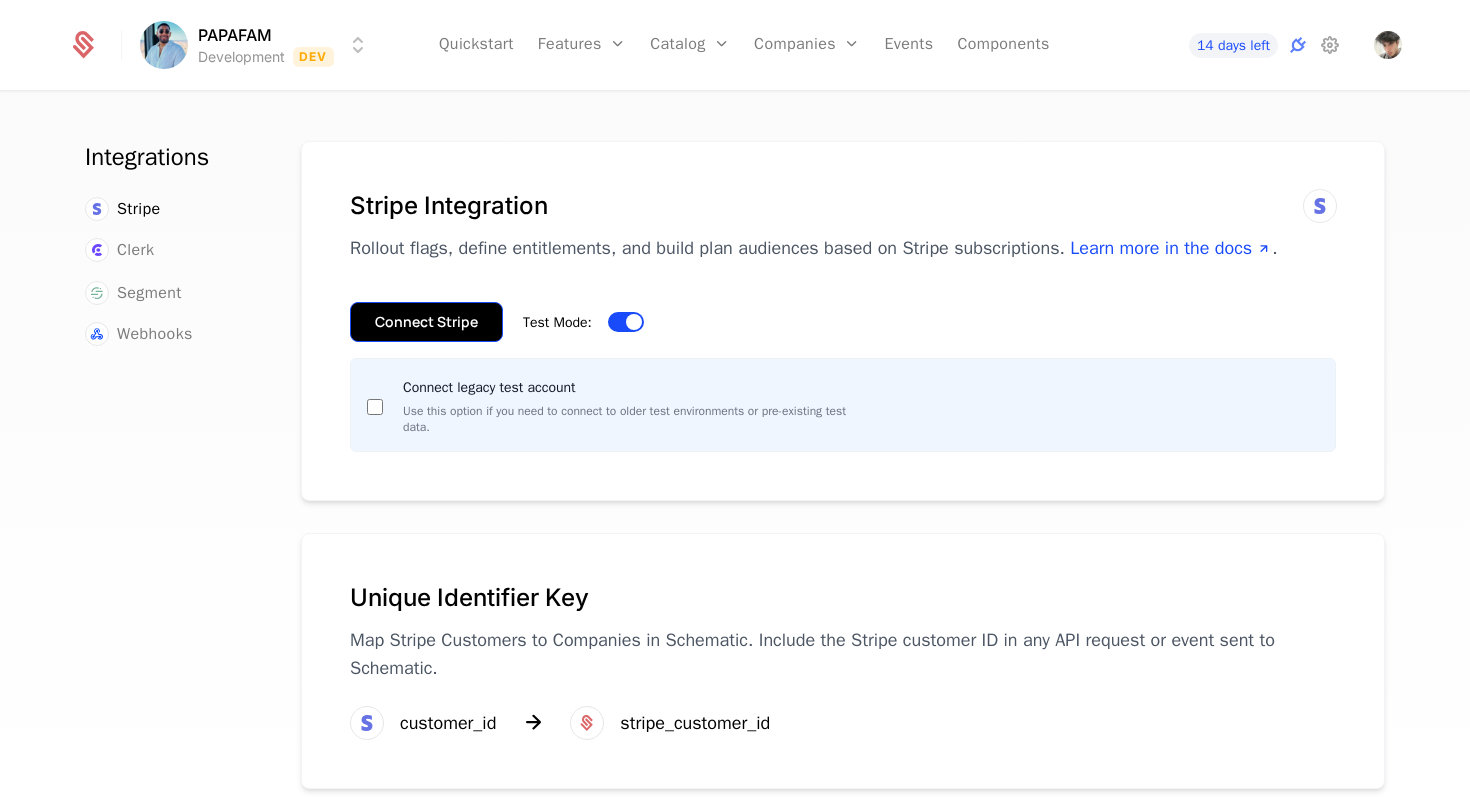 click on "Connect Stripe" at bounding box center (426, 322) 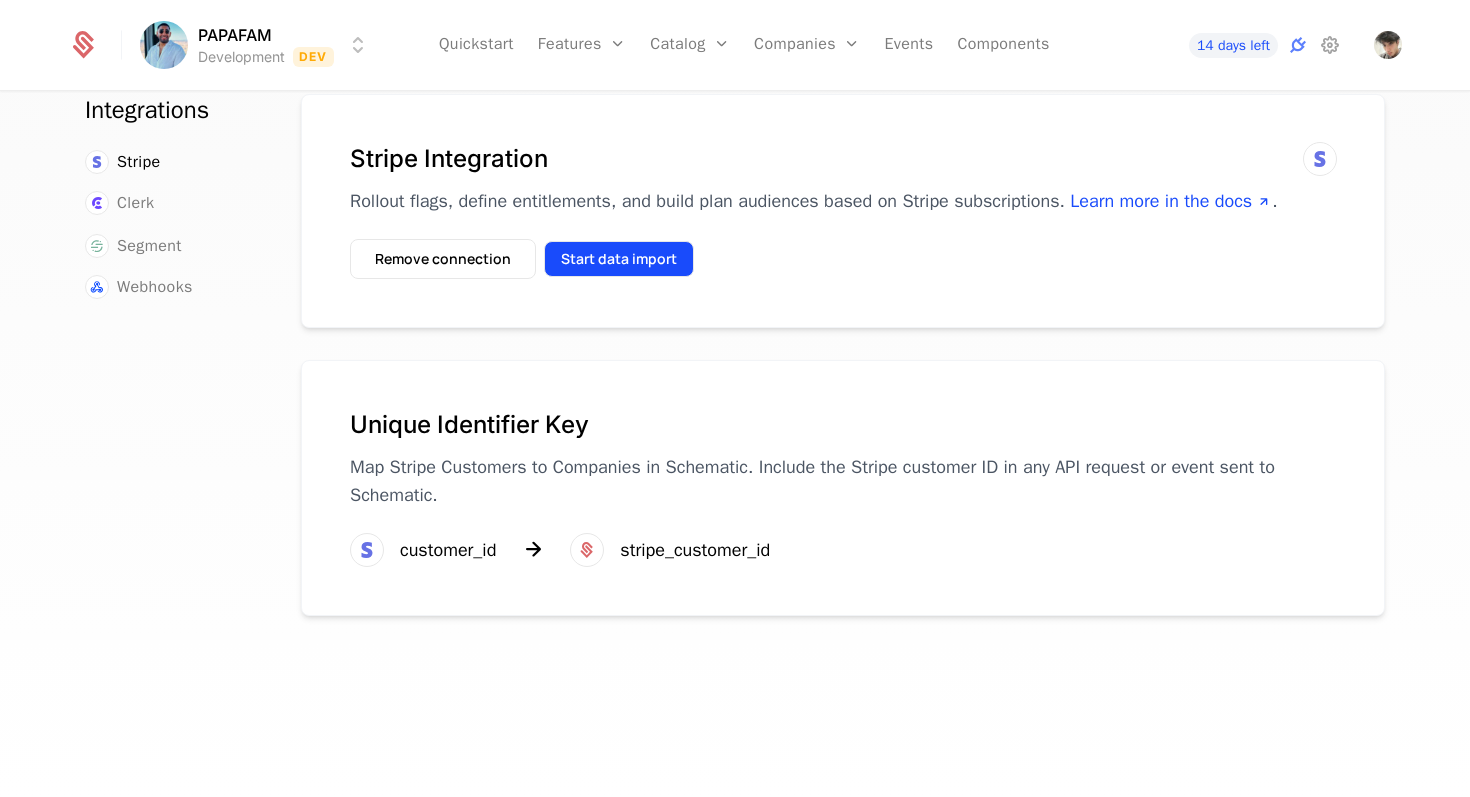 scroll, scrollTop: 0, scrollLeft: 0, axis: both 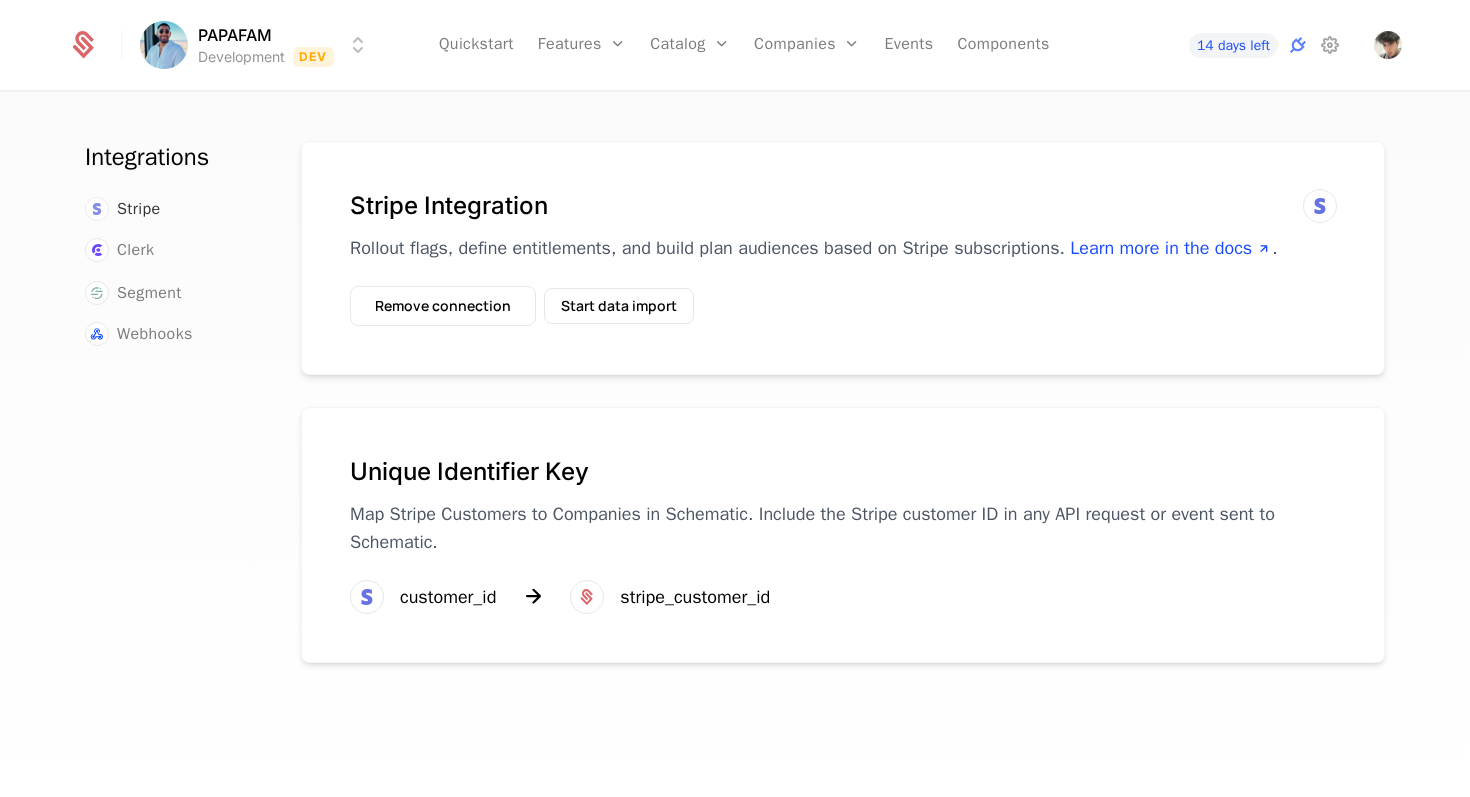 click on "Stripe" at bounding box center [139, 209] 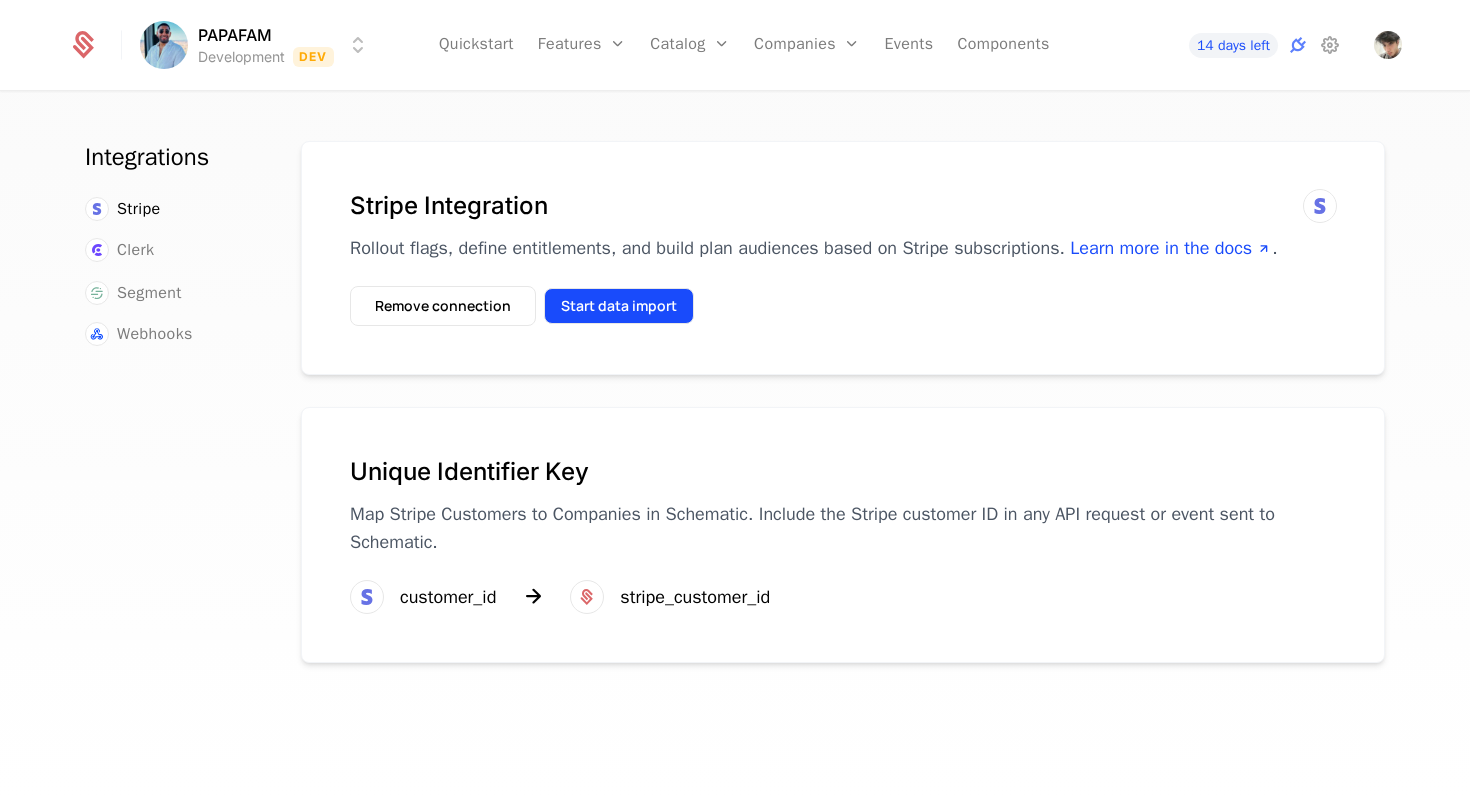 click on "Start data import" at bounding box center [619, 306] 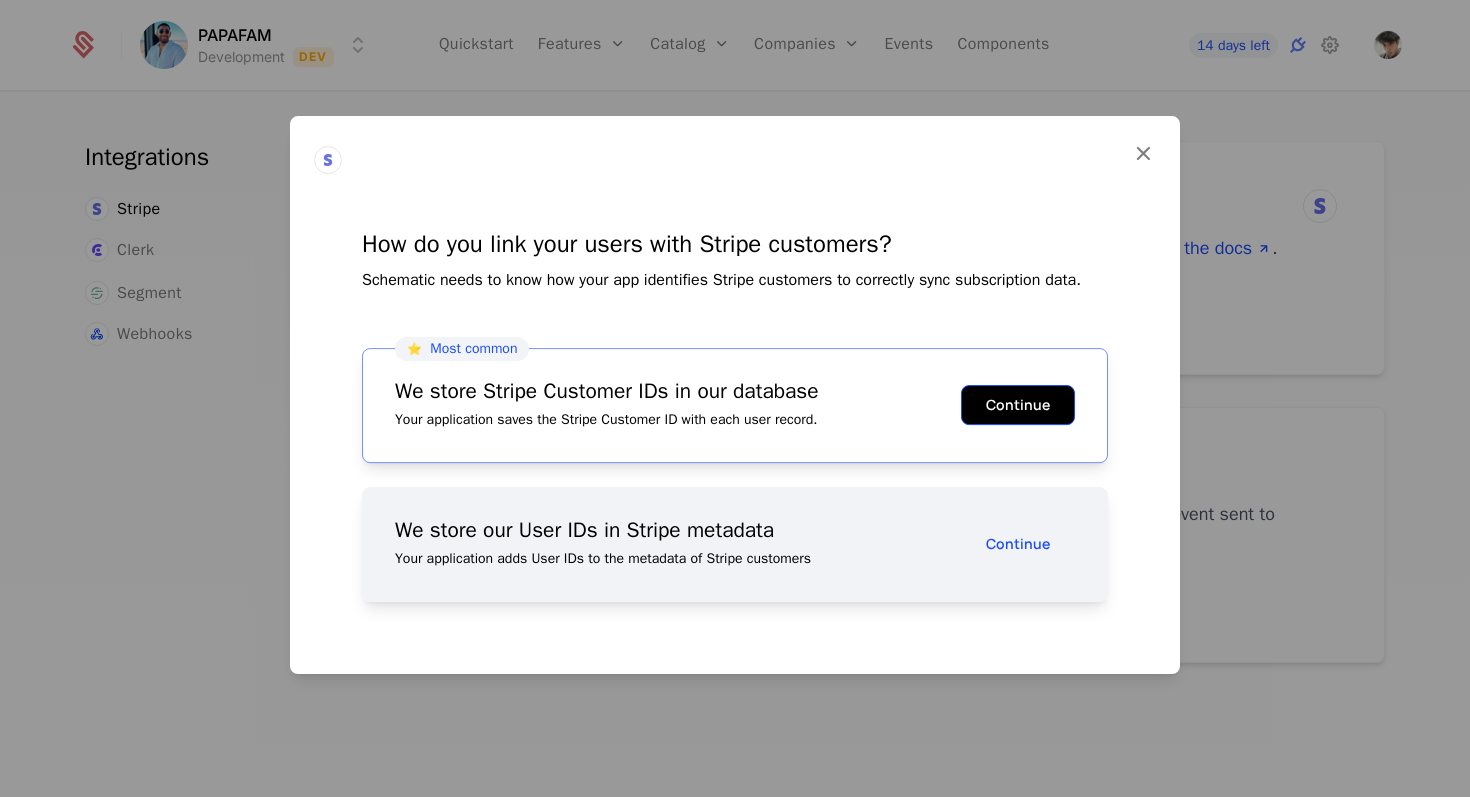 click on "Continue" at bounding box center [1018, 405] 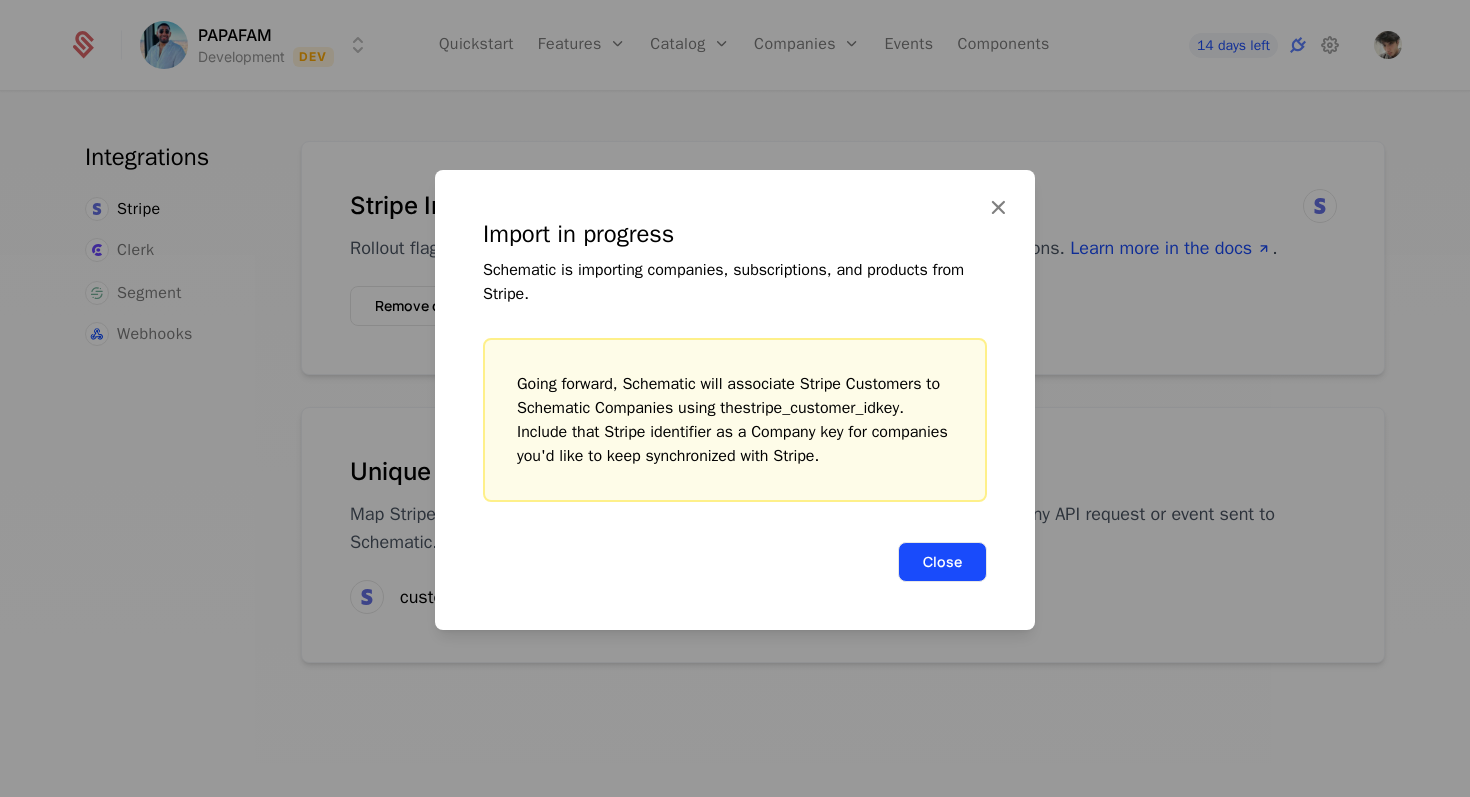 click on "Close" at bounding box center [942, 562] 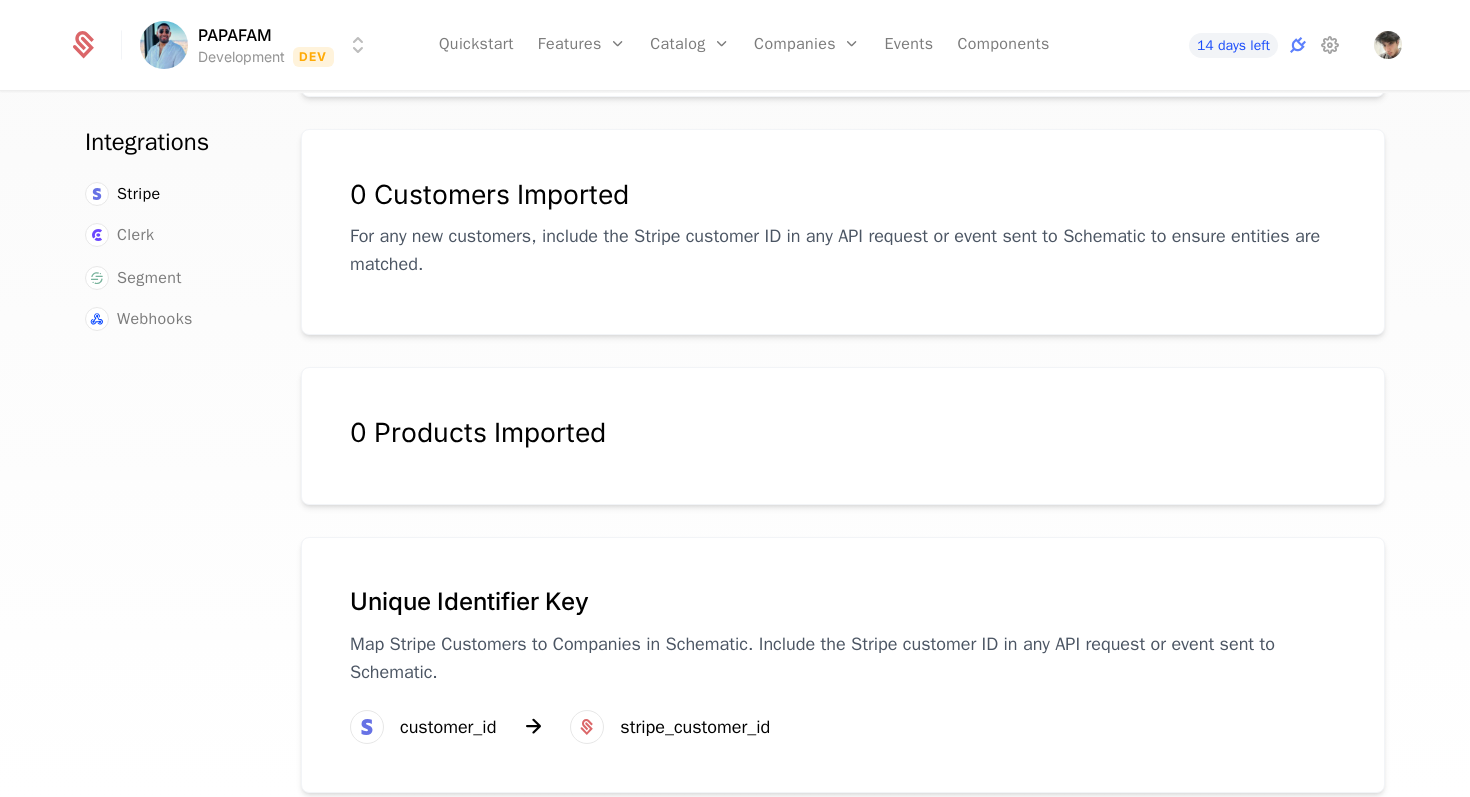 scroll, scrollTop: 0, scrollLeft: 0, axis: both 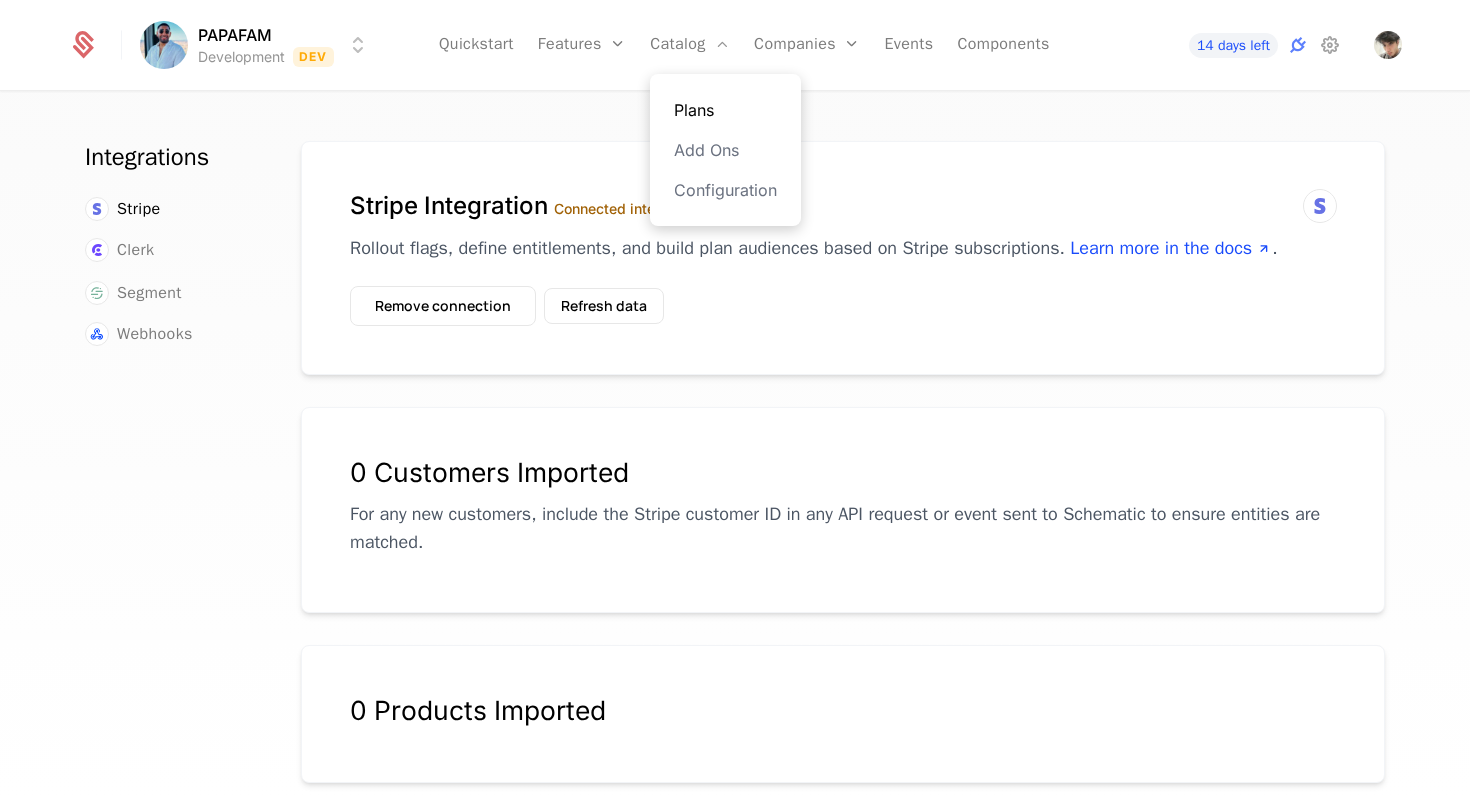 click on "Plans" at bounding box center (725, 110) 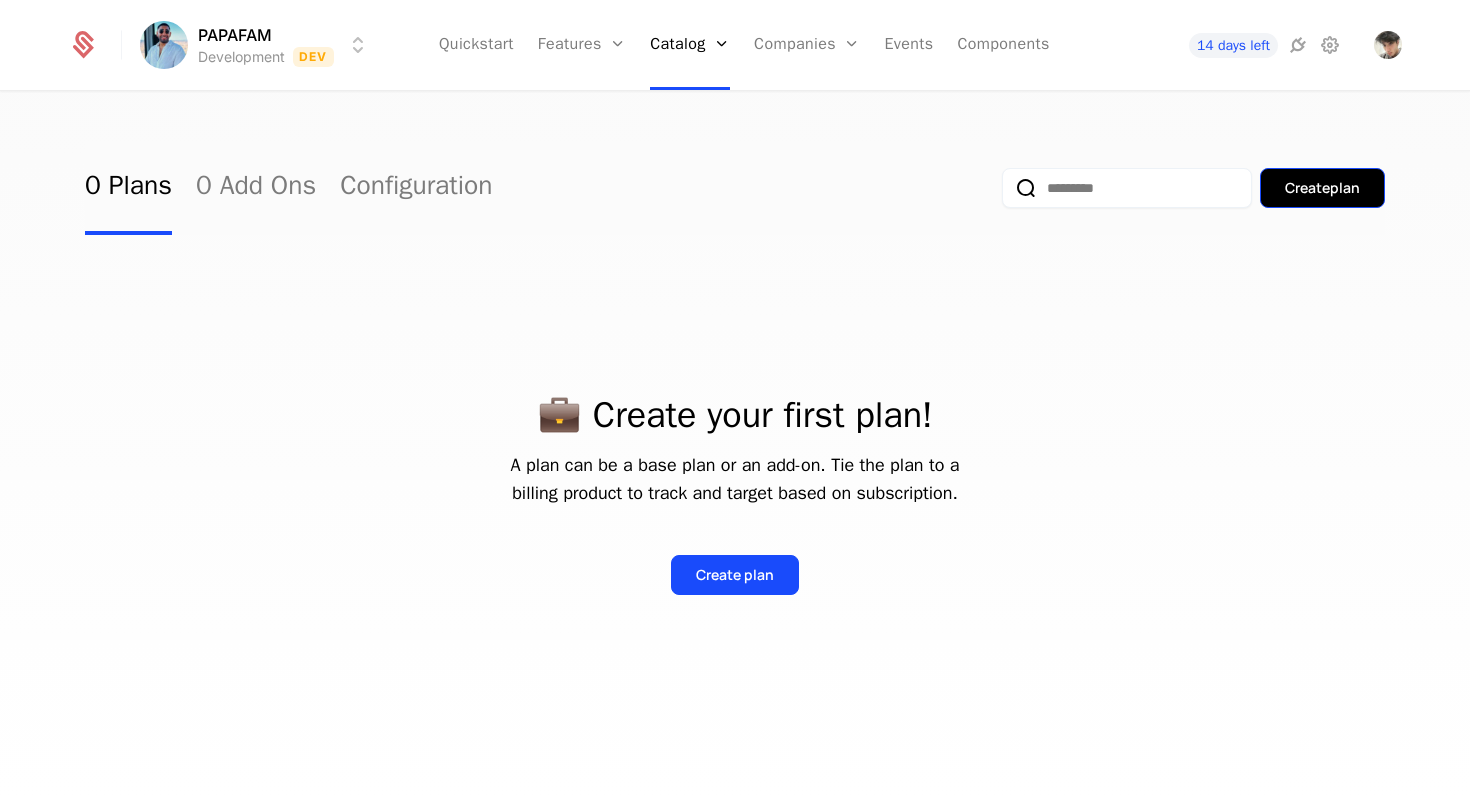 click on "Create  plan" at bounding box center (1322, 188) 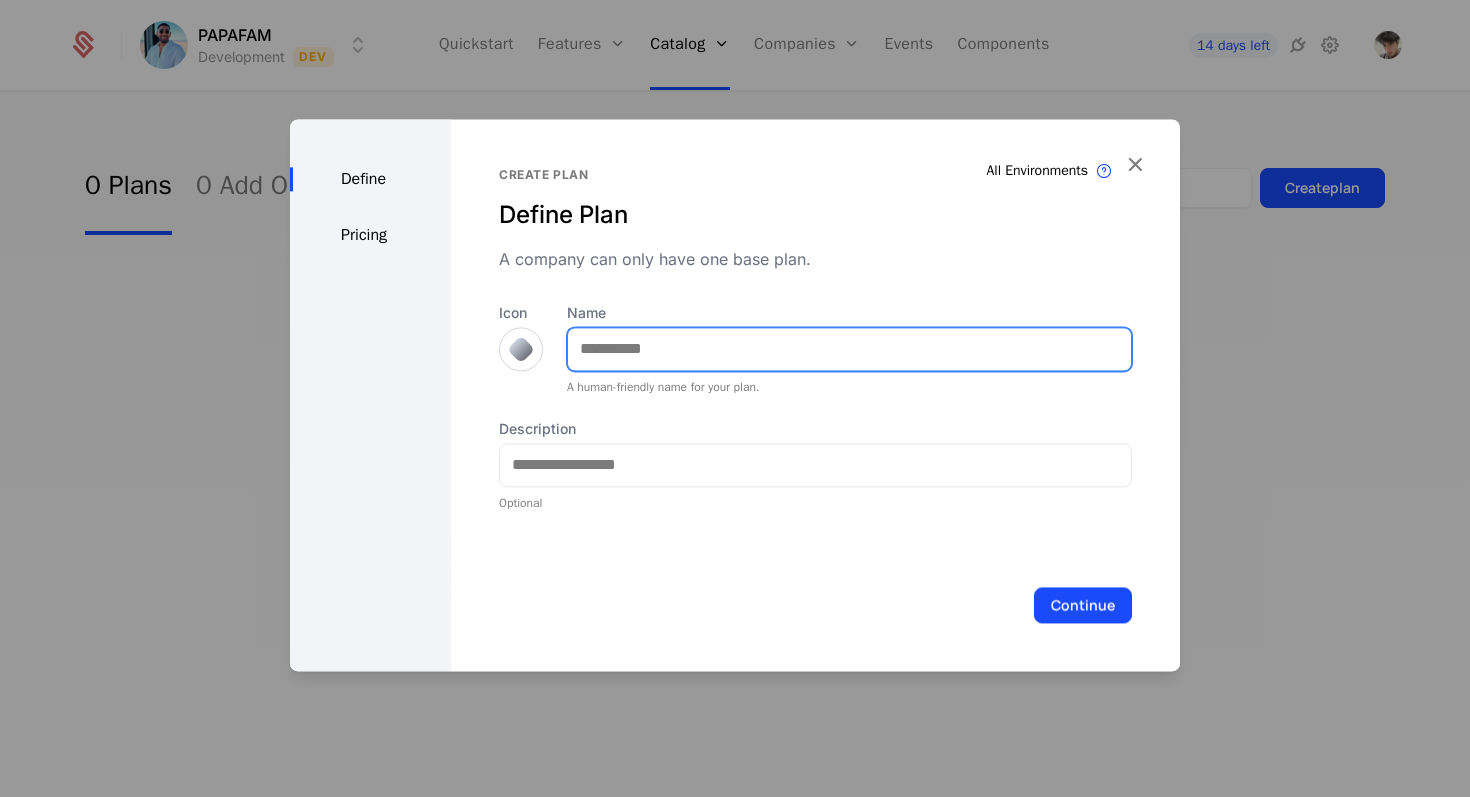 click on "Name" at bounding box center (849, 349) 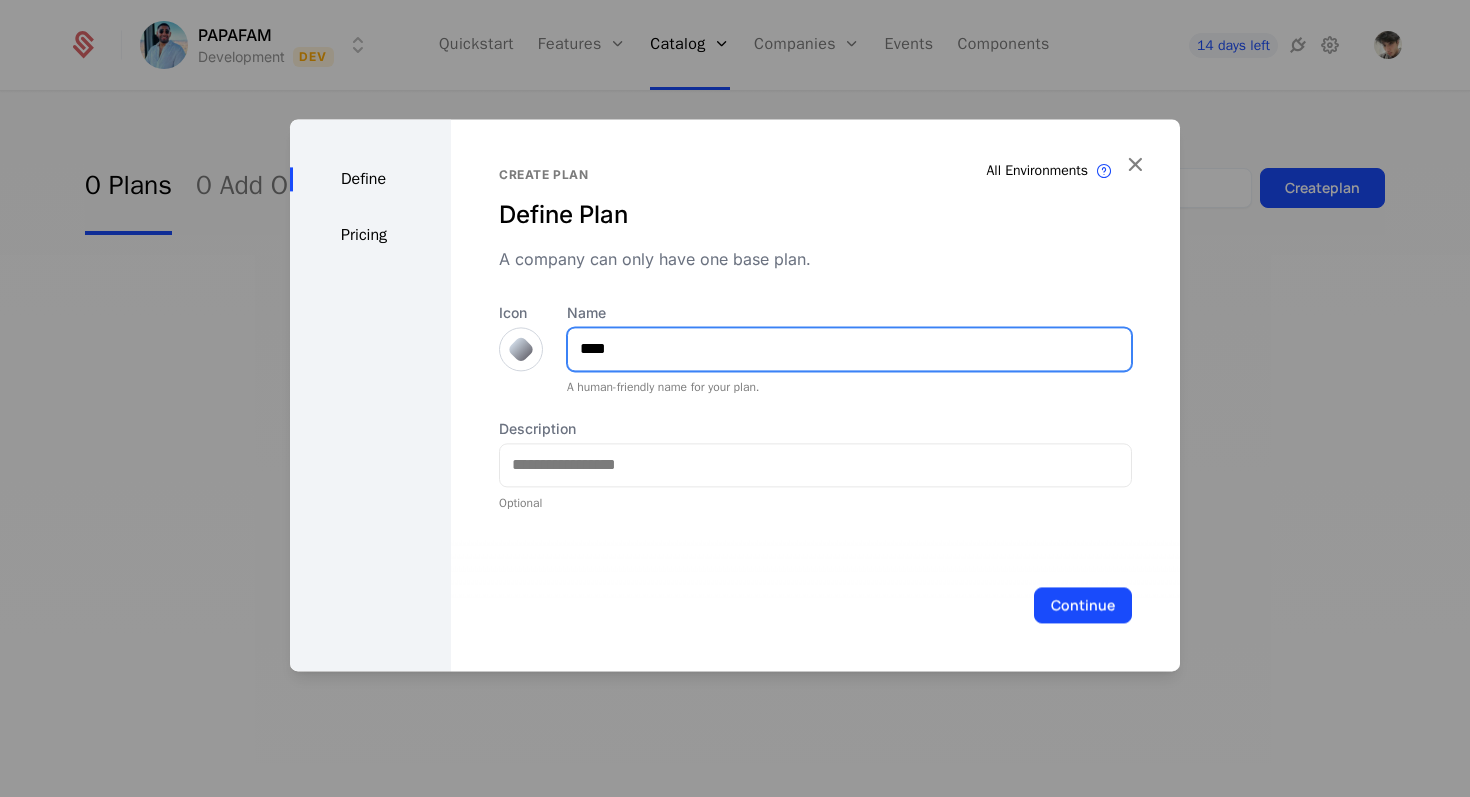 type on "****" 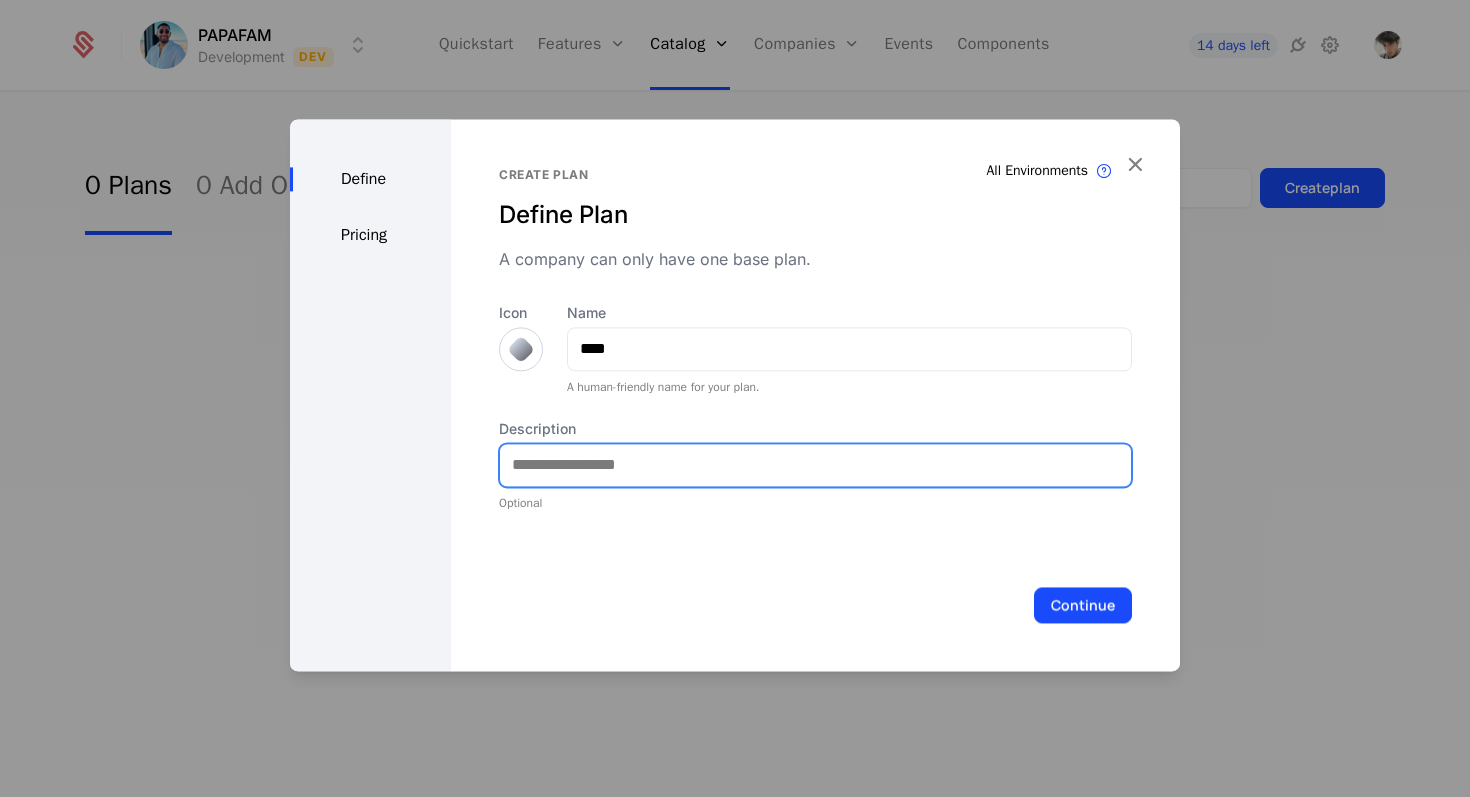 click on "Description" at bounding box center [815, 465] 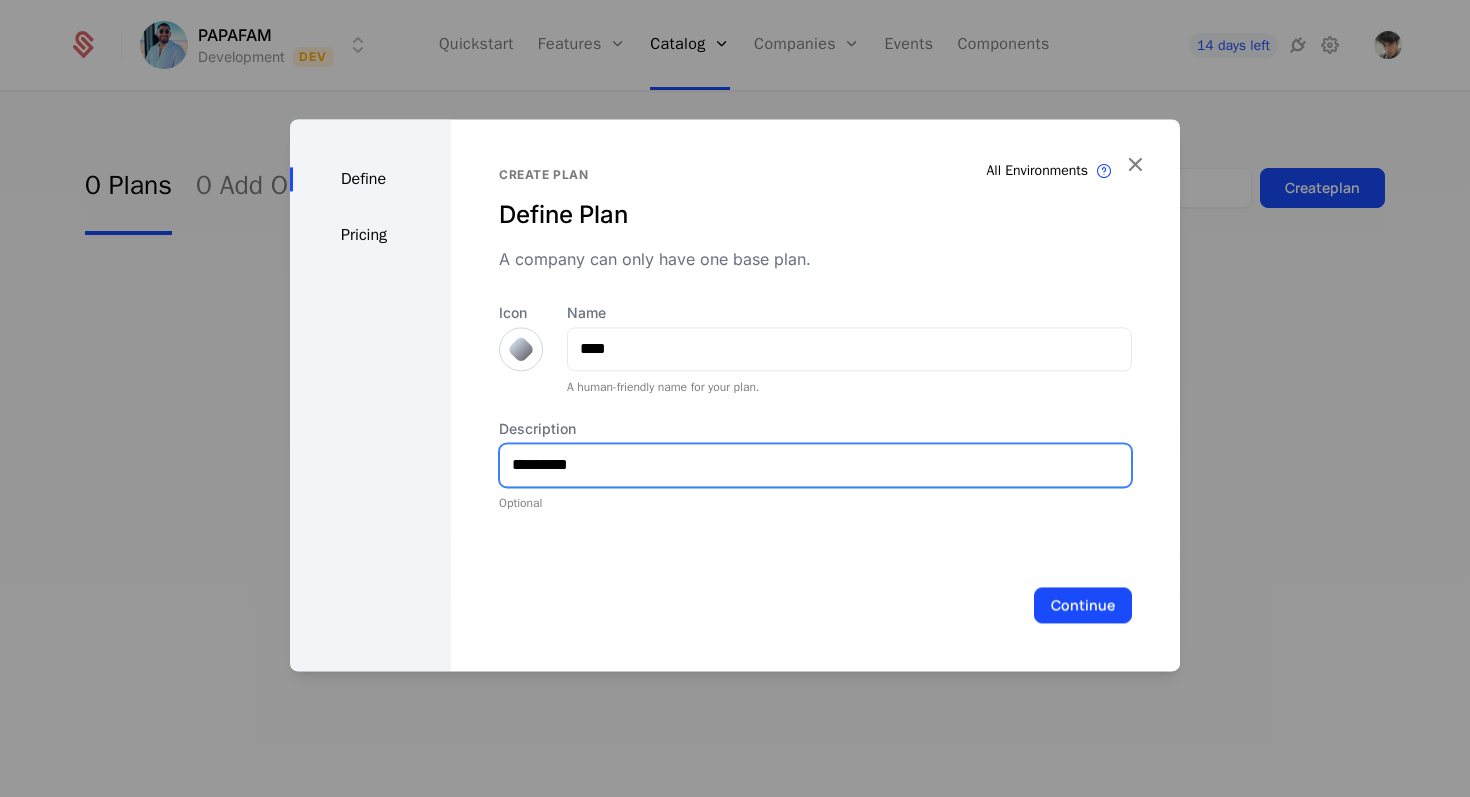 type on "*********" 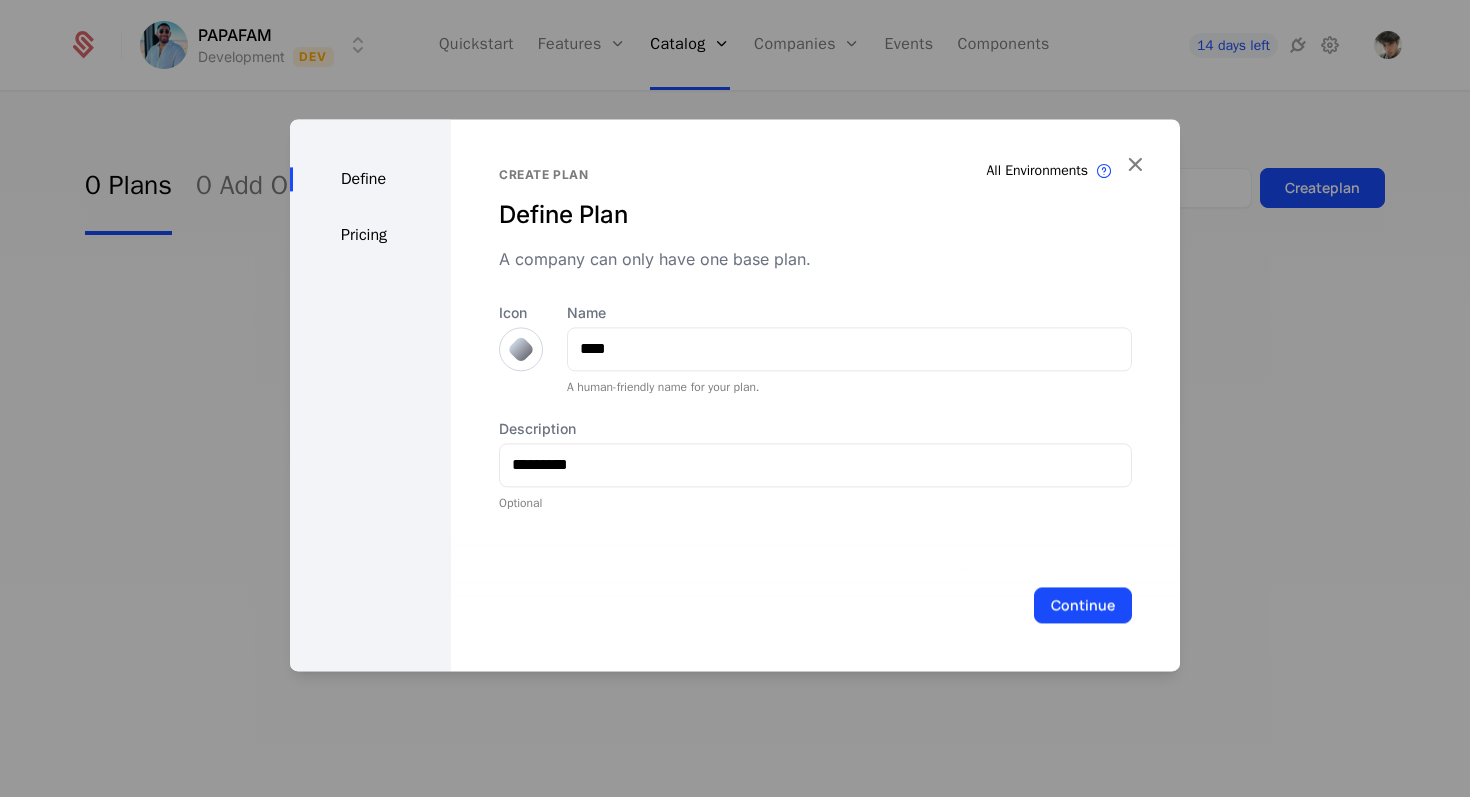 click on "Pricing" at bounding box center [370, 235] 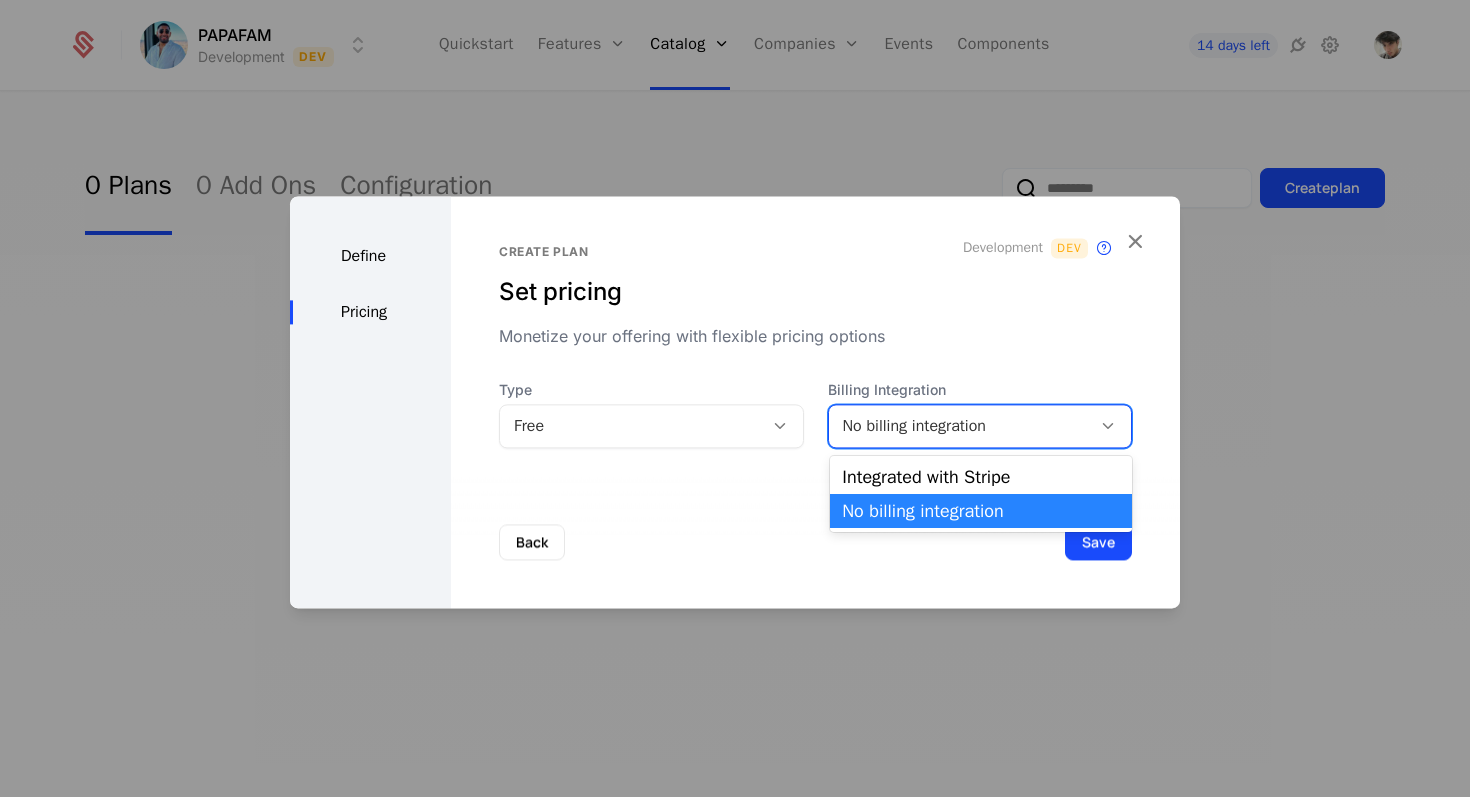 click on "No billing integration" at bounding box center (960, 426) 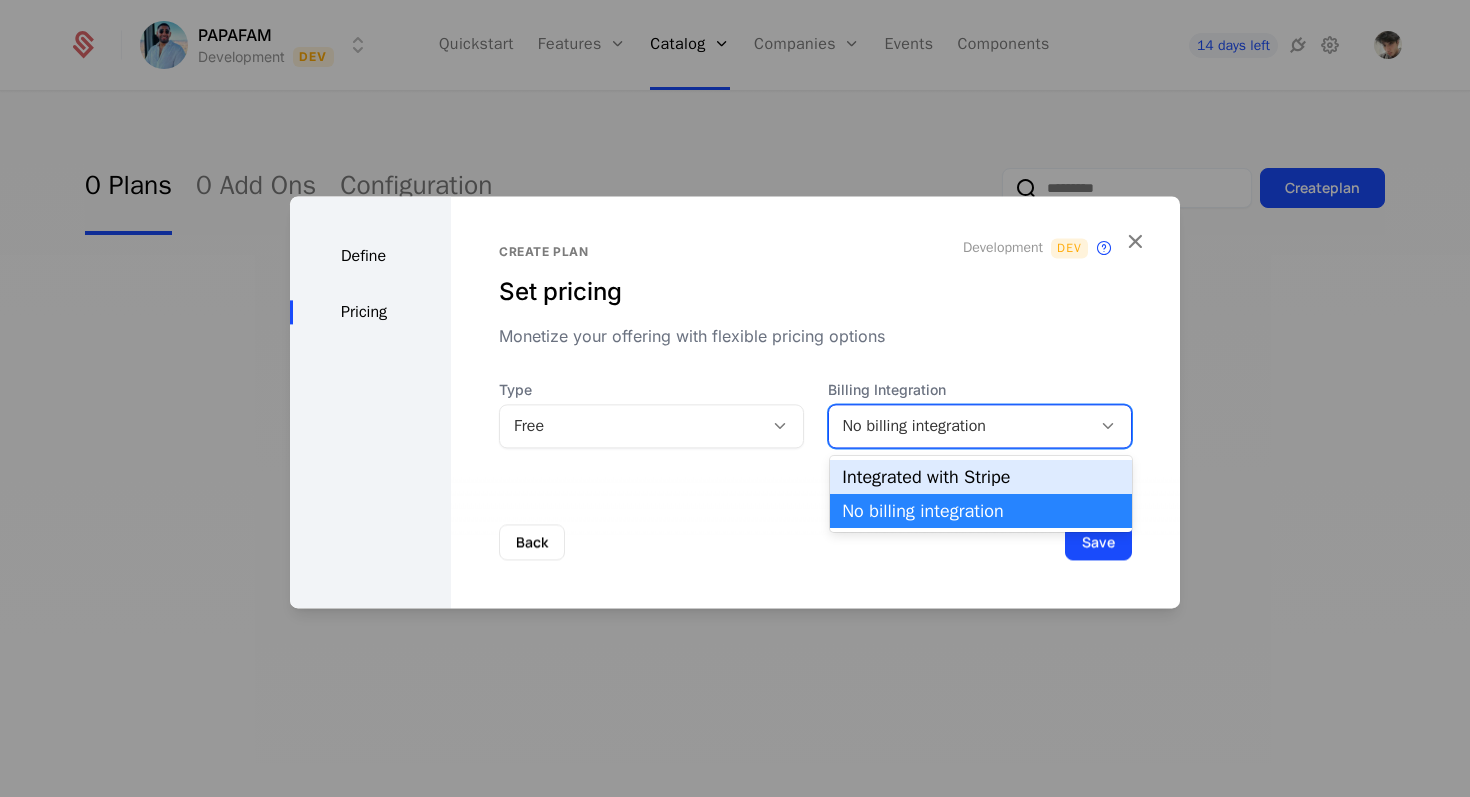 click on "Integrated with Stripe" at bounding box center (981, 477) 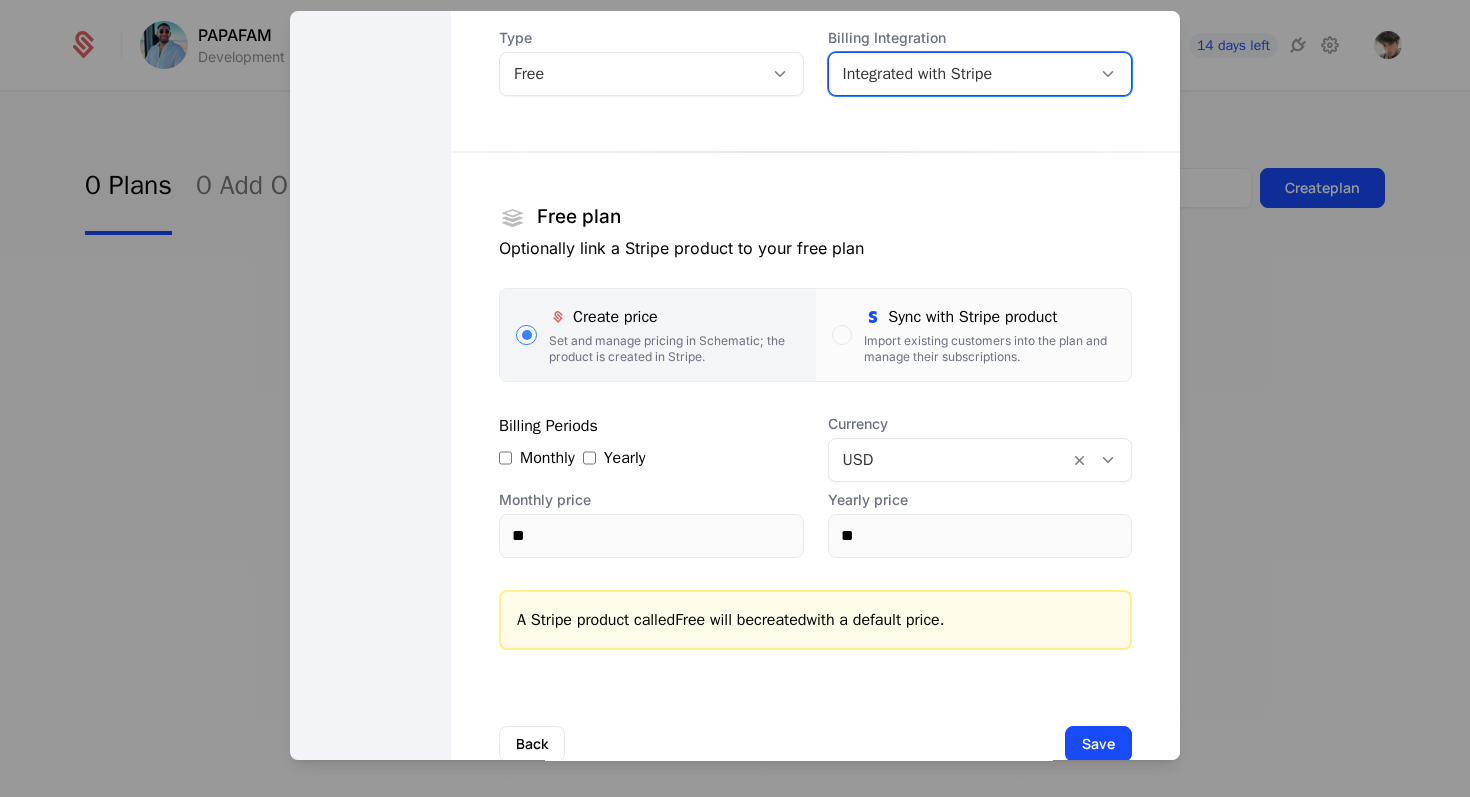 scroll, scrollTop: 217, scrollLeft: 0, axis: vertical 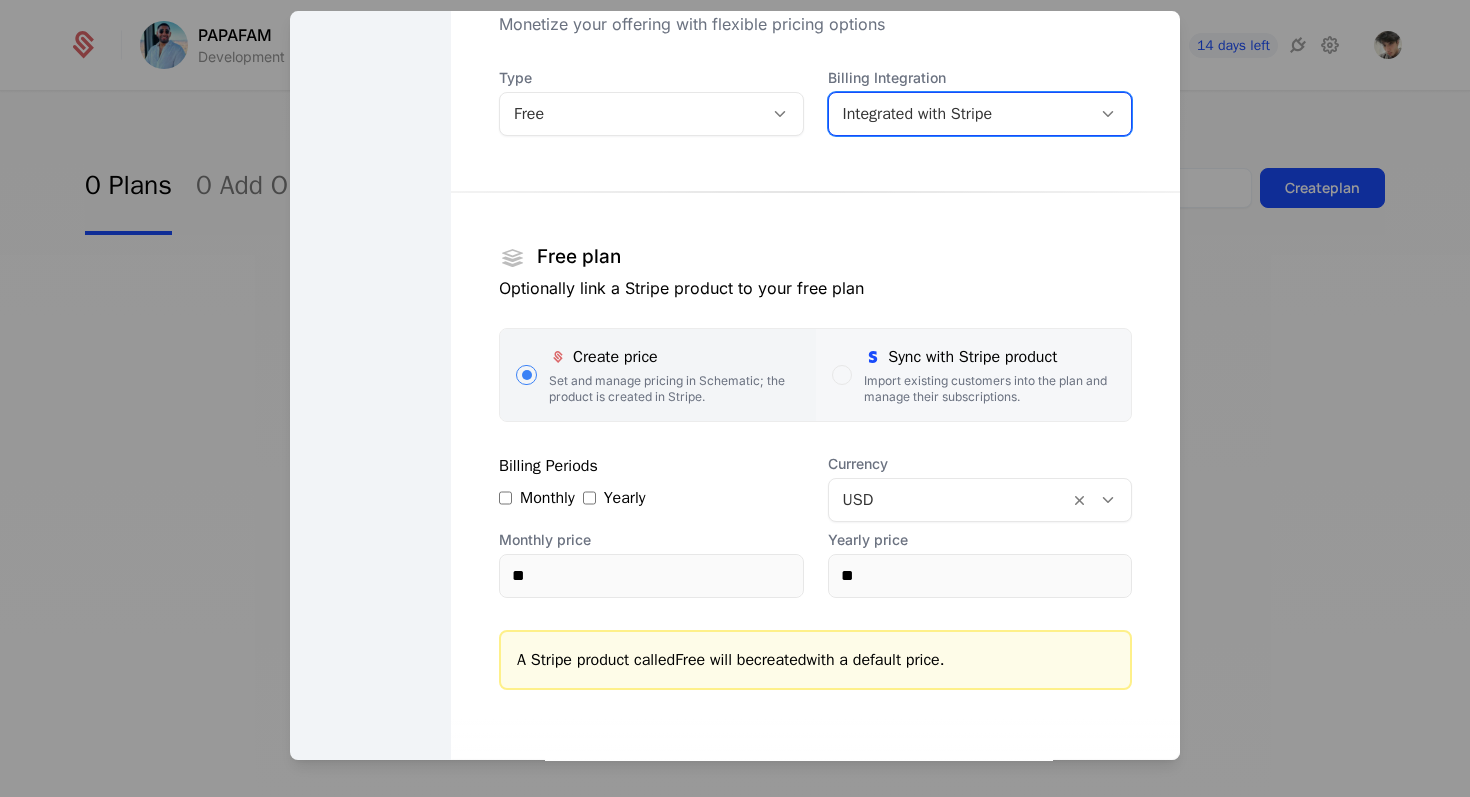 click at bounding box center (842, 375) 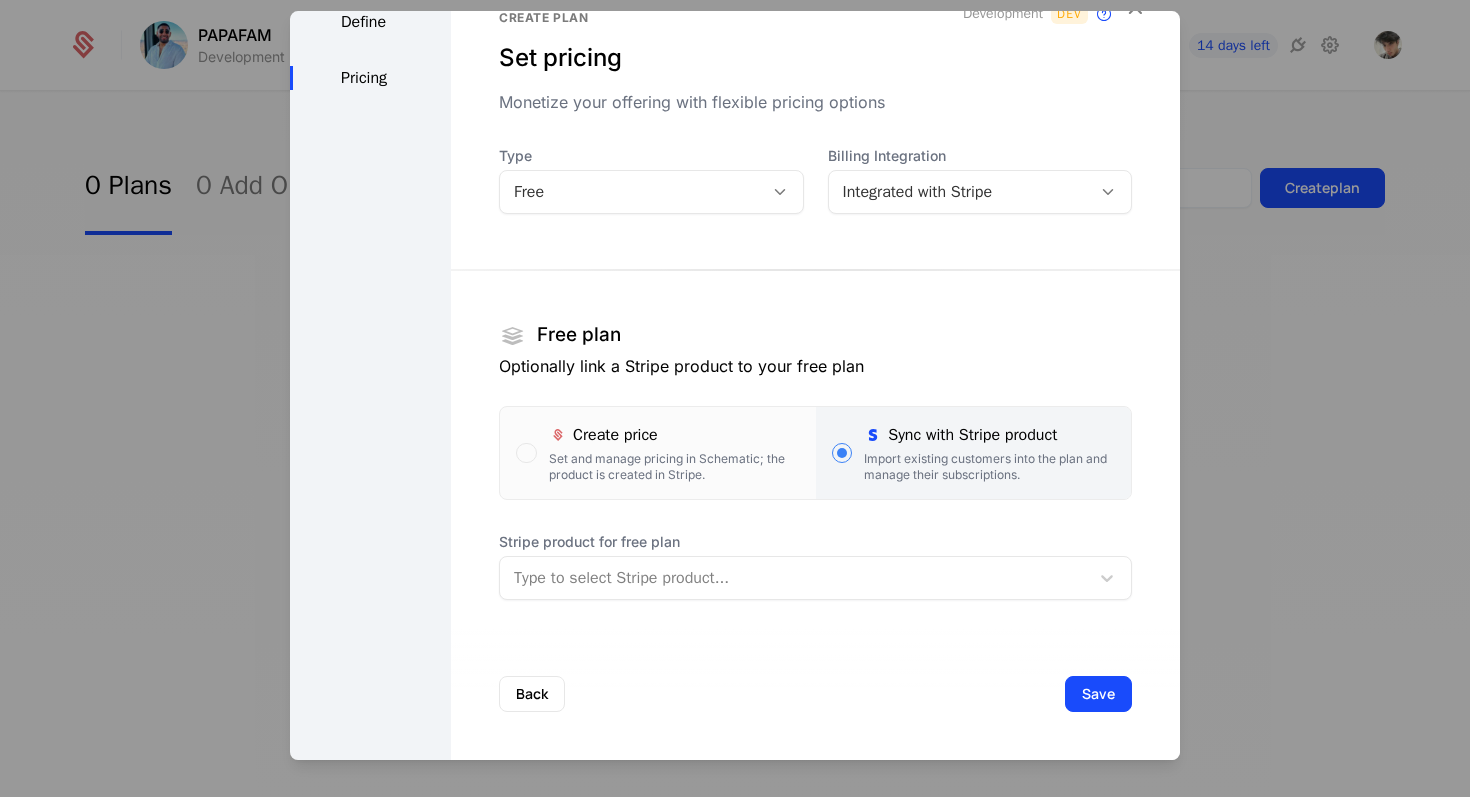 click at bounding box center [794, 578] 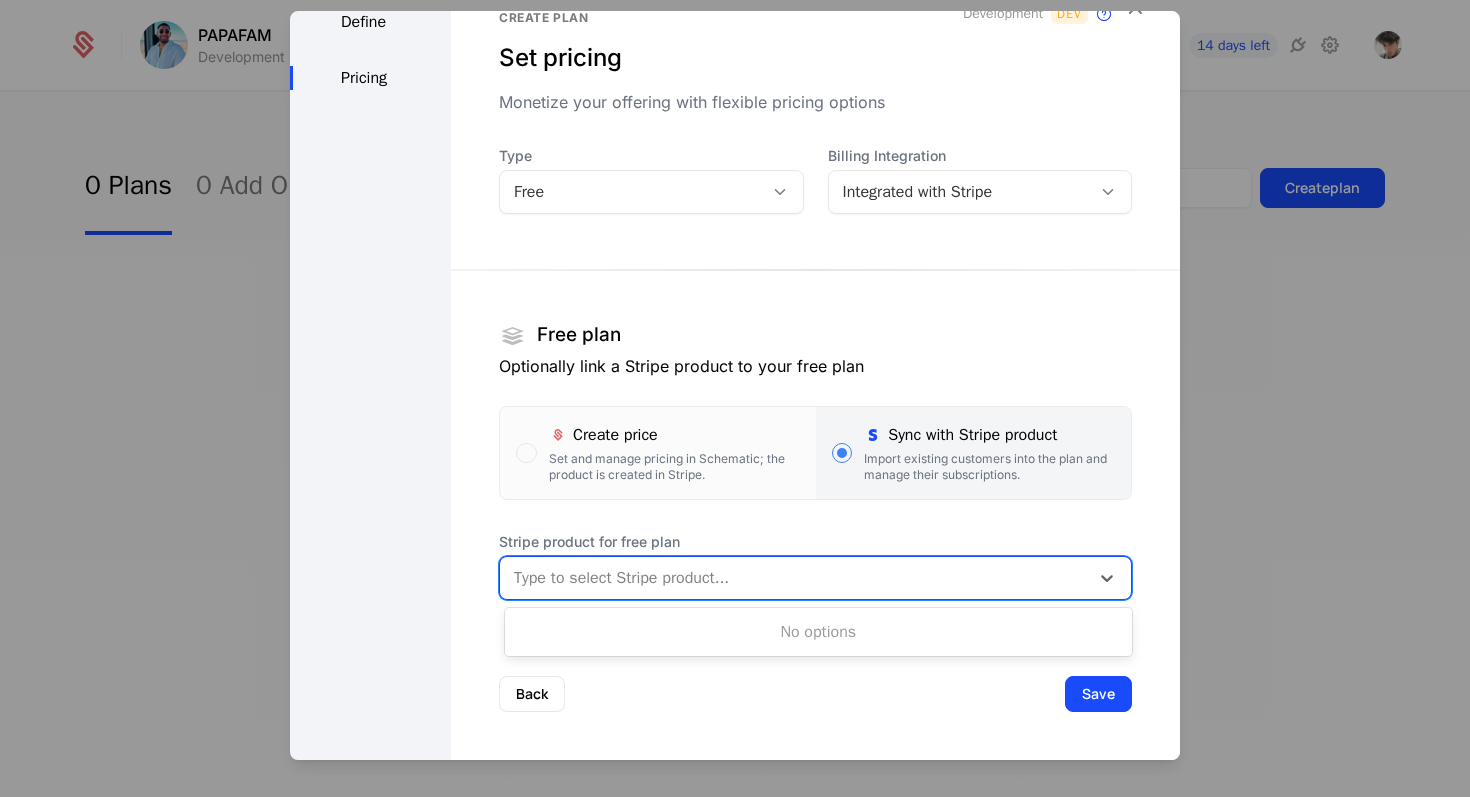 click at bounding box center [794, 578] 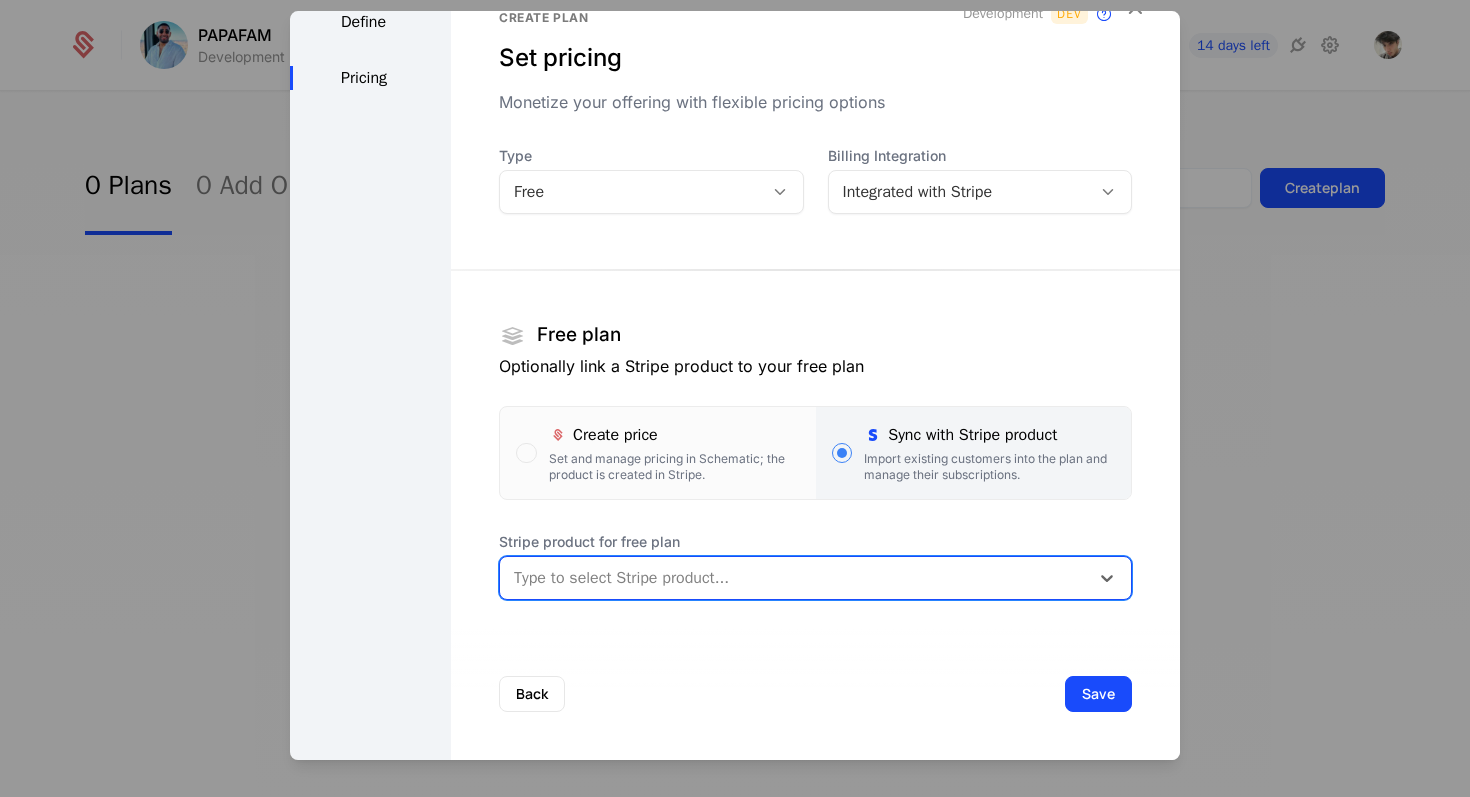 click at bounding box center (794, 578) 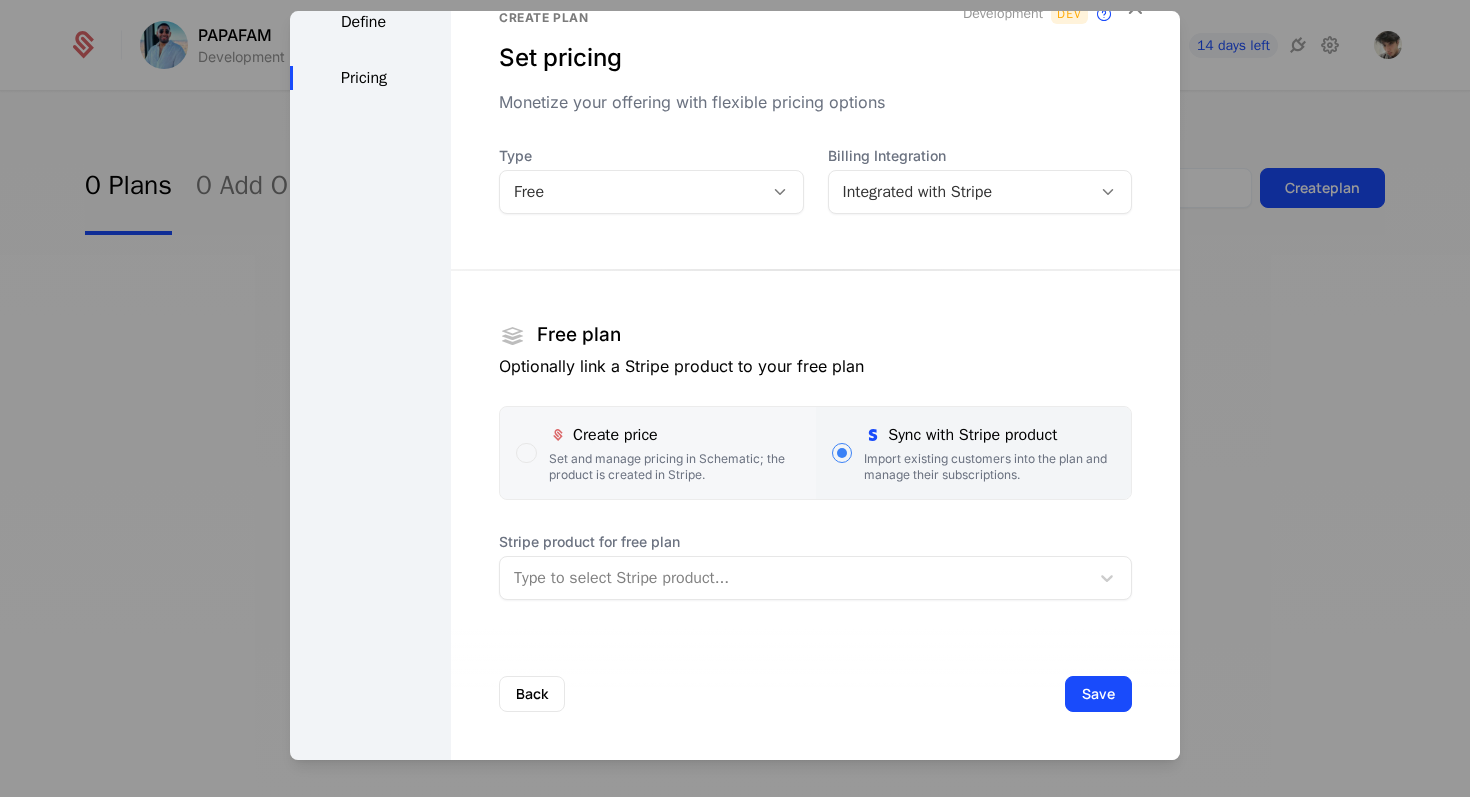 click on "Set and manage pricing in Schematic; the product is created in Stripe." at bounding box center (674, 467) 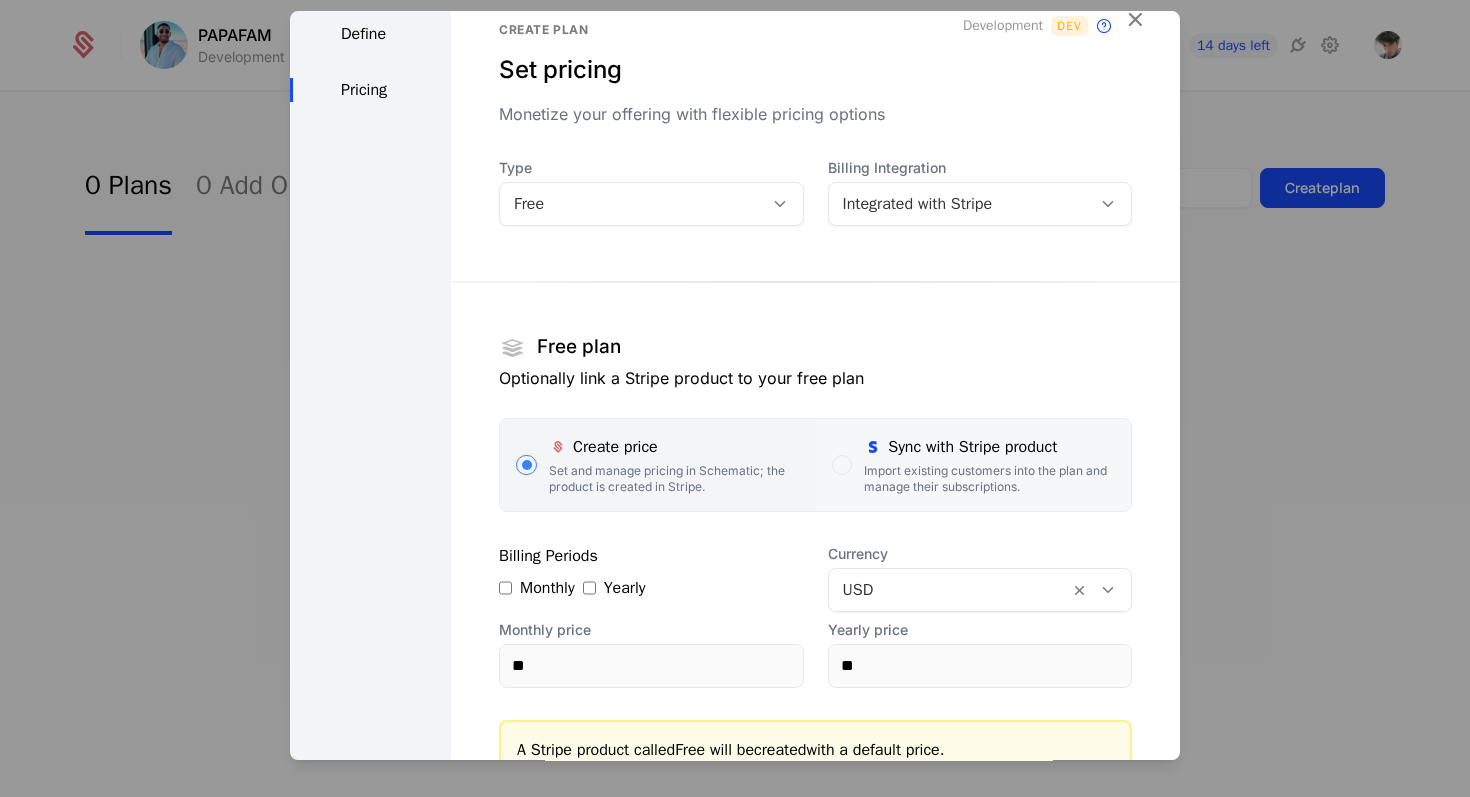 scroll, scrollTop: 0, scrollLeft: 0, axis: both 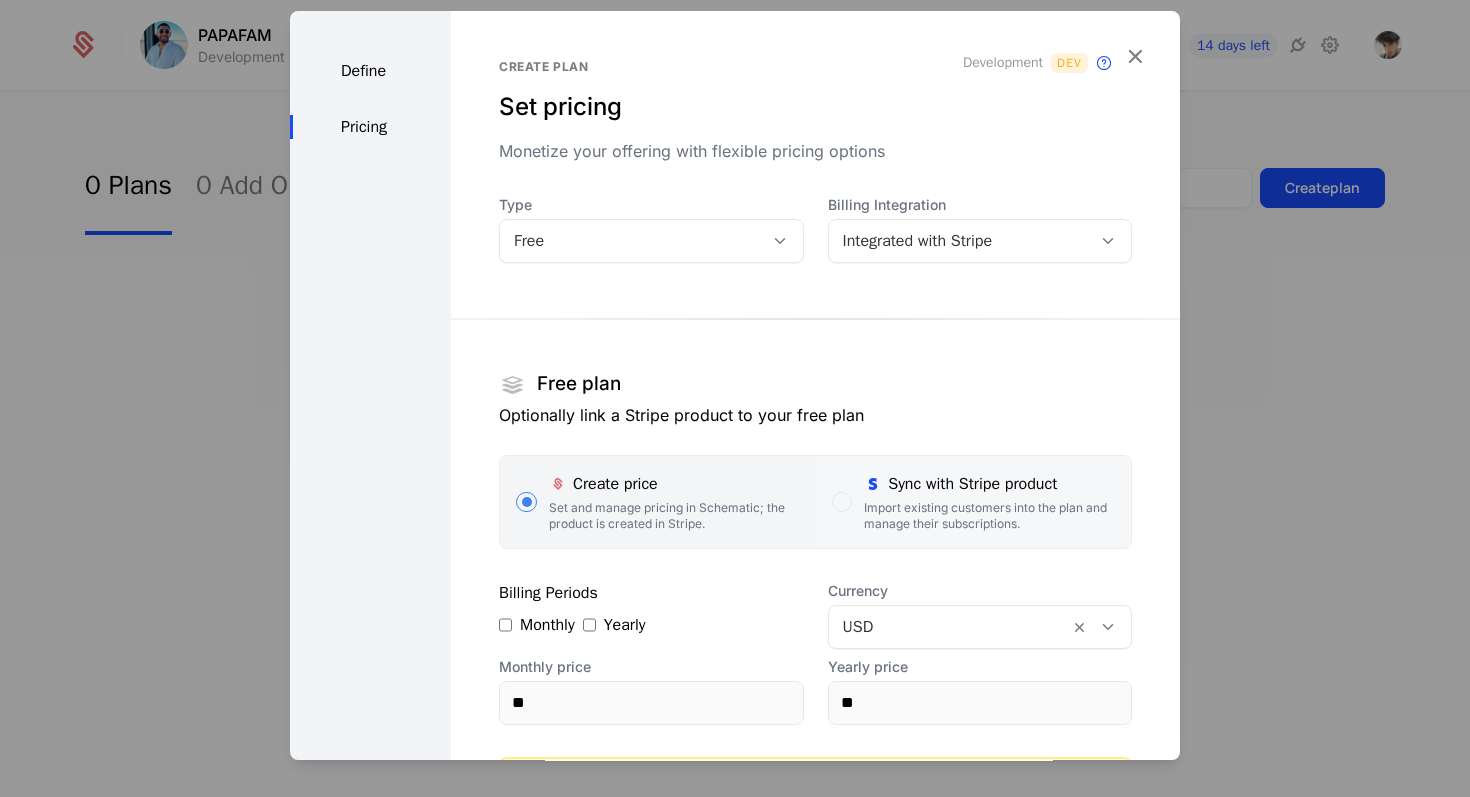 click on "Sync with Stripe product Import existing customers into the plan and manage their subscriptions." at bounding box center (973, 502) 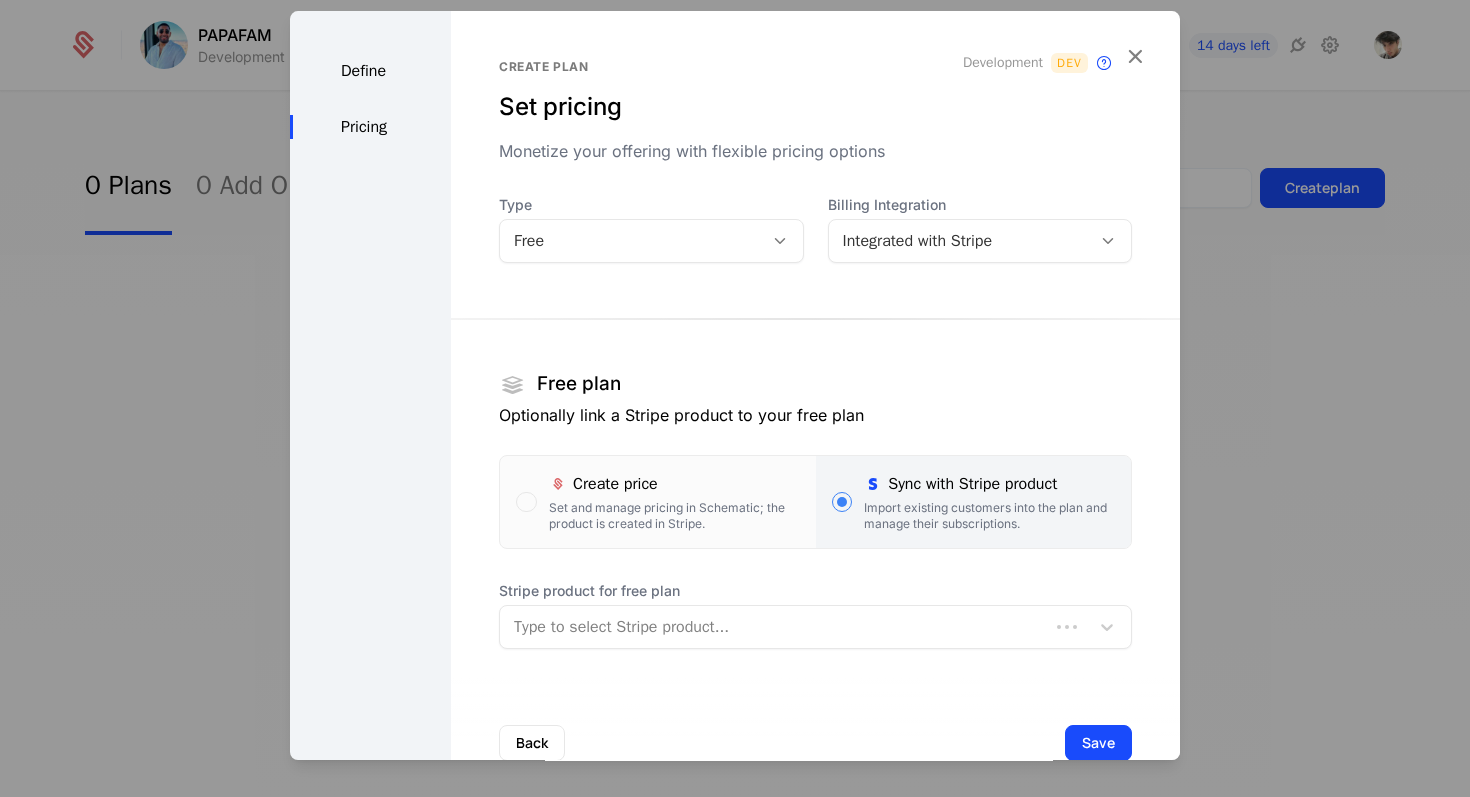 scroll, scrollTop: 49, scrollLeft: 0, axis: vertical 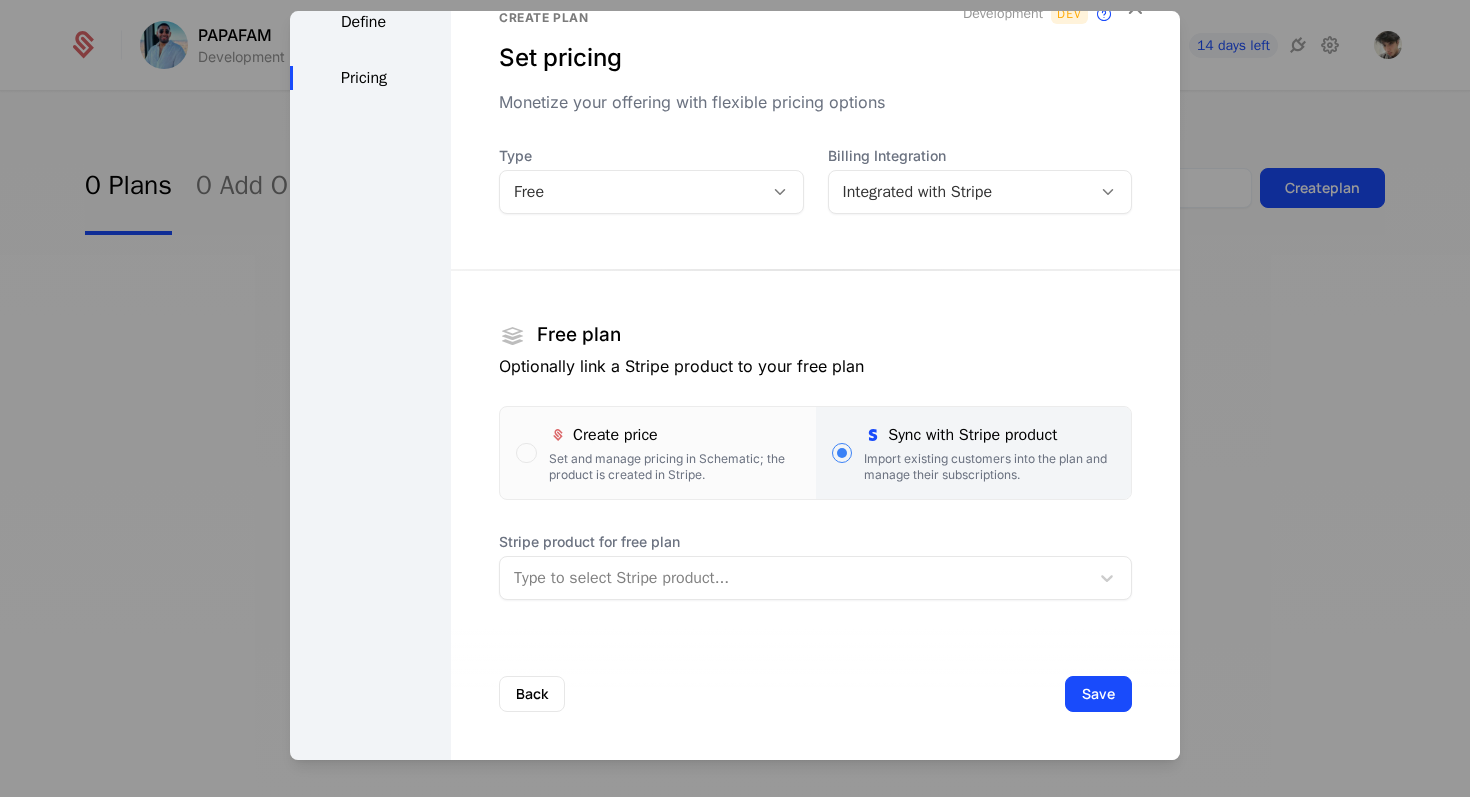 click on "Create plan Set pricing Monetize your offering with flexible pricing options Development Dev This plan's audience will be synchronized with a billing product
on this environment only. Type Free Billing Integration Integrated with Stripe Free plan Optionally link a Stripe product to your free plan Create price Set and manage pricing in Schematic; the product is created in Stripe. Sync with Stripe product Import existing customers into the plan and manage their subscriptions. Stripe product for free plan Type to select Stripe product..." at bounding box center (815, 361) 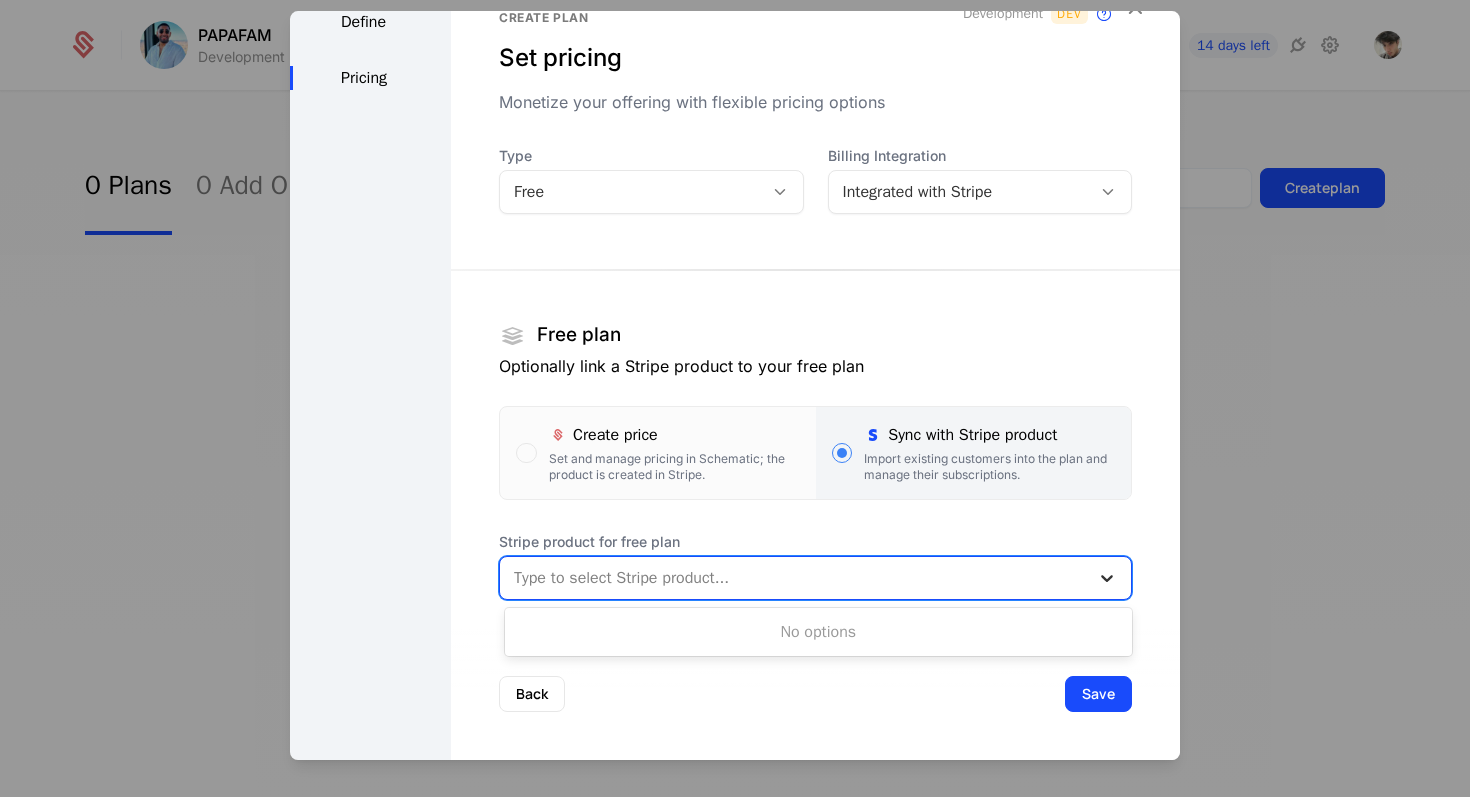 click 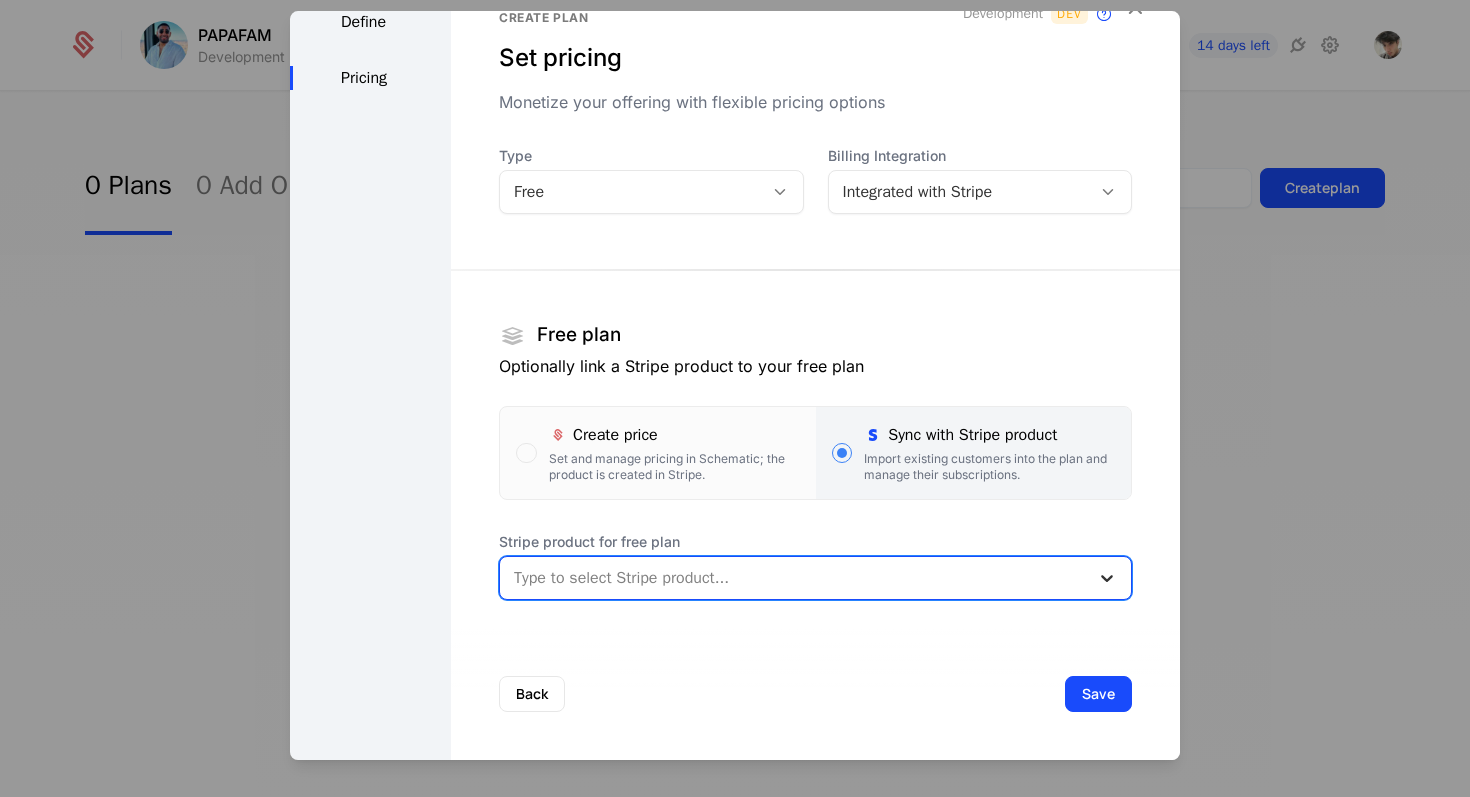 click 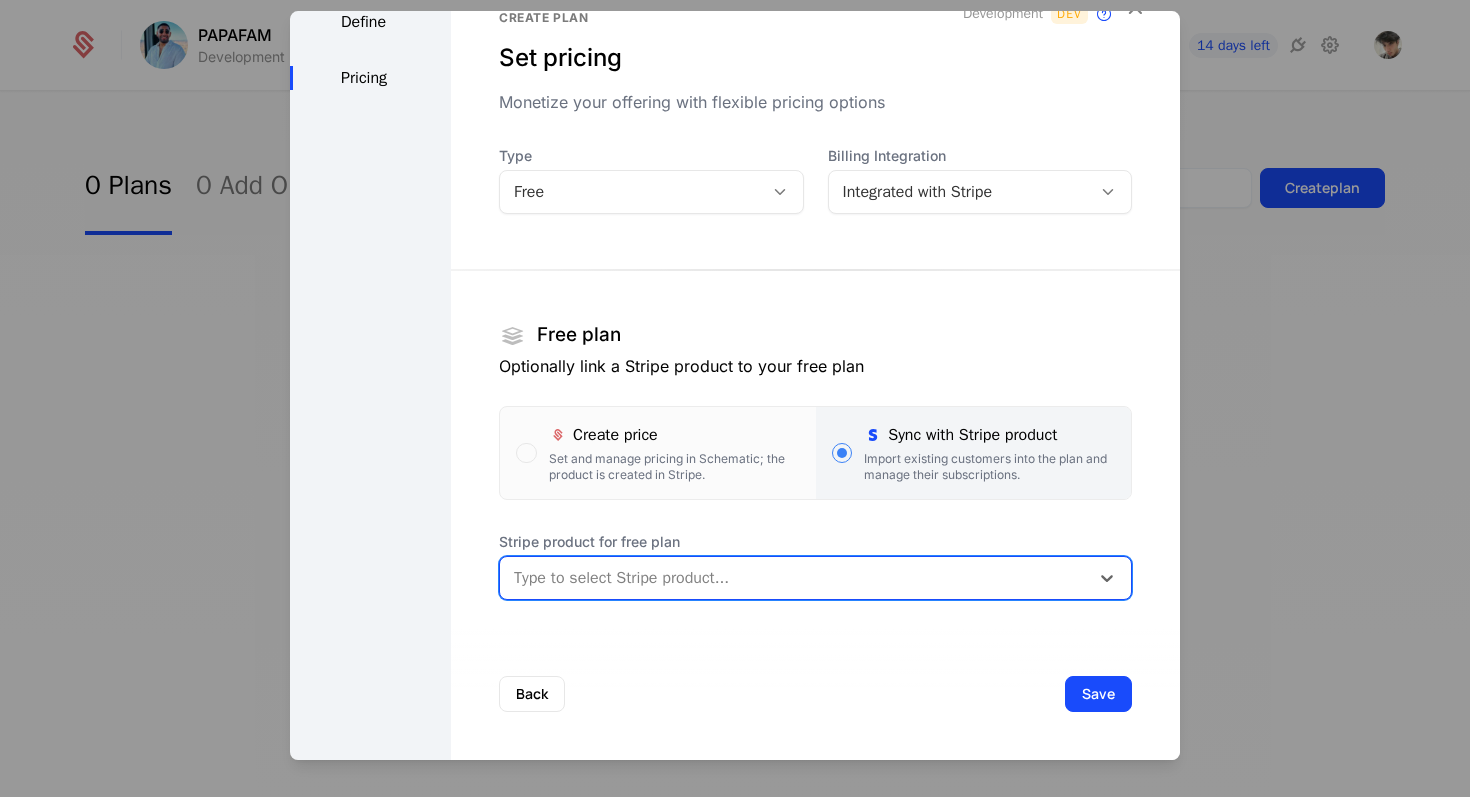 scroll, scrollTop: 0, scrollLeft: 0, axis: both 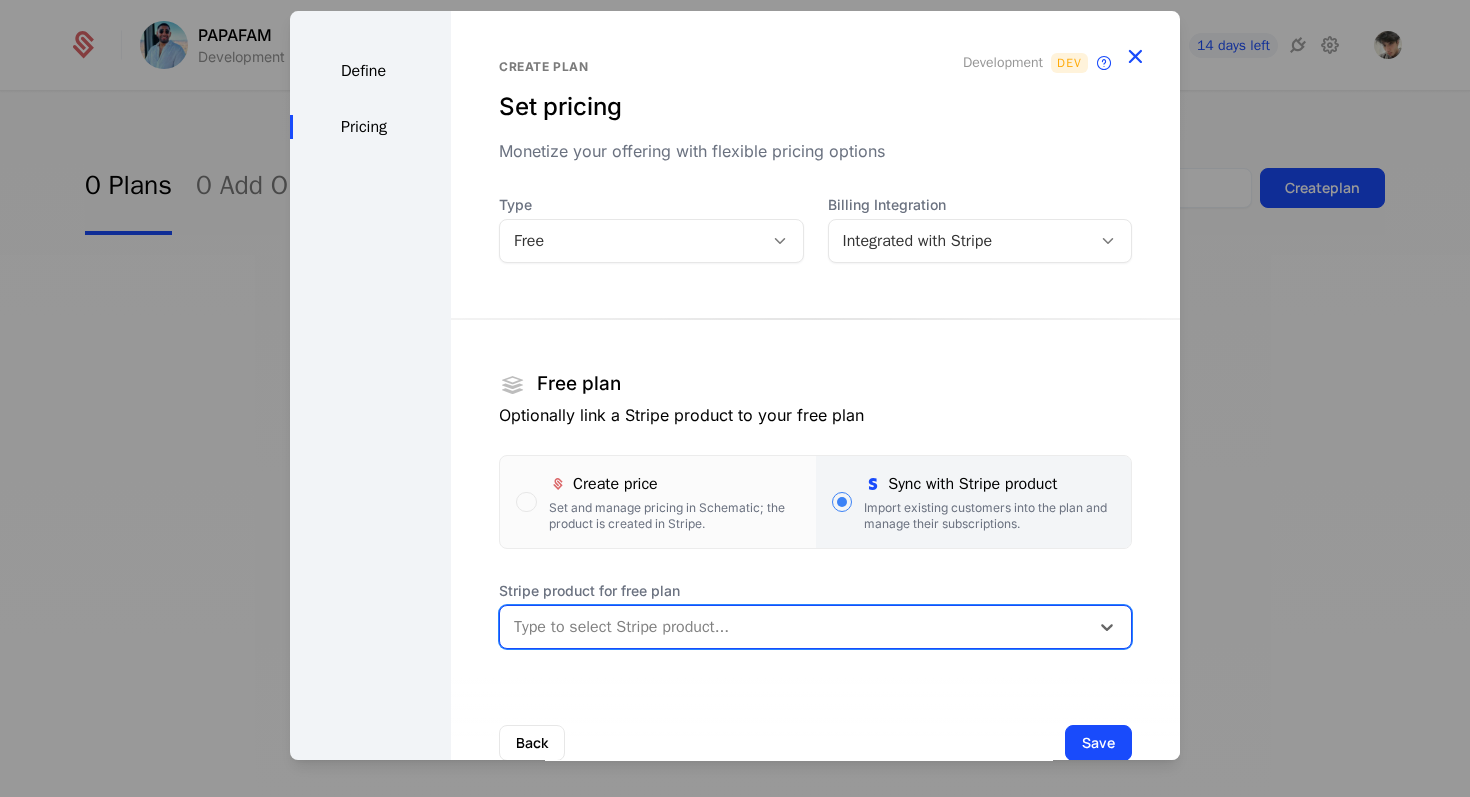click at bounding box center [1135, 56] 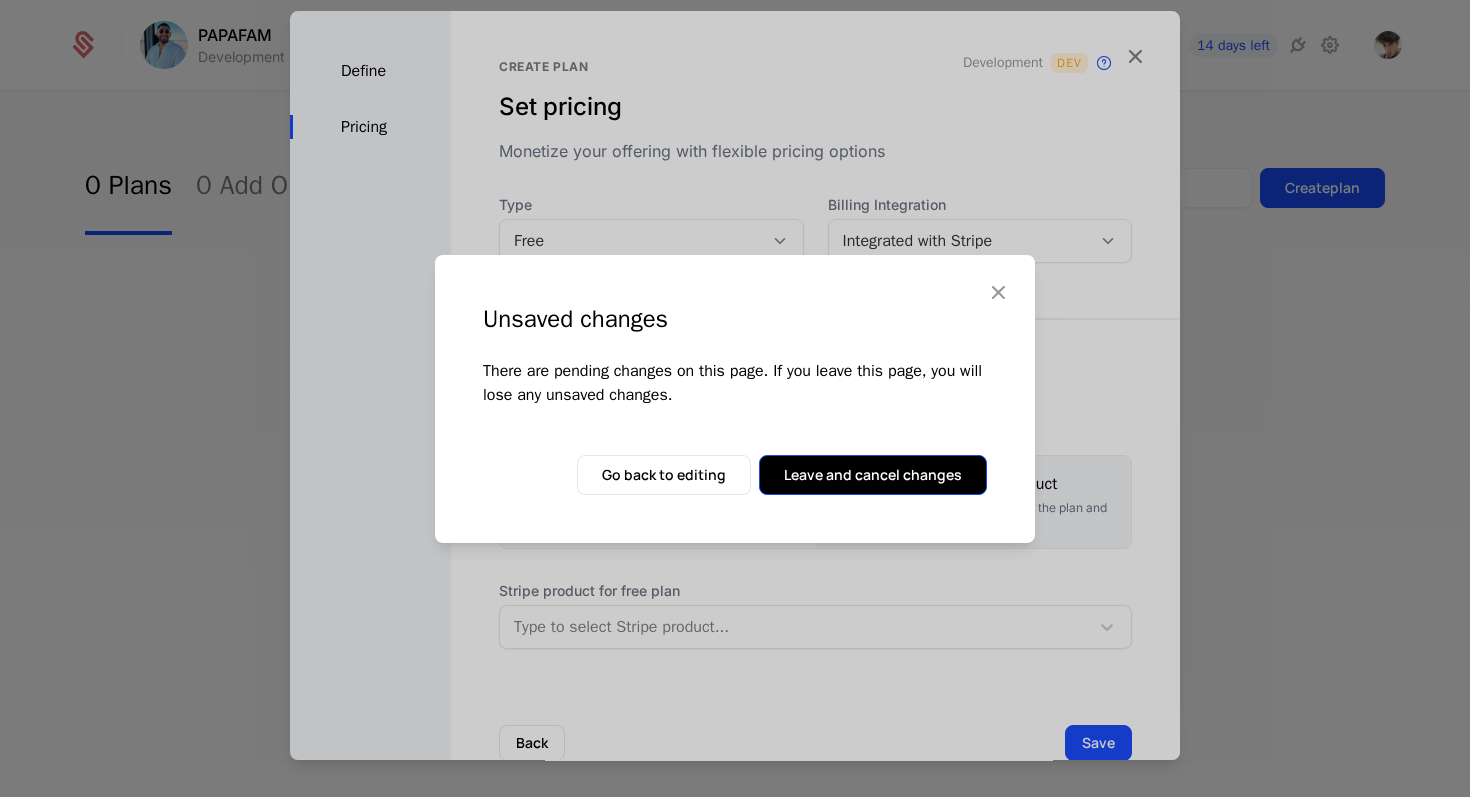 click on "Leave and cancel changes" at bounding box center [873, 475] 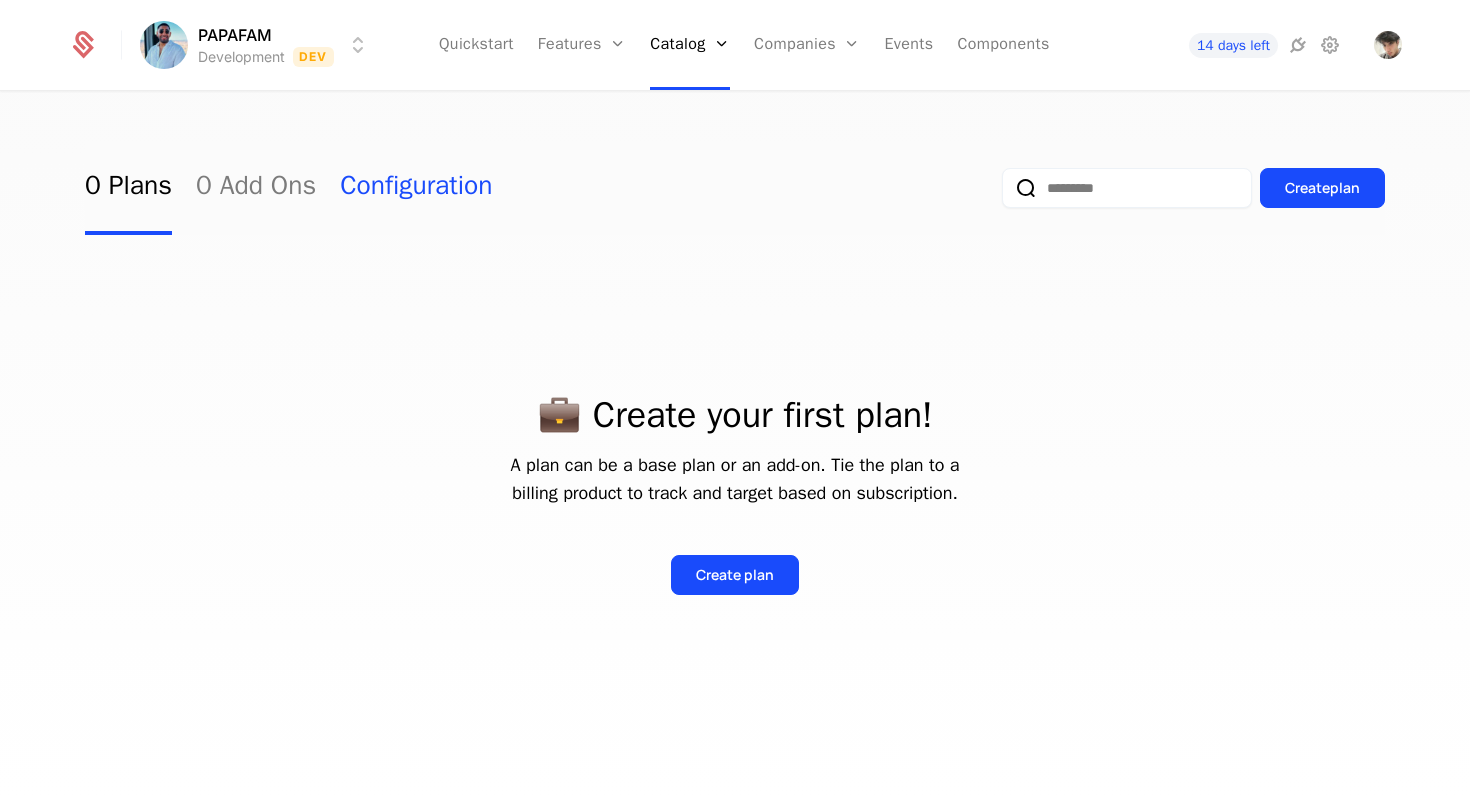 click on "Configuration" at bounding box center [416, 188] 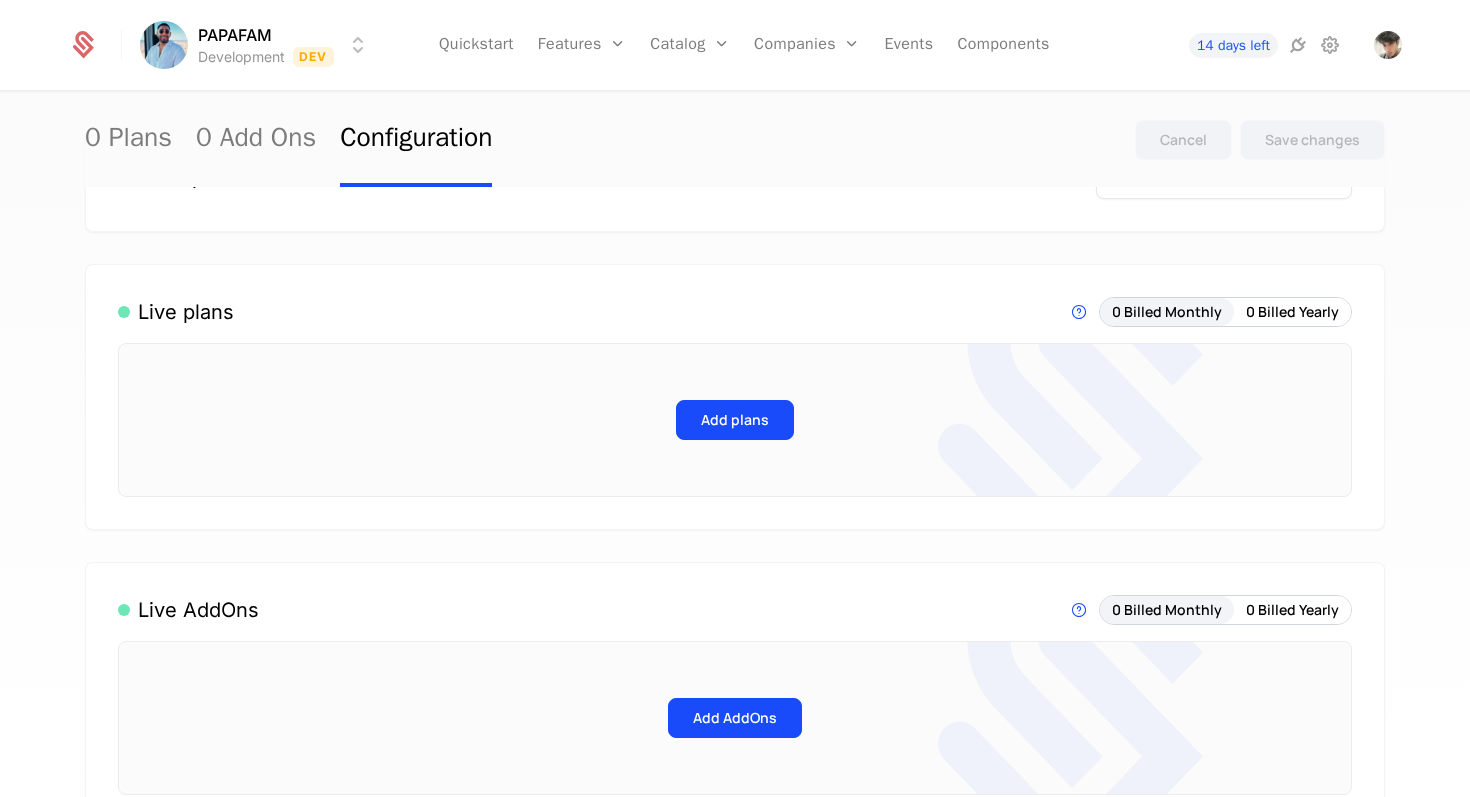 scroll, scrollTop: 0, scrollLeft: 0, axis: both 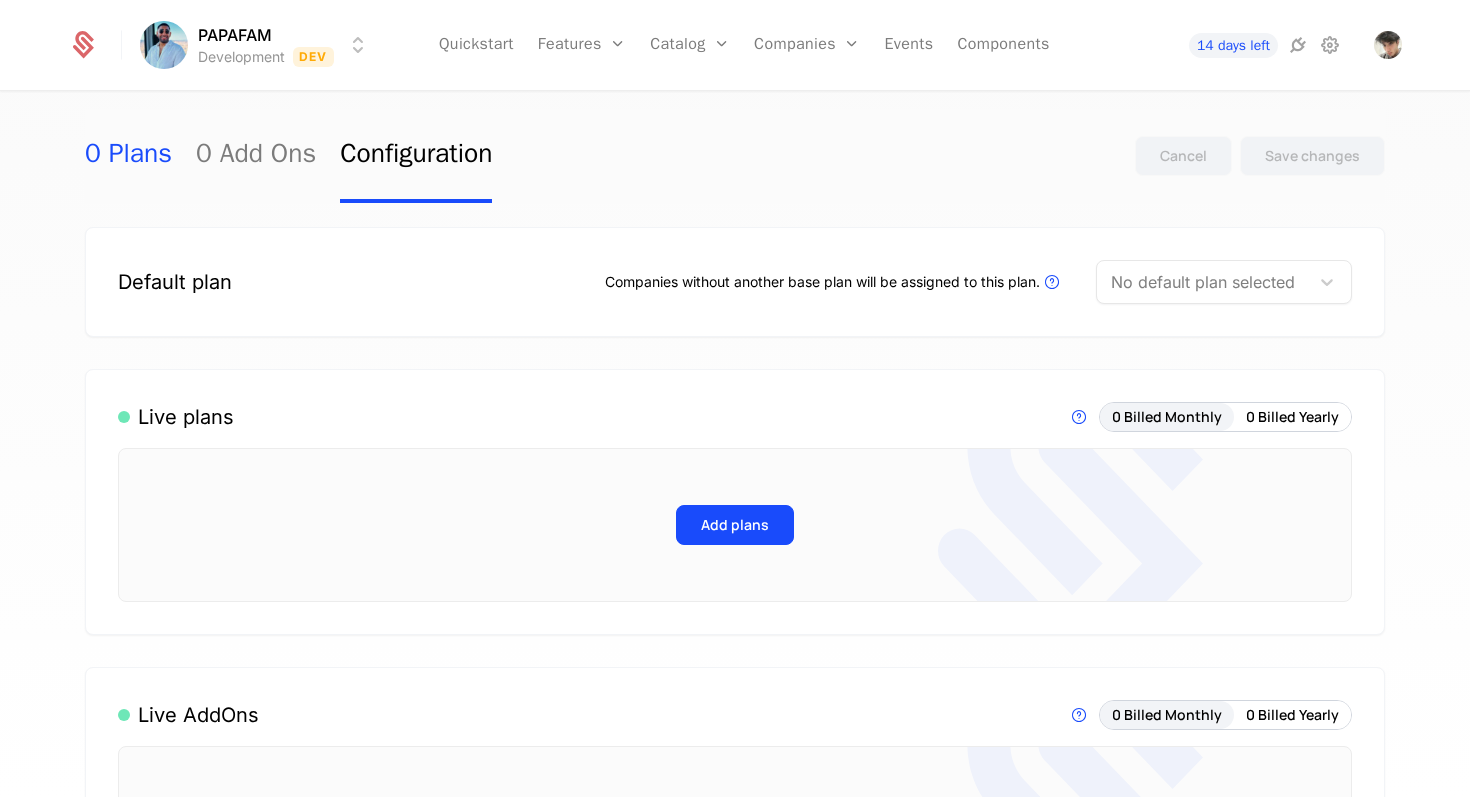 click on "0 Plans" at bounding box center [128, 156] 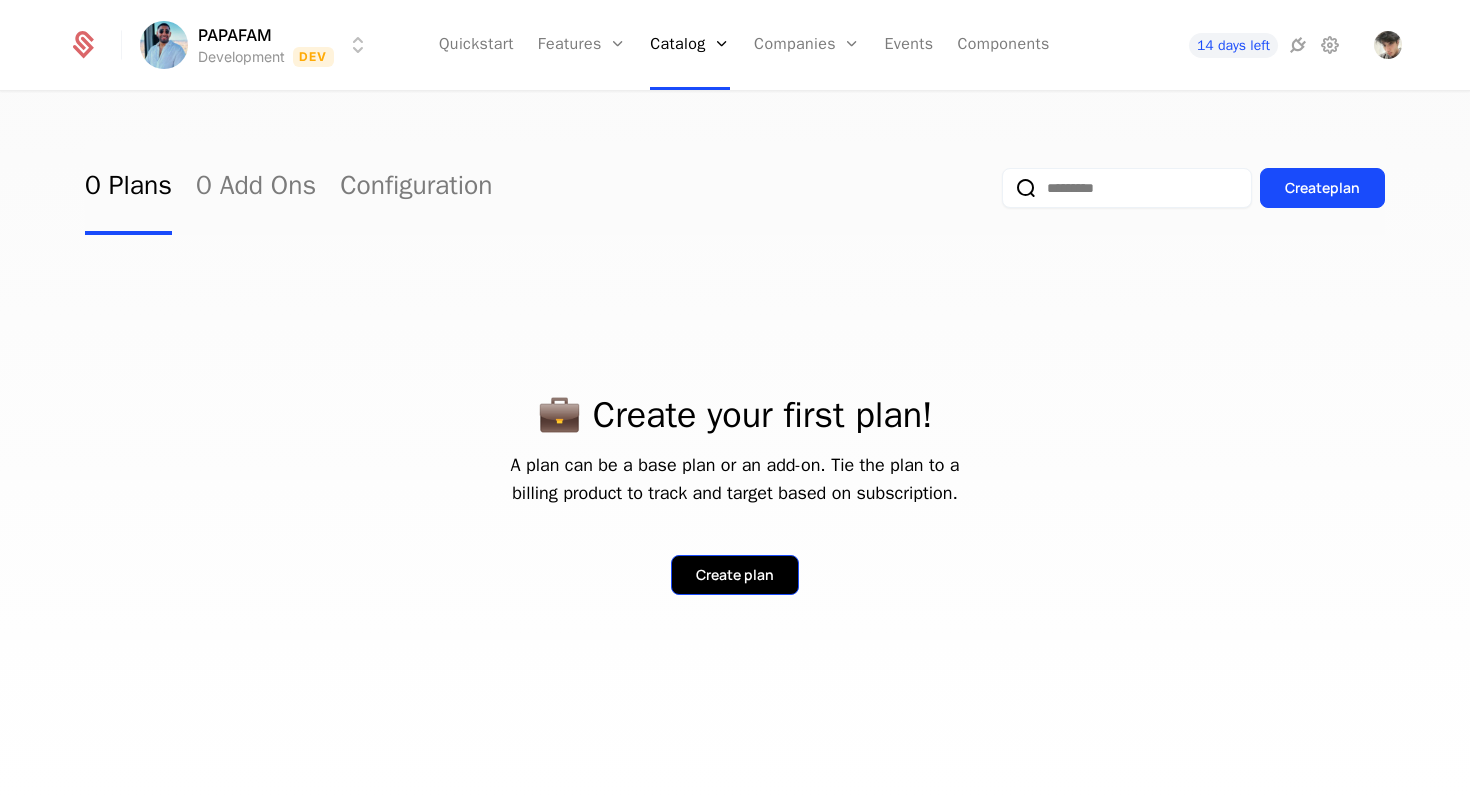 click on "Create plan" at bounding box center [735, 575] 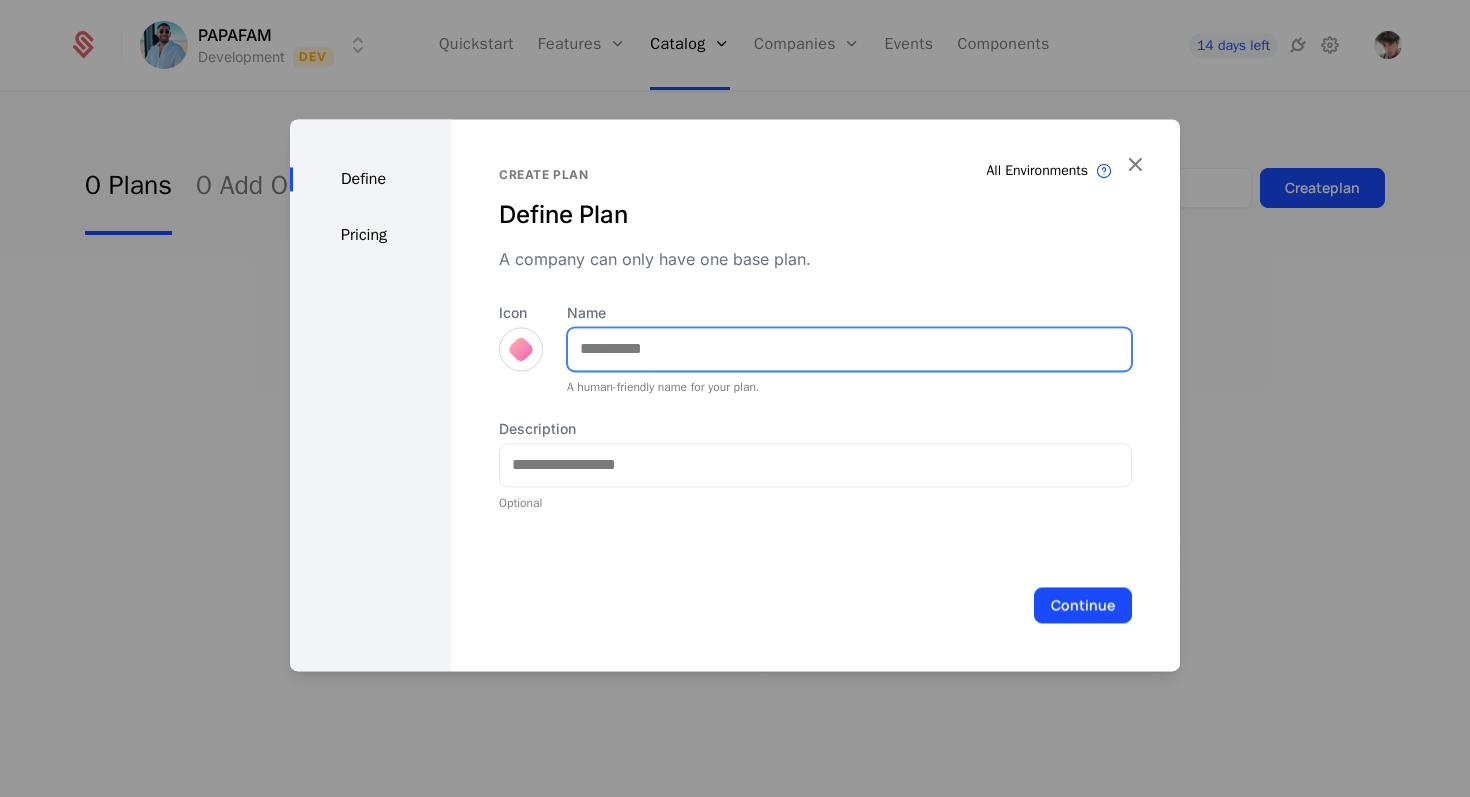 click on "Name" at bounding box center (849, 349) 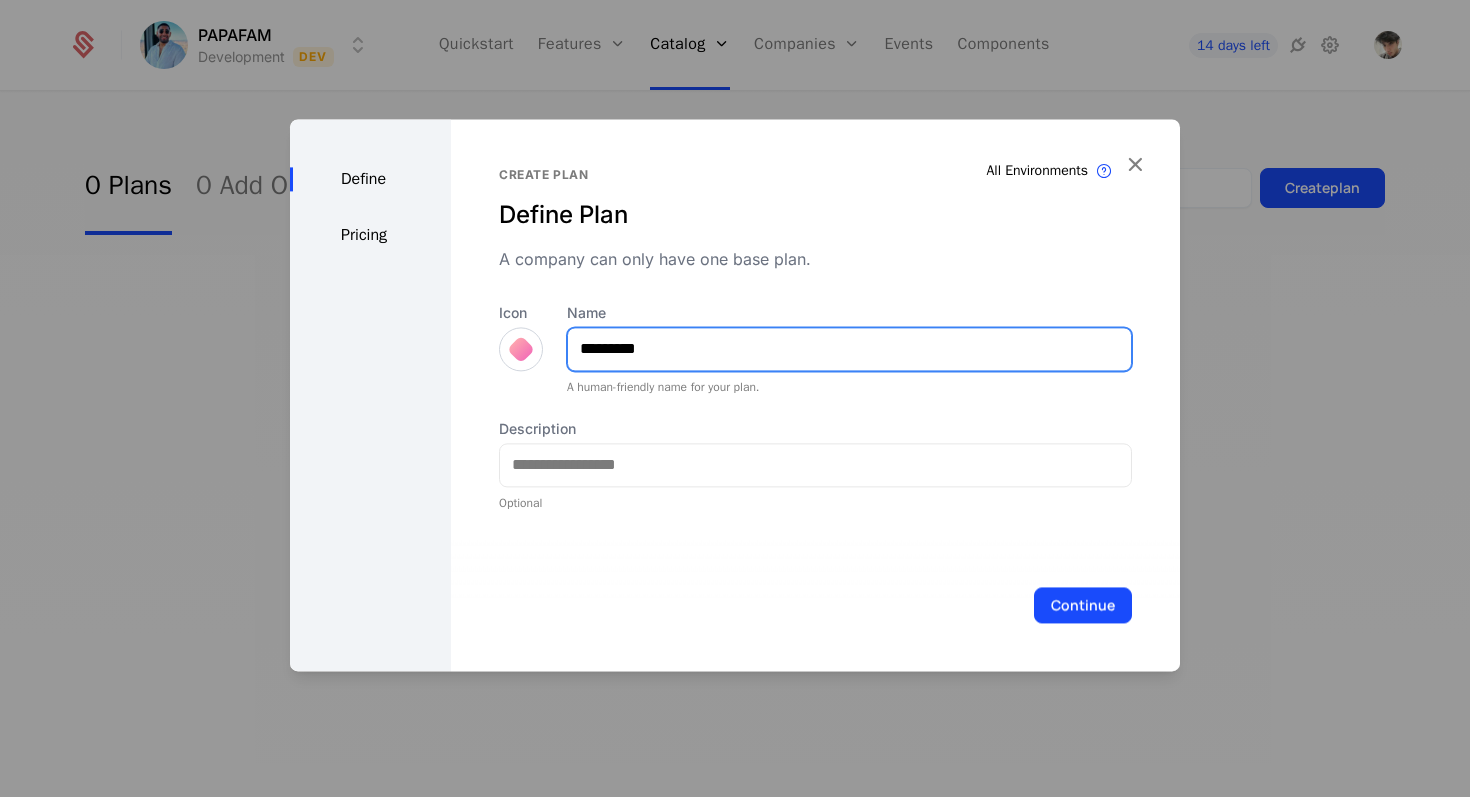 type on "*********" 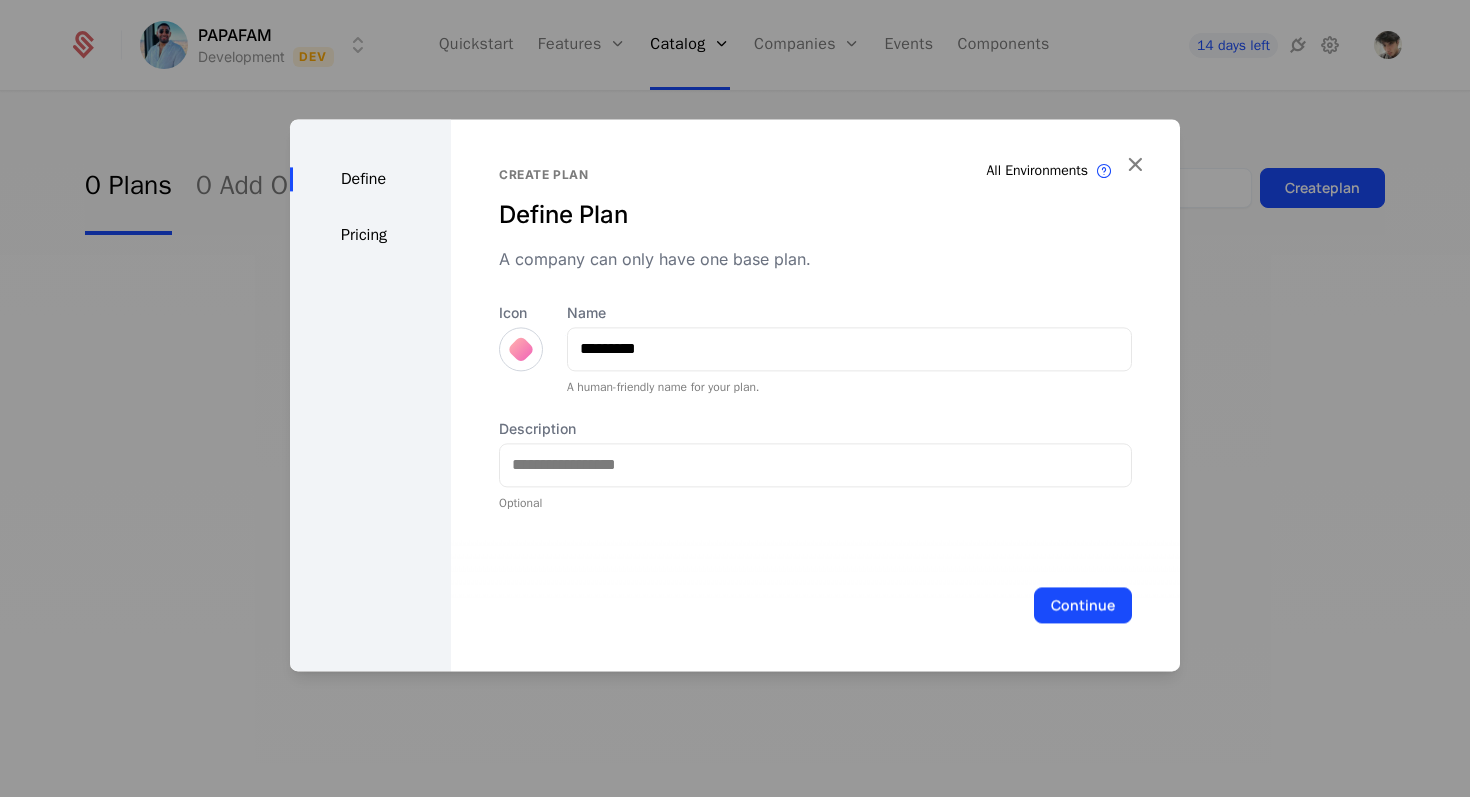 click at bounding box center (521, 349) 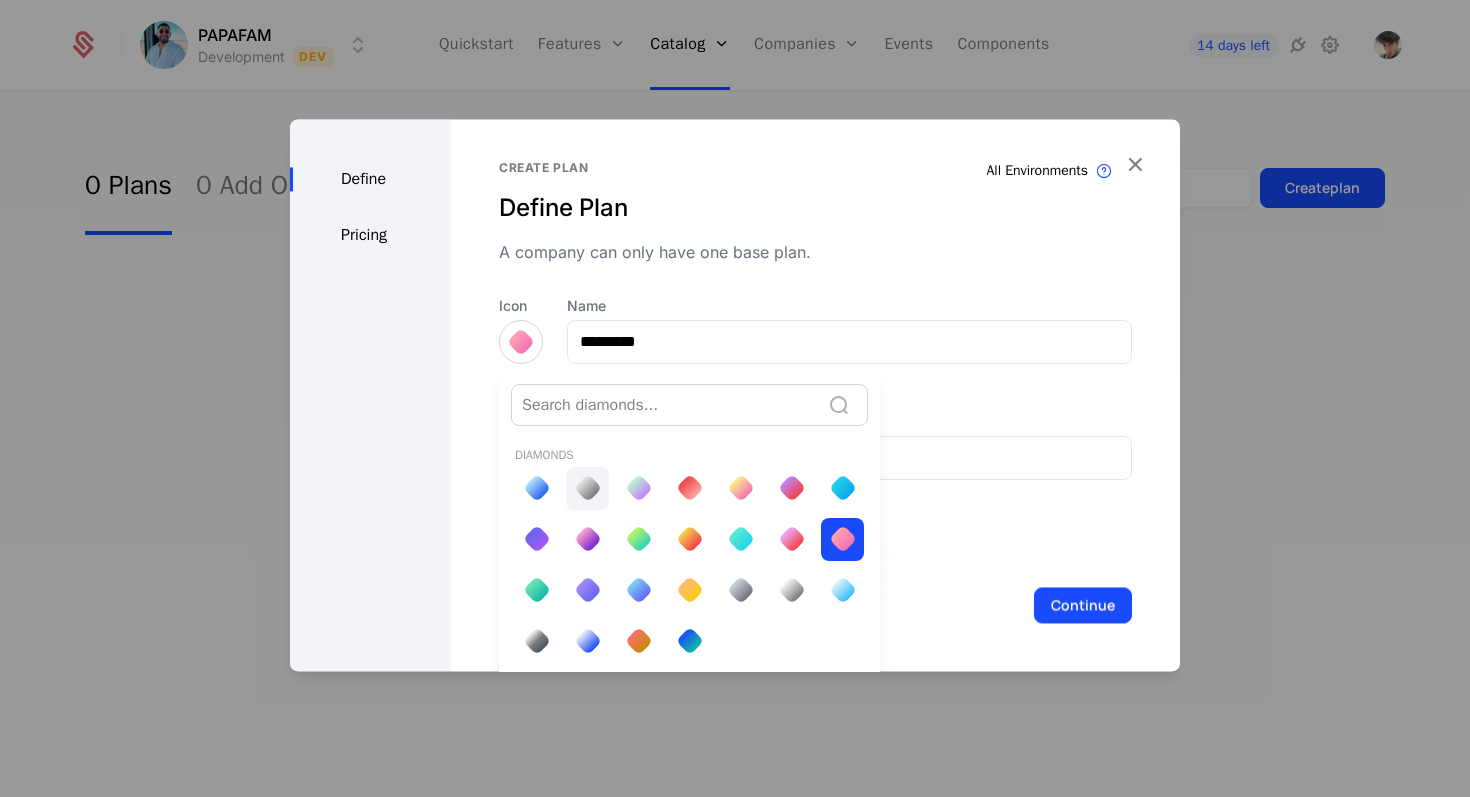click at bounding box center (587, 488) 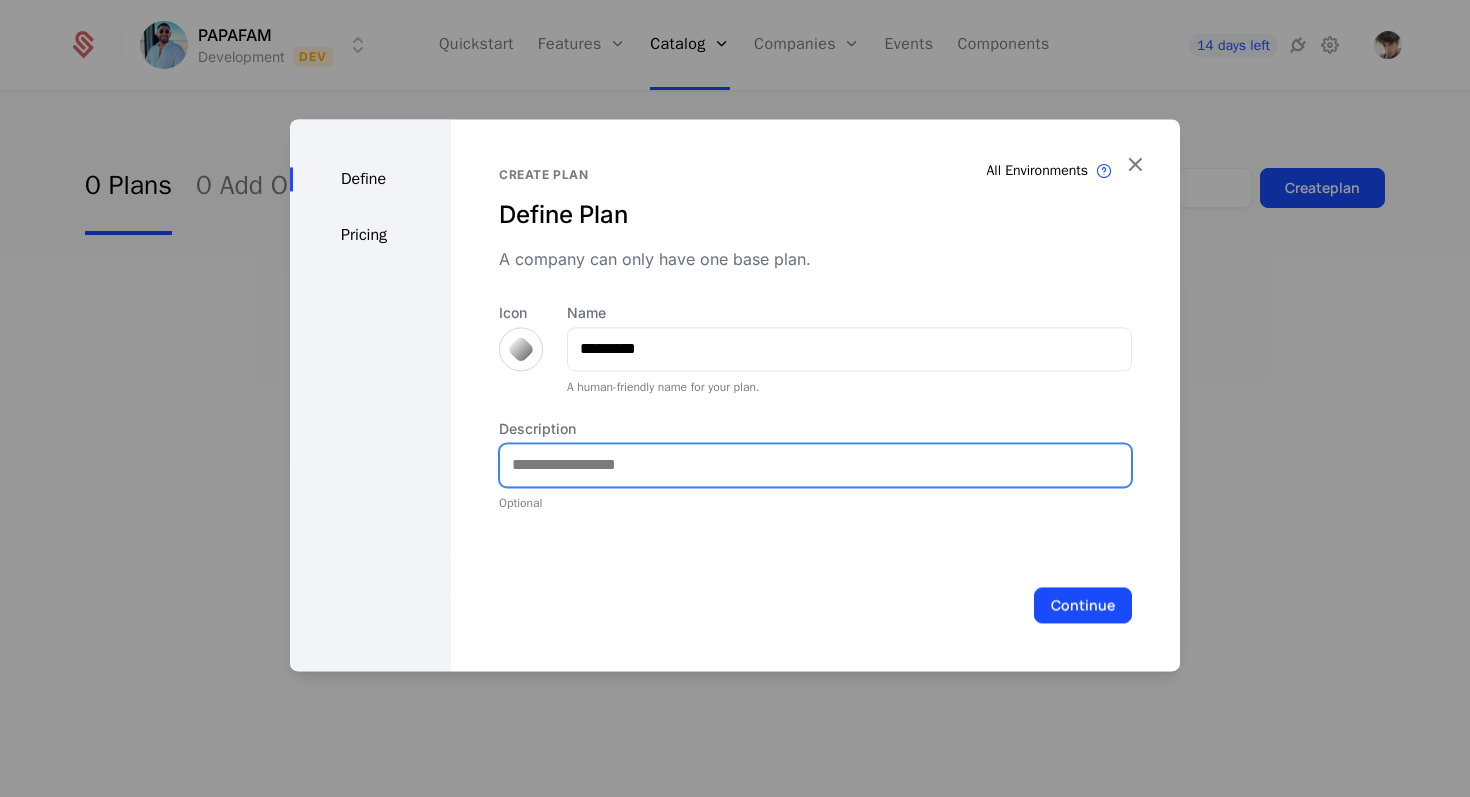 click on "Description" at bounding box center [815, 465] 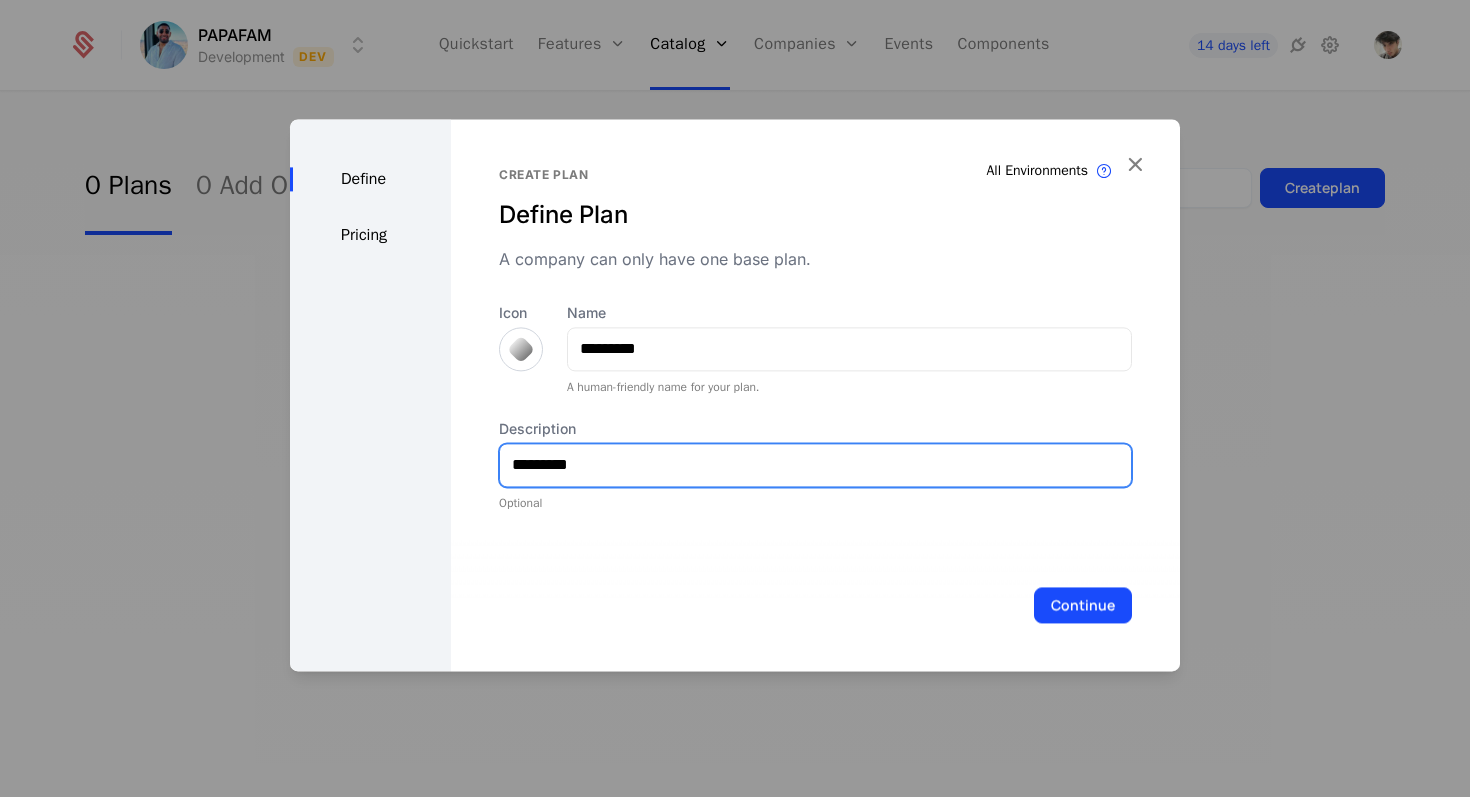 type on "*********" 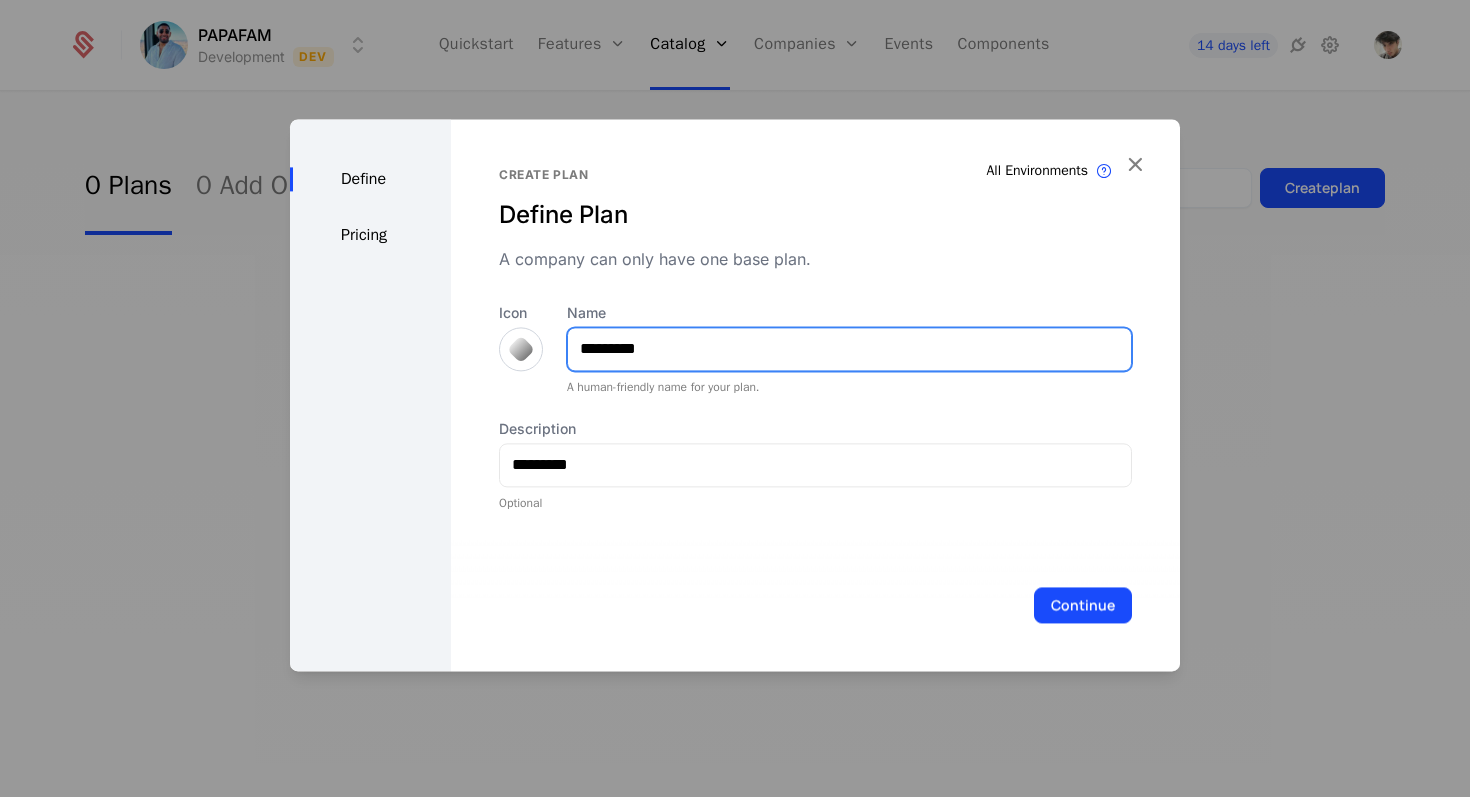 click on "*********" at bounding box center [849, 349] 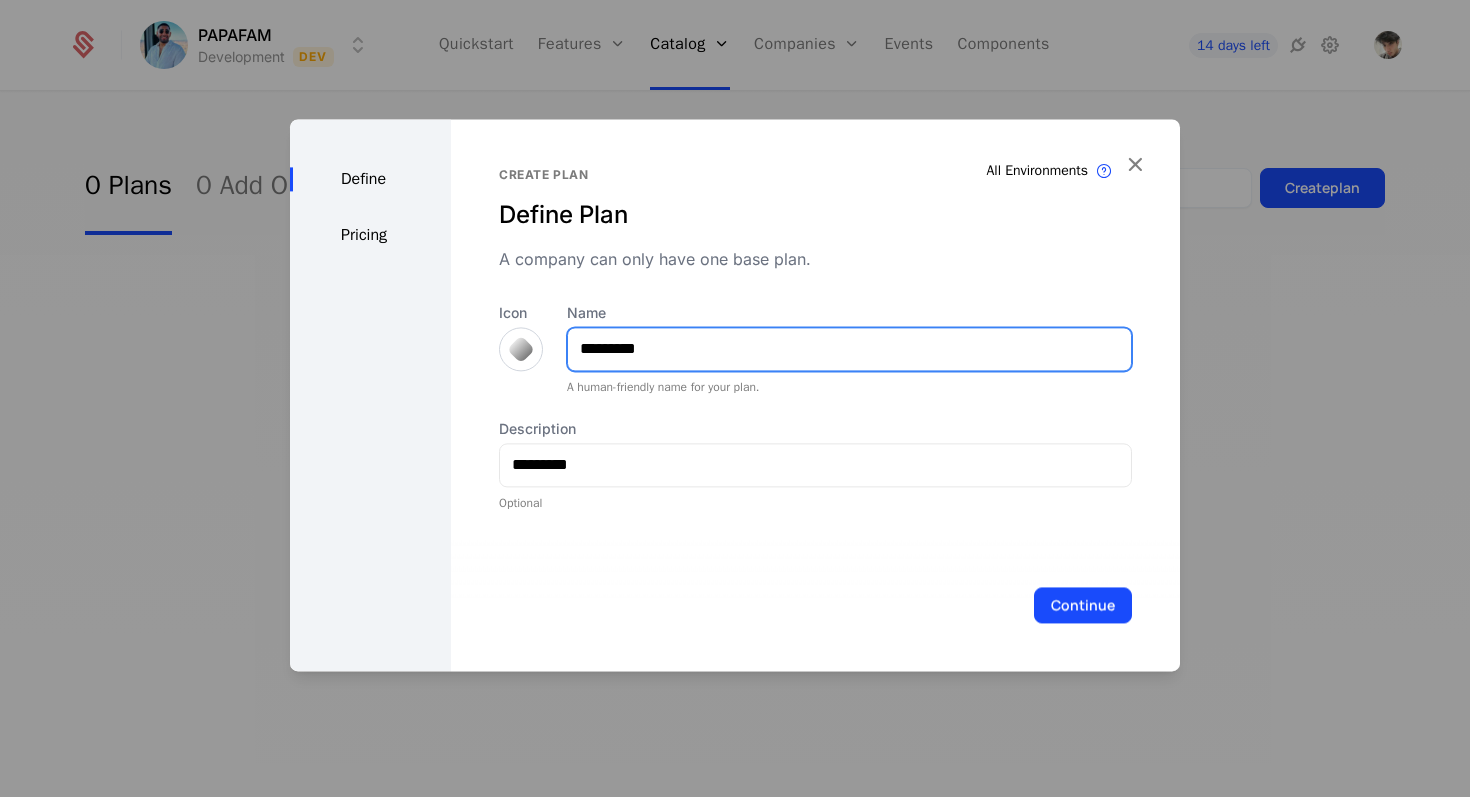 type on "*********" 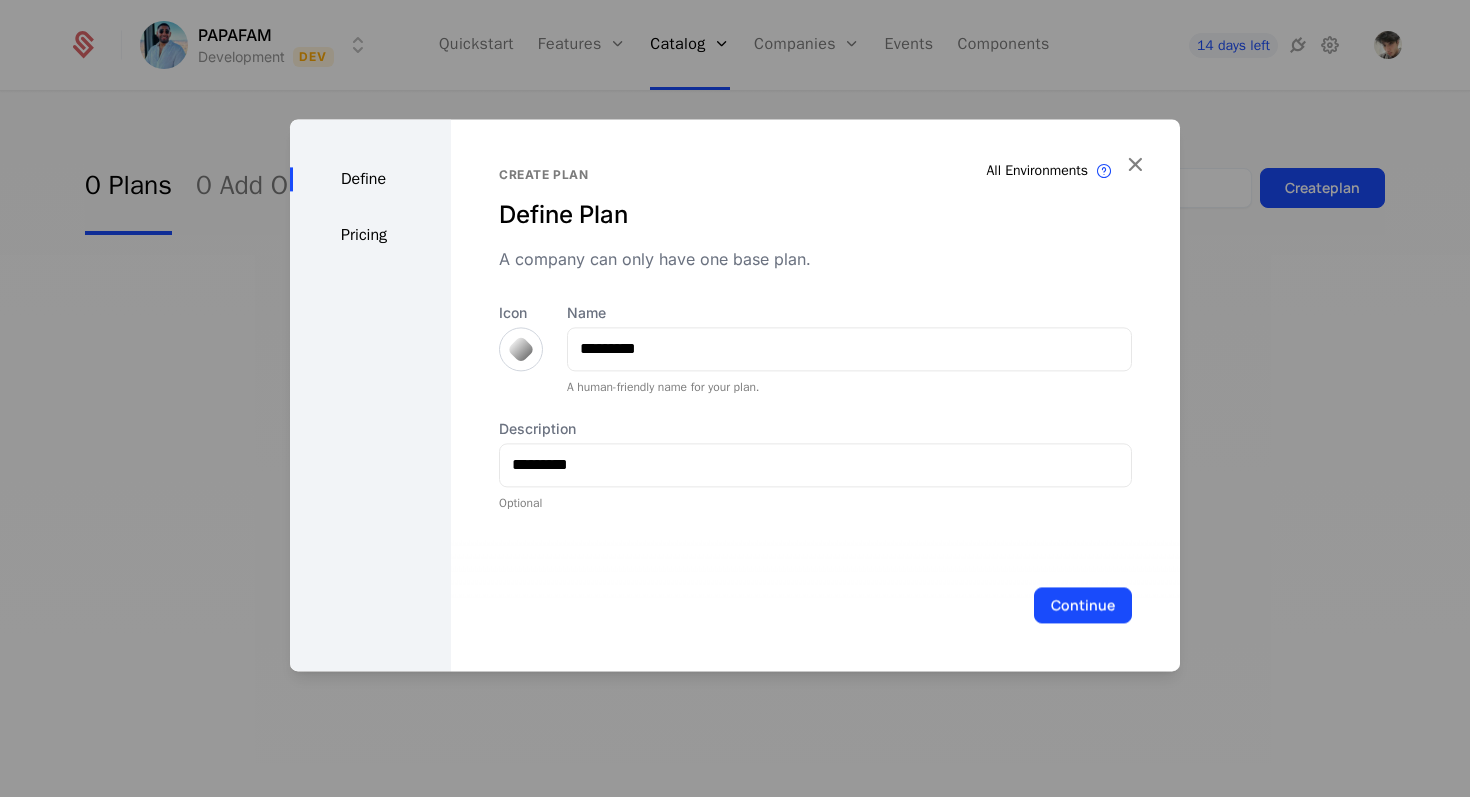 click on "Pricing" at bounding box center (370, 235) 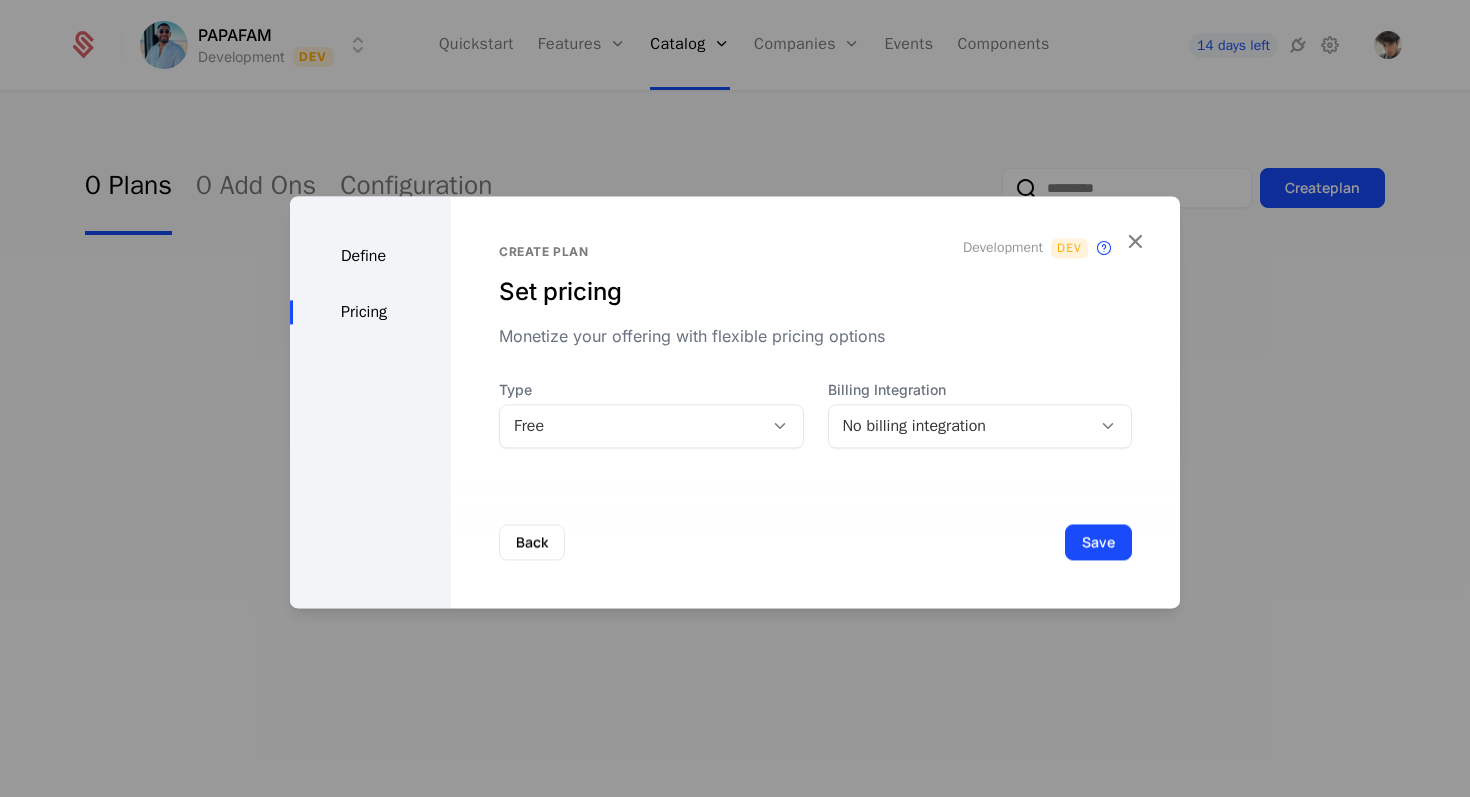 click on "No billing integration" at bounding box center (960, 426) 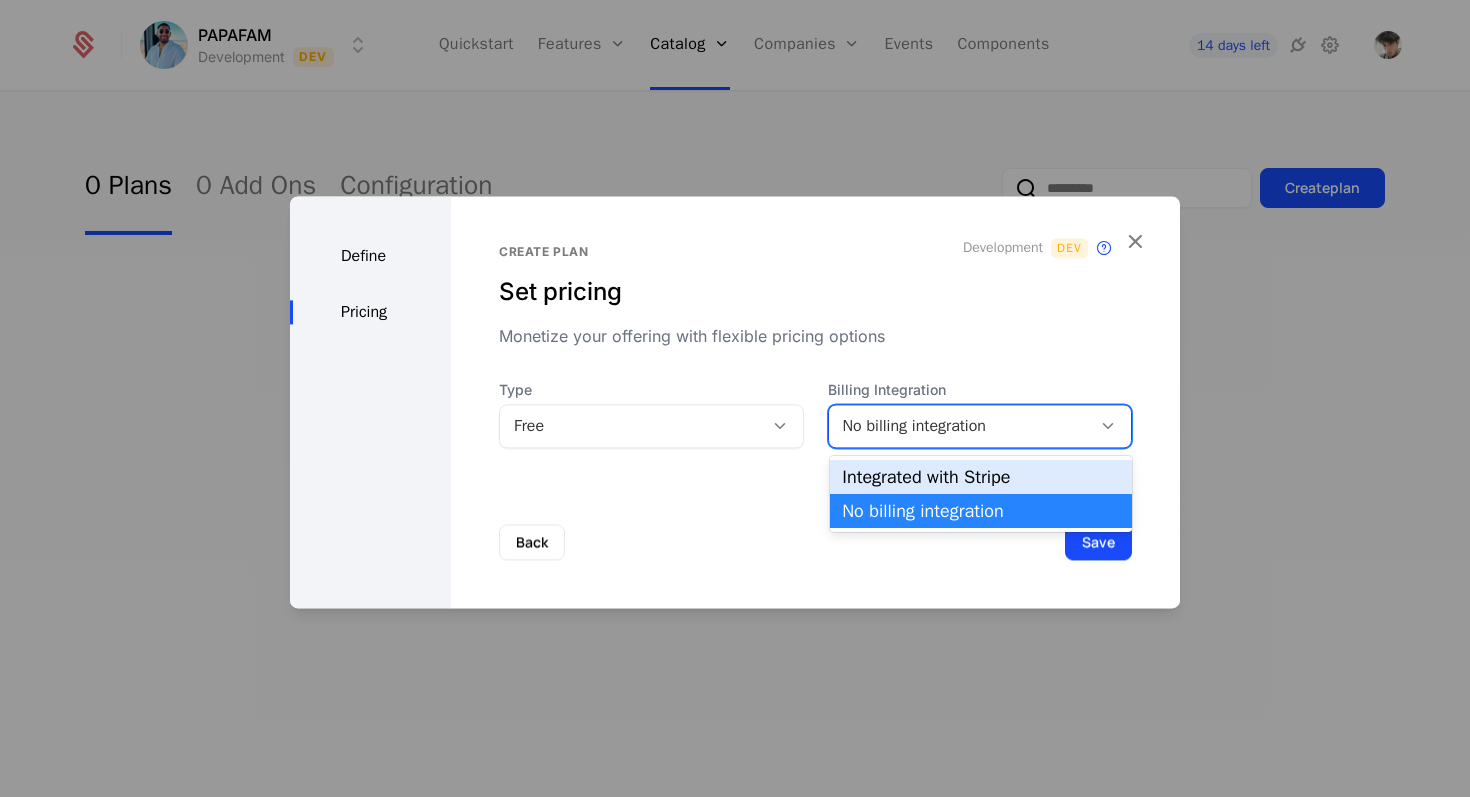 click on "Integrated with Stripe" at bounding box center (981, 477) 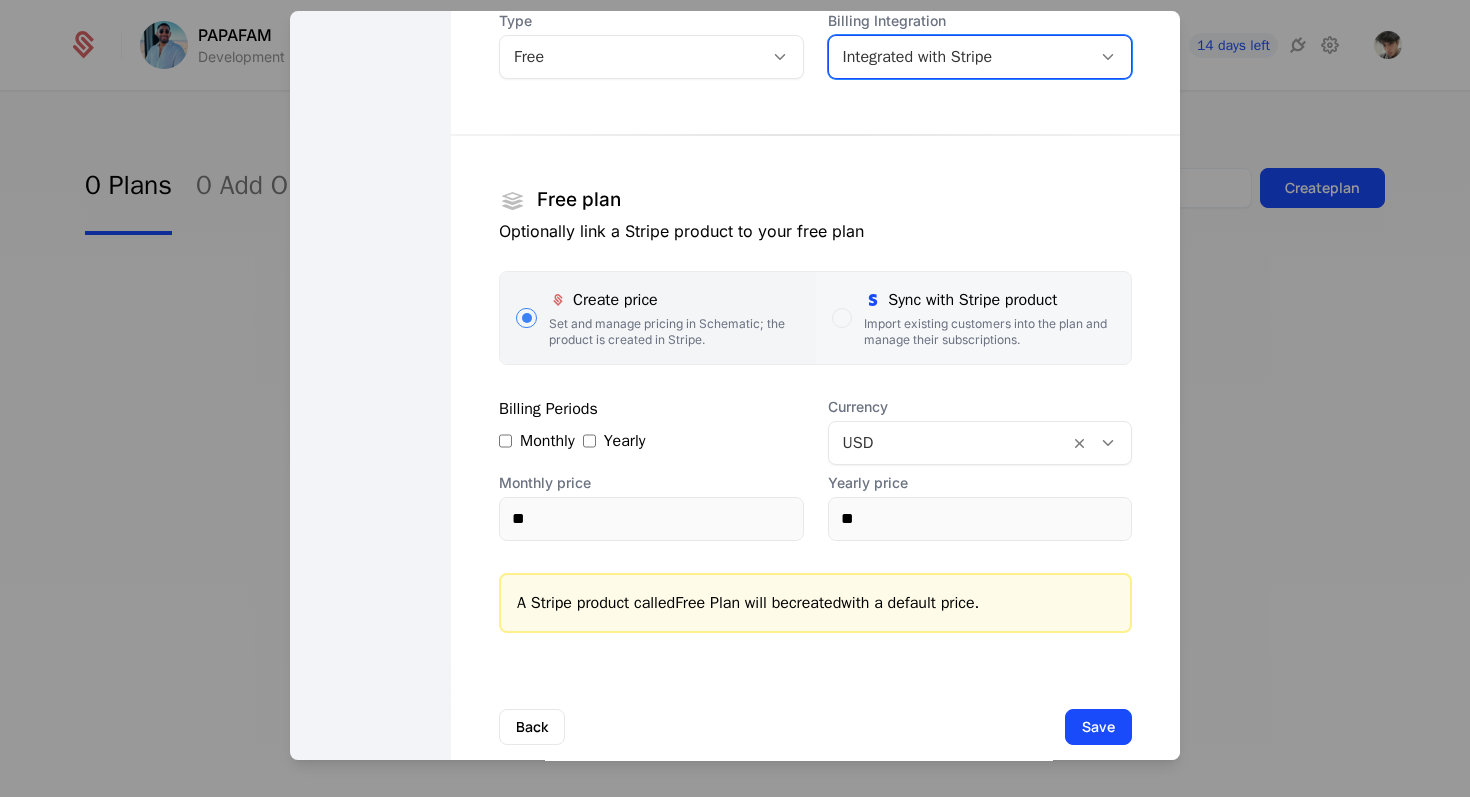scroll, scrollTop: 217, scrollLeft: 0, axis: vertical 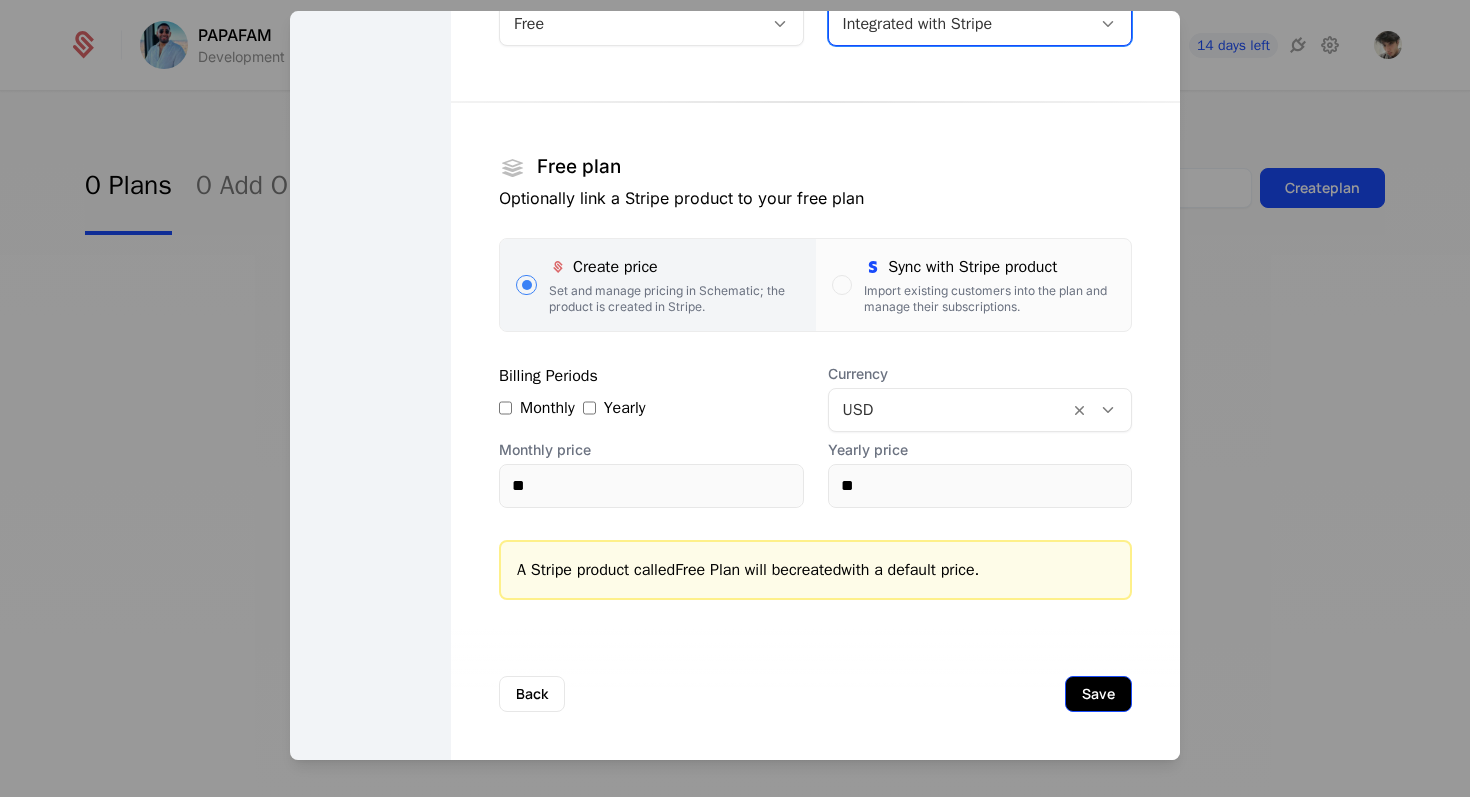 click on "Save" at bounding box center [1098, 694] 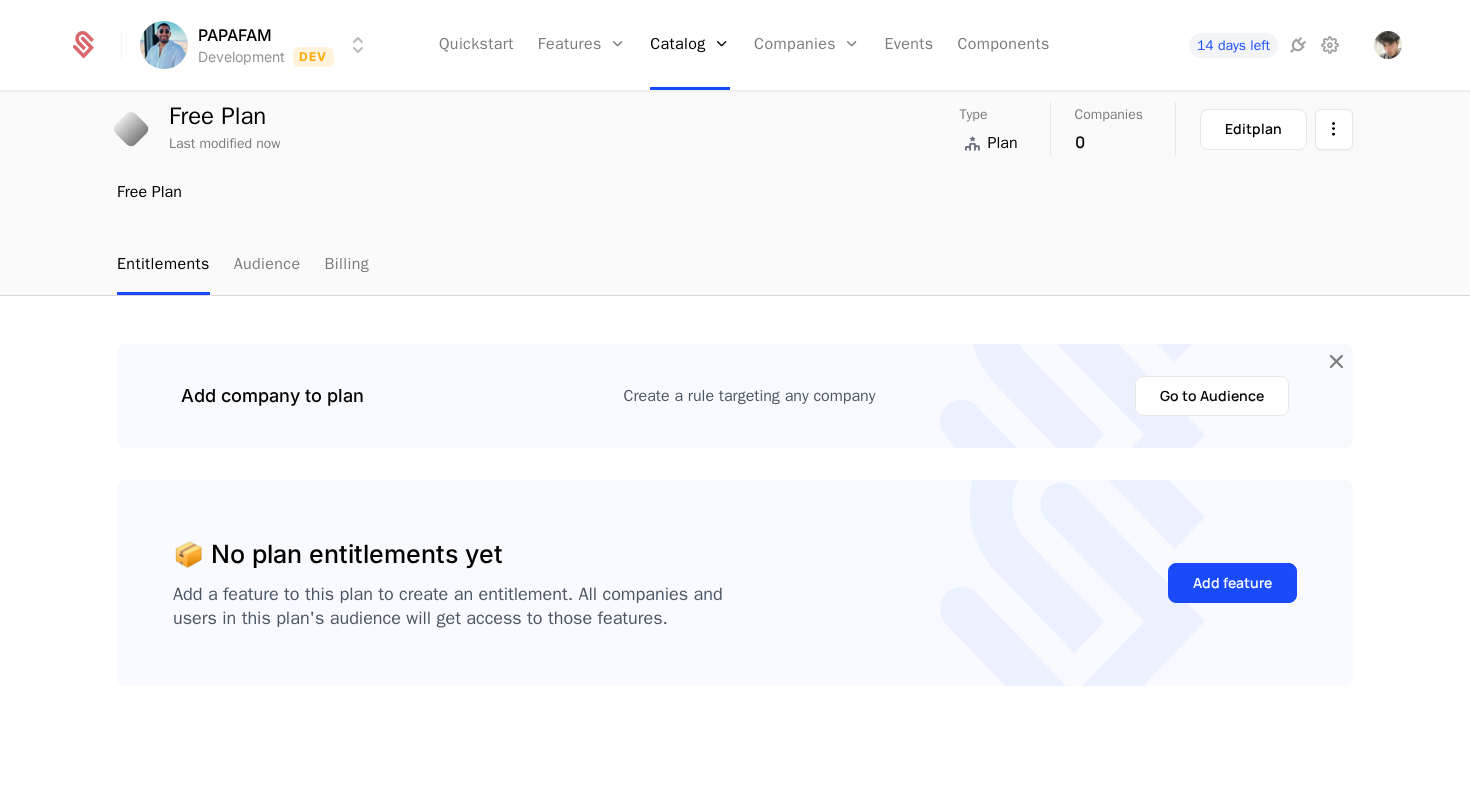 scroll, scrollTop: 0, scrollLeft: 0, axis: both 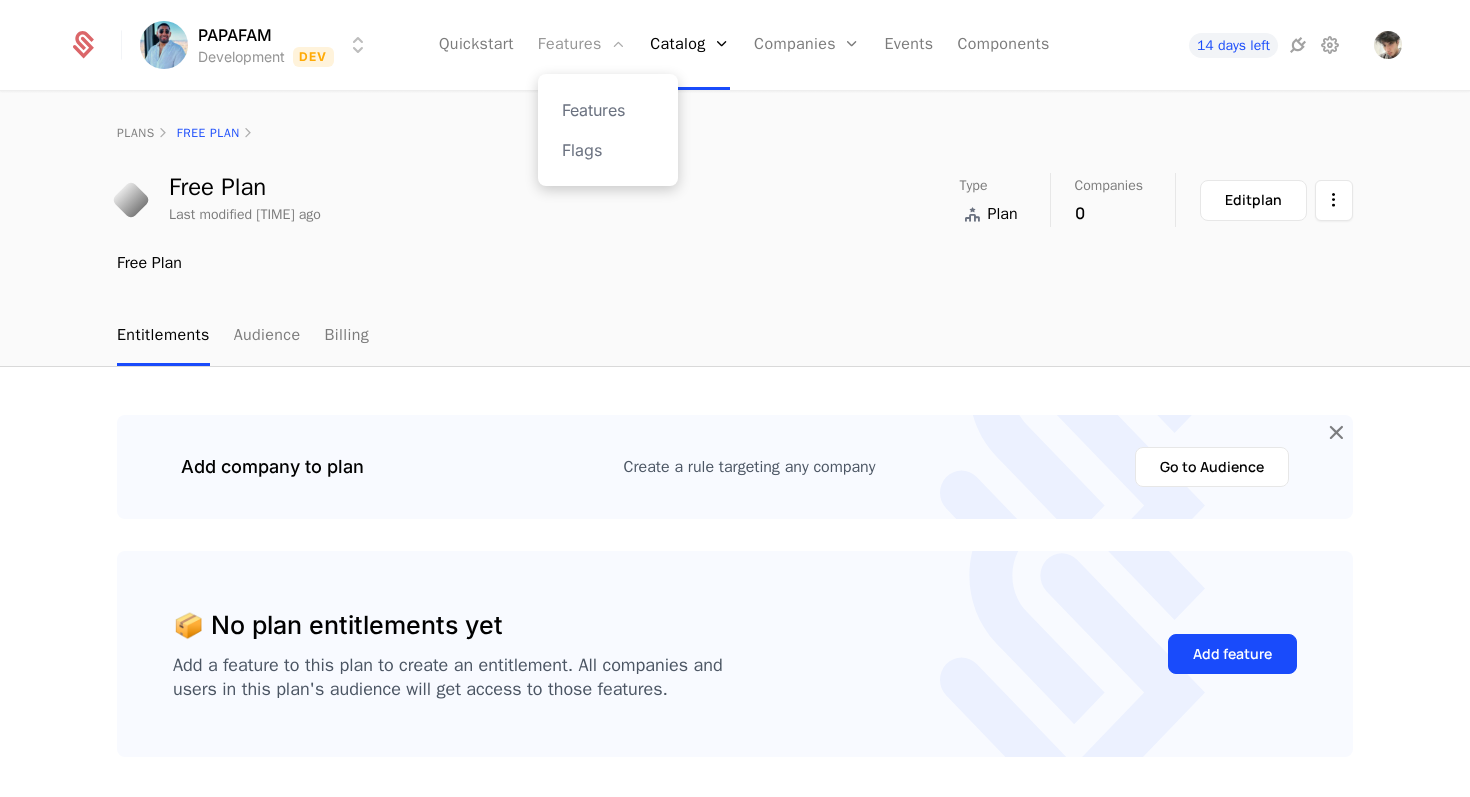 click on "Features" at bounding box center [582, 45] 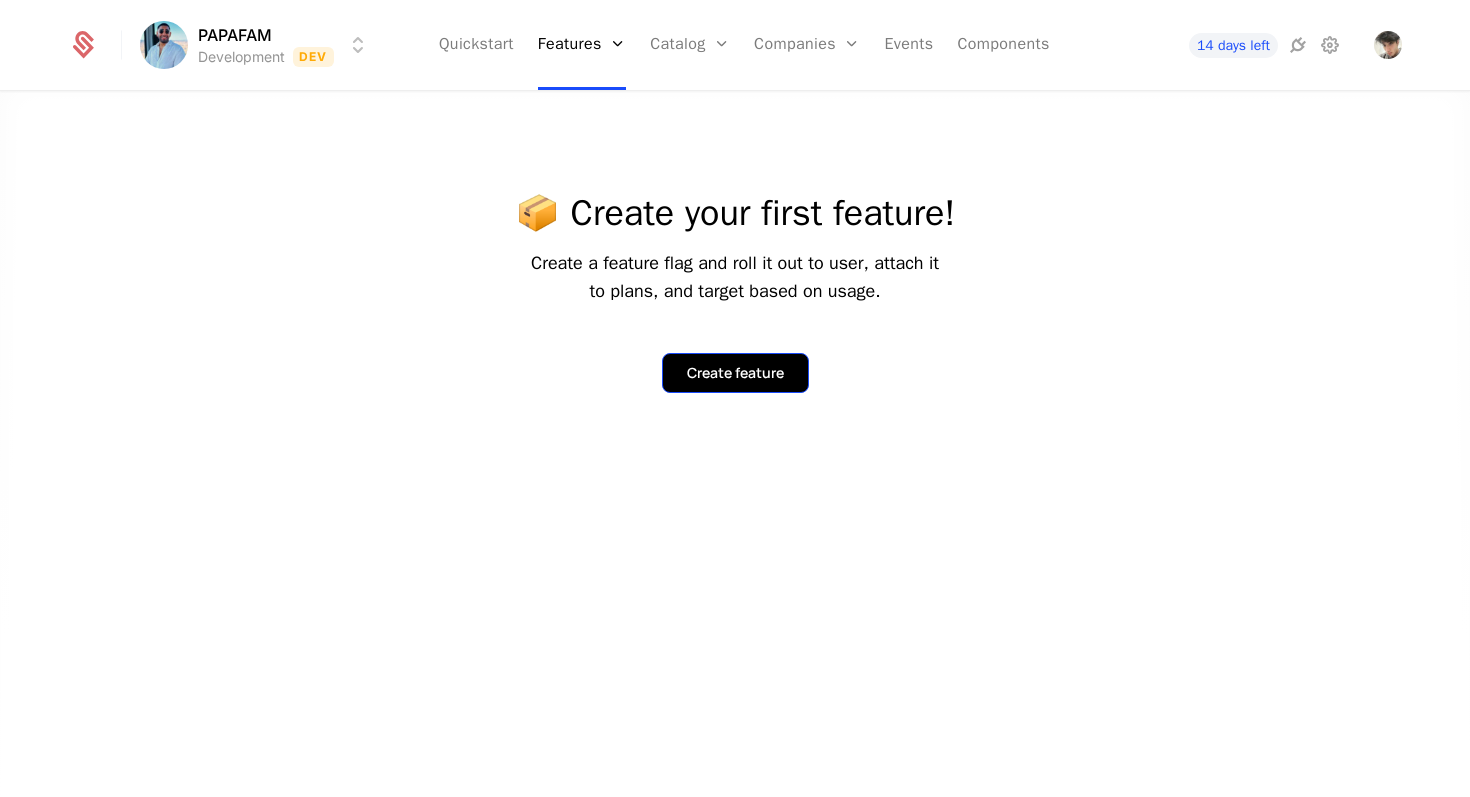 click on "Create feature" at bounding box center (735, 373) 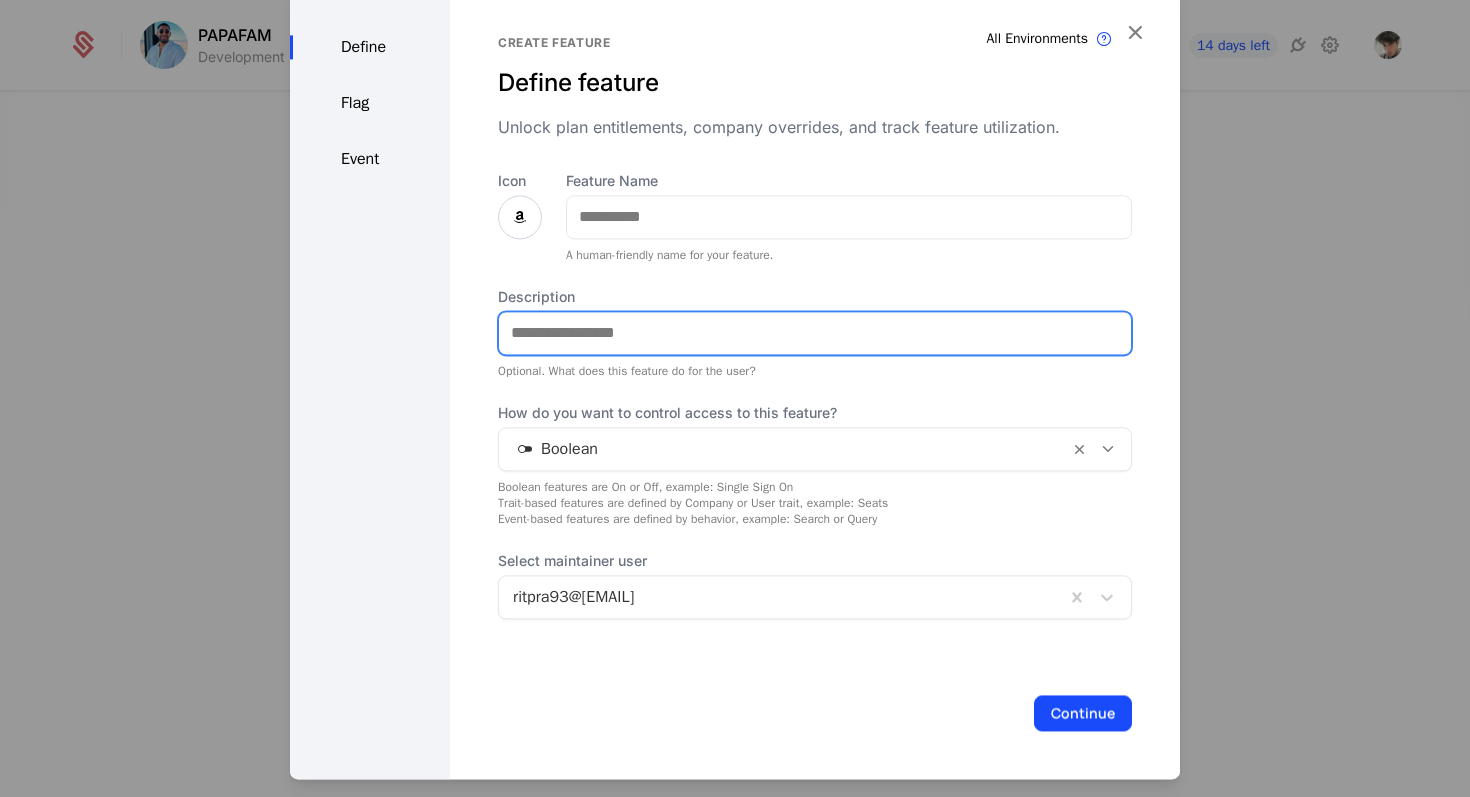 click on "Description" at bounding box center [815, 333] 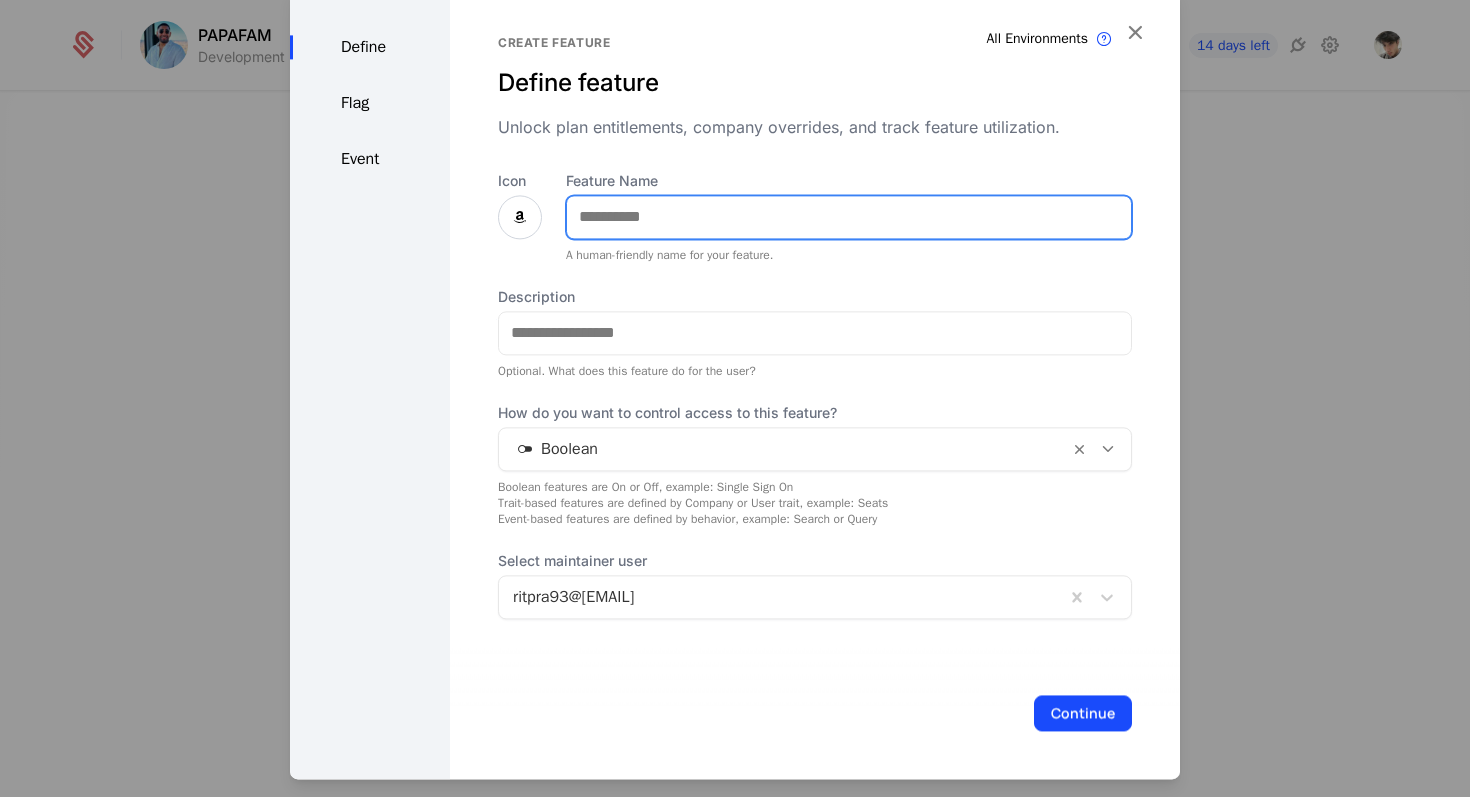 click on "Feature Name" at bounding box center [849, 217] 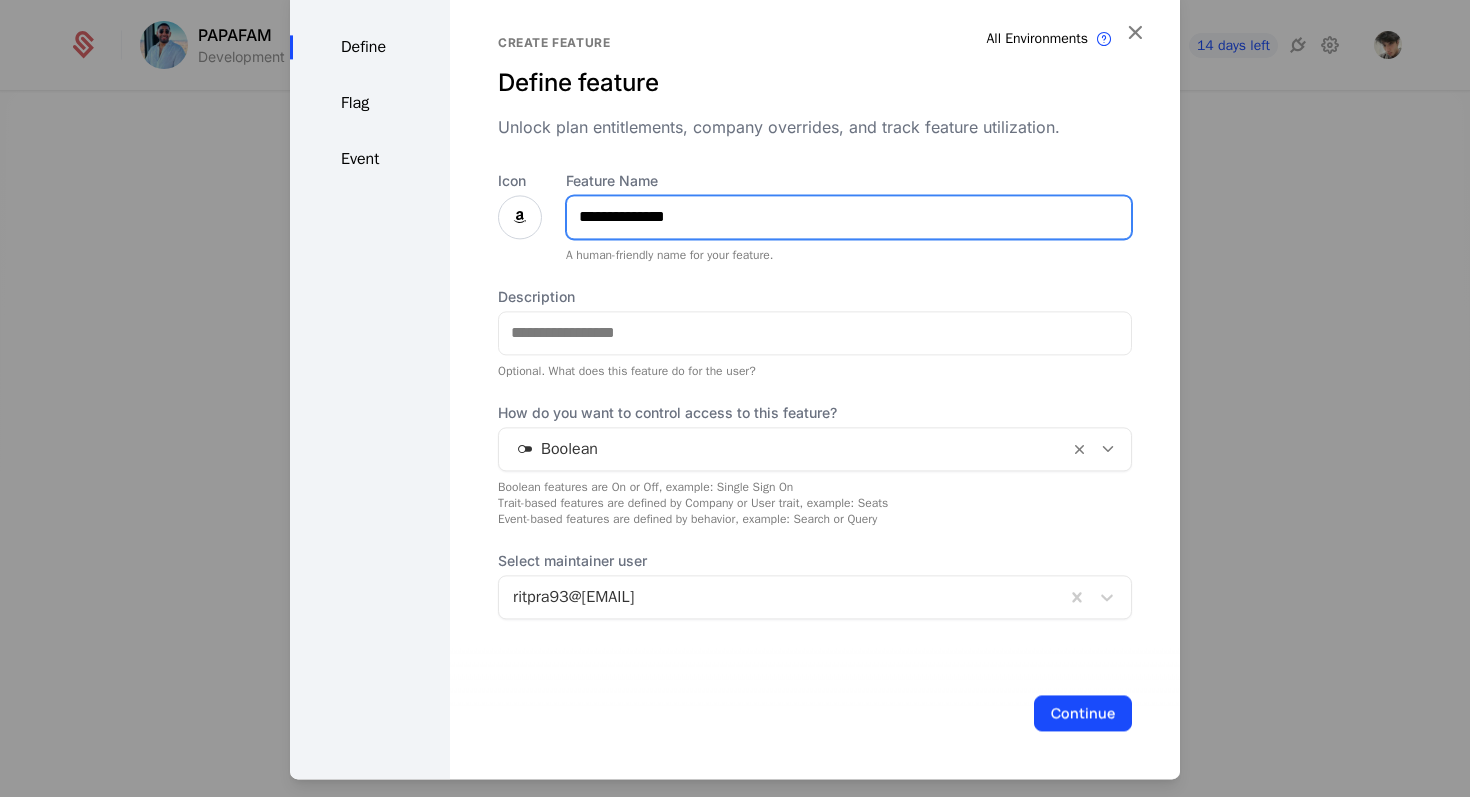 type on "**********" 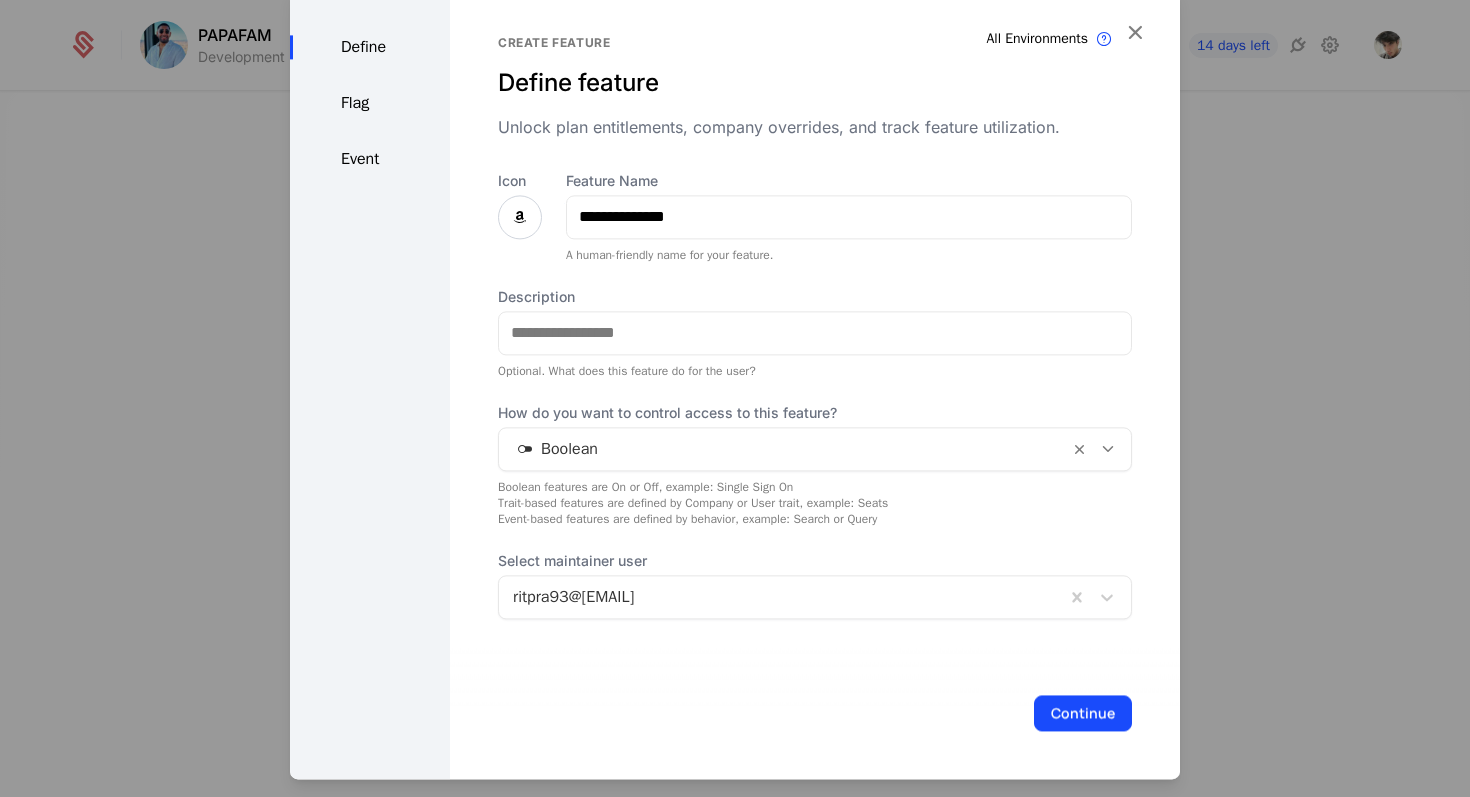 click at bounding box center [520, 217] 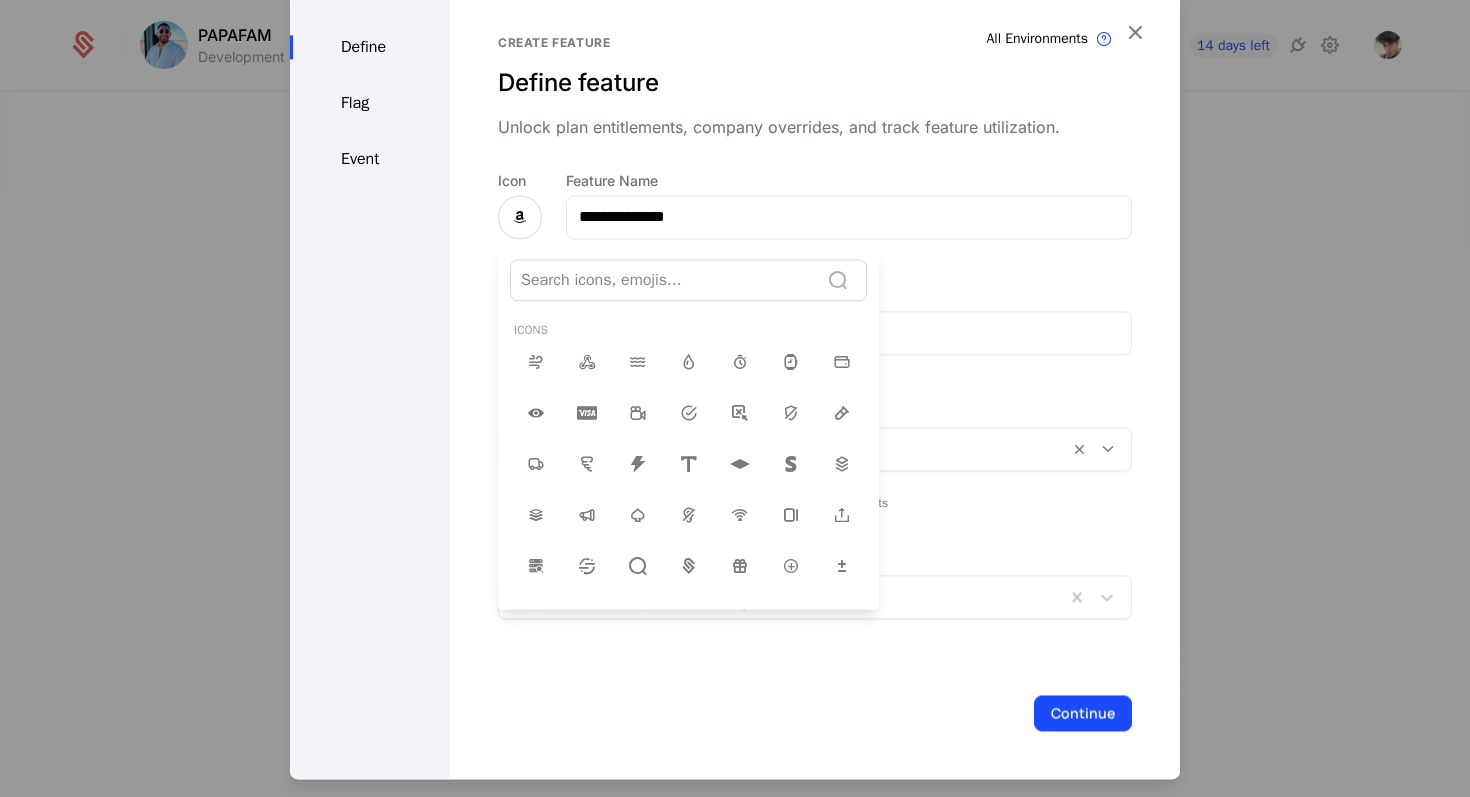 click at bounding box center [735, 383] 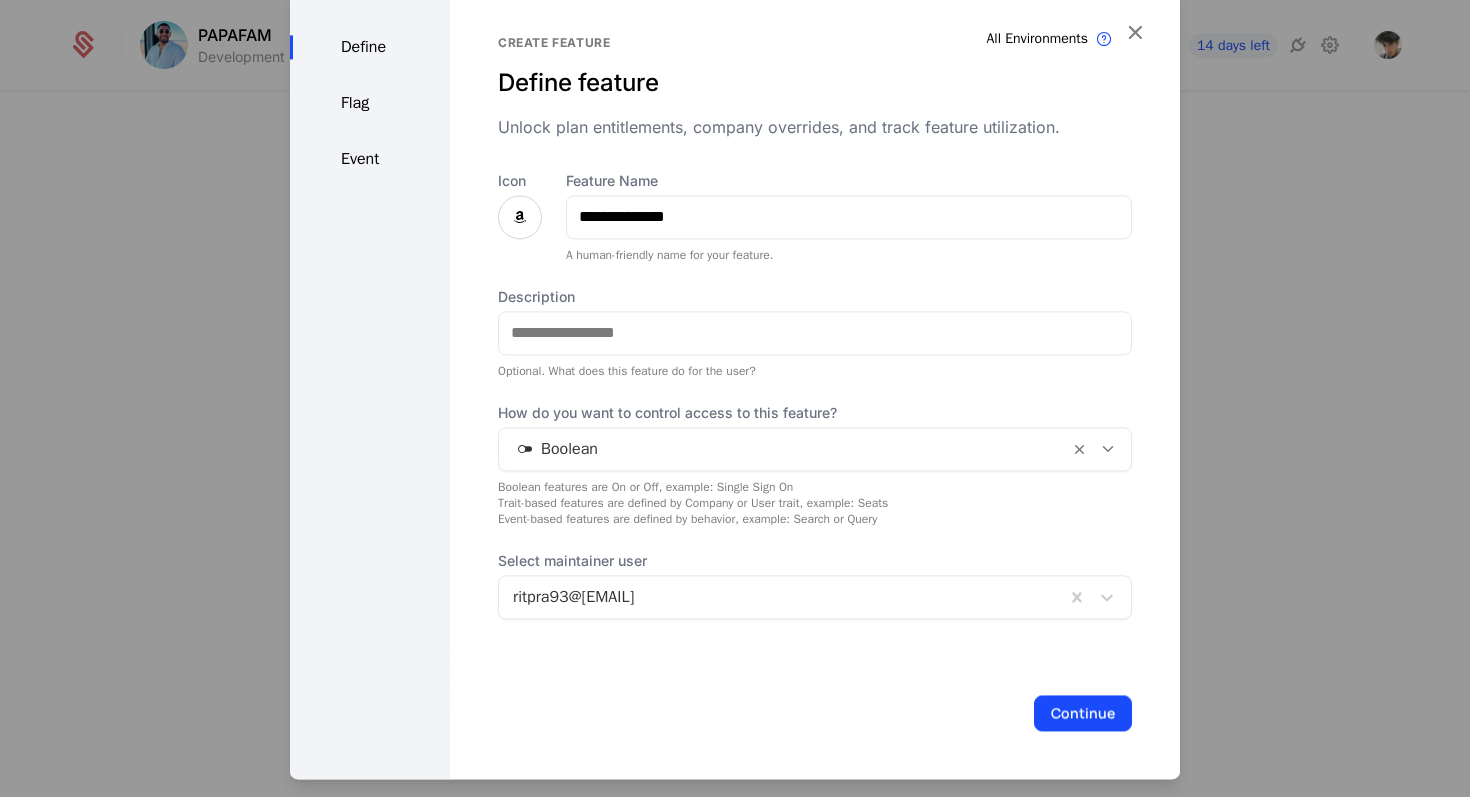 click at bounding box center [520, 217] 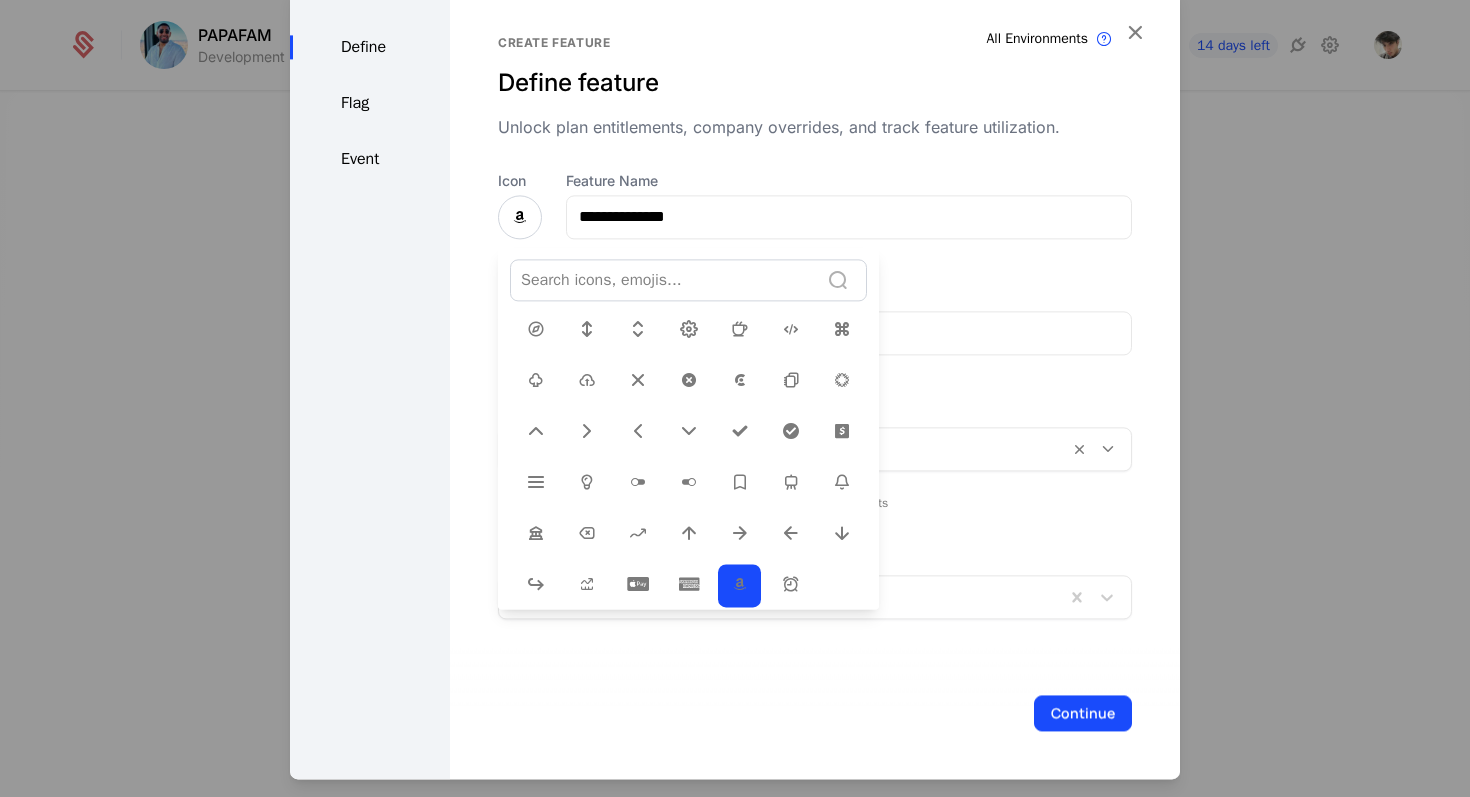 scroll, scrollTop: 671, scrollLeft: 0, axis: vertical 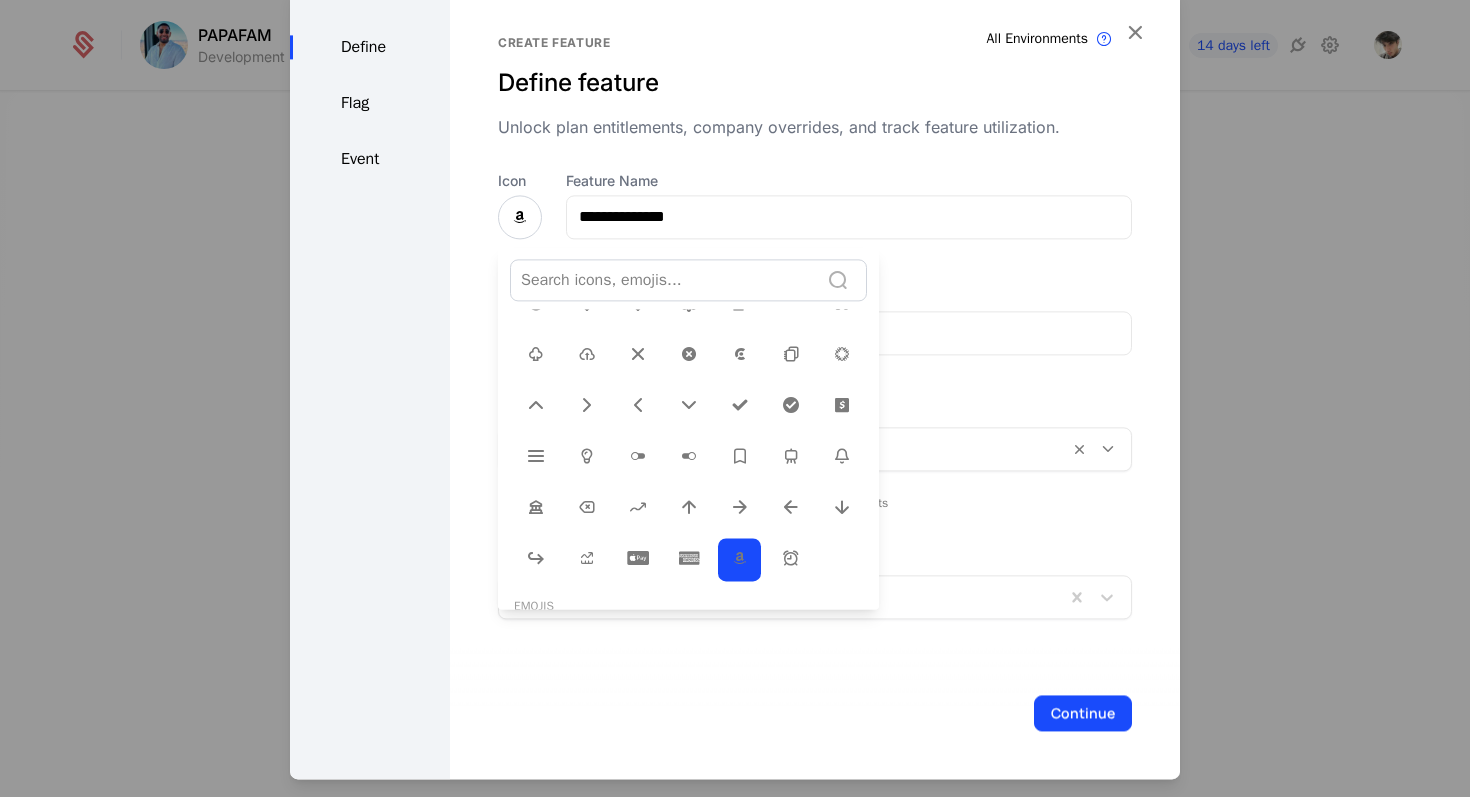 click at bounding box center (664, 280) 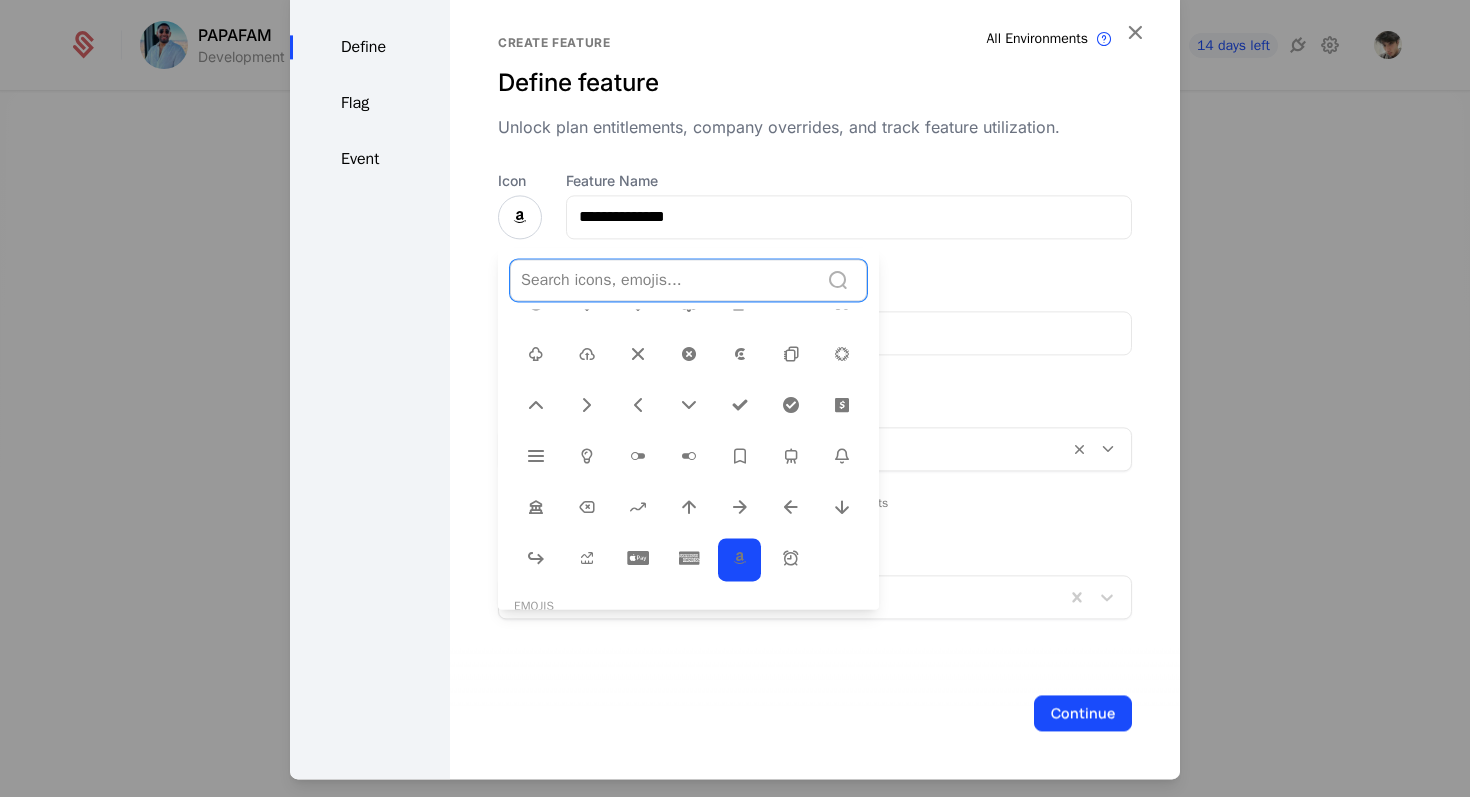 scroll, scrollTop: 19, scrollLeft: 0, axis: vertical 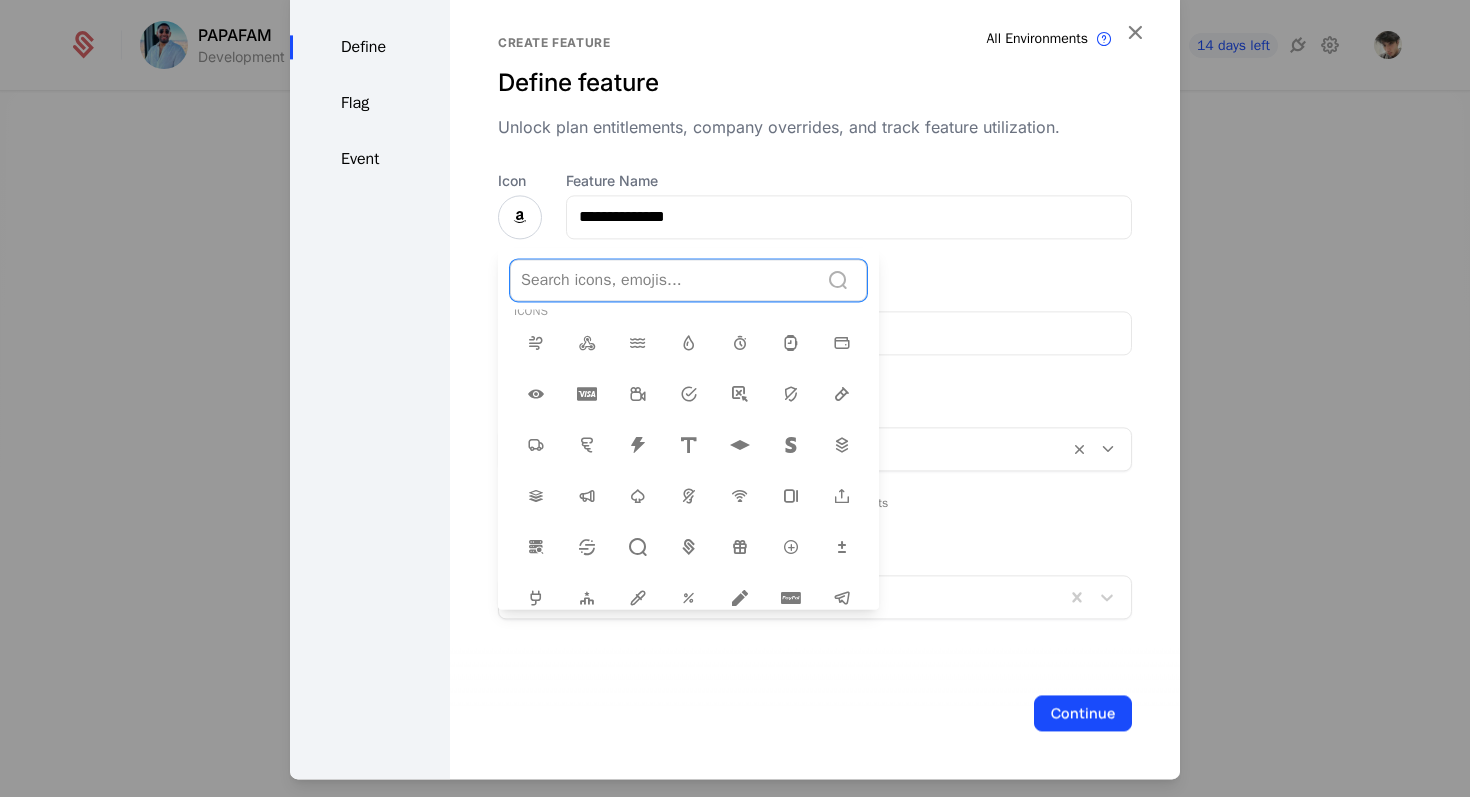 click at bounding box center [664, 280] 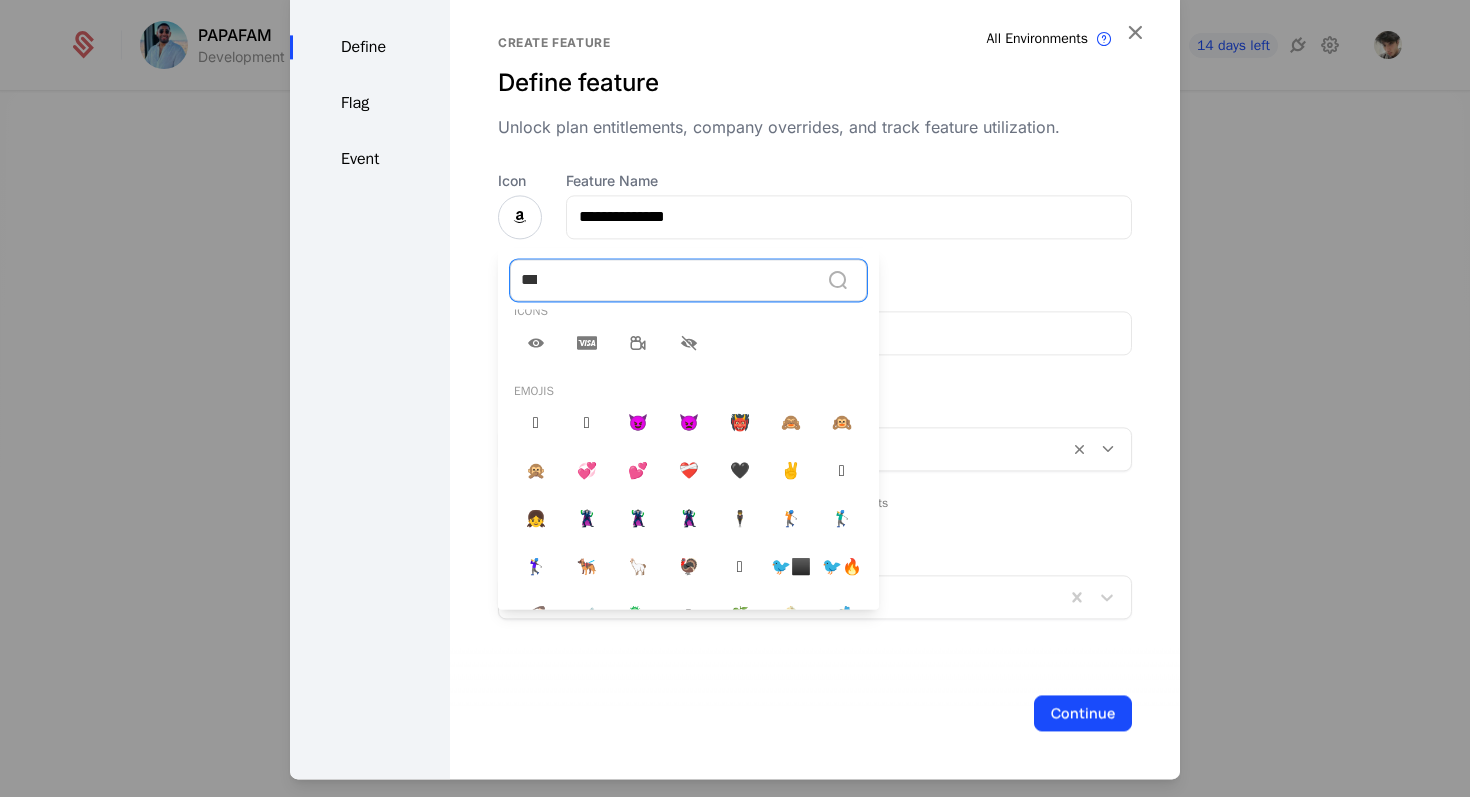 scroll, scrollTop: 0, scrollLeft: 0, axis: both 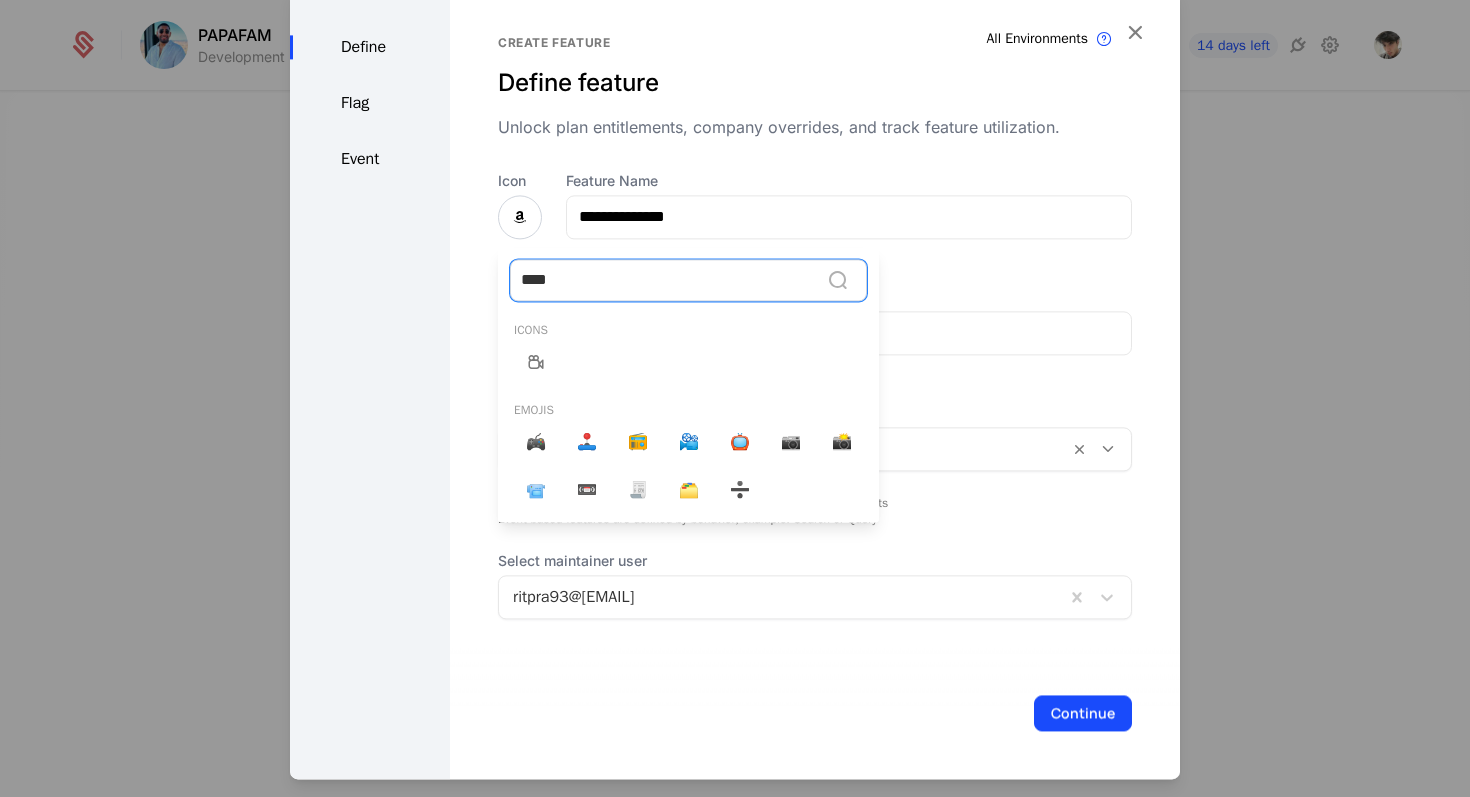 type on "*****" 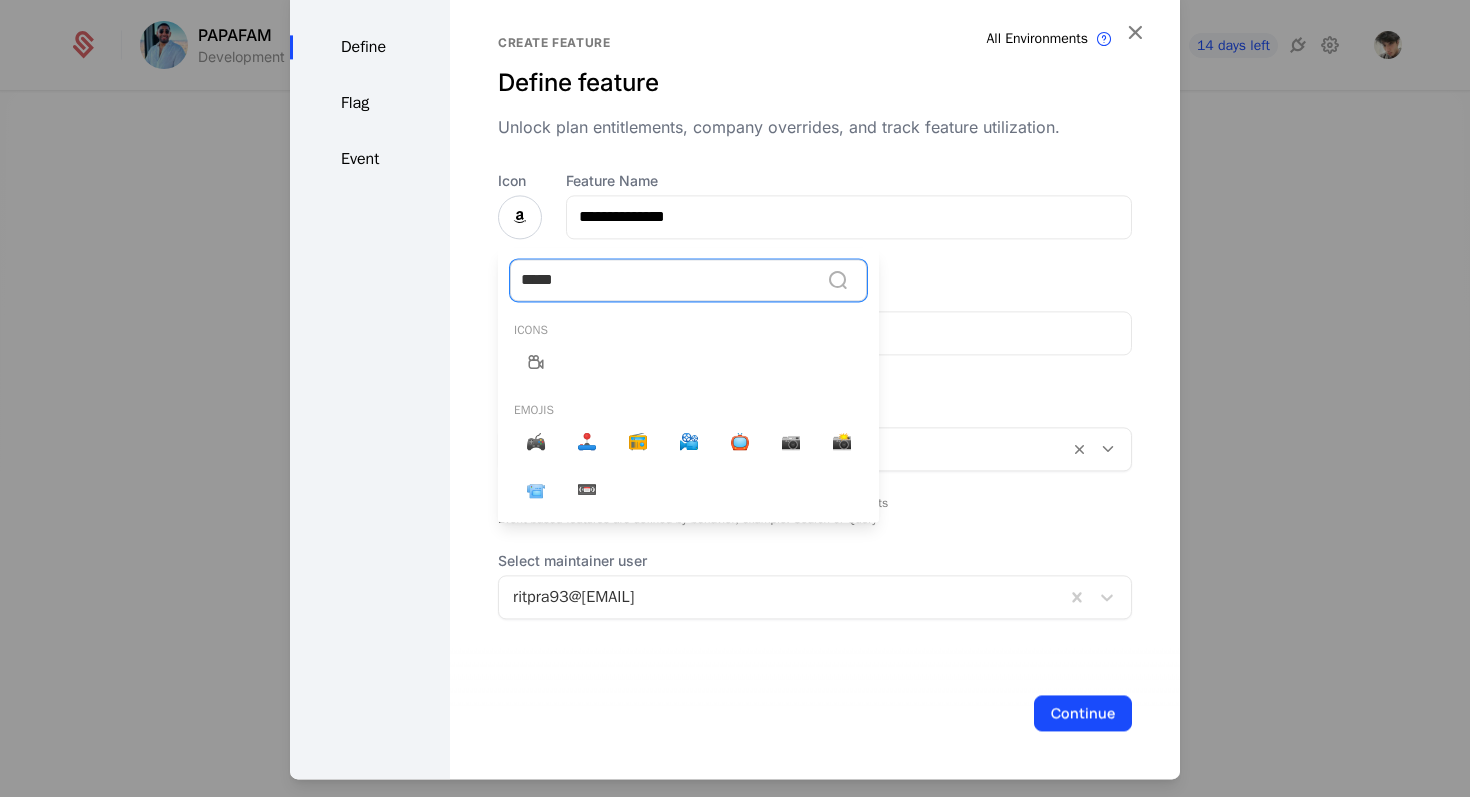 click at bounding box center [536, 362] 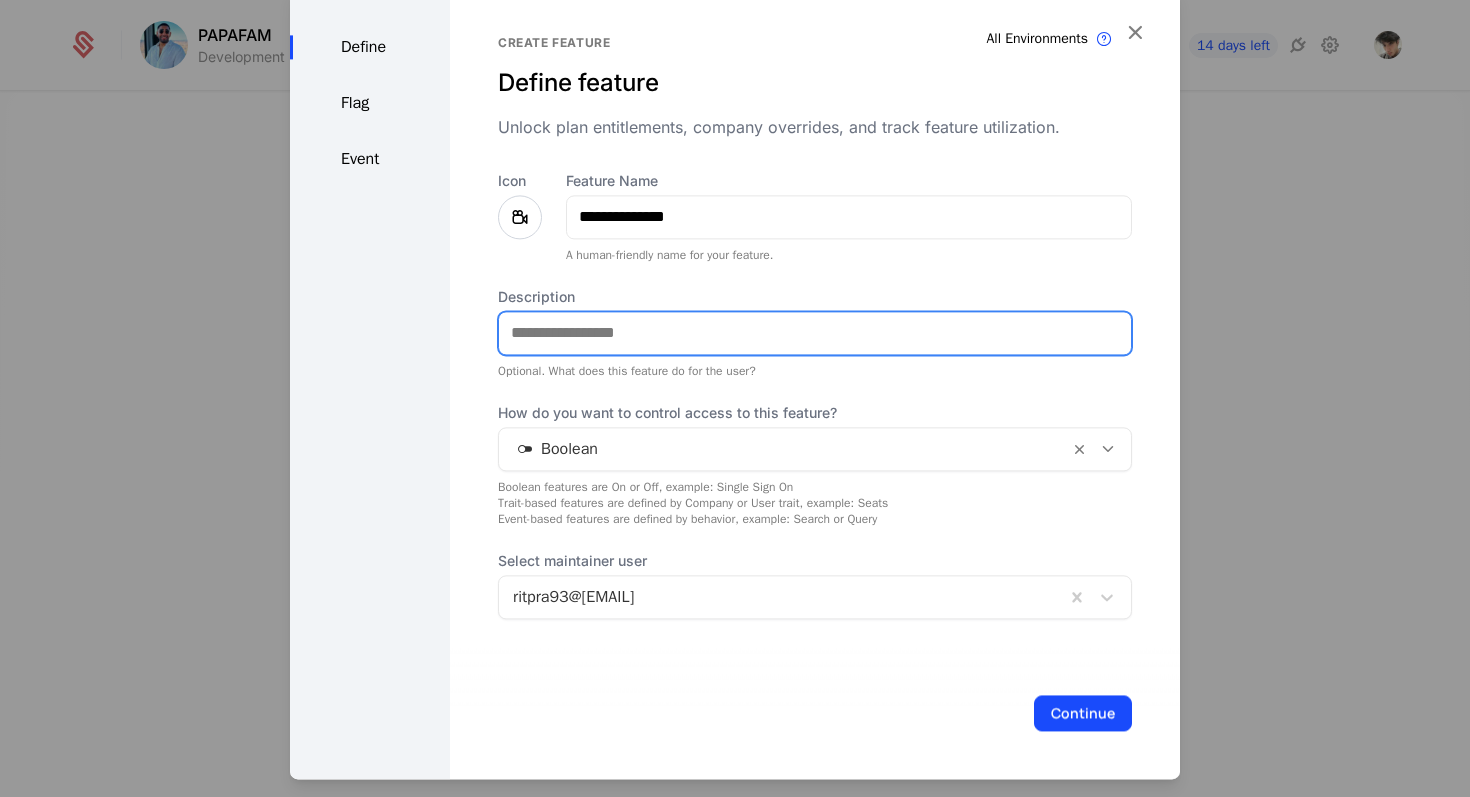 click on "Description" at bounding box center [815, 333] 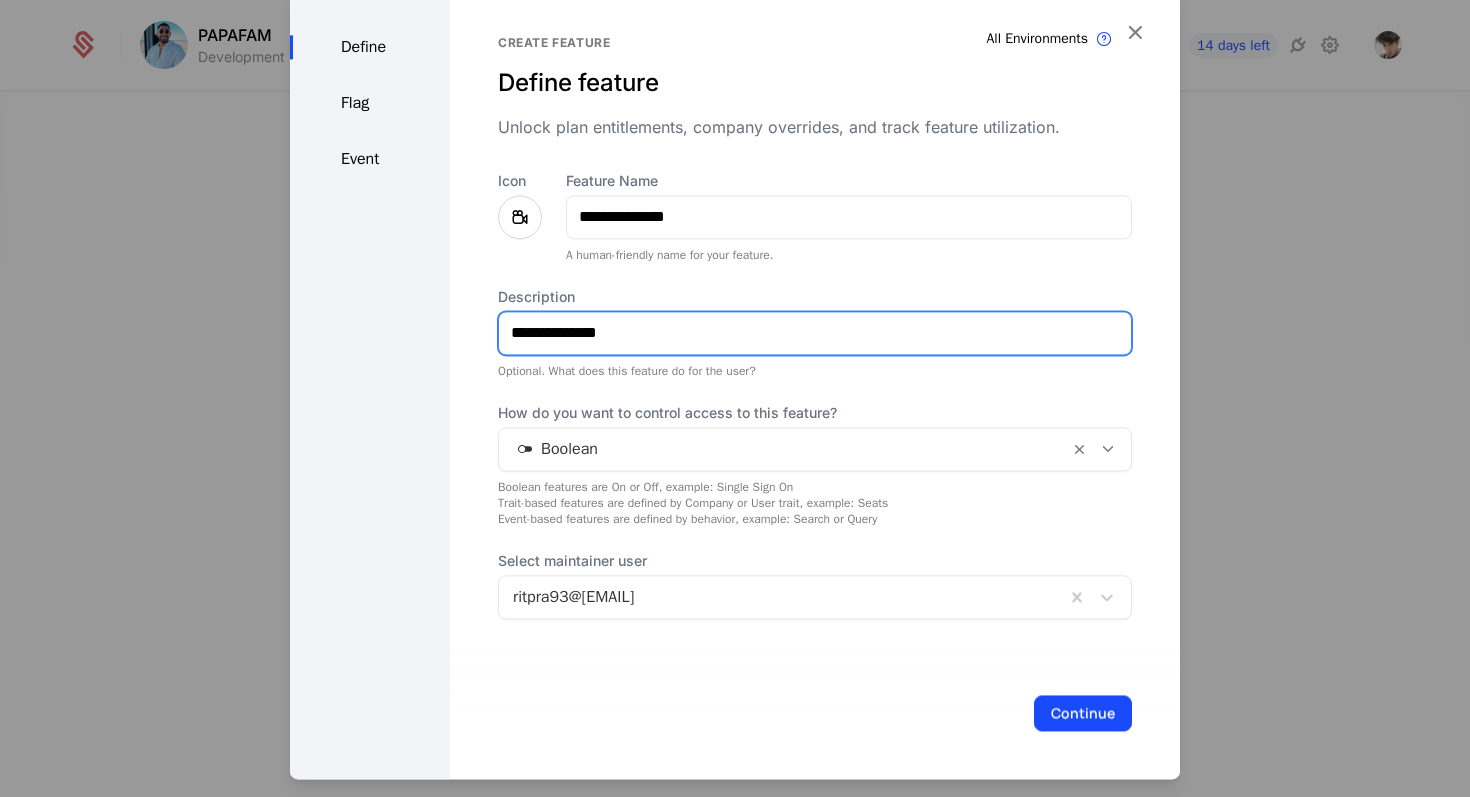 click on "**********" at bounding box center (815, 333) 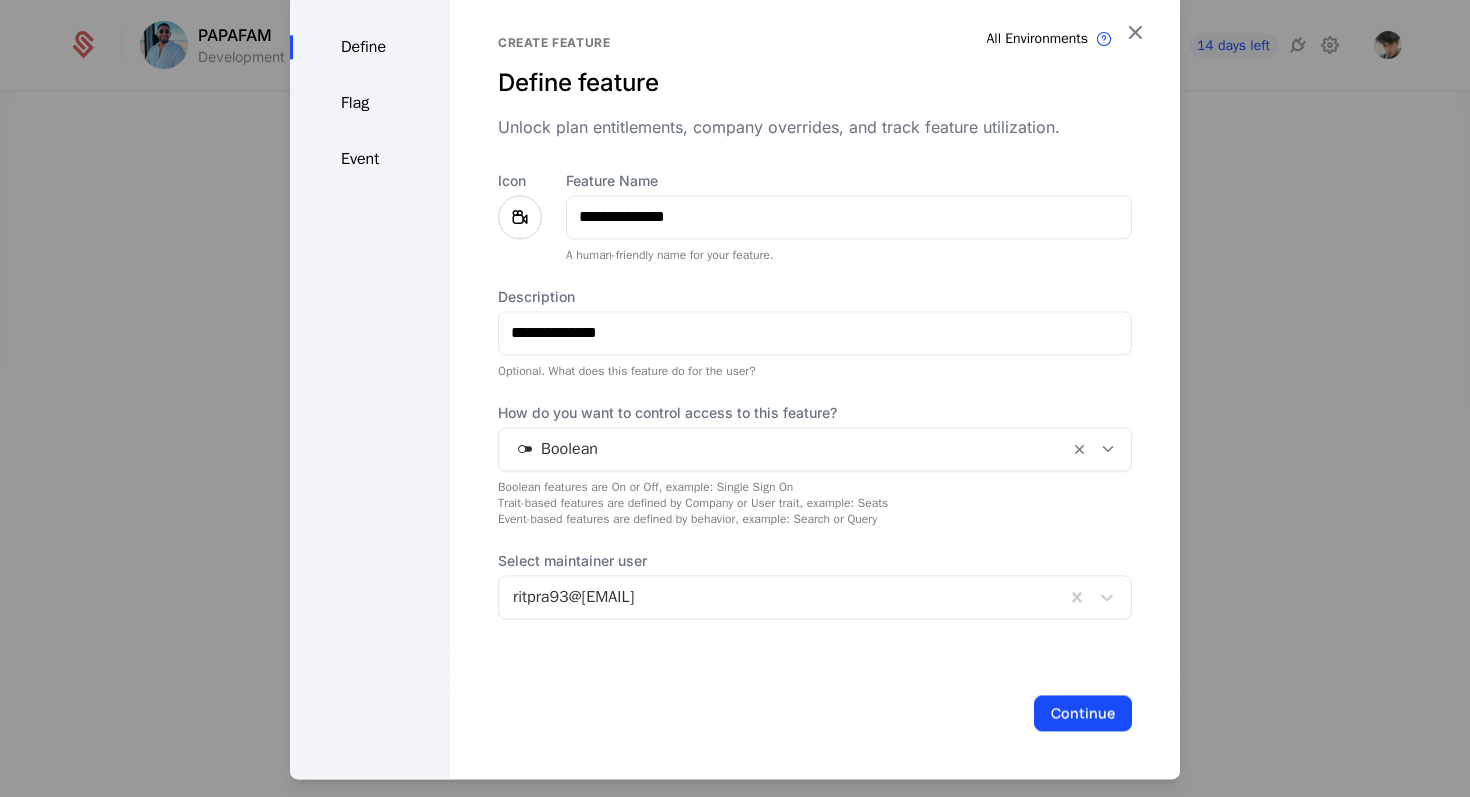 click at bounding box center (784, 449) 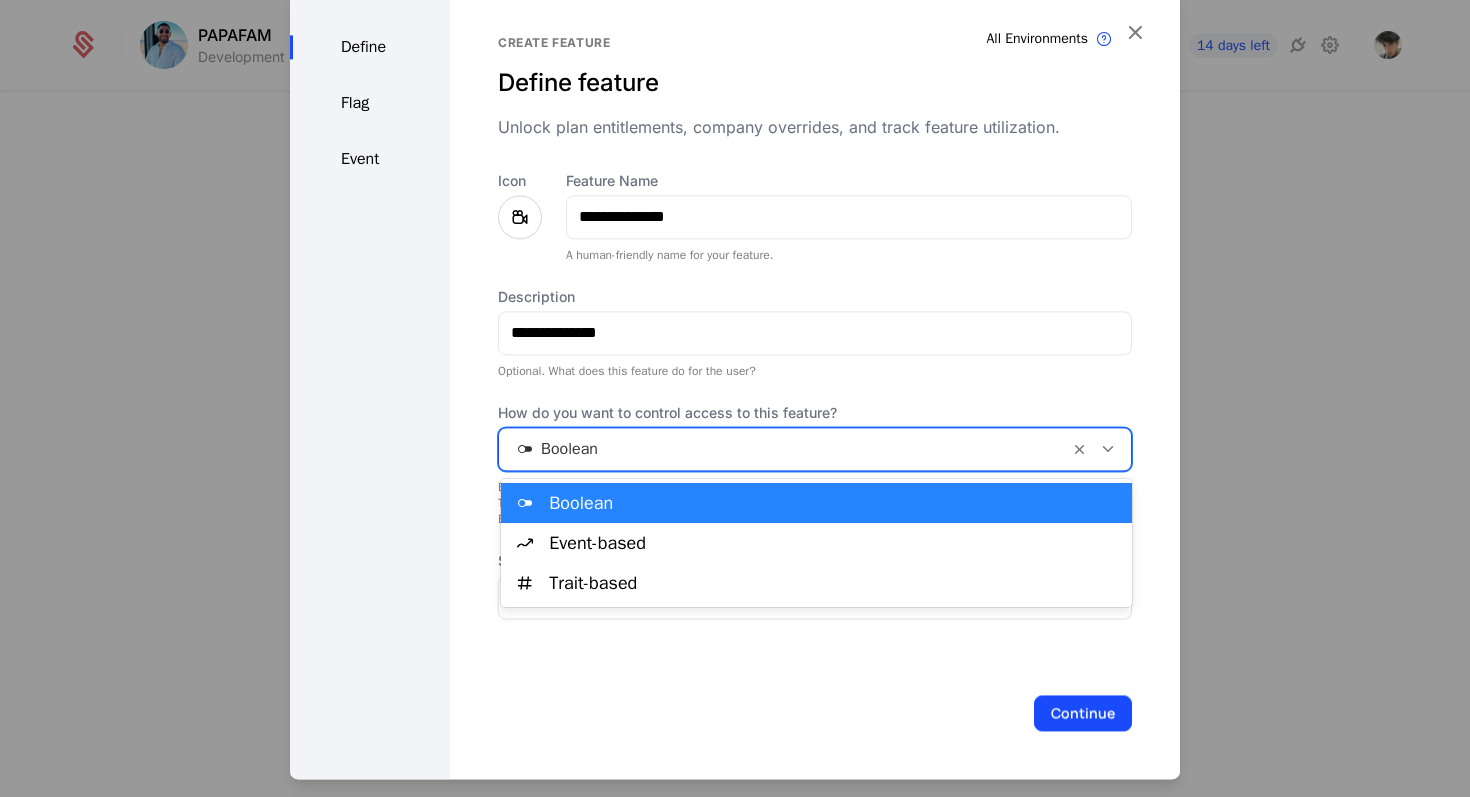 click on "Boolean" at bounding box center [834, 503] 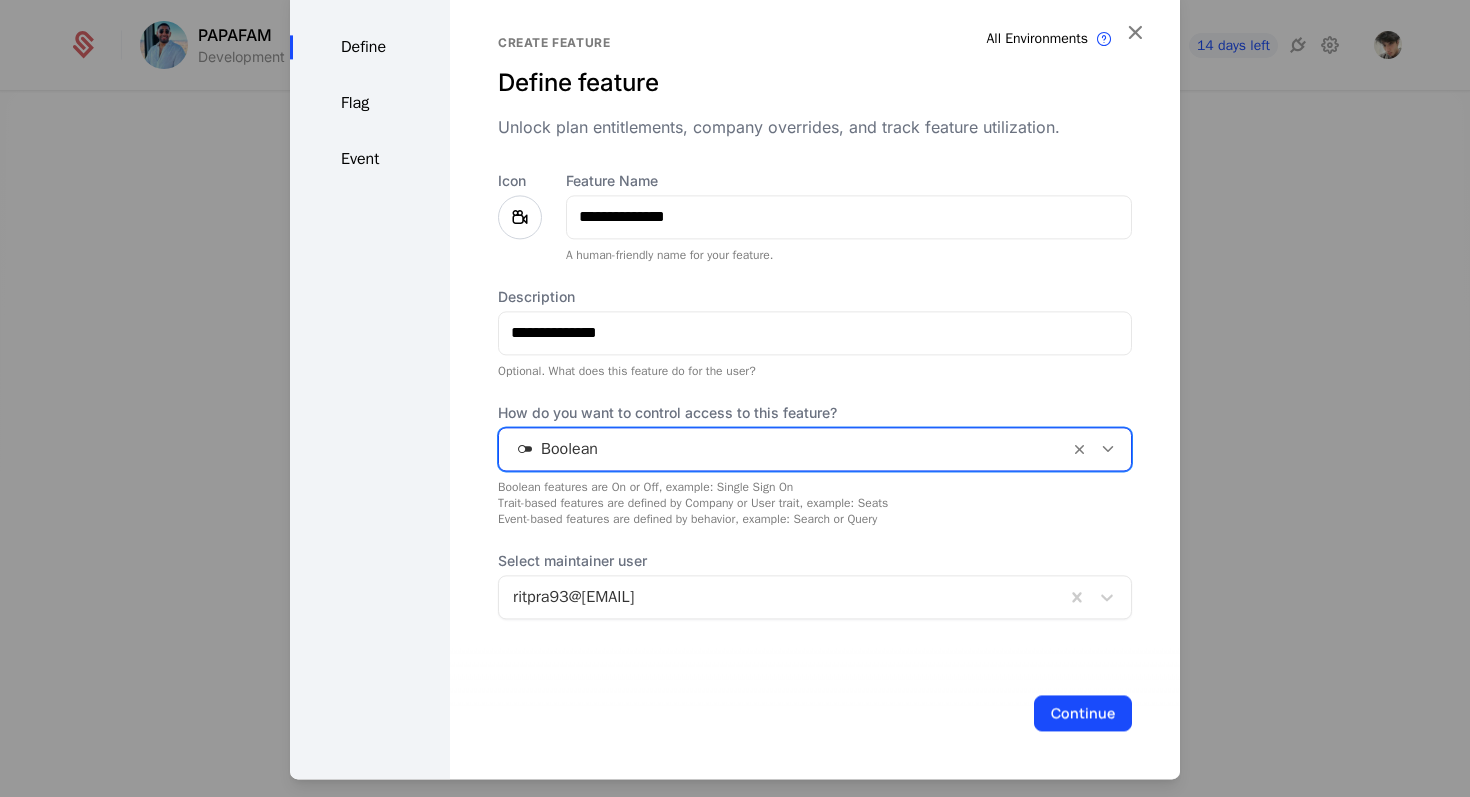 click at bounding box center (784, 449) 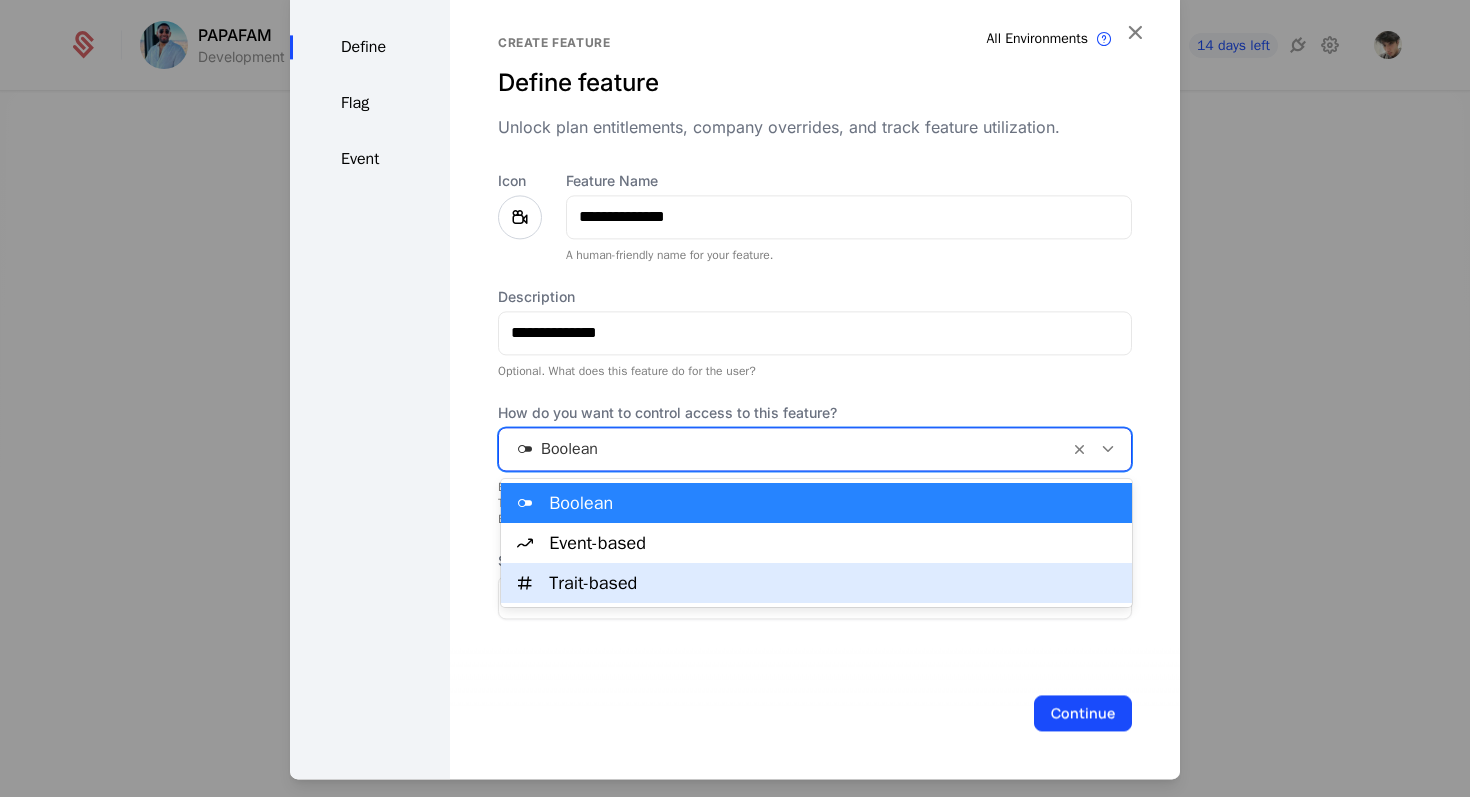click on "Event-based" at bounding box center (834, 543) 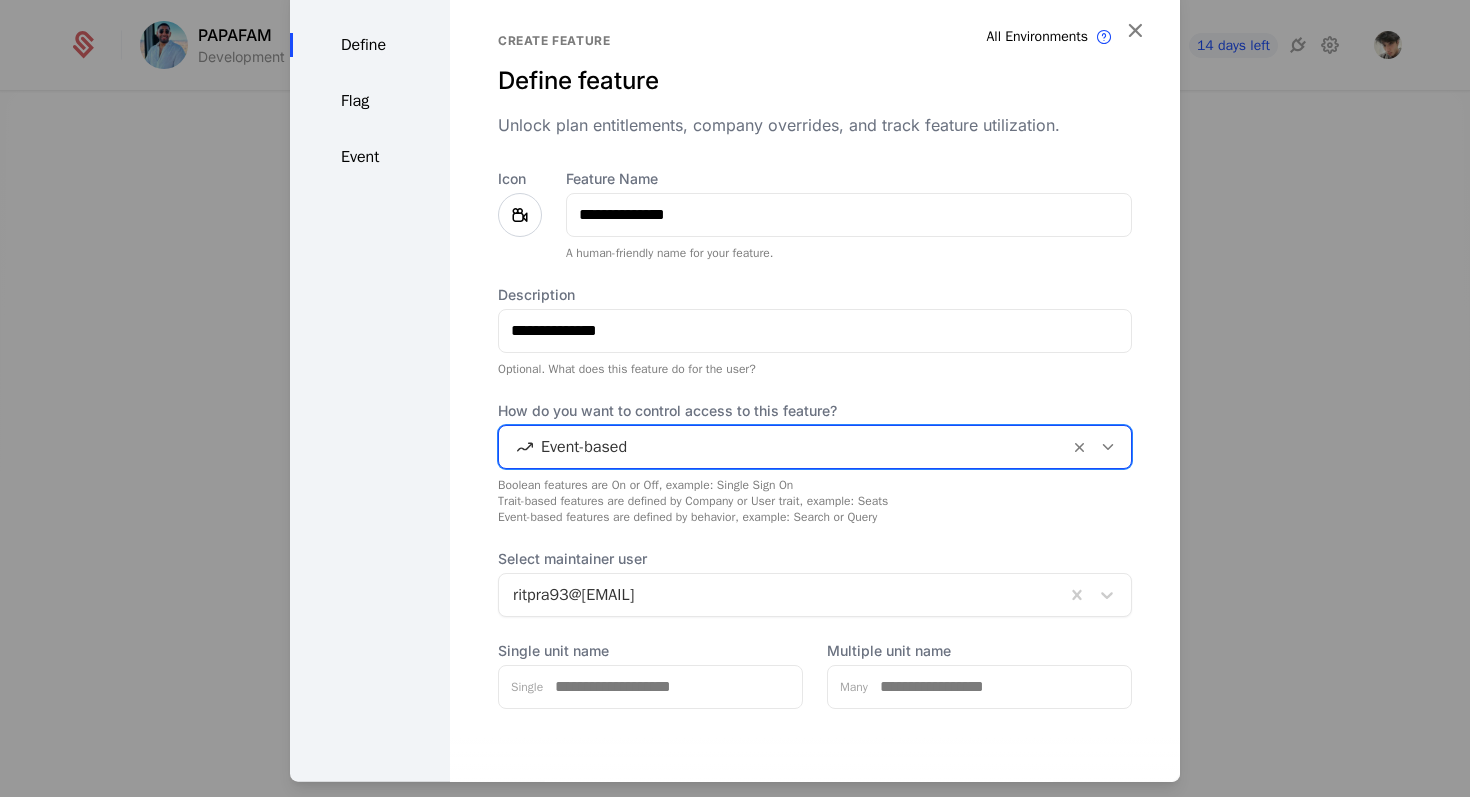 scroll, scrollTop: 87, scrollLeft: 0, axis: vertical 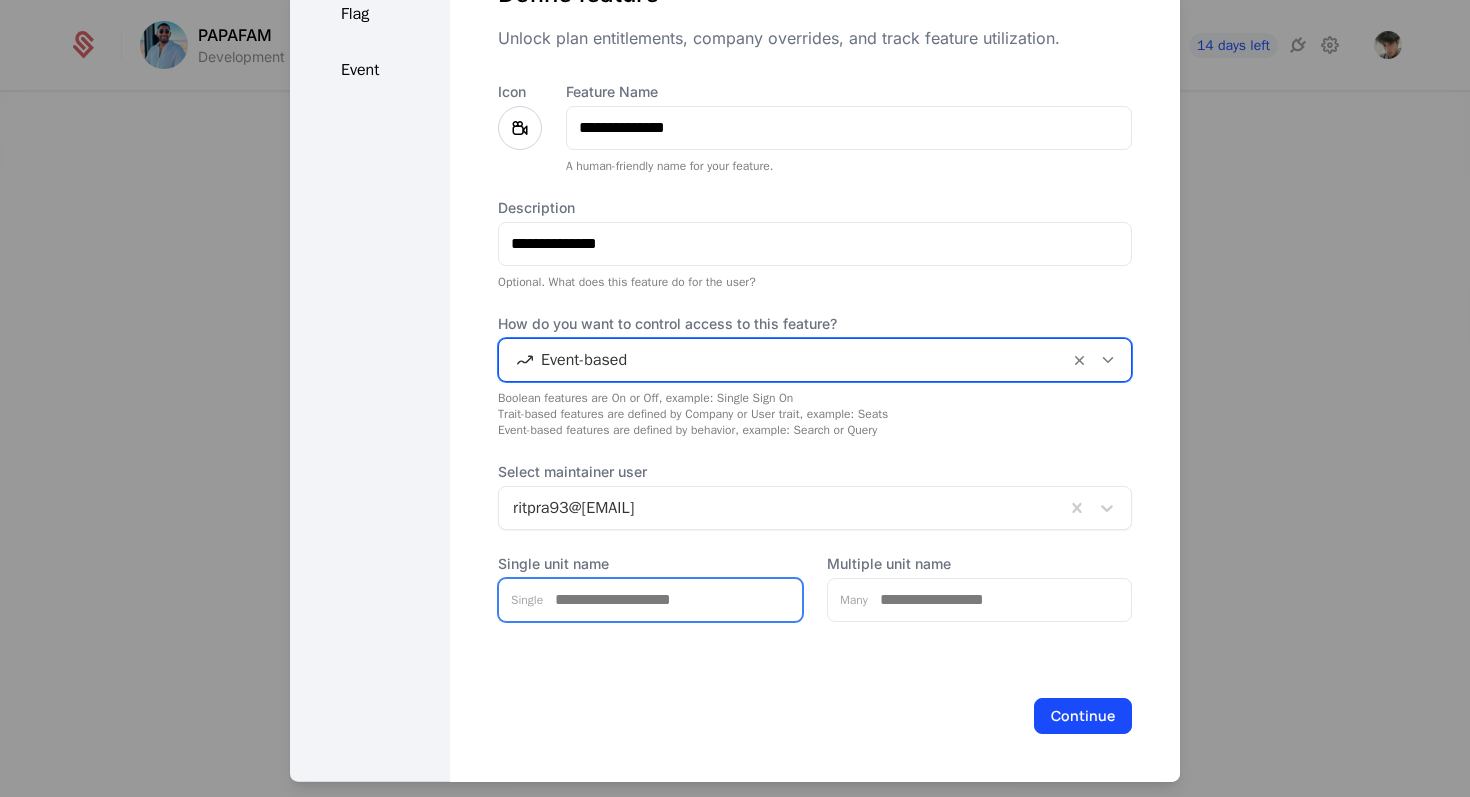 click on "Single unit name" at bounding box center [672, 599] 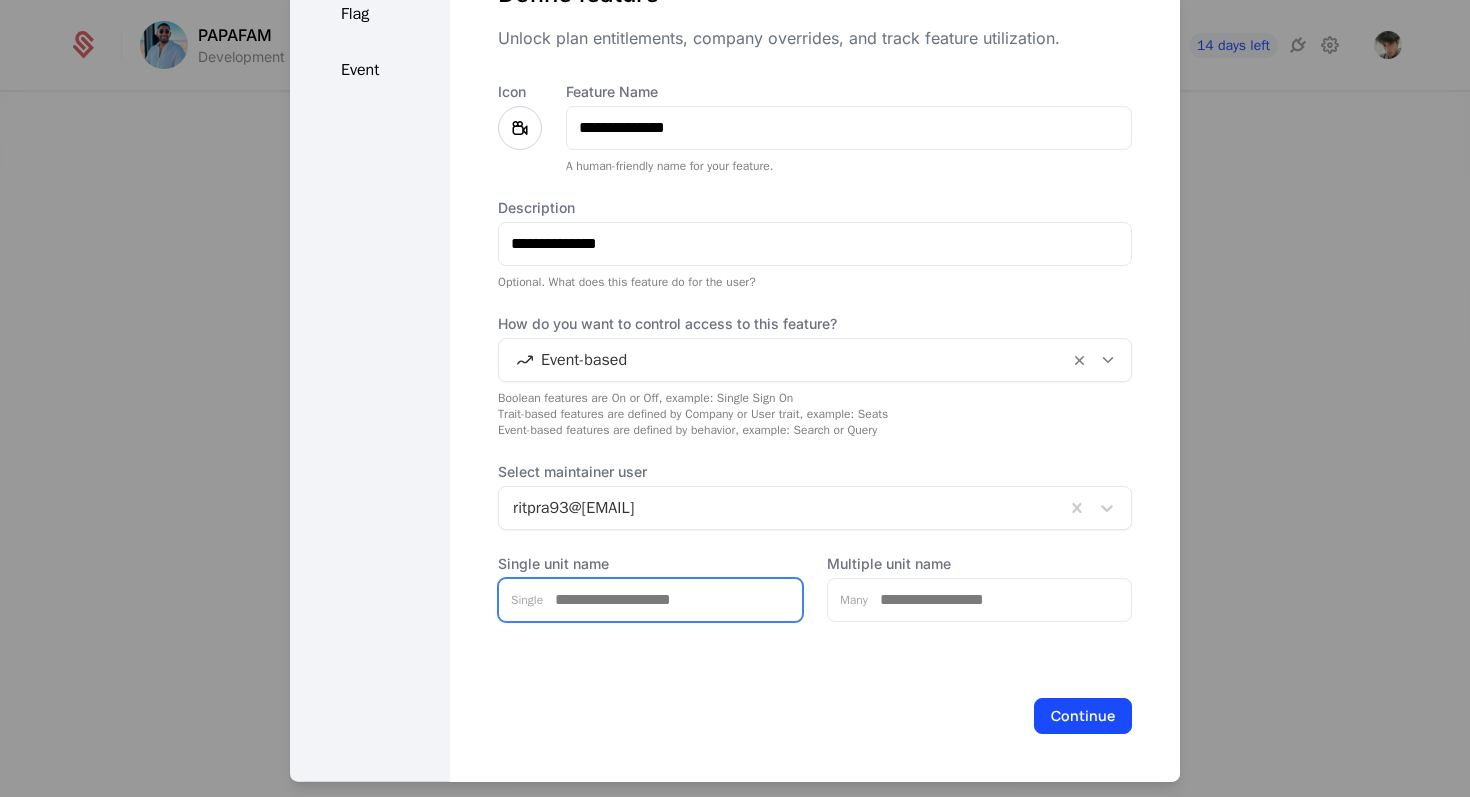 scroll, scrollTop: 0, scrollLeft: 0, axis: both 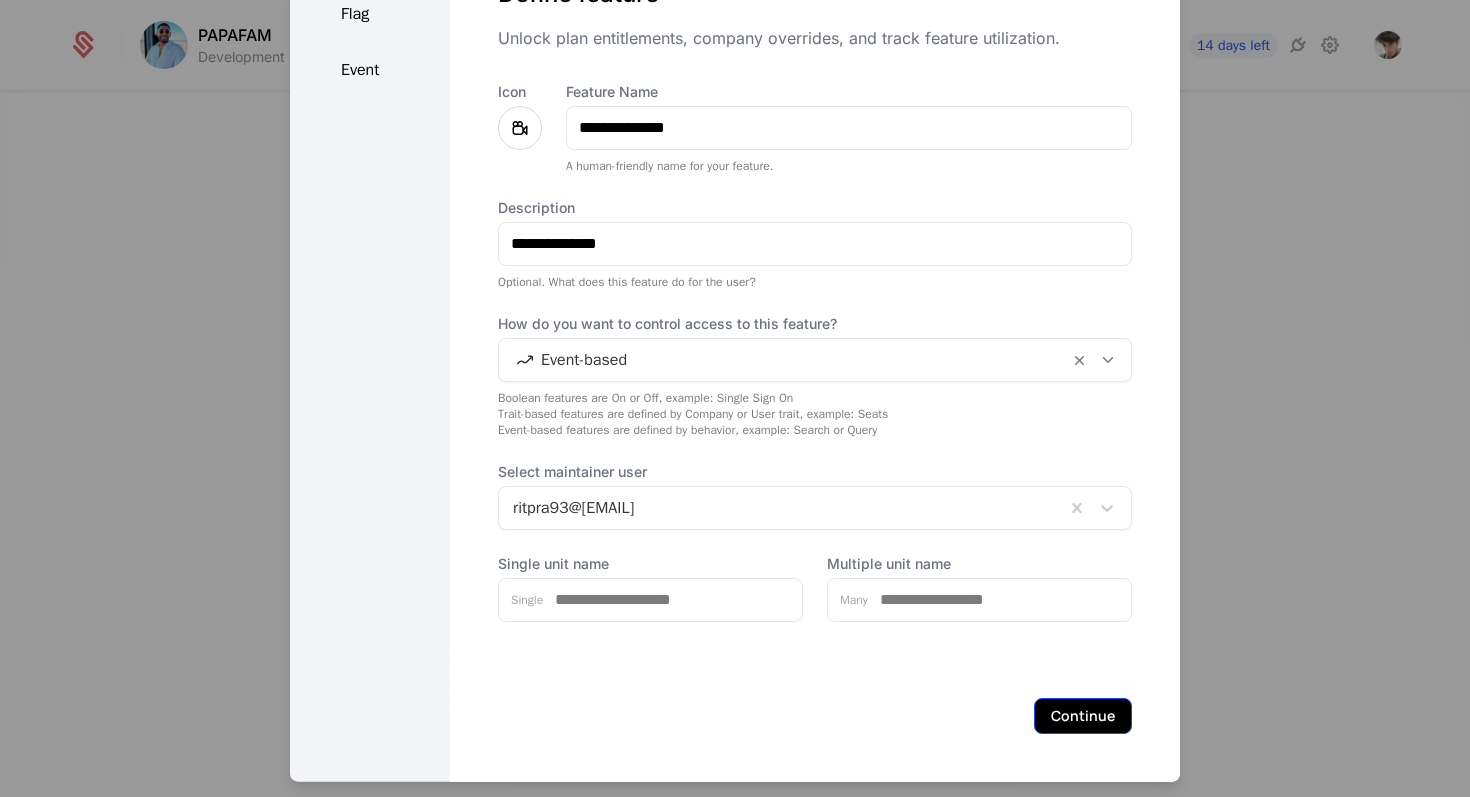 click on "Continue" at bounding box center (1083, 715) 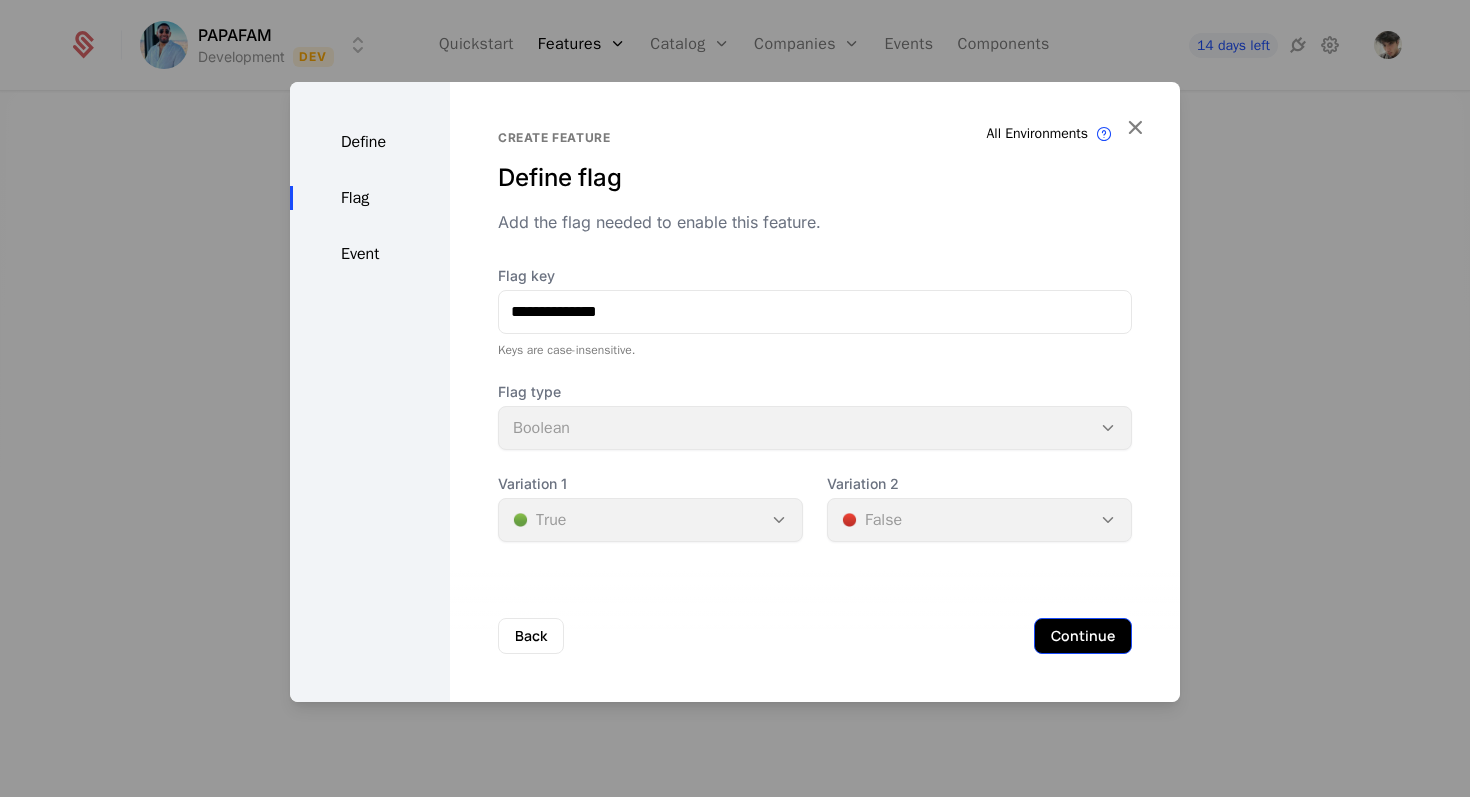 scroll, scrollTop: 0, scrollLeft: 0, axis: both 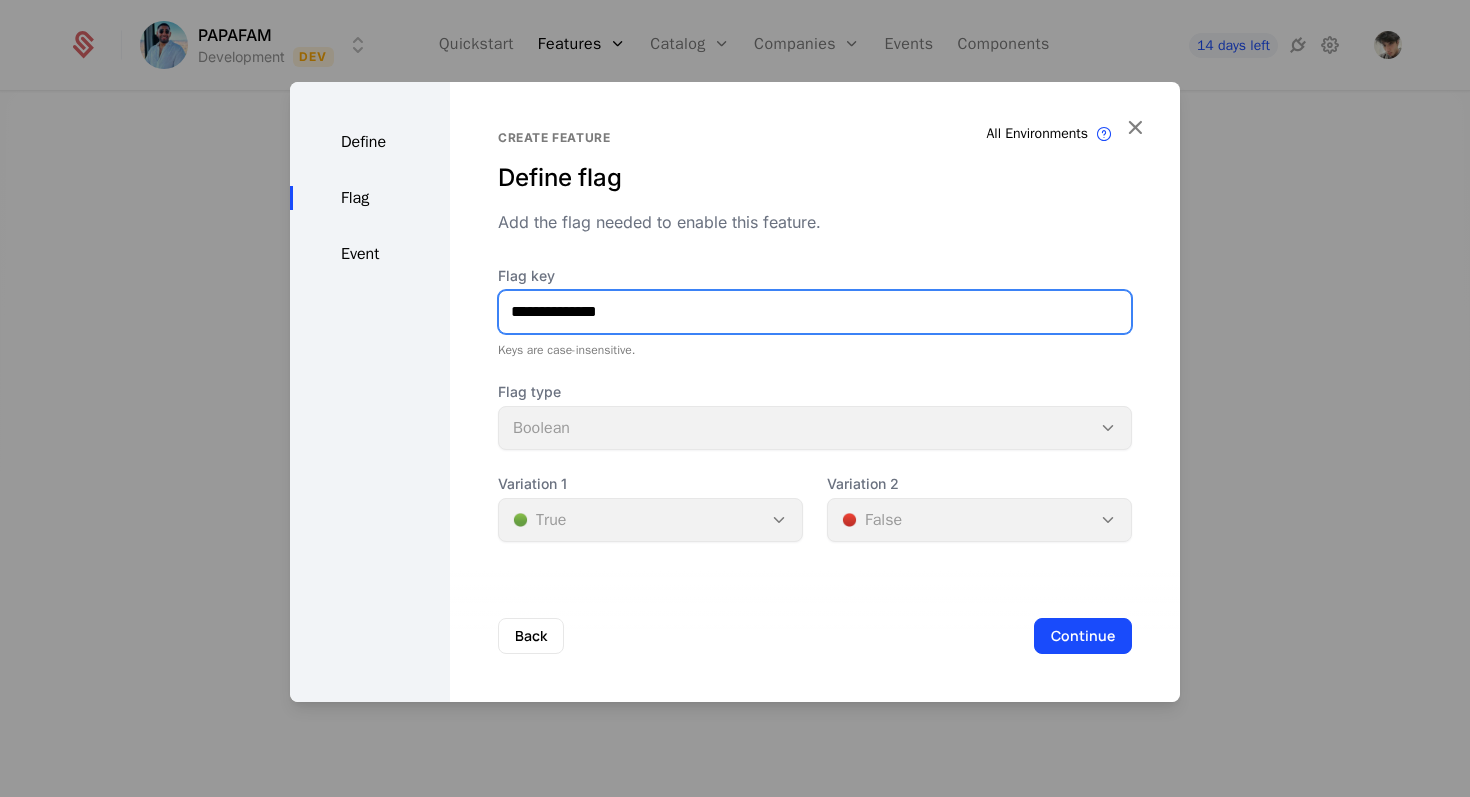 click on "**********" at bounding box center (815, 312) 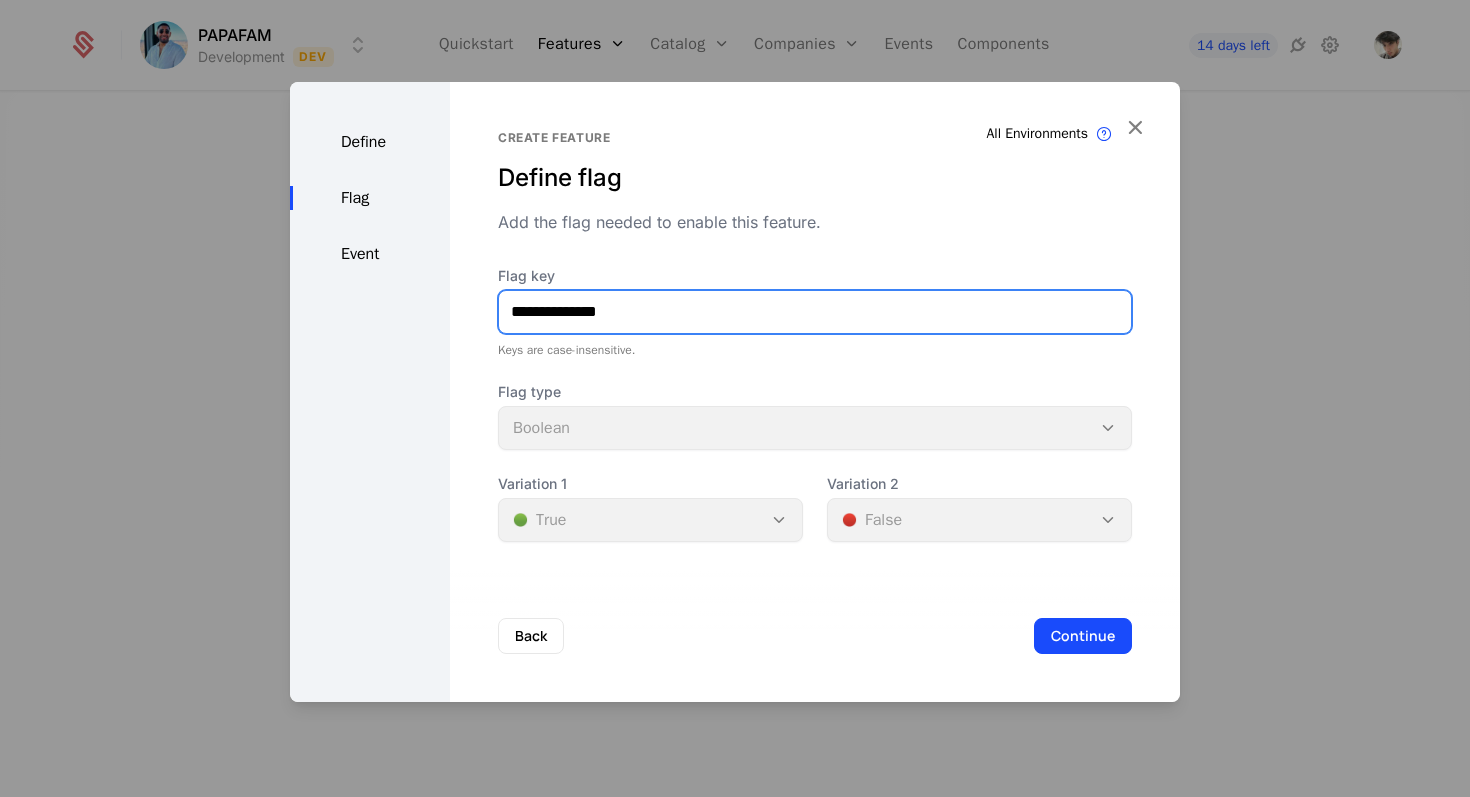 drag, startPoint x: 652, startPoint y: 316, endPoint x: 211, endPoint y: 316, distance: 441 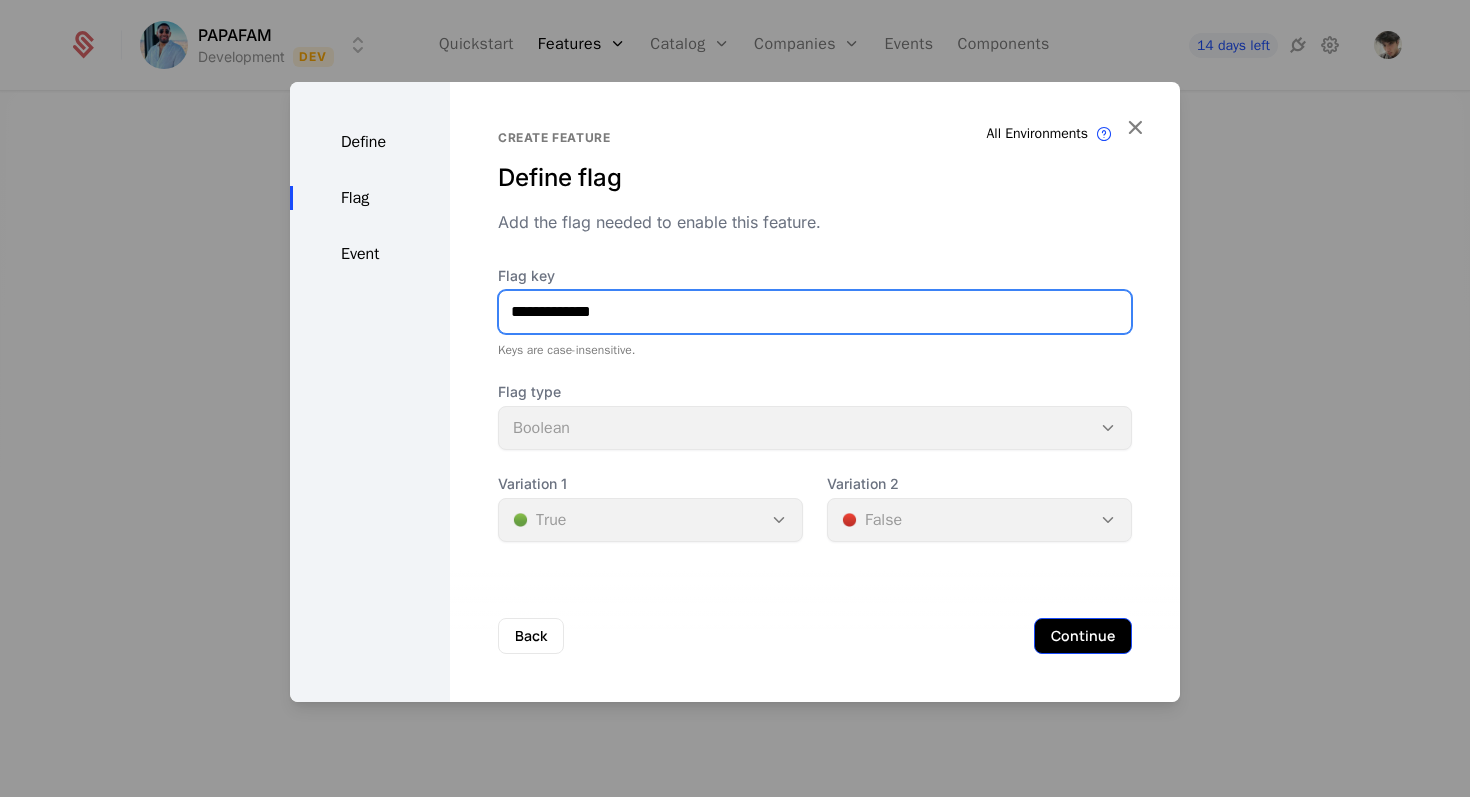 type on "**********" 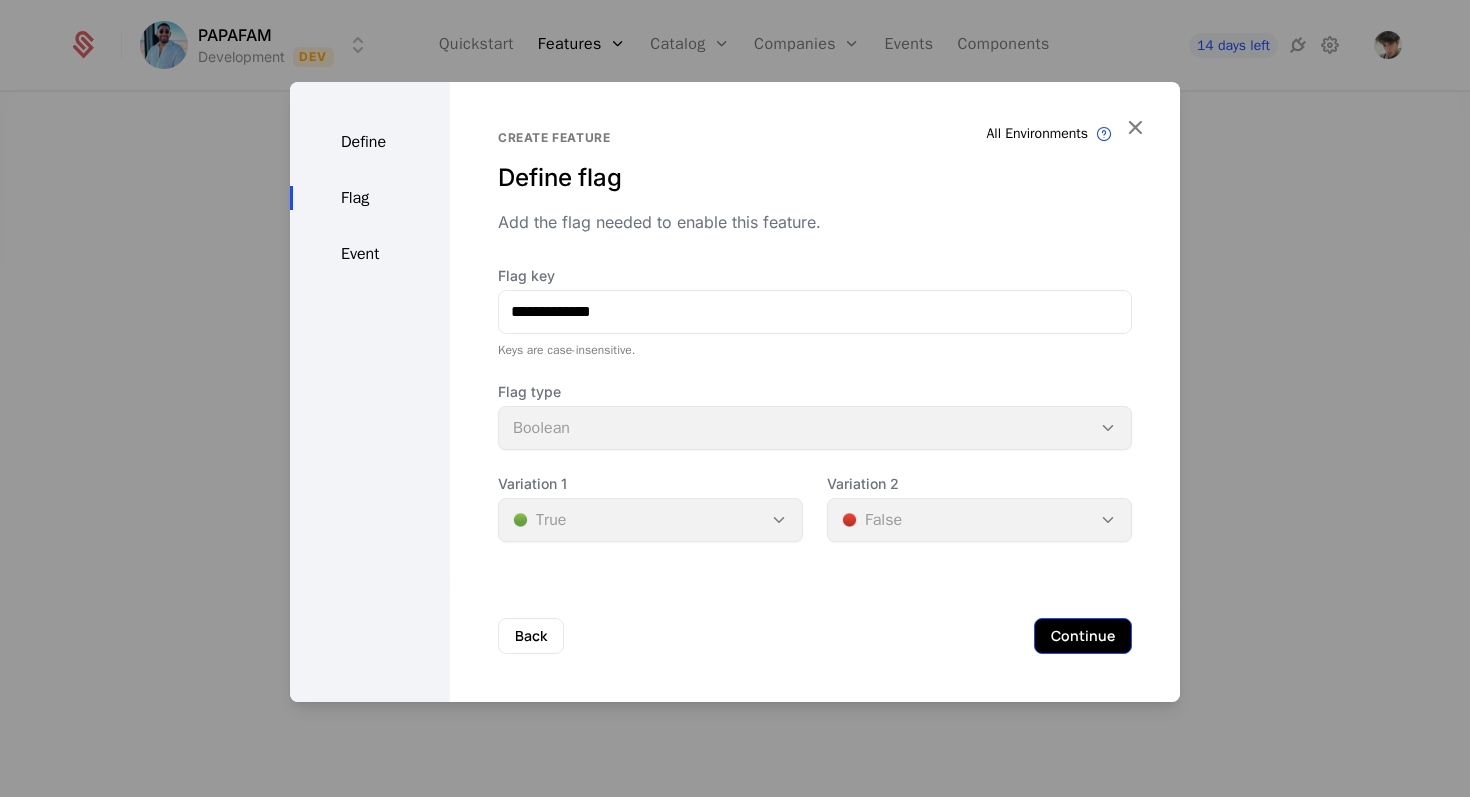 click on "Continue" at bounding box center (1083, 636) 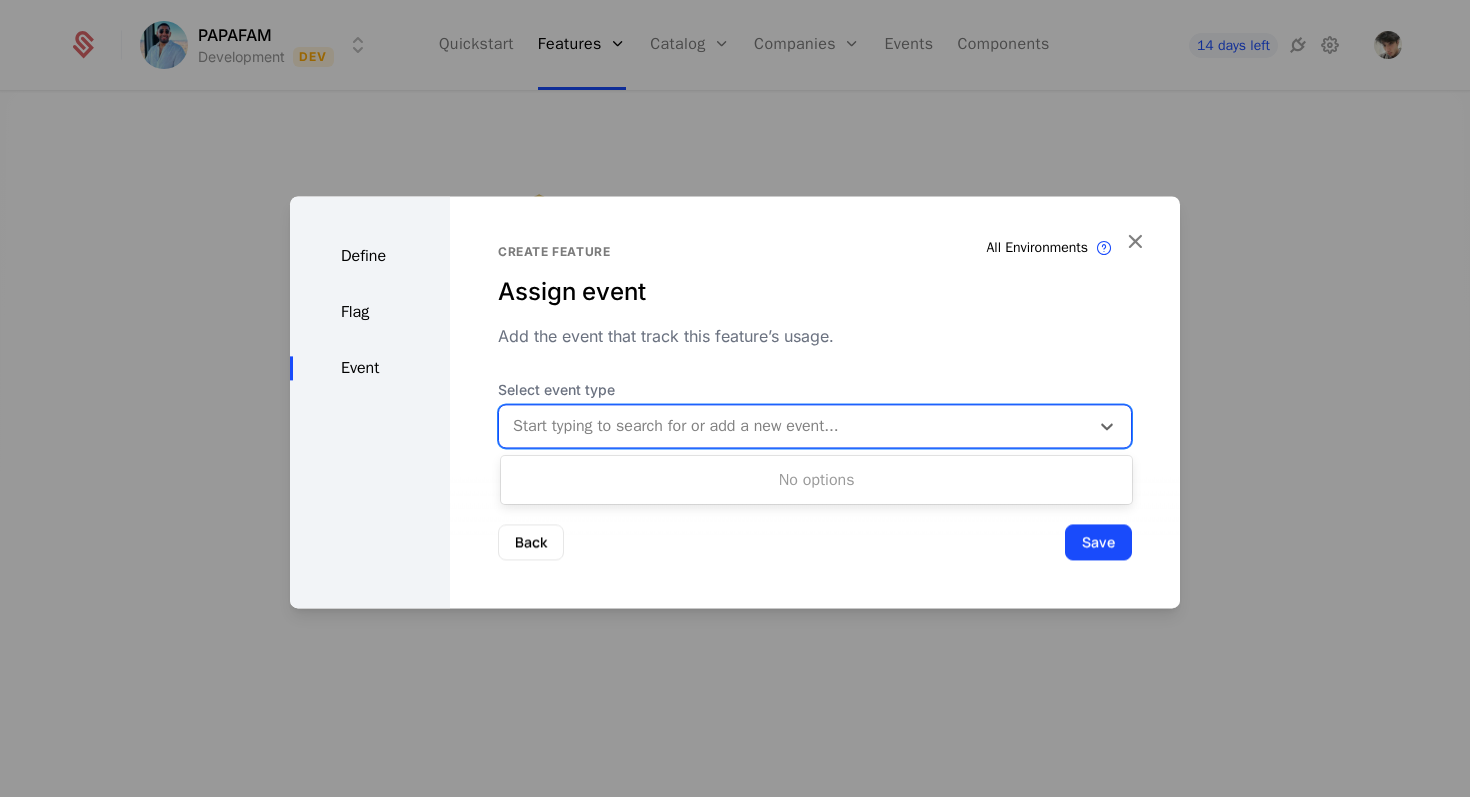 click at bounding box center [794, 426] 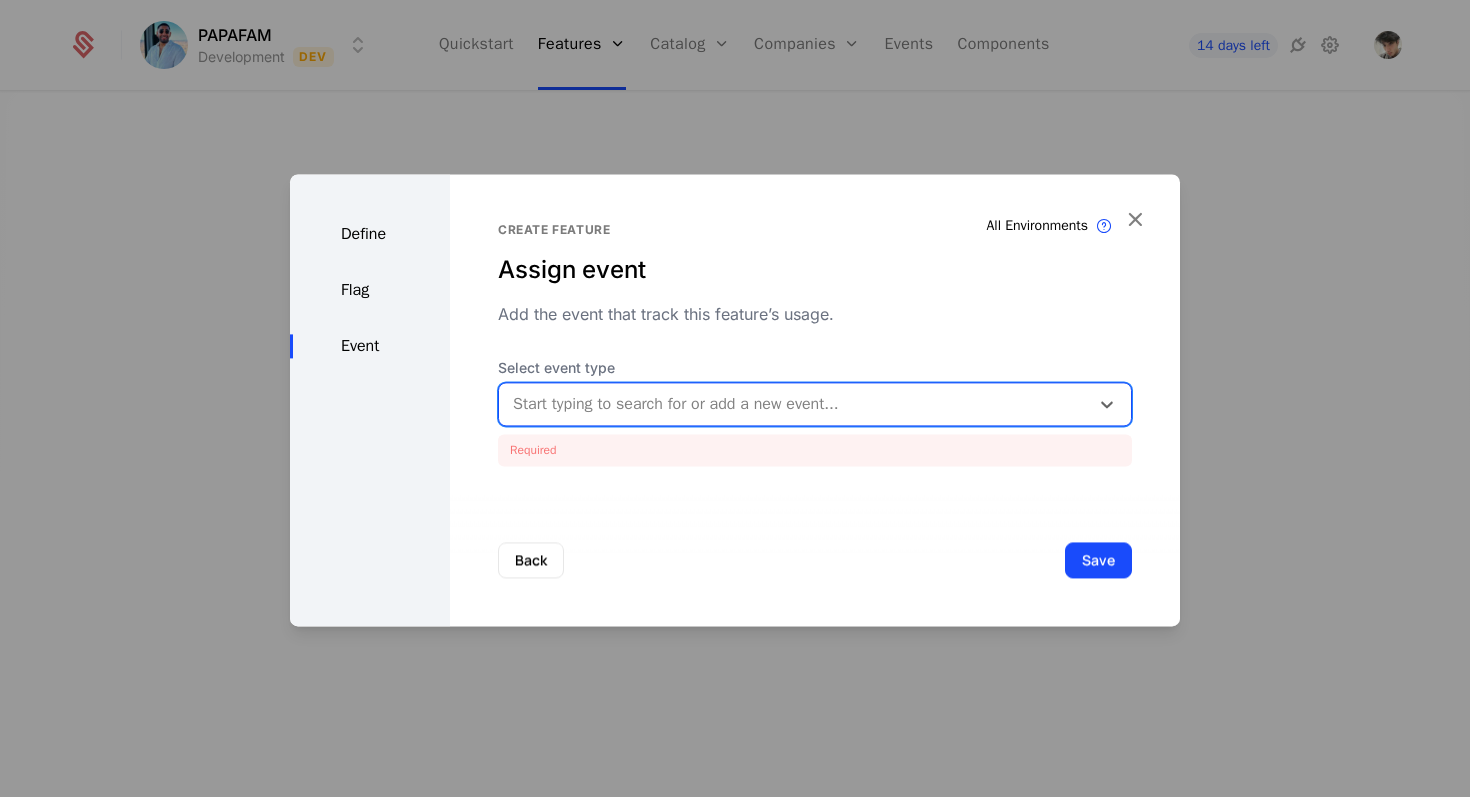 click at bounding box center (794, 404) 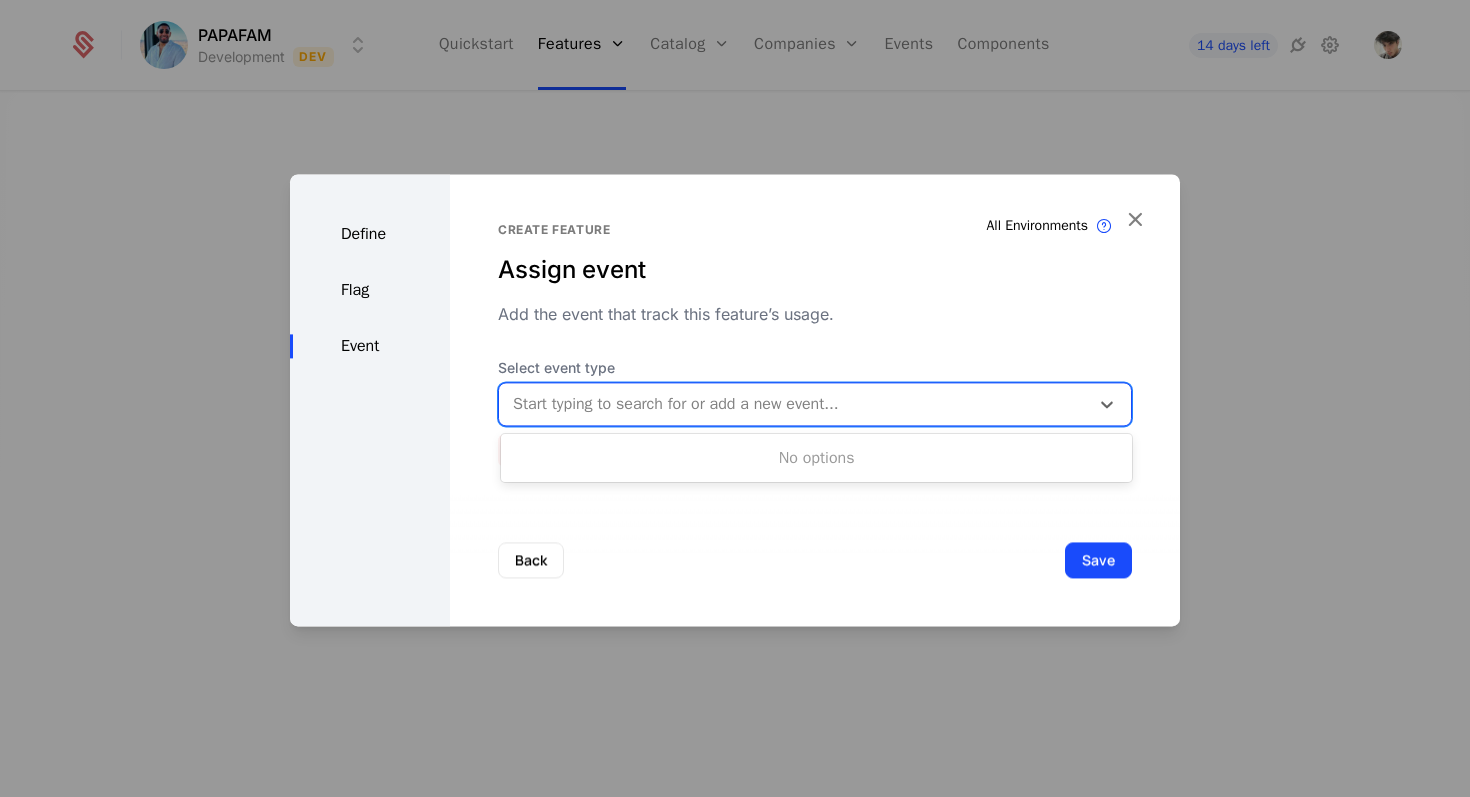 click at bounding box center [794, 404] 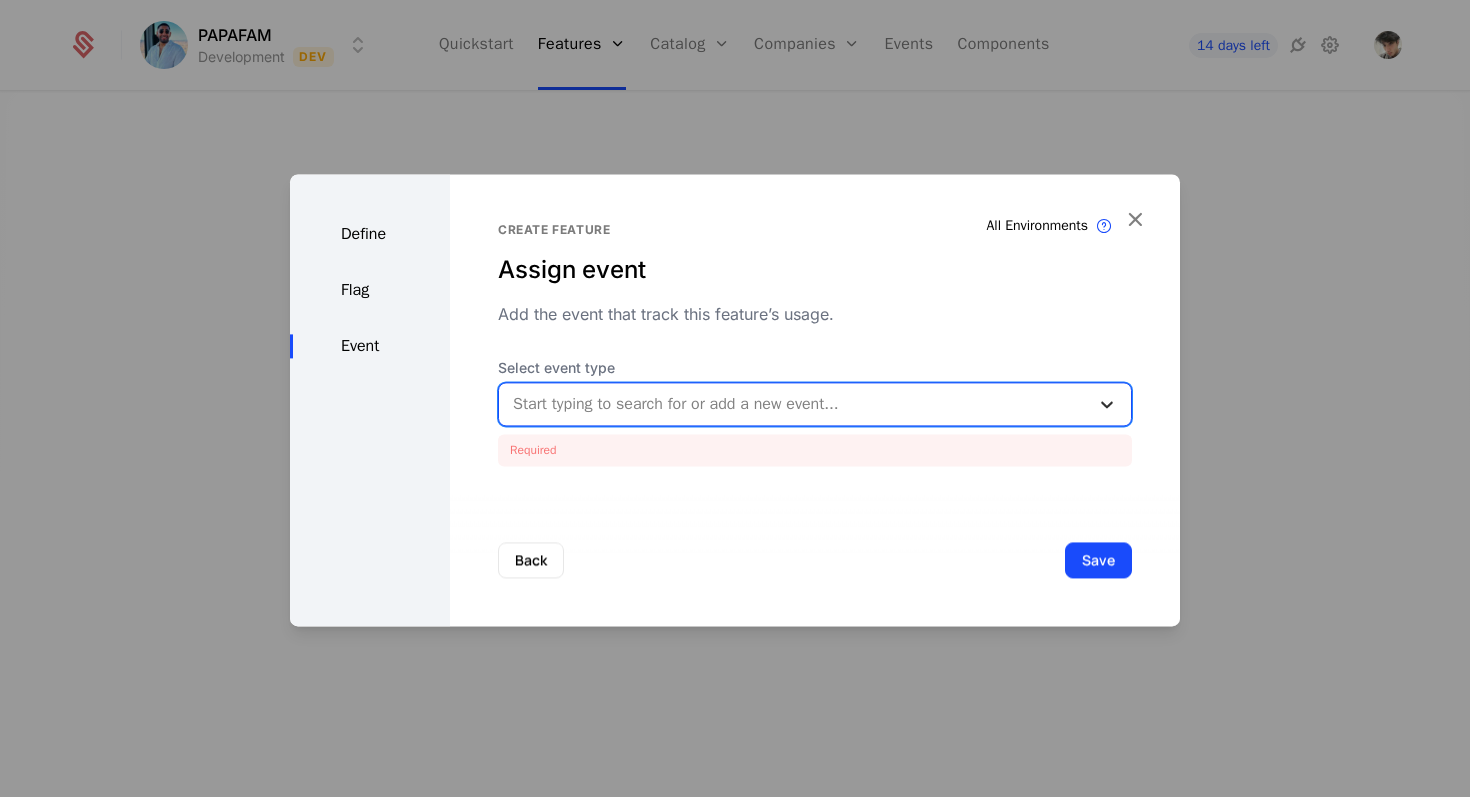 click at bounding box center [1107, 404] 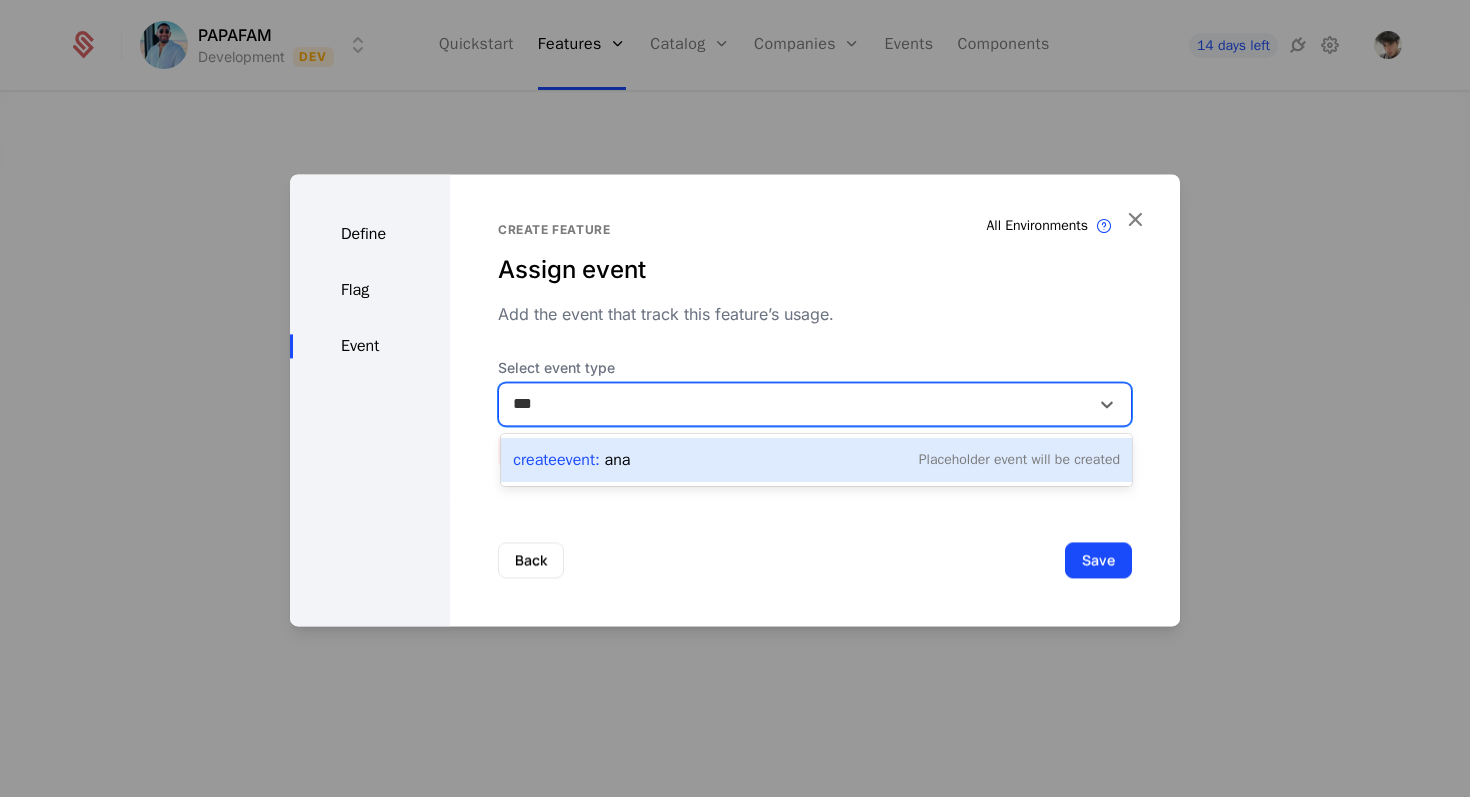 type on "***" 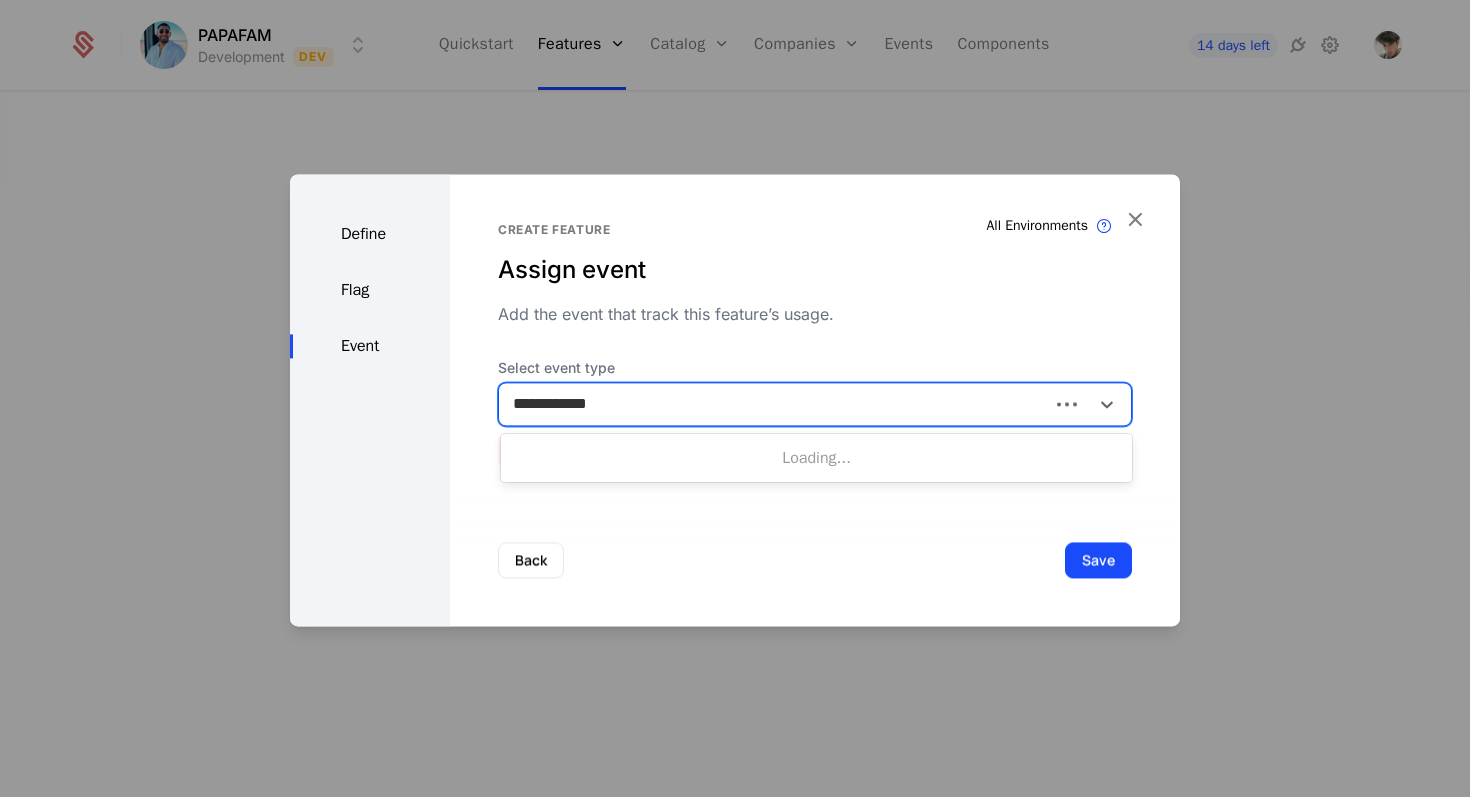 type on "**********" 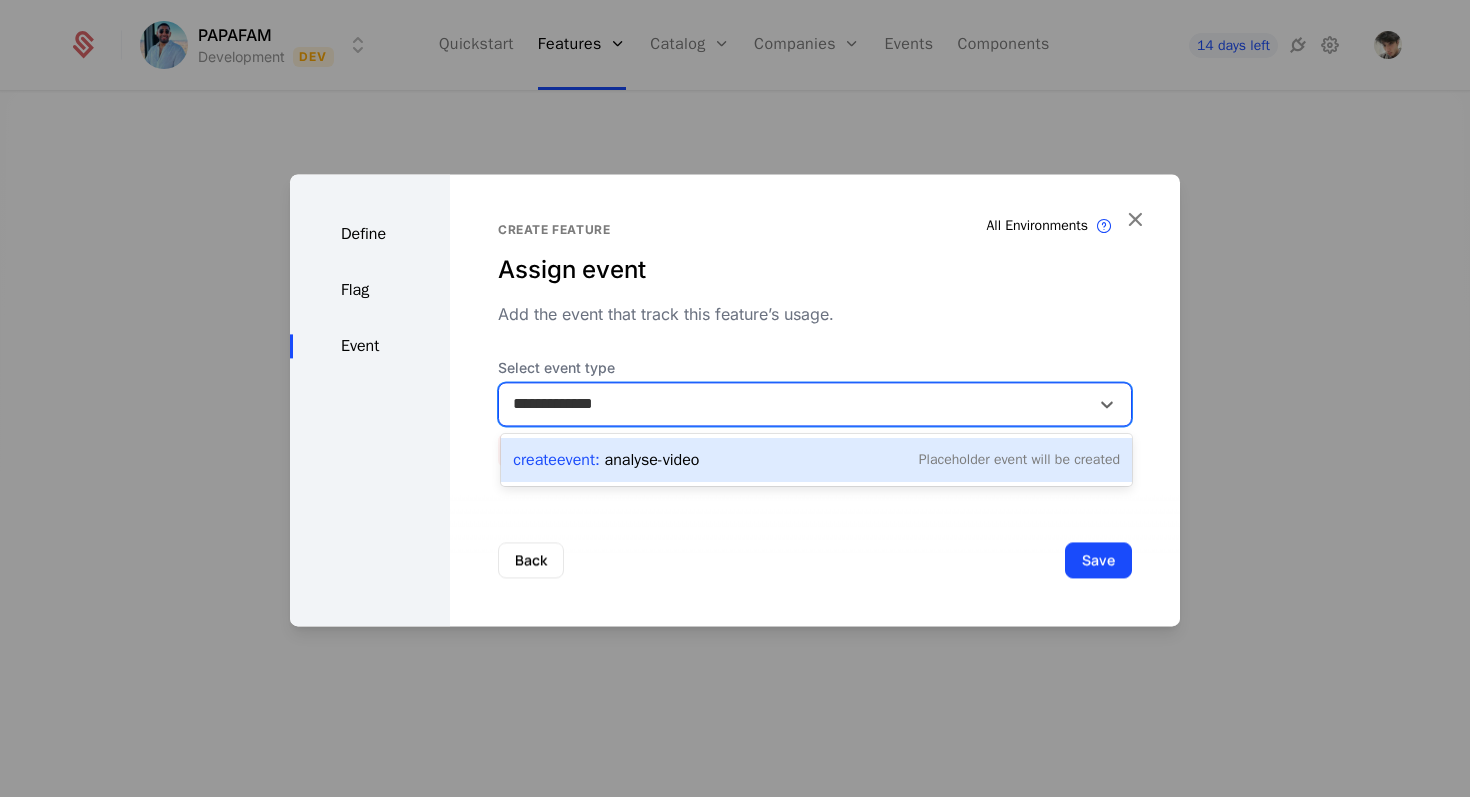 click on "Placeholder   Event   will be created" at bounding box center [1019, 460] 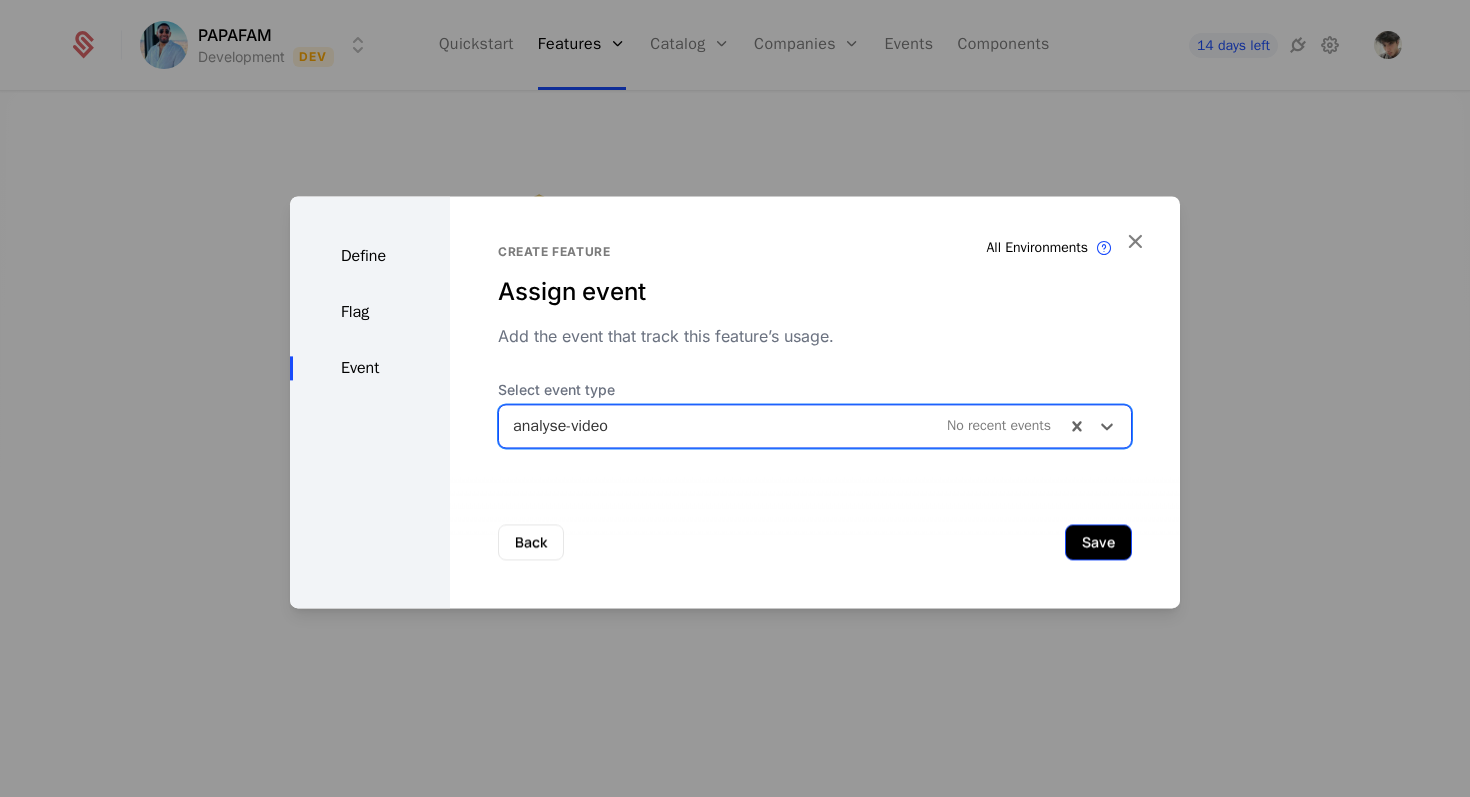 click on "Save" at bounding box center [1098, 542] 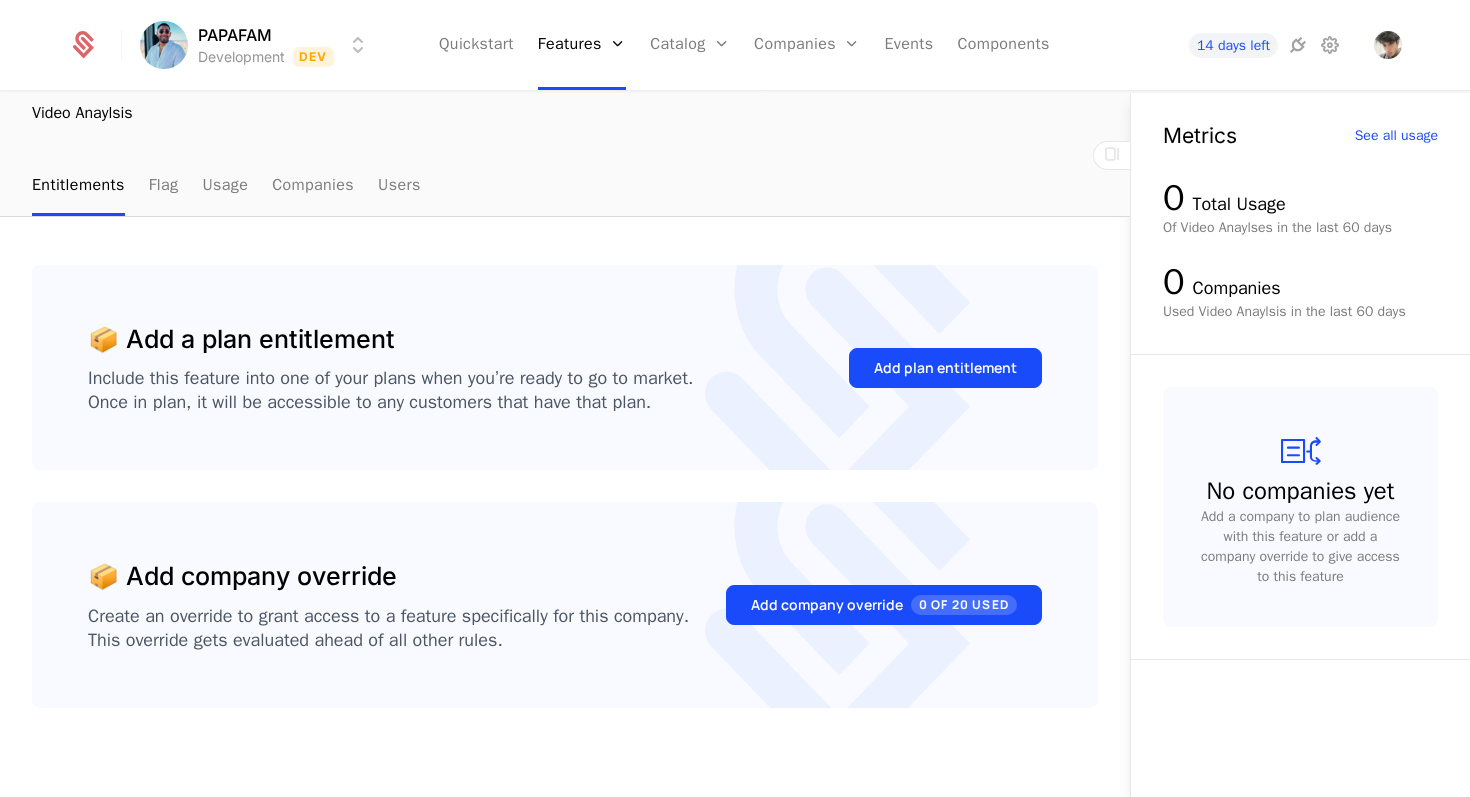 scroll, scrollTop: 0, scrollLeft: 0, axis: both 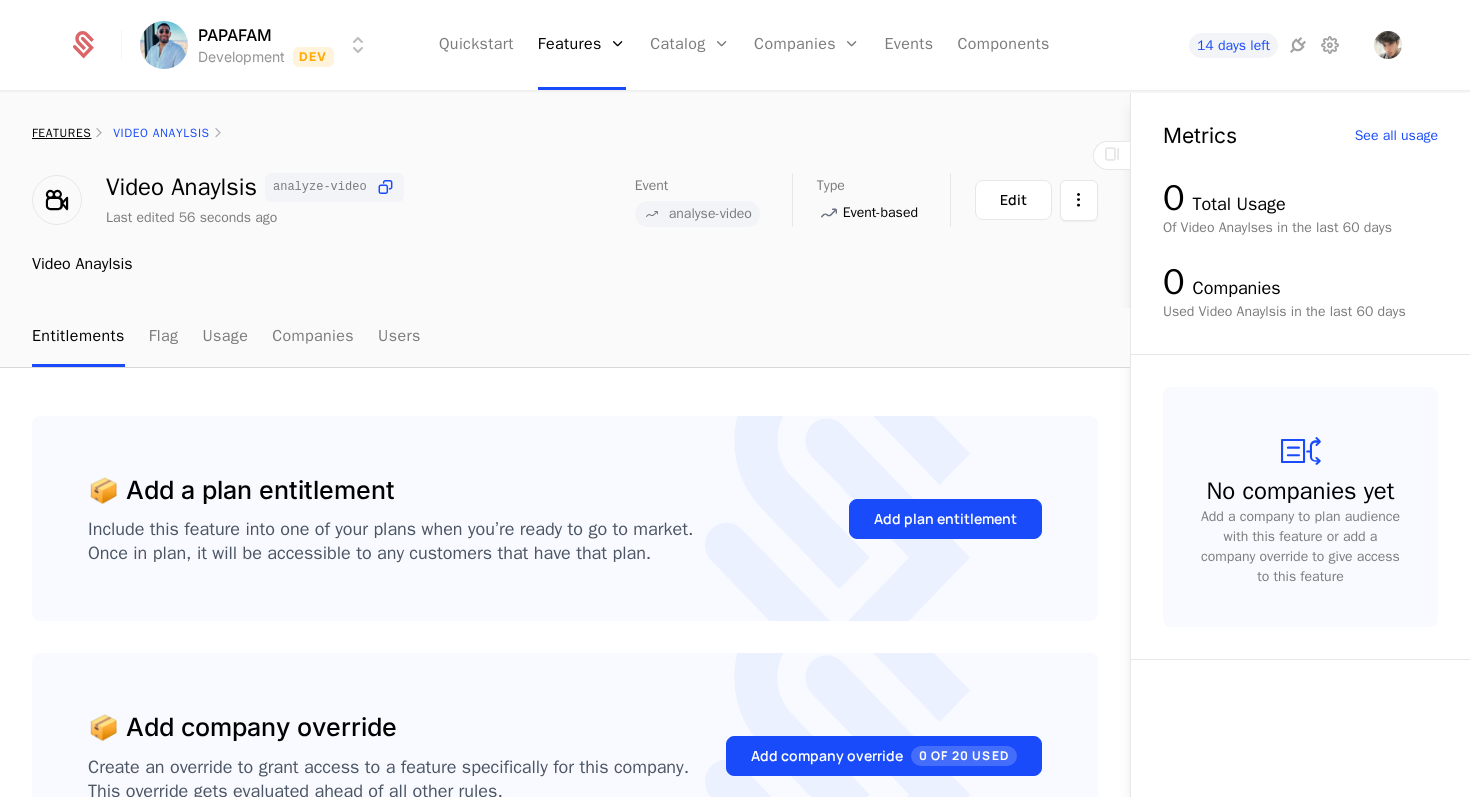 click on "features" at bounding box center [61, 133] 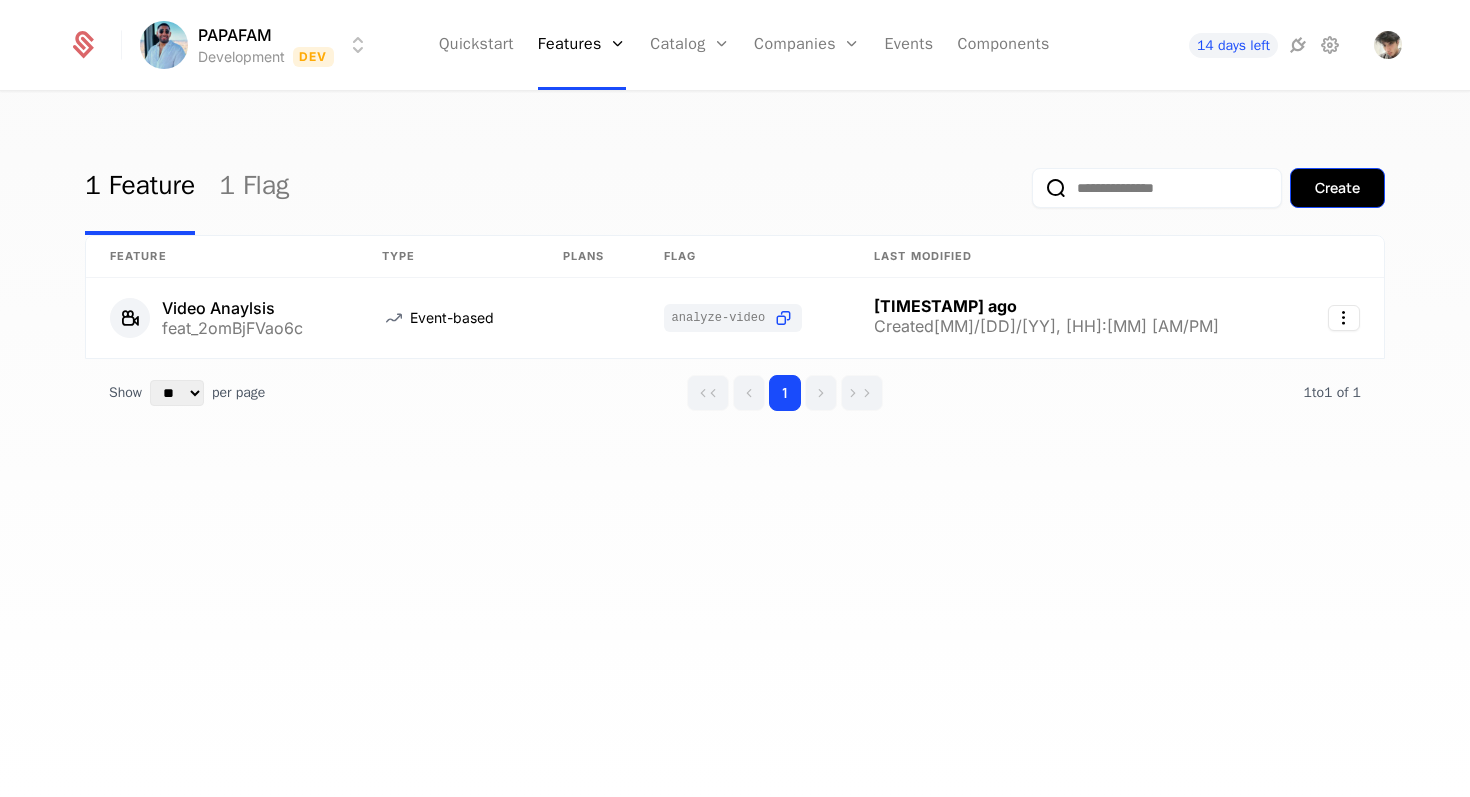 click on "Create" at bounding box center [1337, 188] 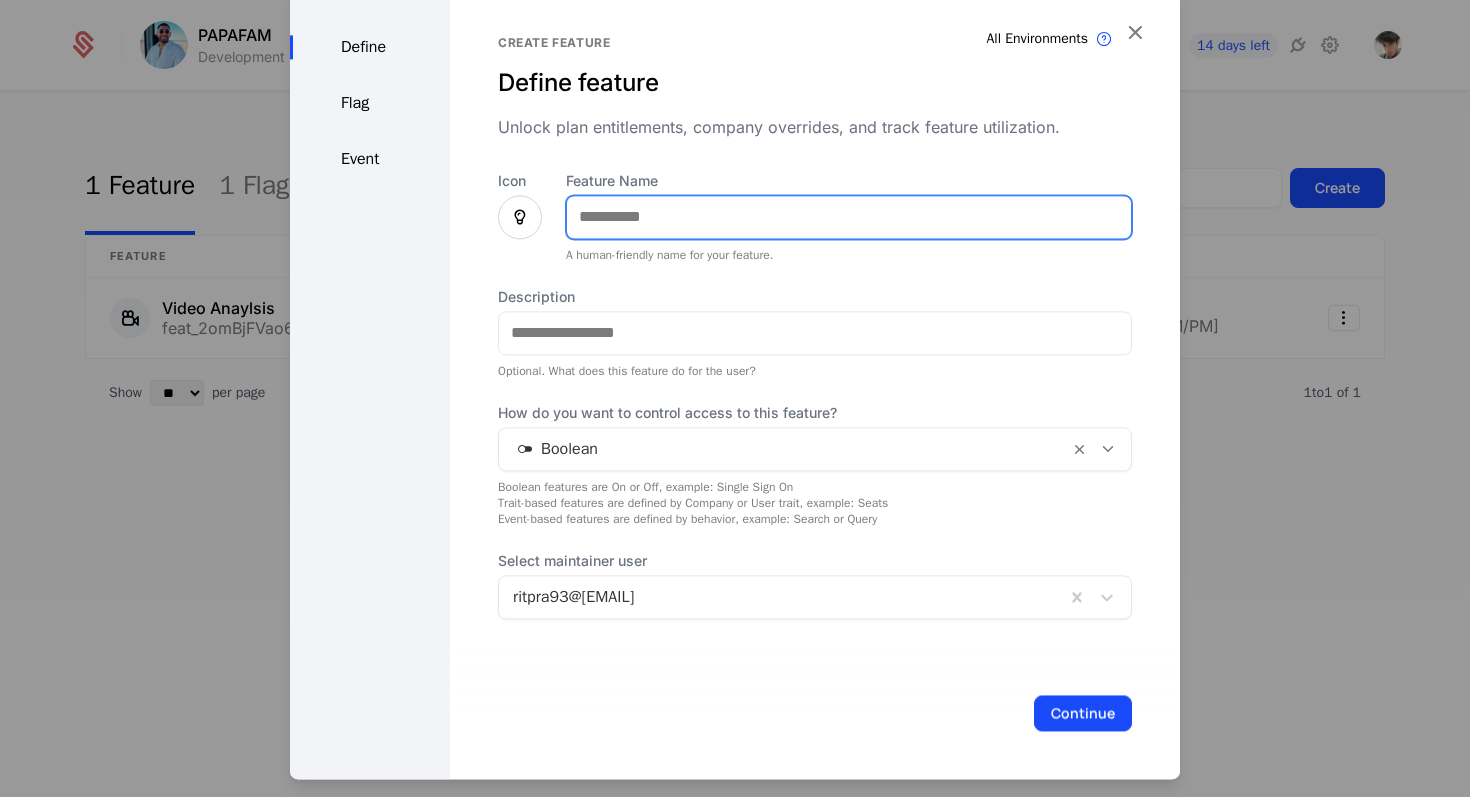click on "Feature Name" at bounding box center (849, 217) 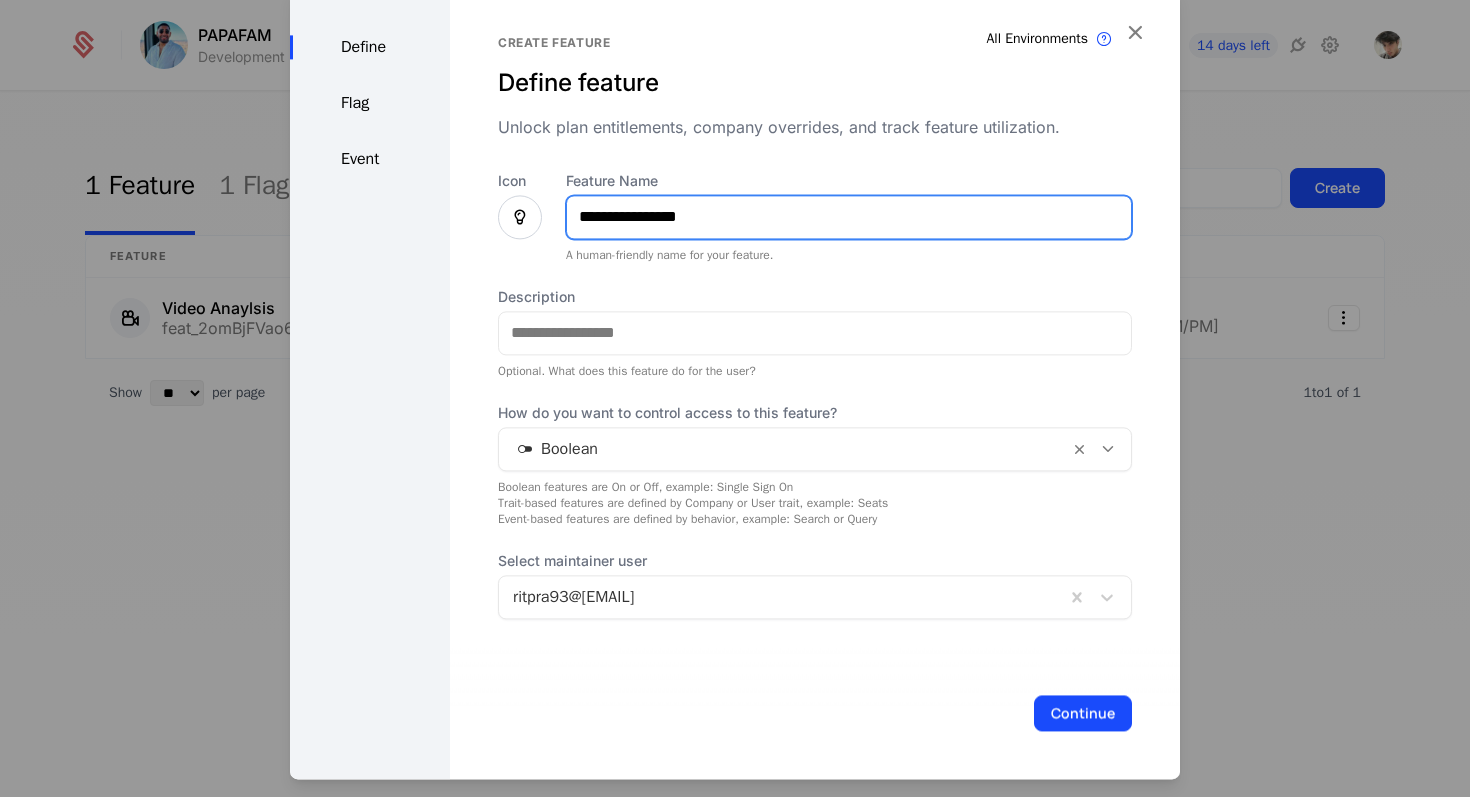 type on "**********" 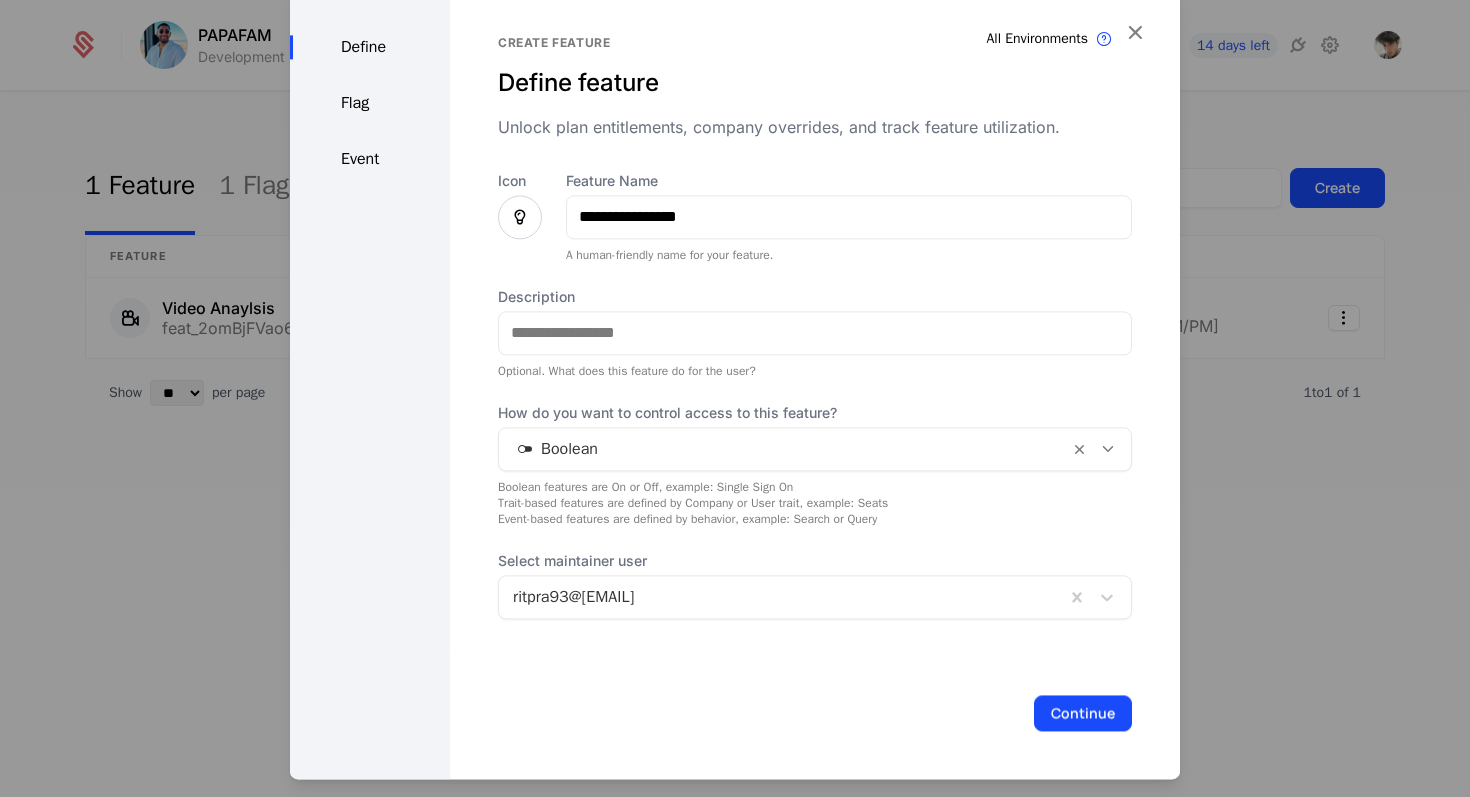click on "How do you want to control access to this feature? Boolean Boolean   features are On or Off, example: Single Sign On Trait-based   features are defined by Company or User trait, example: Seats Event-based   features are defined by behavior, example: Search or Query" at bounding box center [815, 465] 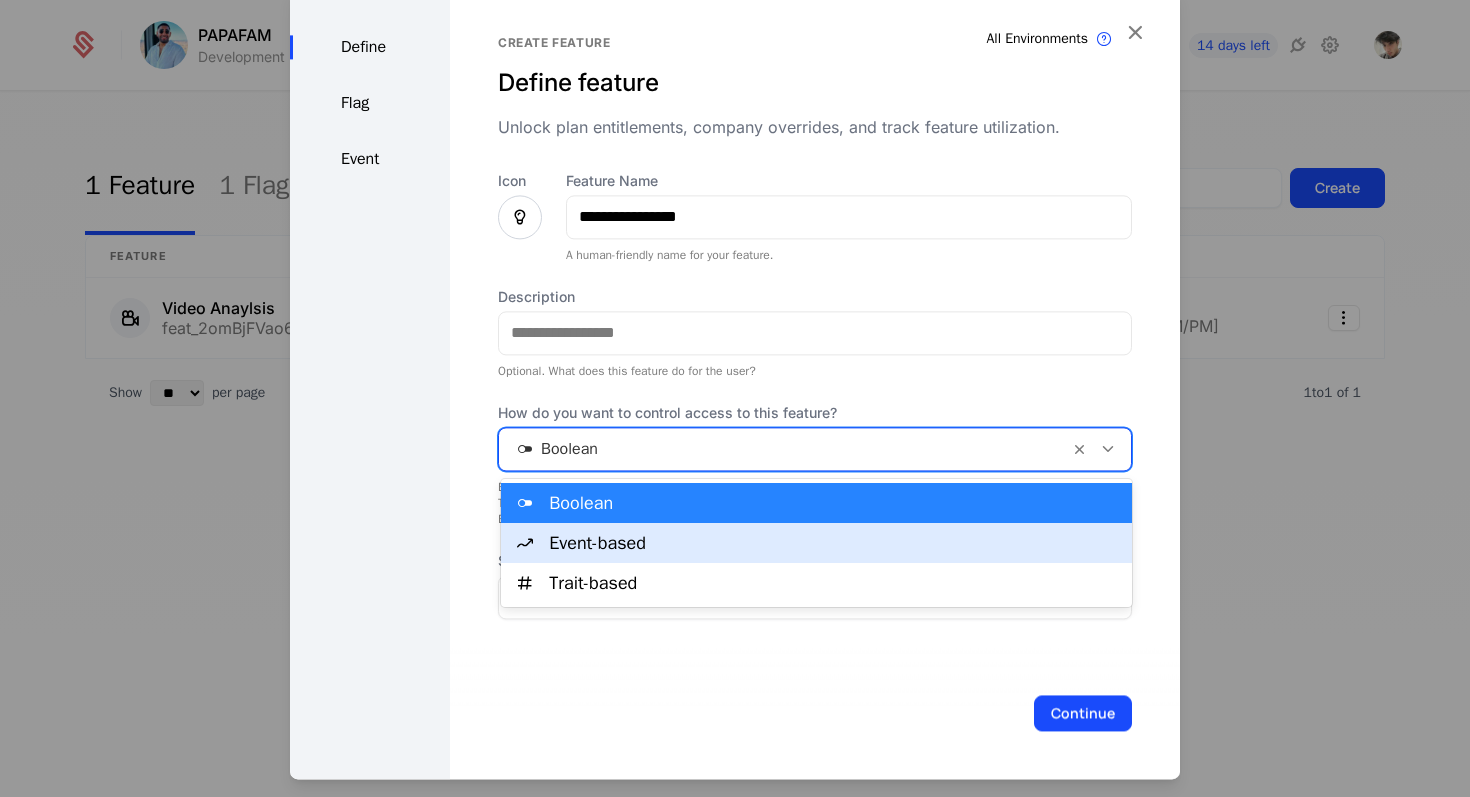 click on "Event-based" at bounding box center [834, 543] 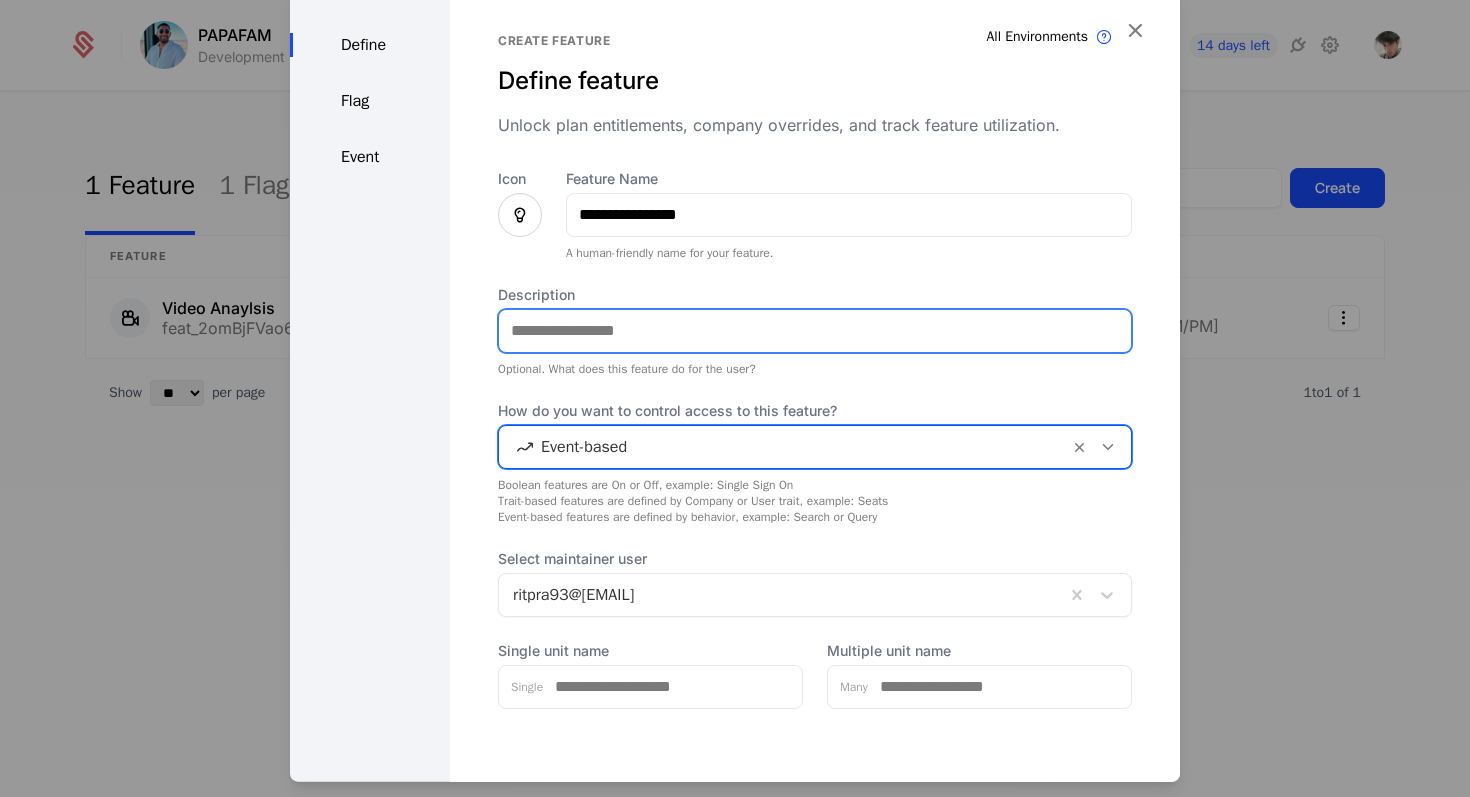 click on "Description" at bounding box center (815, 330) 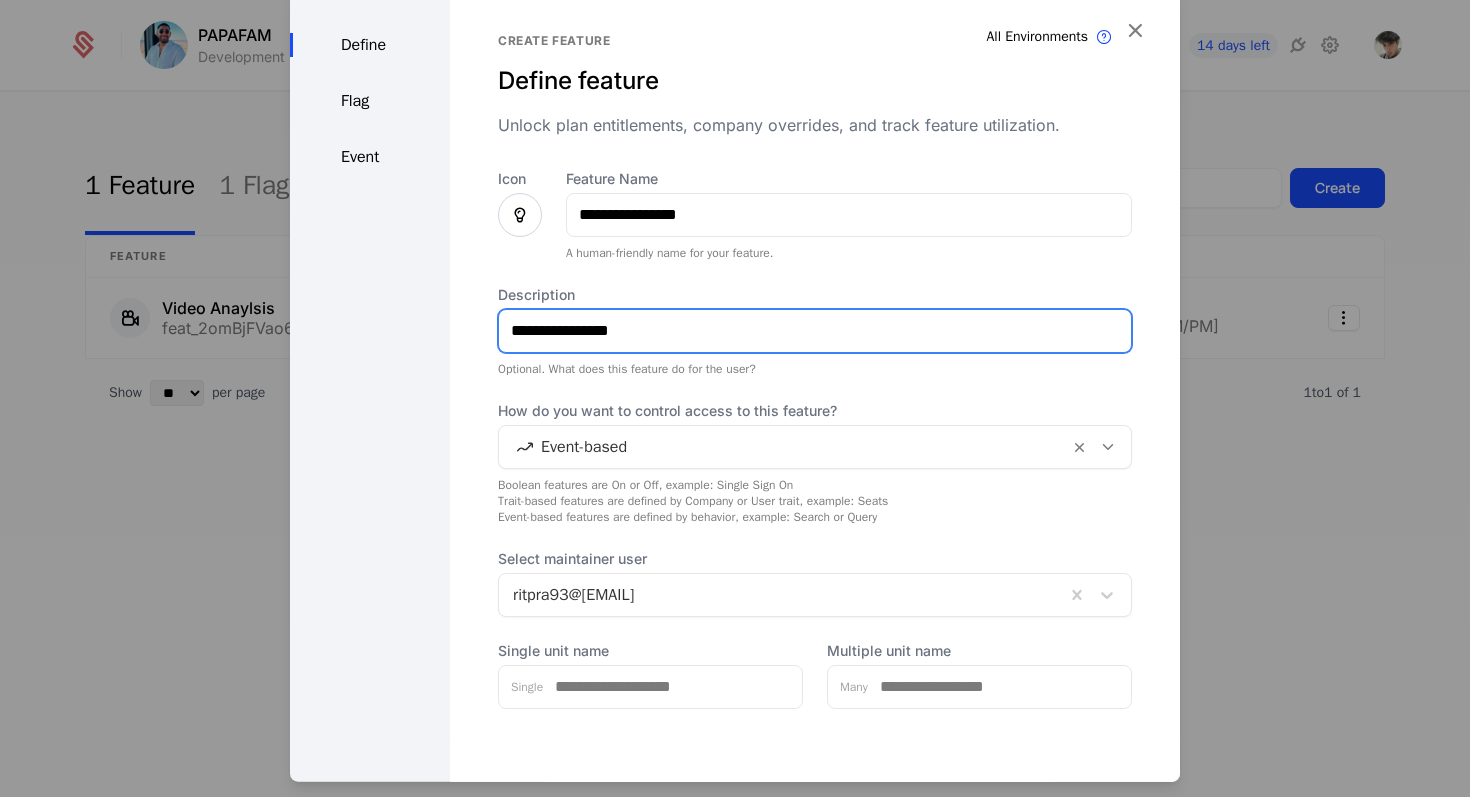 scroll, scrollTop: 87, scrollLeft: 0, axis: vertical 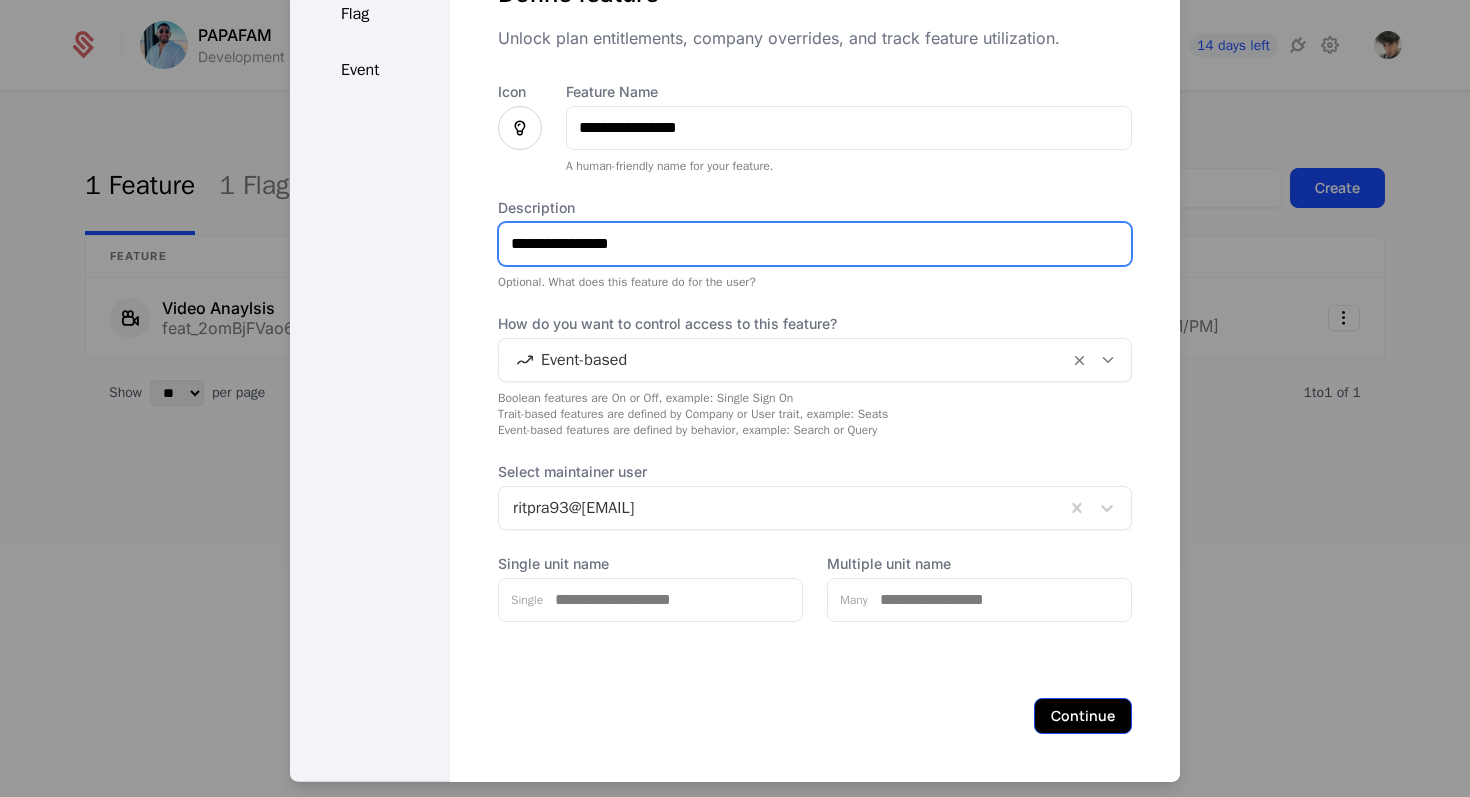 type on "**********" 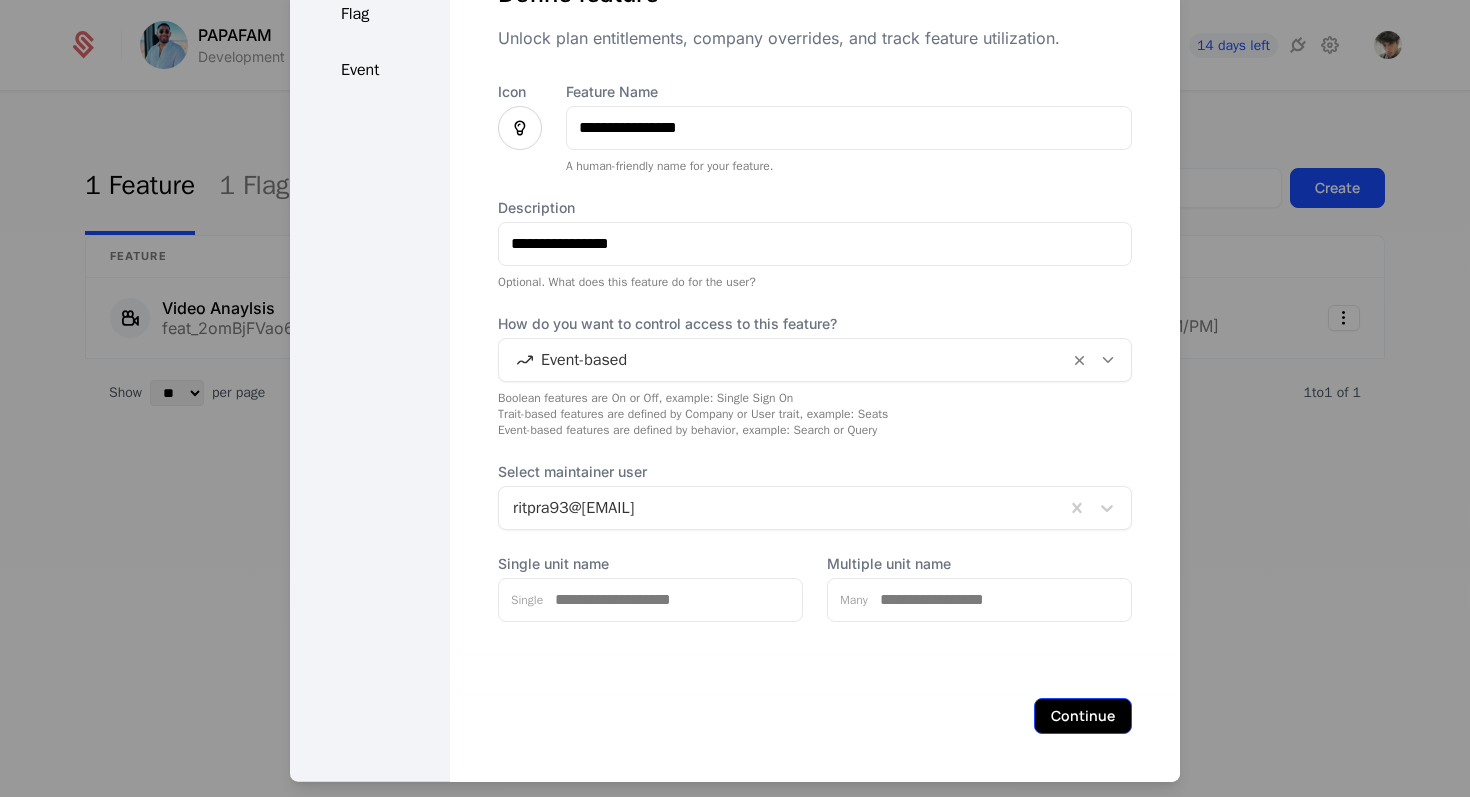 click on "Continue" at bounding box center (1083, 715) 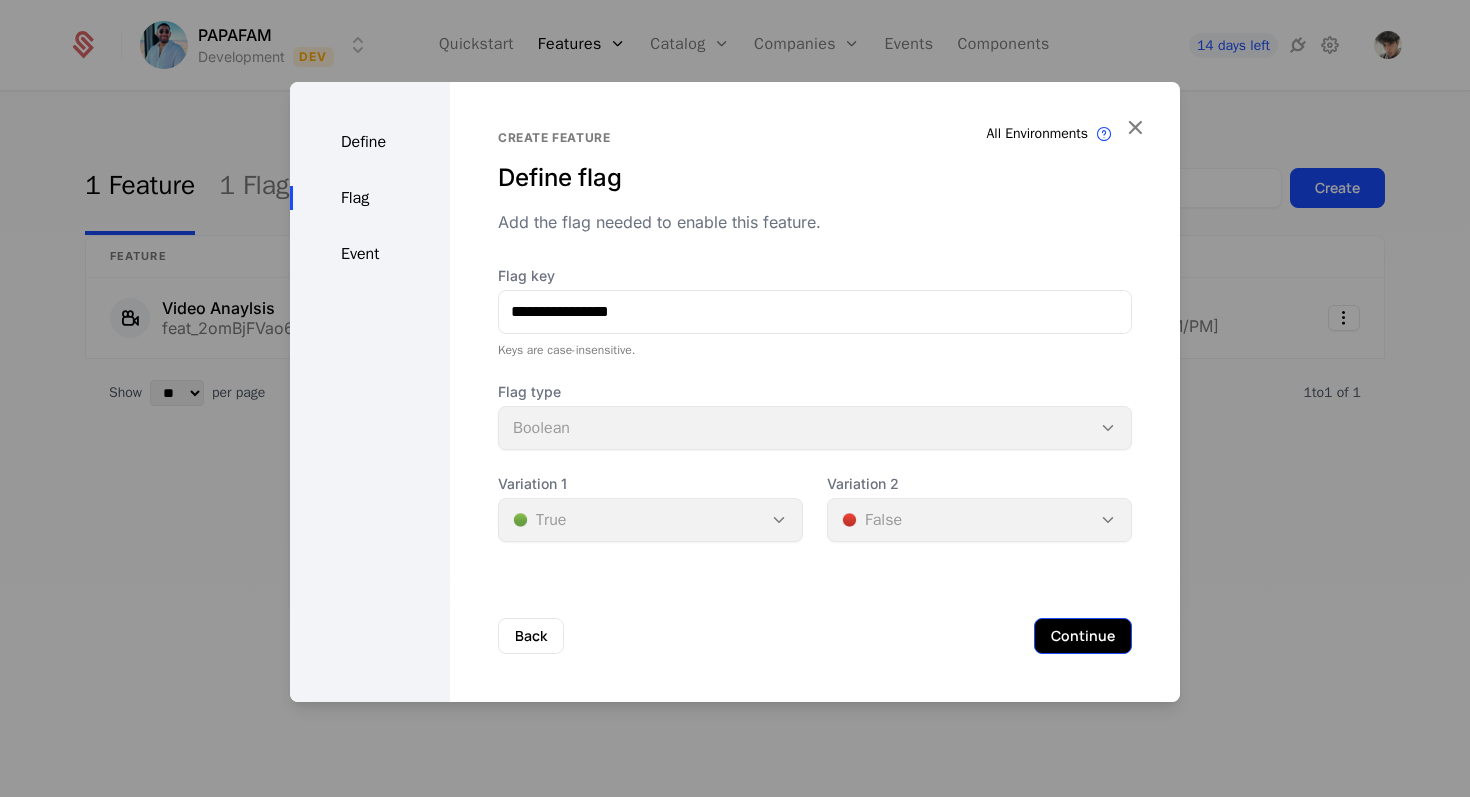 scroll, scrollTop: 0, scrollLeft: 0, axis: both 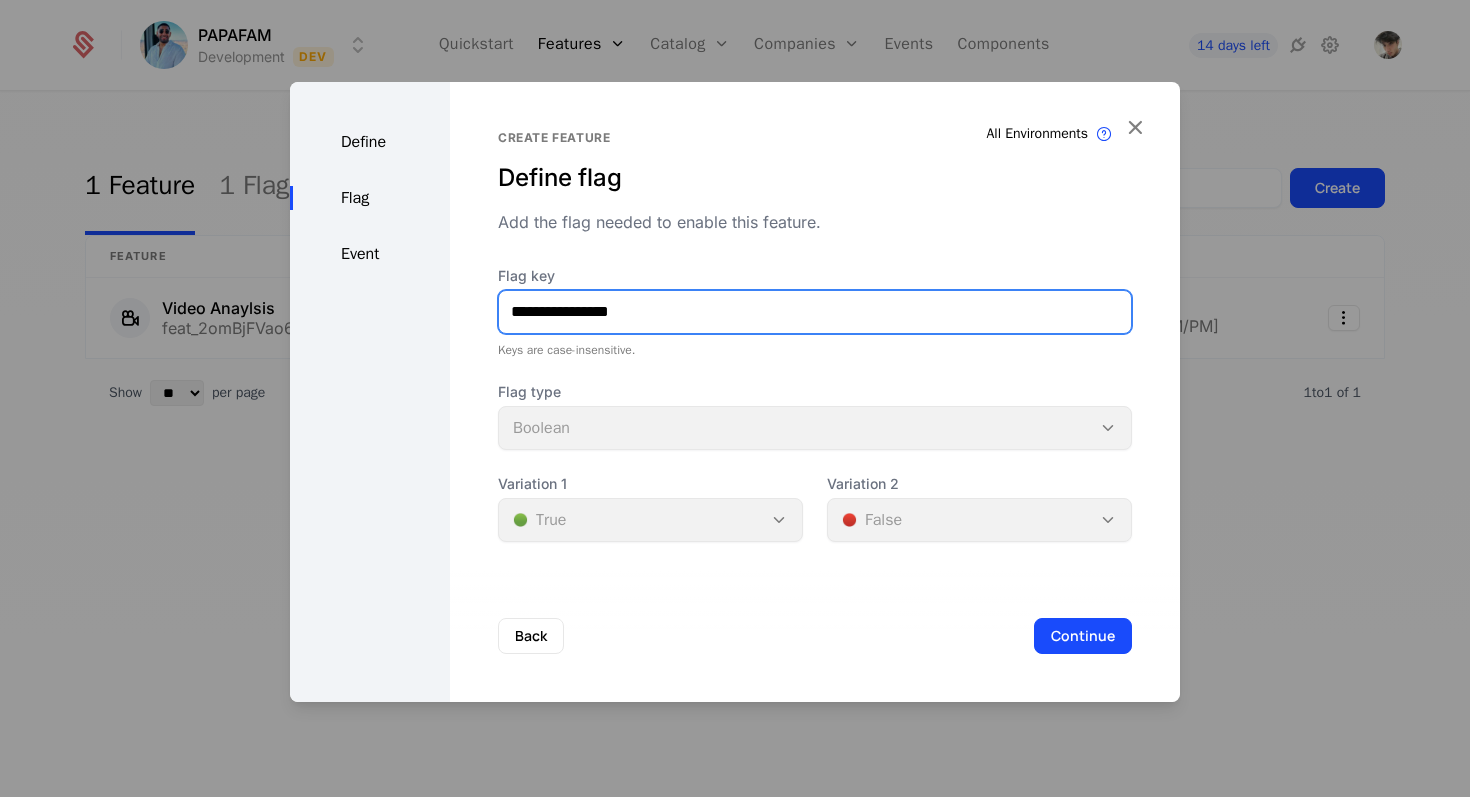 click on "**********" at bounding box center [815, 312] 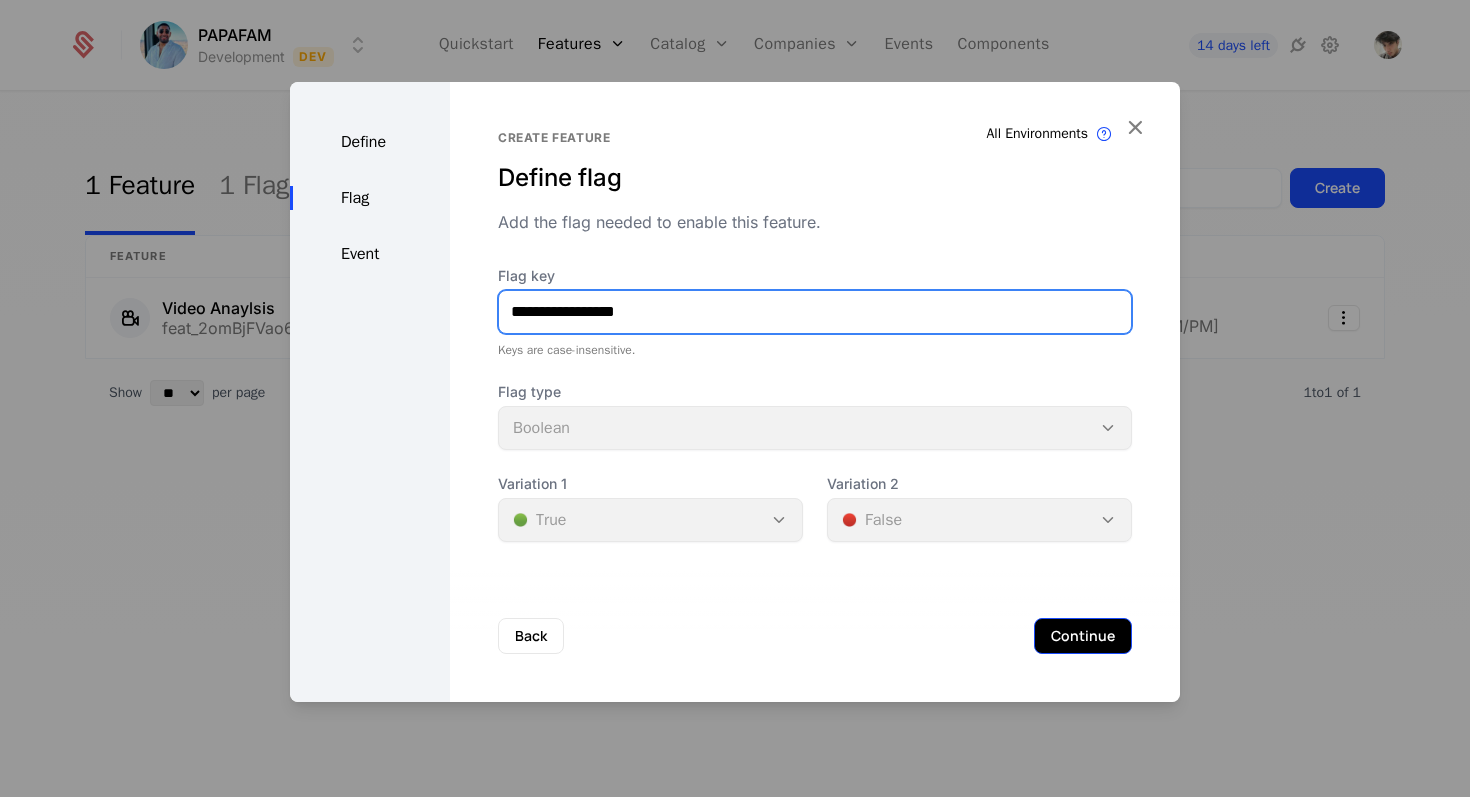 type on "**********" 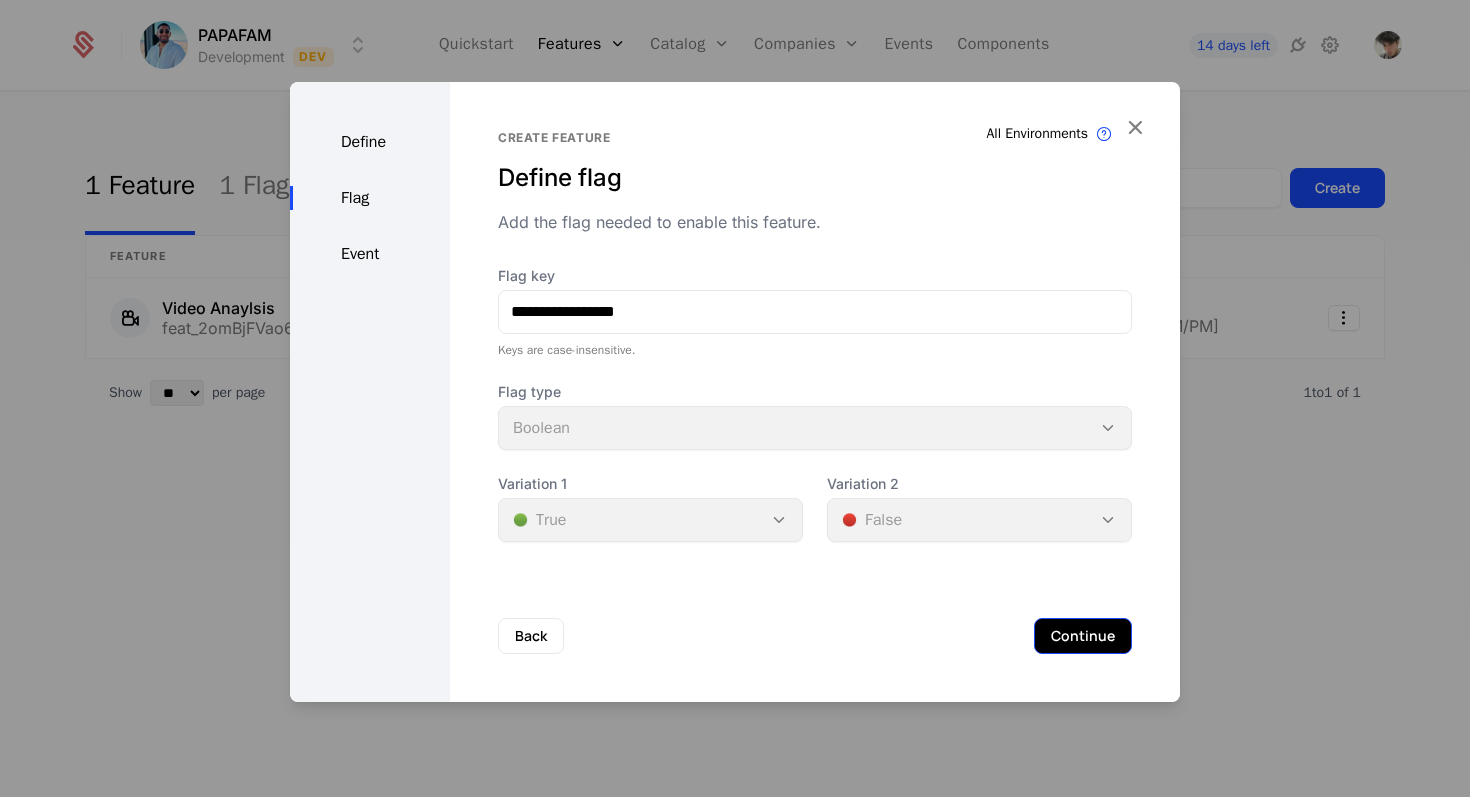 click on "Continue" at bounding box center [1083, 636] 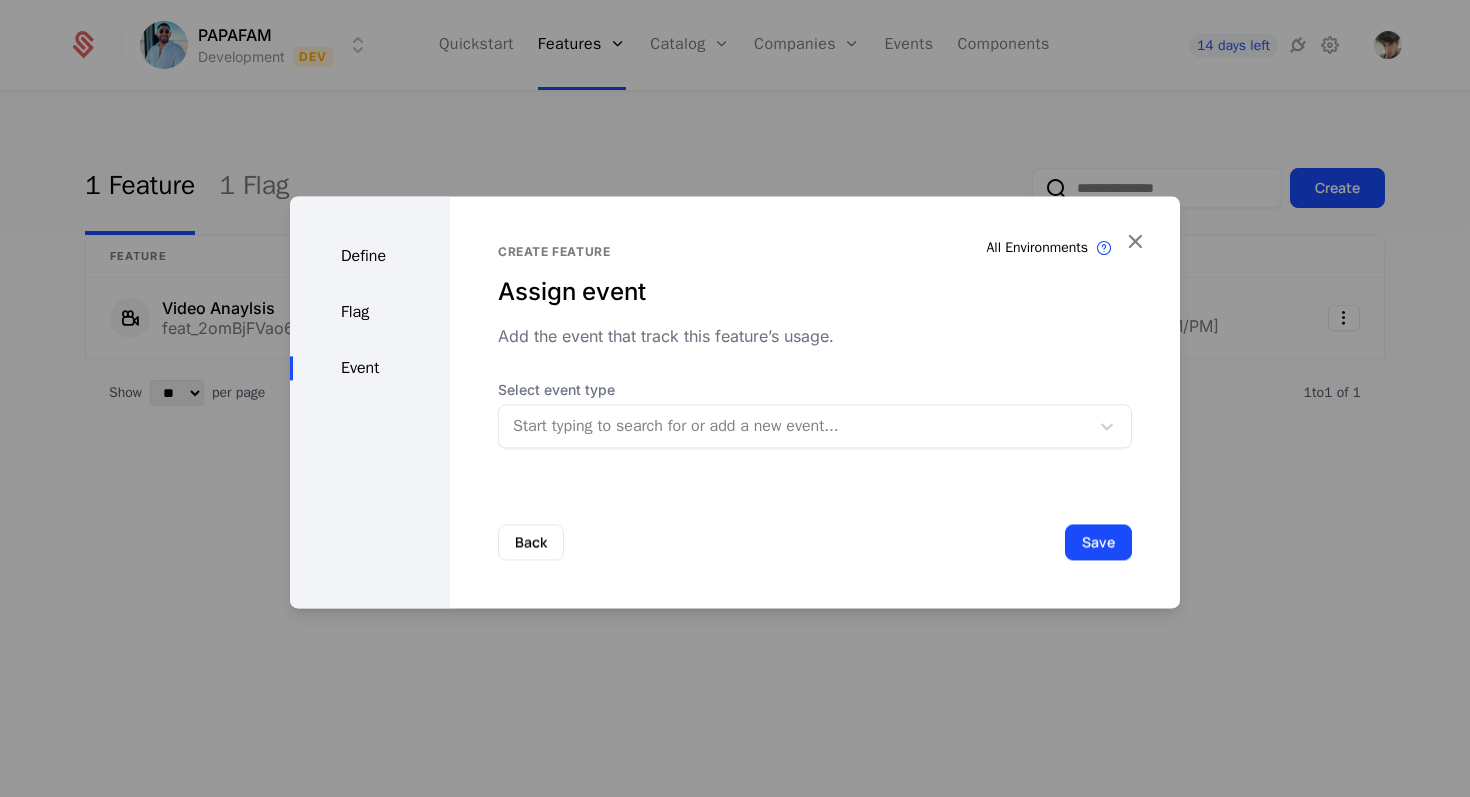 click at bounding box center (794, 426) 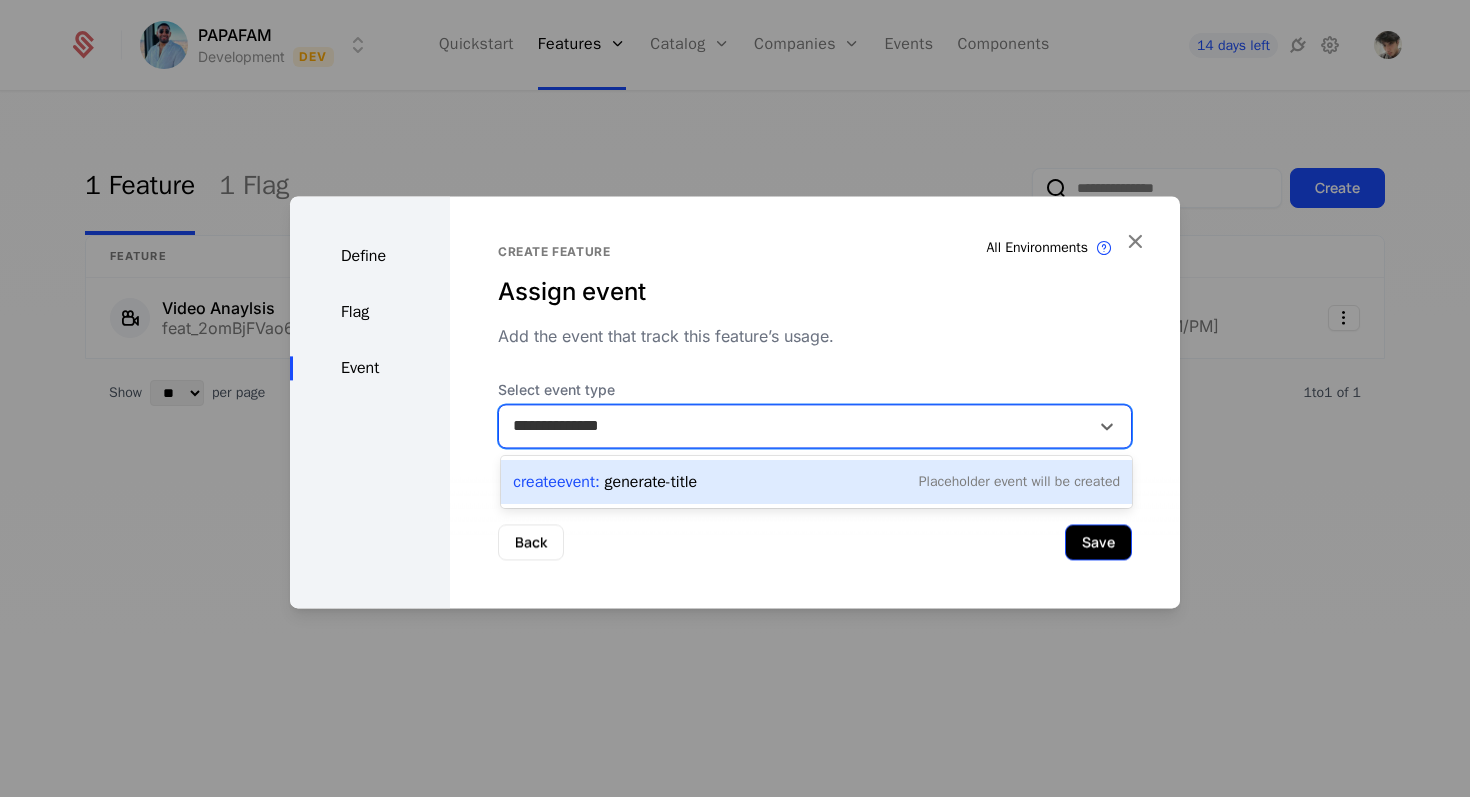 type on "**********" 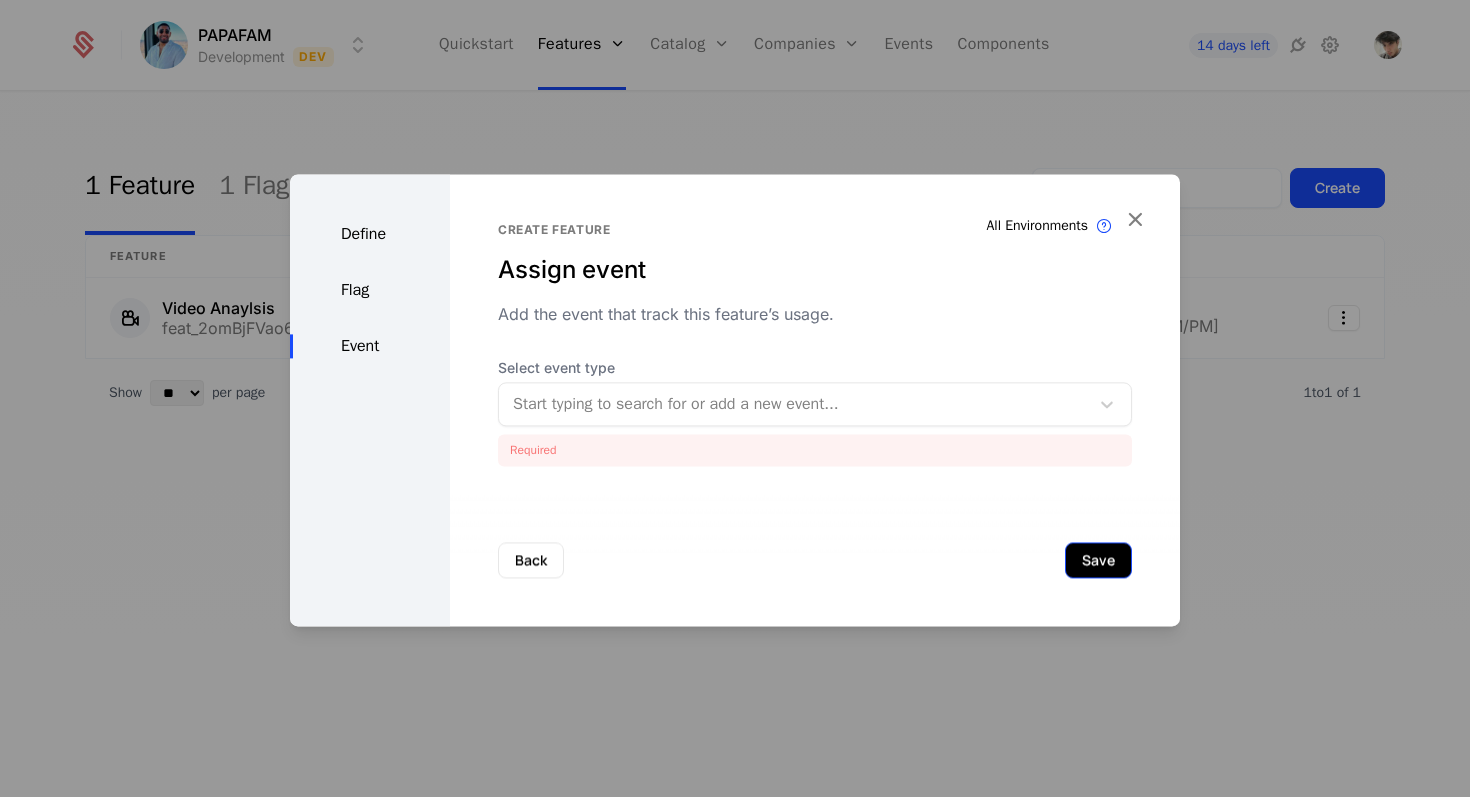 click on "Back Save" at bounding box center (815, 560) 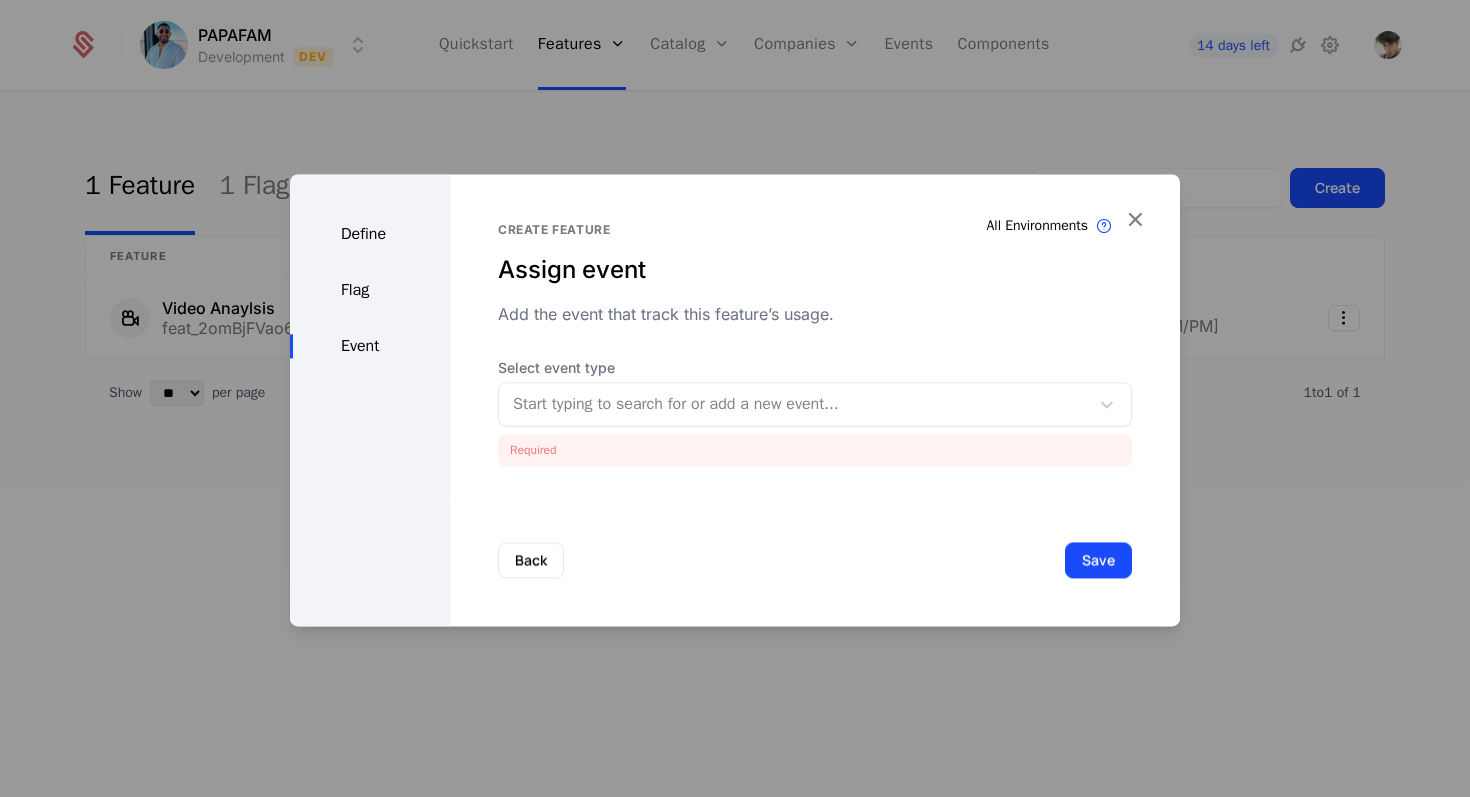 click on "Start typing to search for or add a new event..." at bounding box center (815, 404) 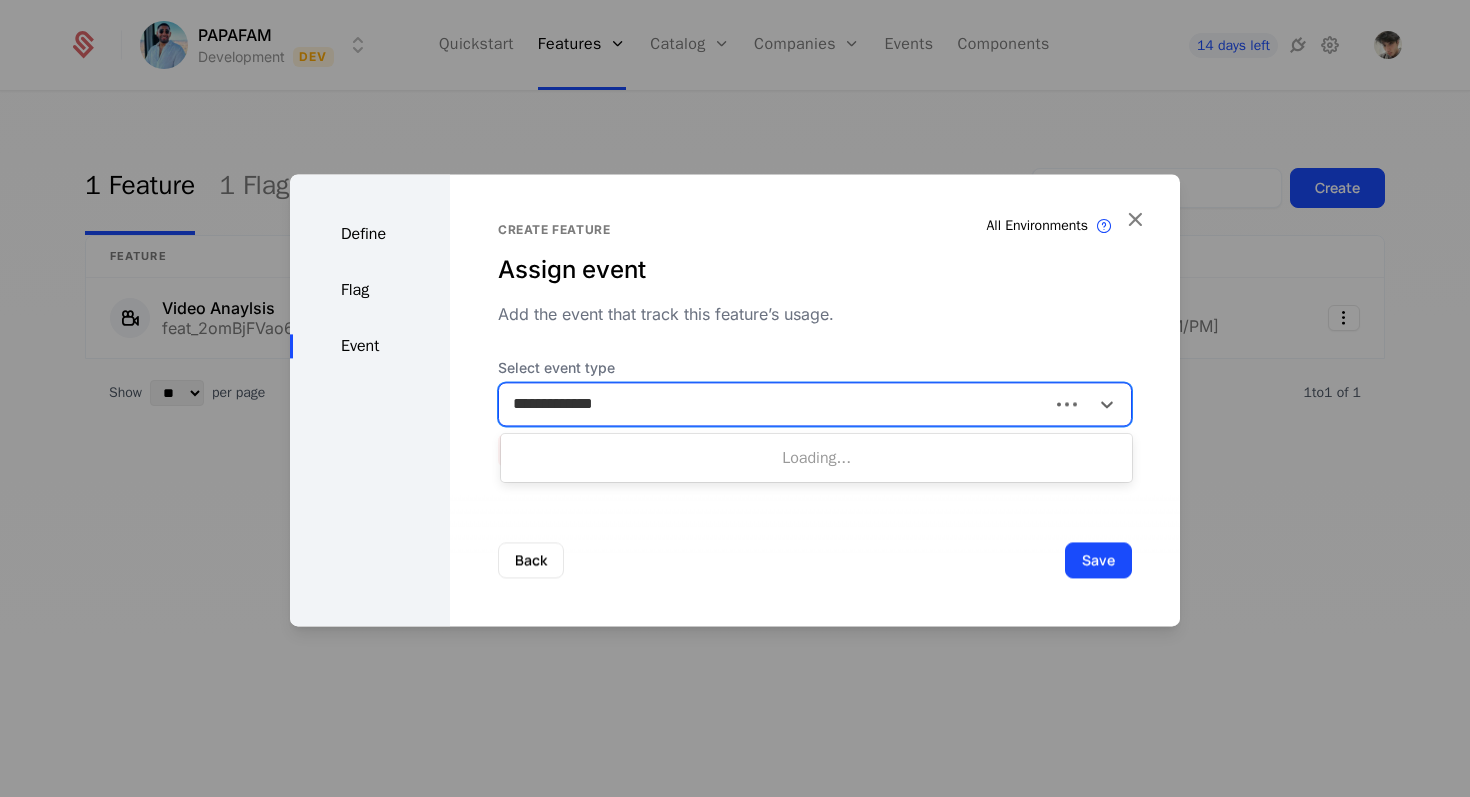 type on "**********" 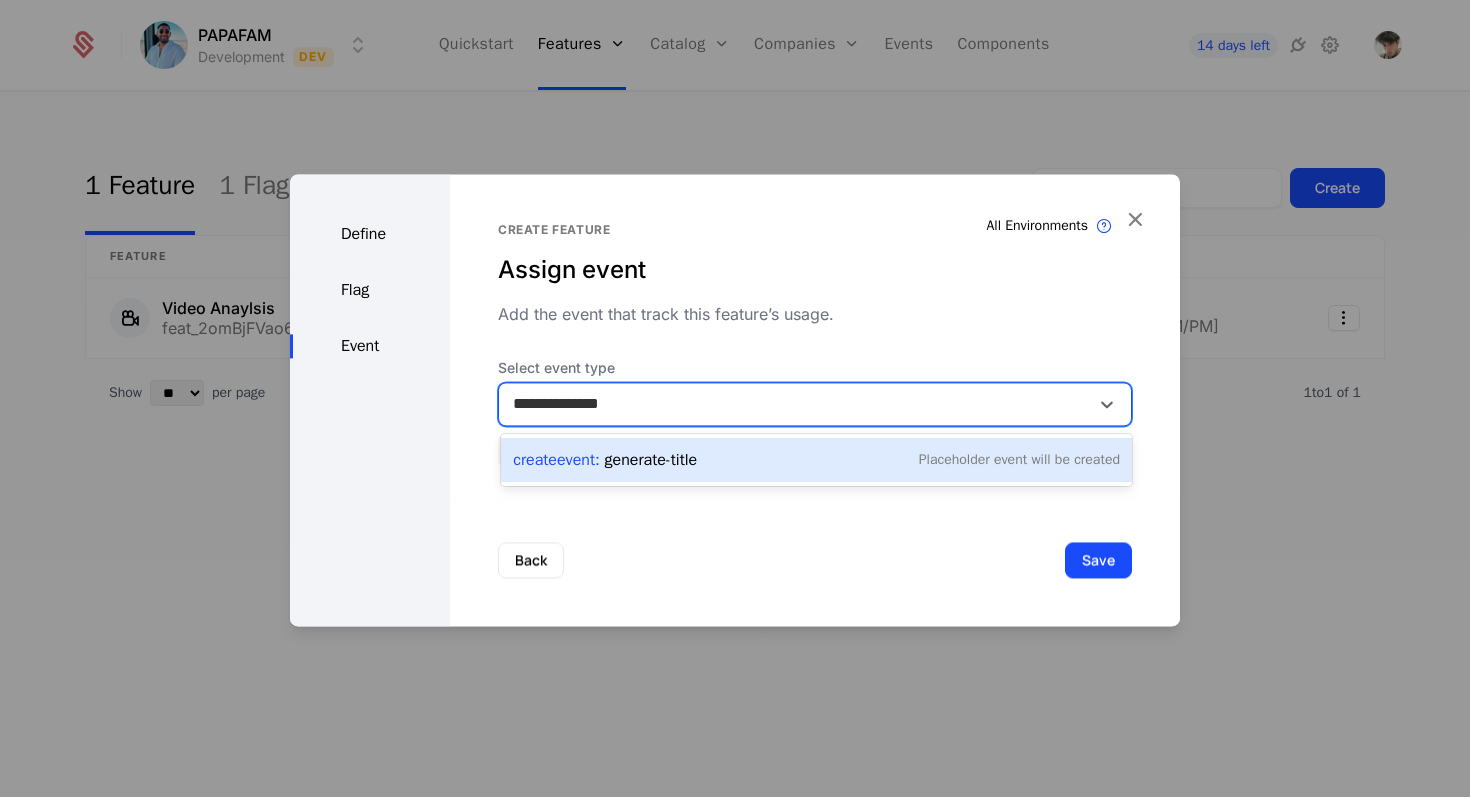 click on "Create  Event :   generate-title Placeholder   Event   will be created" at bounding box center (816, 460) 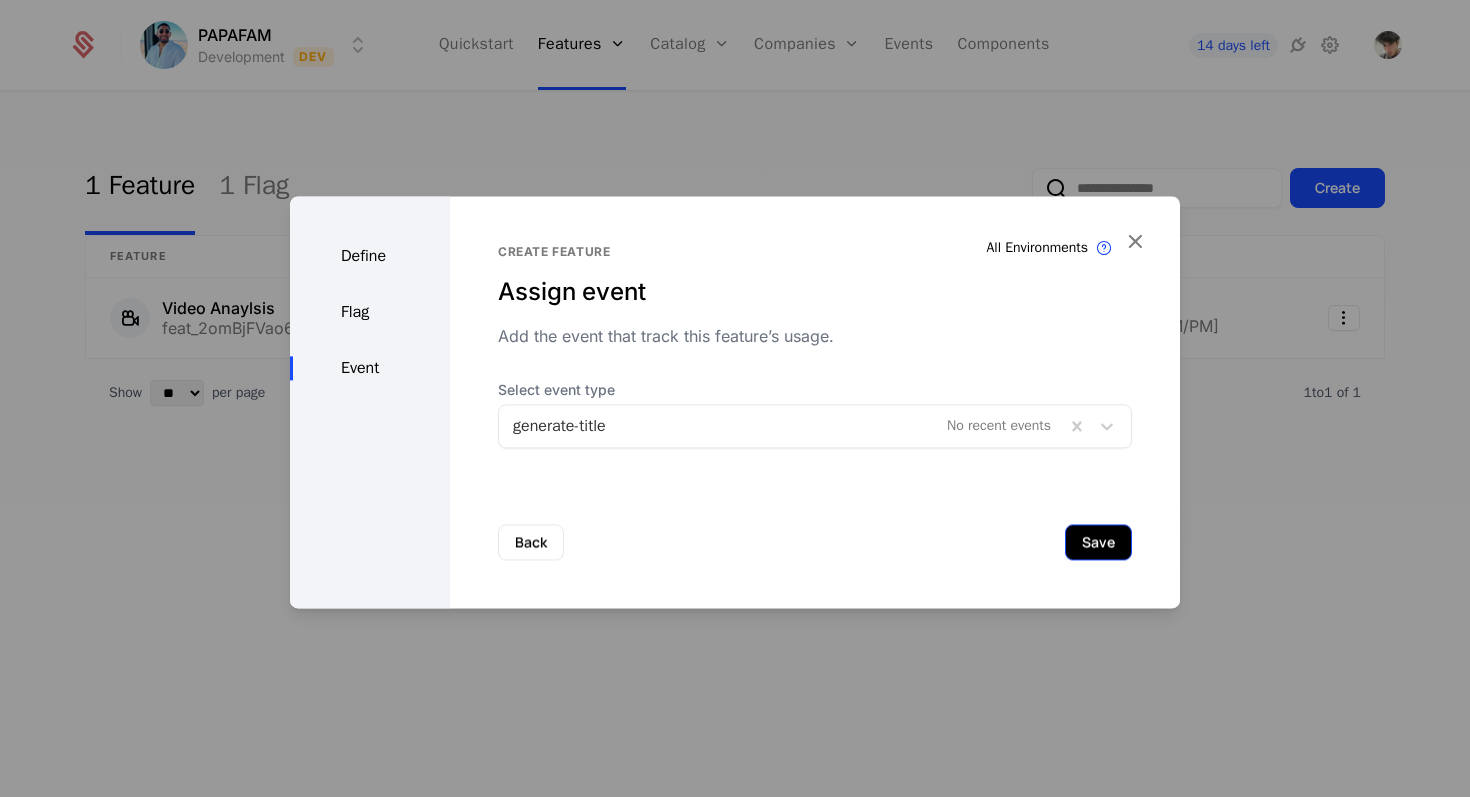click on "Save" at bounding box center (1098, 542) 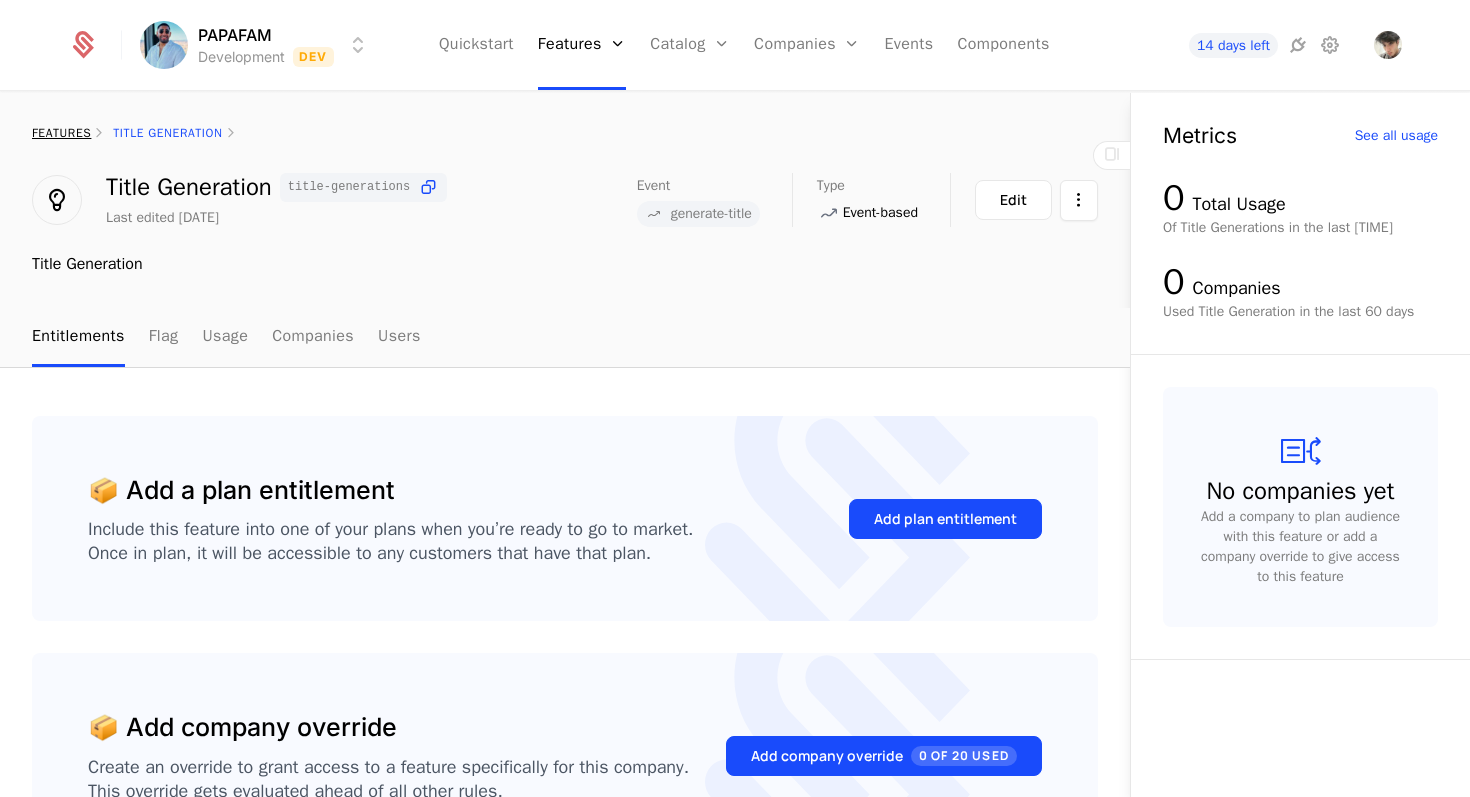 click on "features" at bounding box center [61, 133] 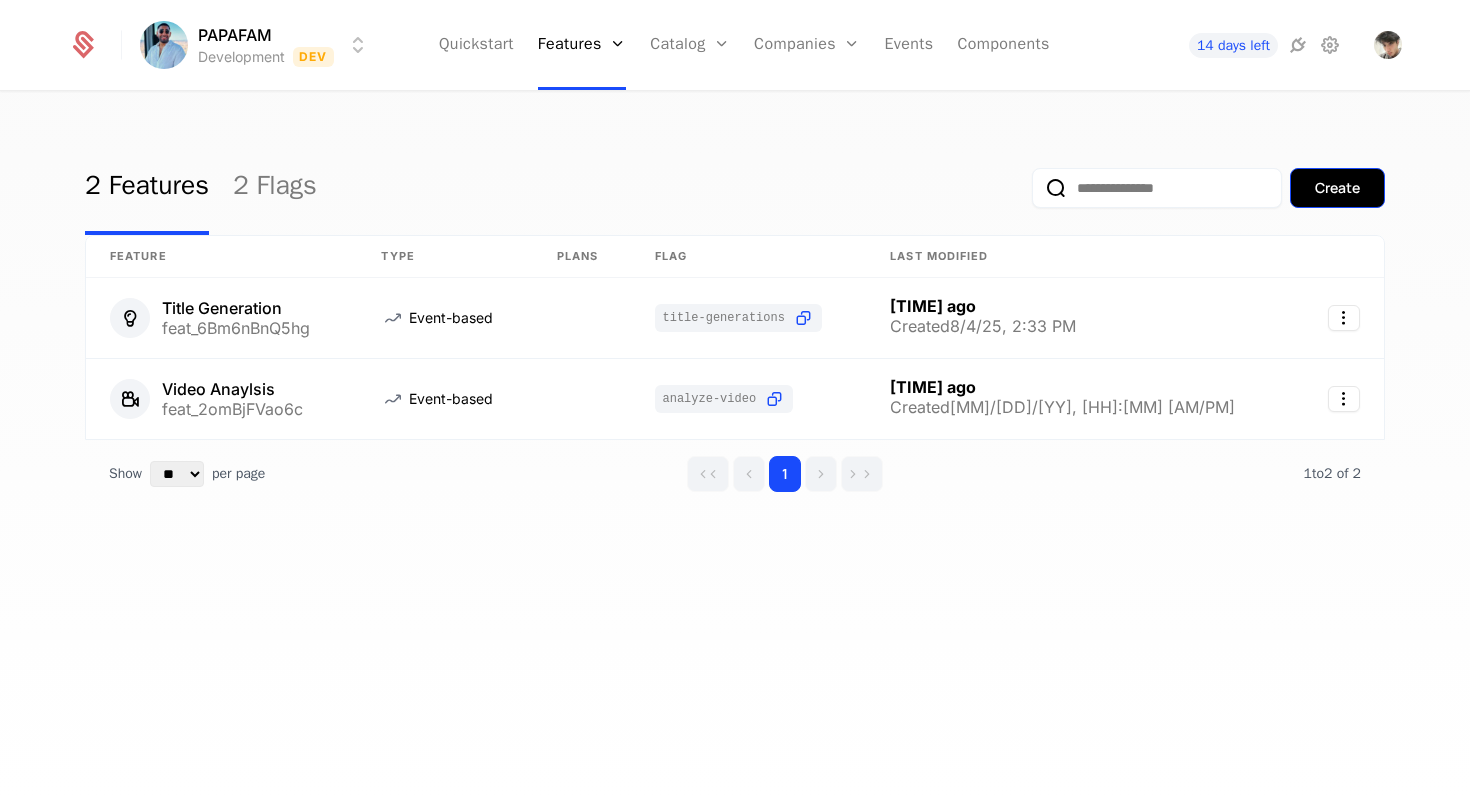click on "Create" at bounding box center [1337, 188] 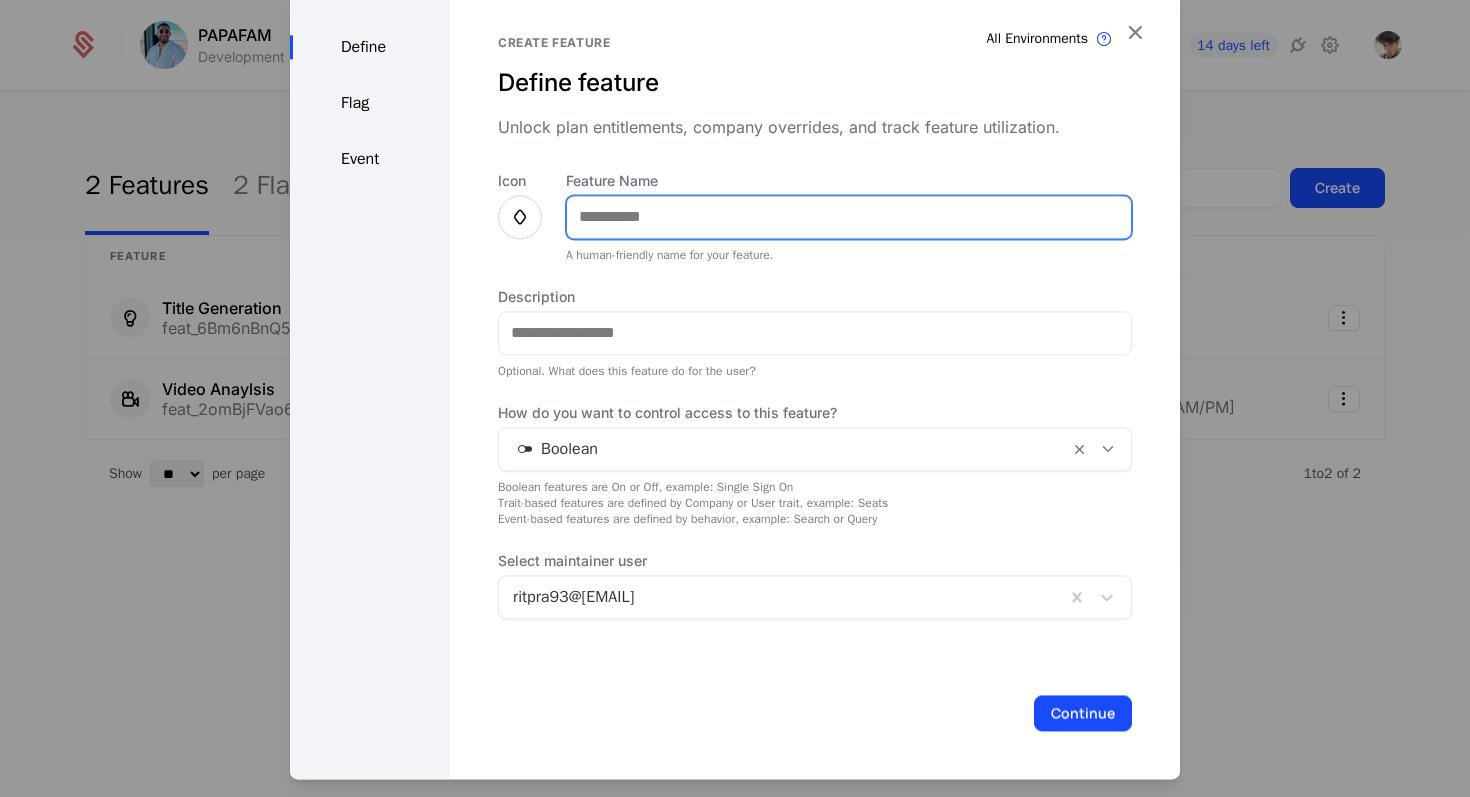 click on "Feature Name" at bounding box center (849, 217) 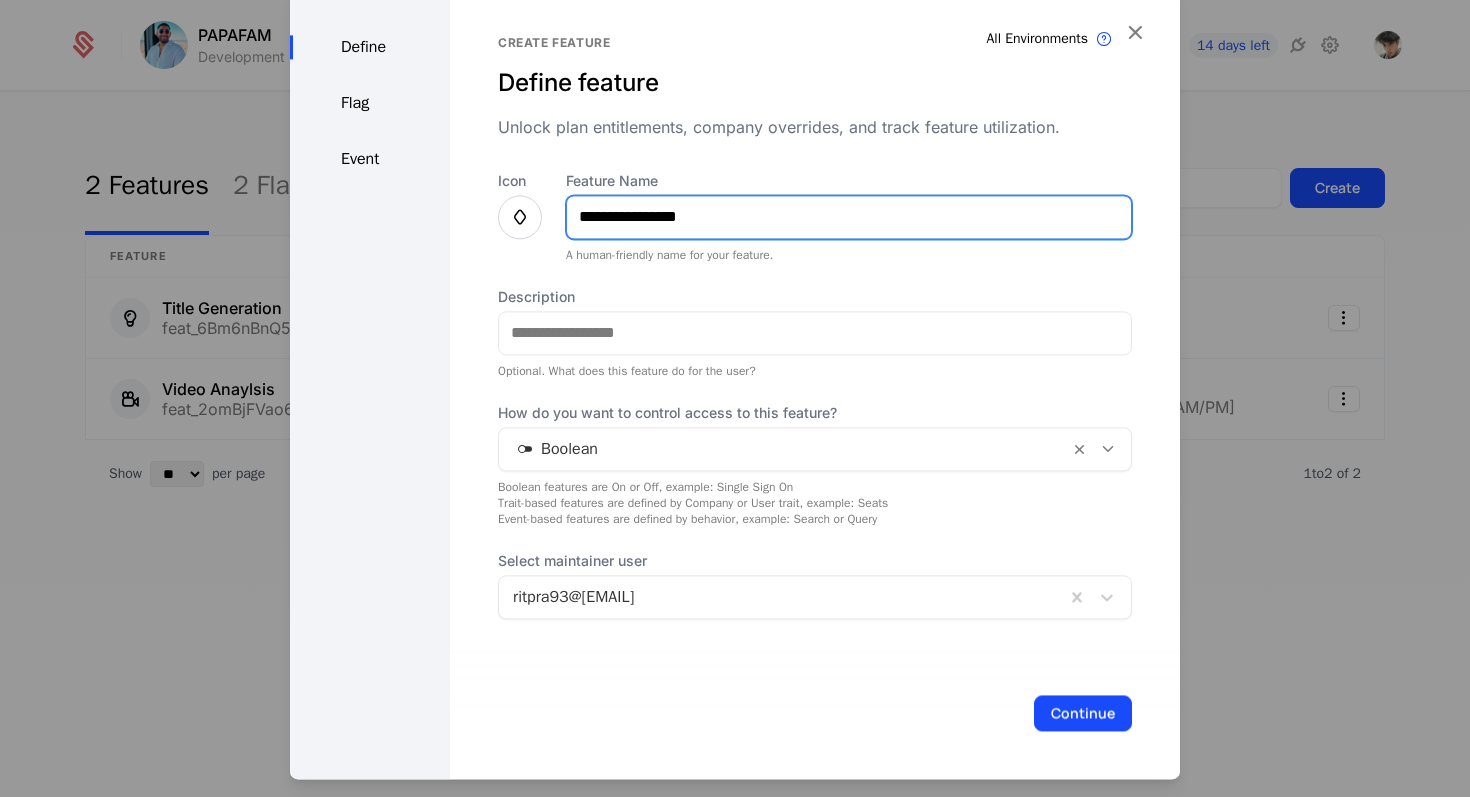 type on "**********" 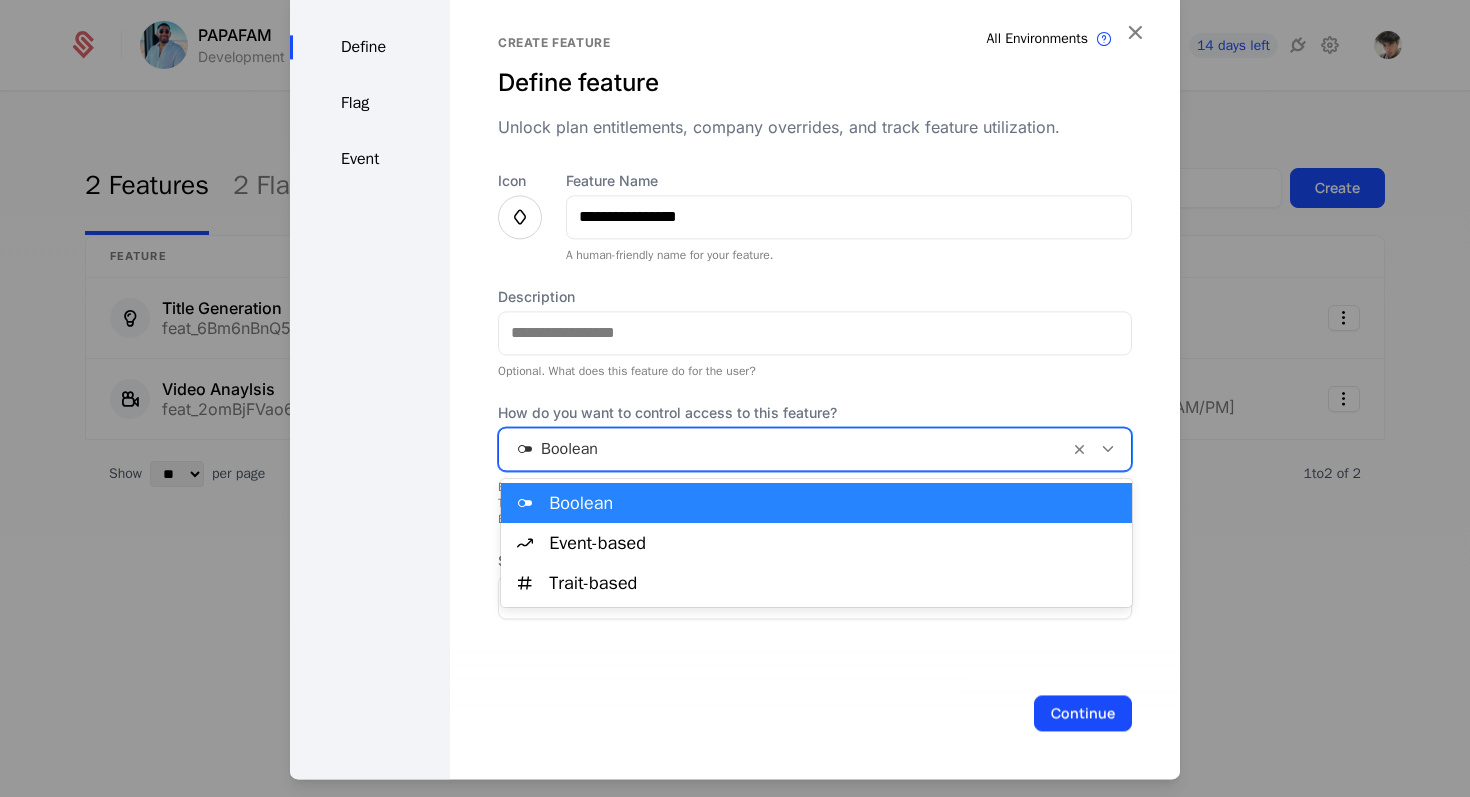 click at bounding box center (784, 449) 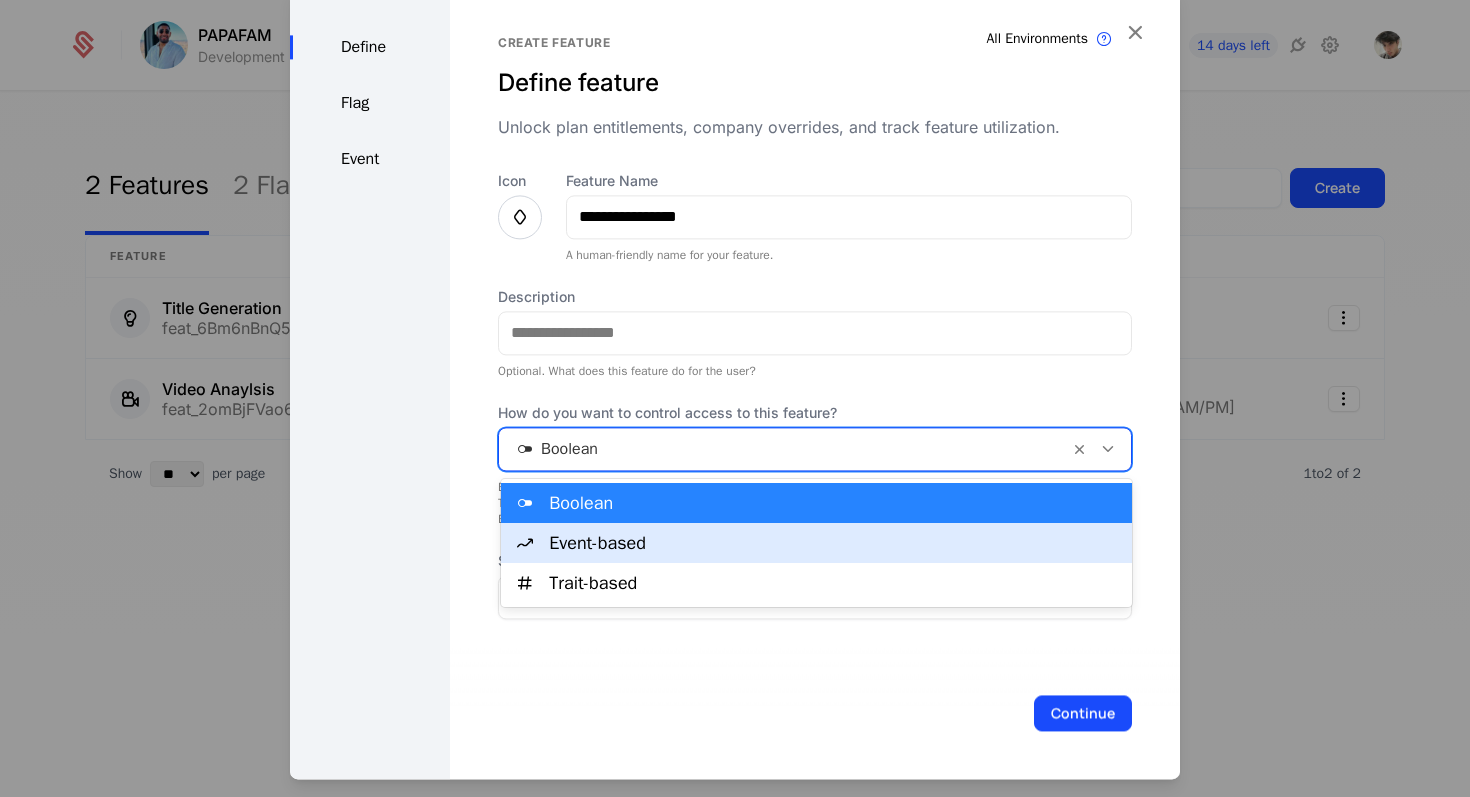 click on "Event-based" at bounding box center [834, 543] 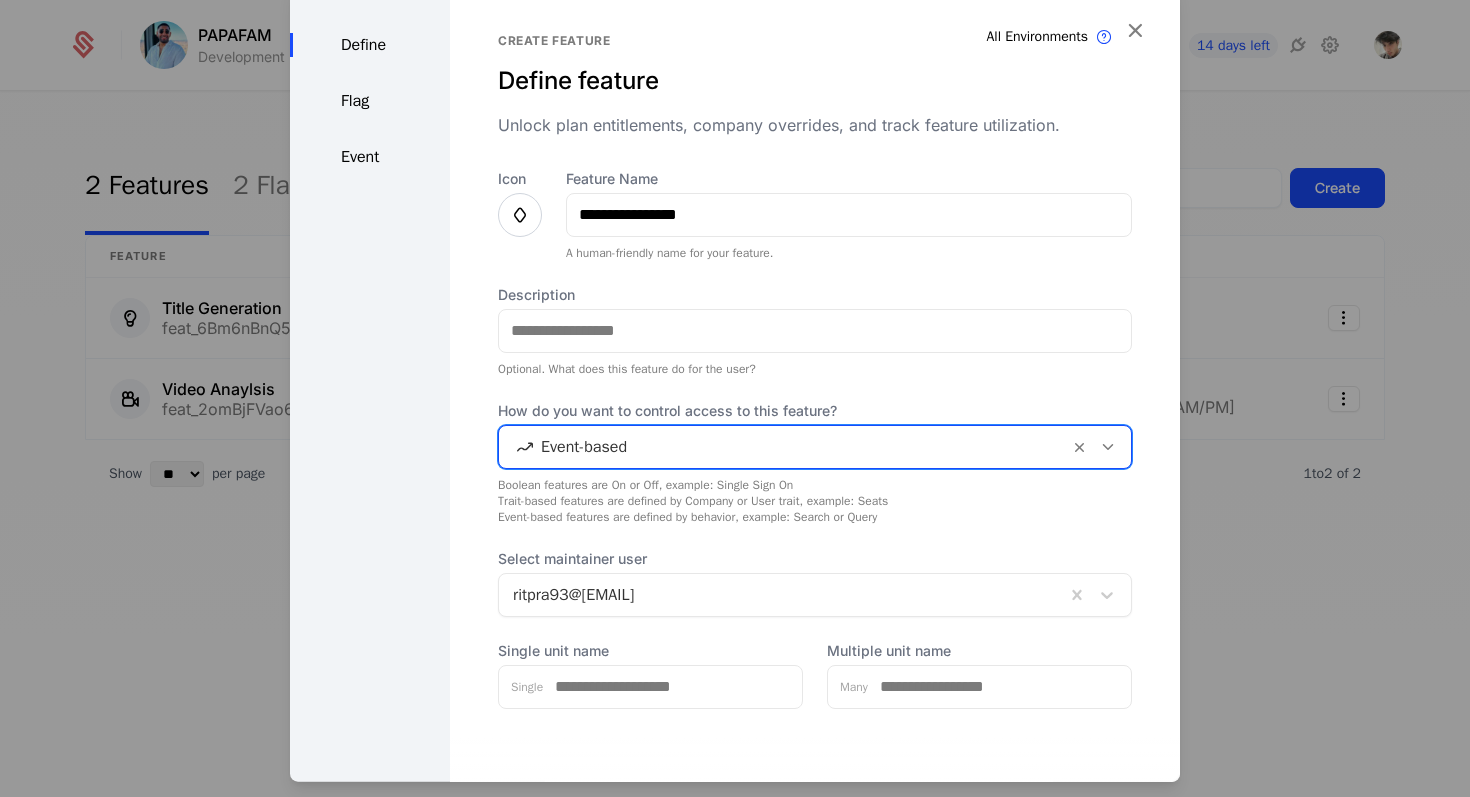 scroll, scrollTop: 87, scrollLeft: 0, axis: vertical 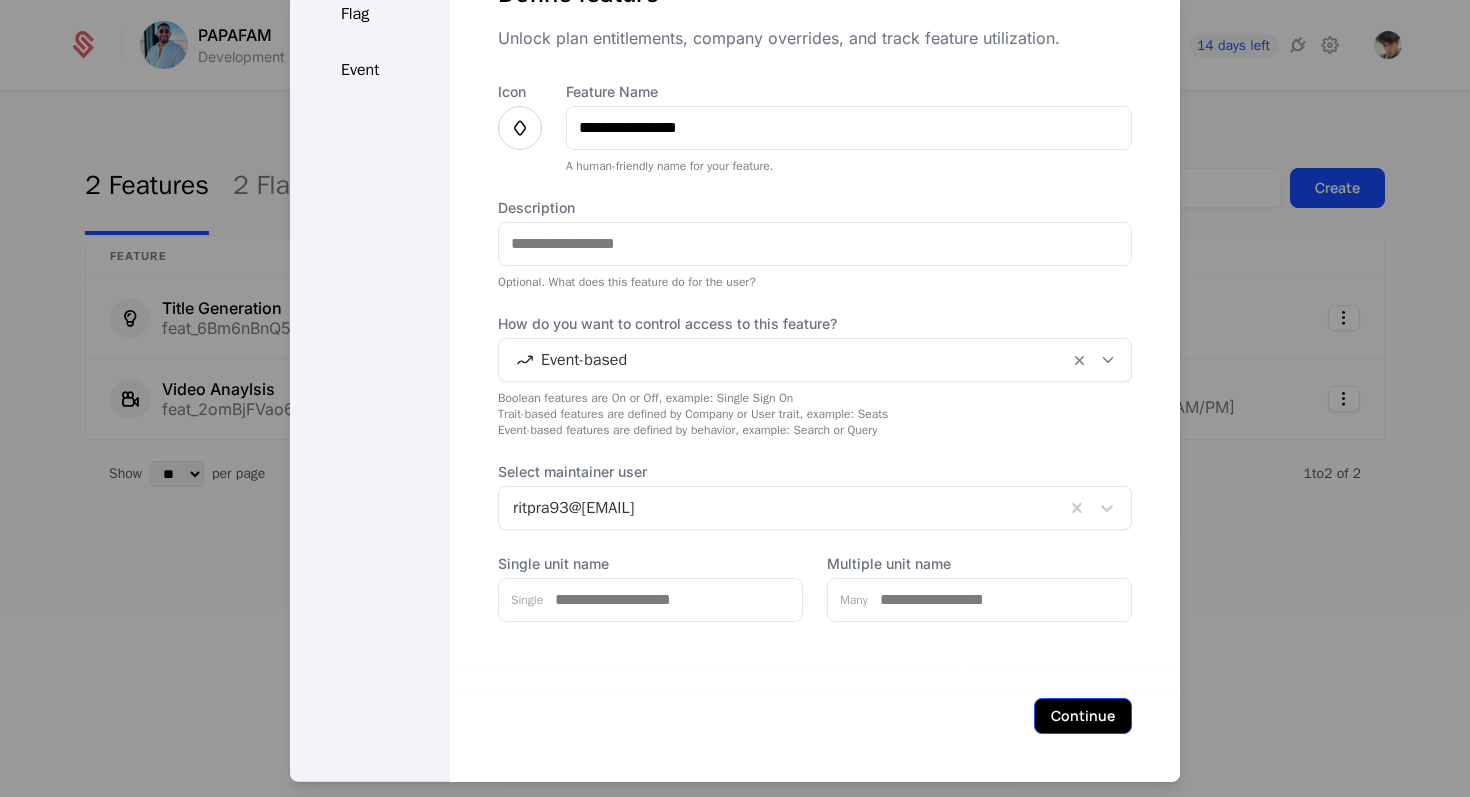 click on "Continue" at bounding box center [1083, 715] 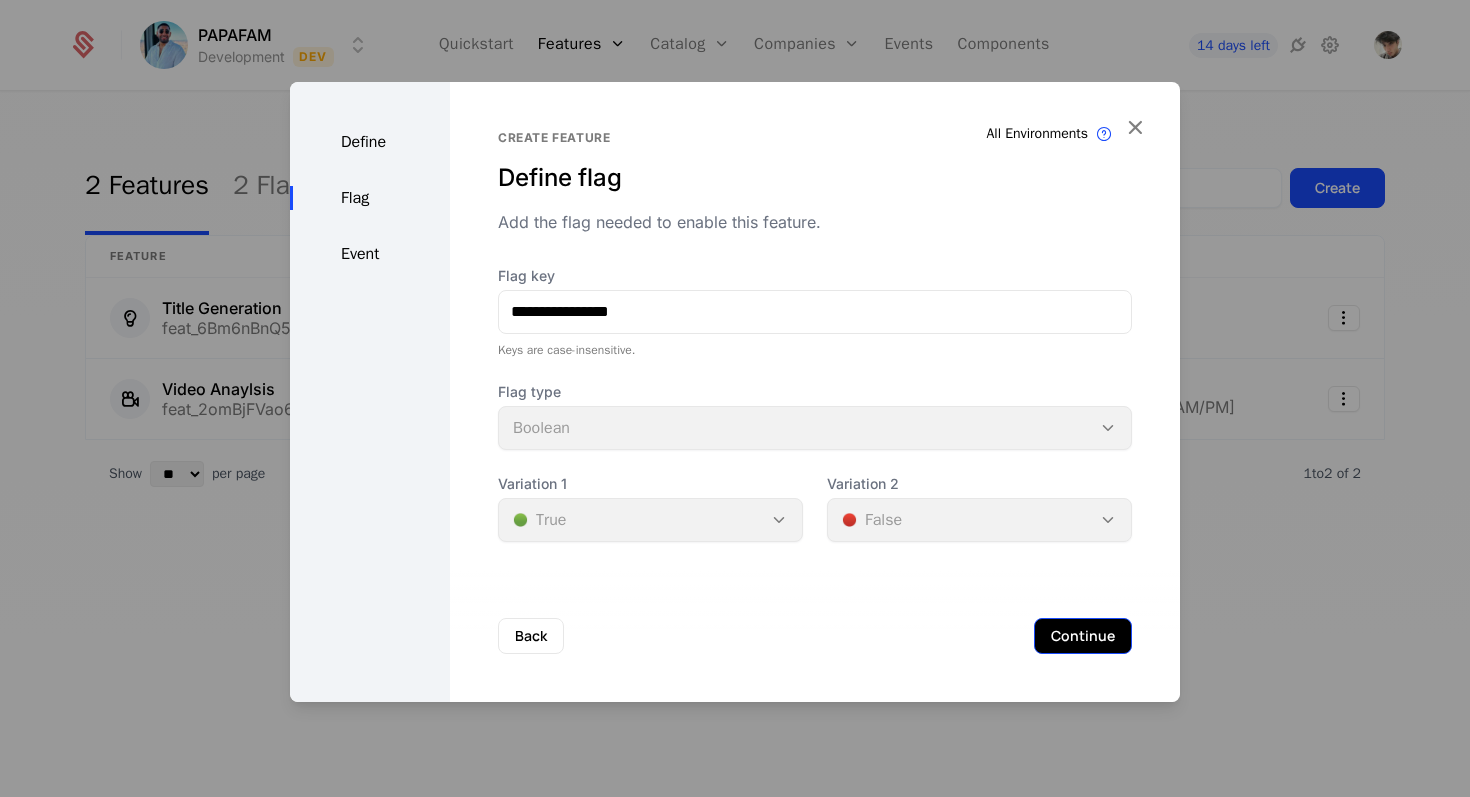 click on "Continue" at bounding box center [1083, 636] 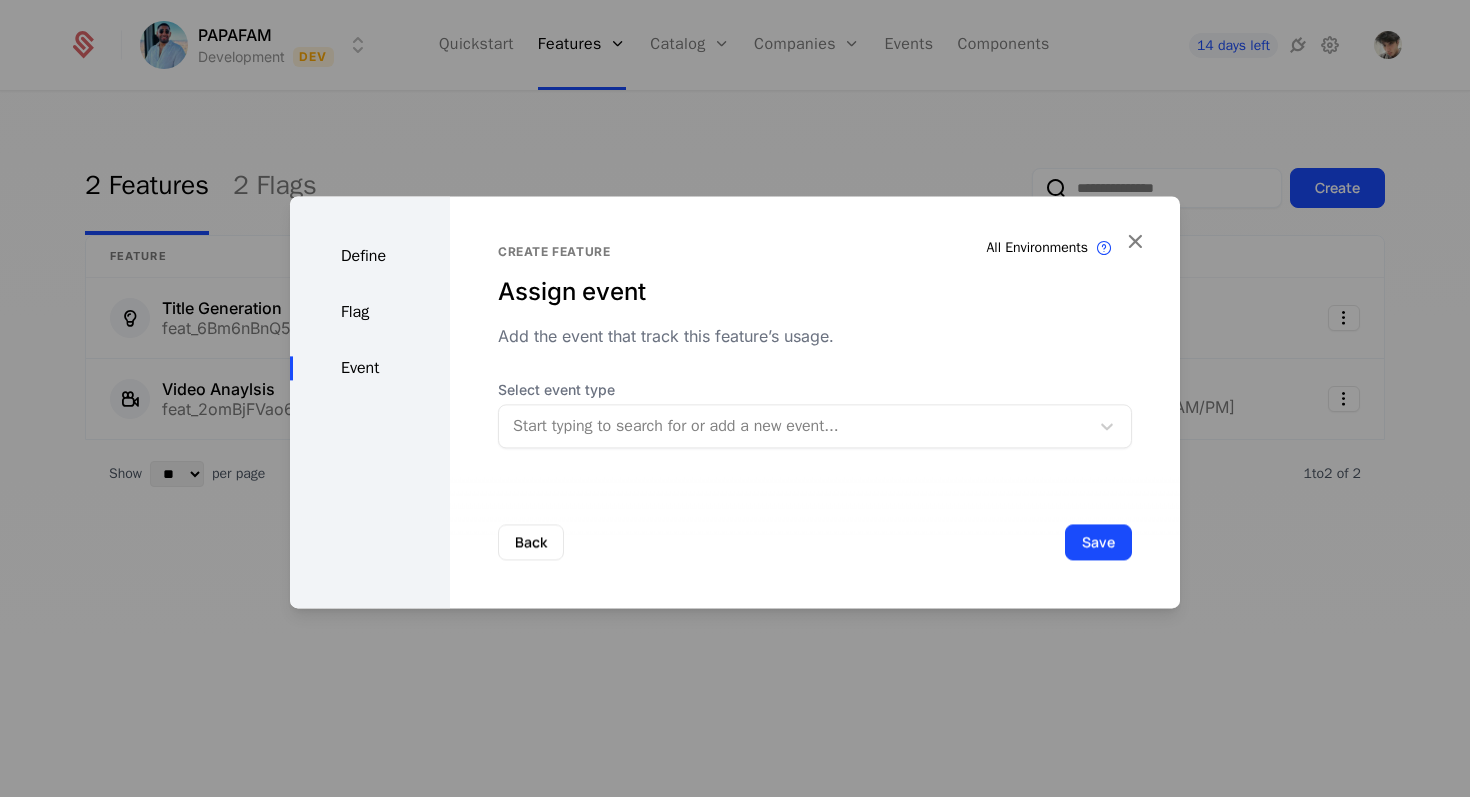 click at bounding box center [794, 426] 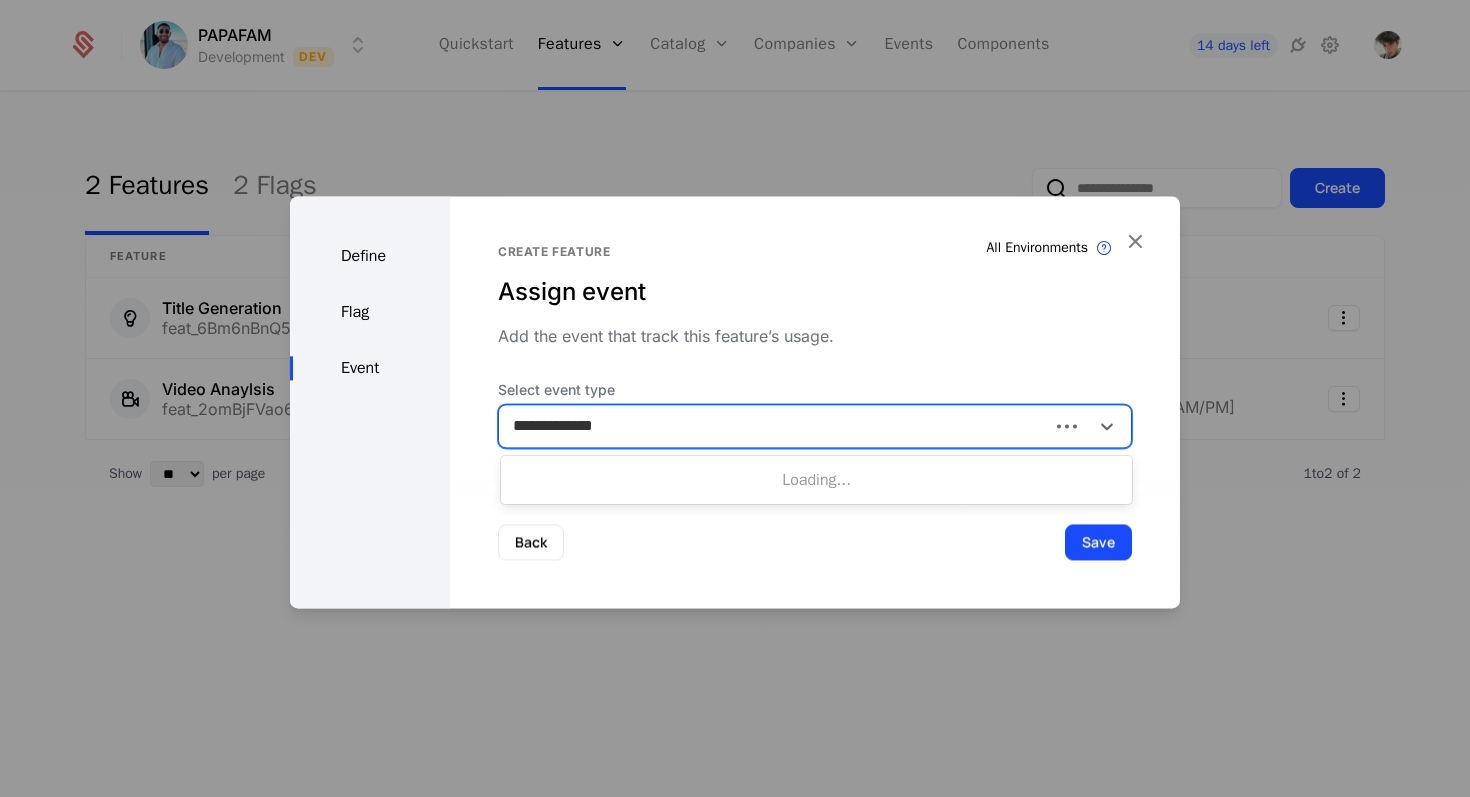 type on "**********" 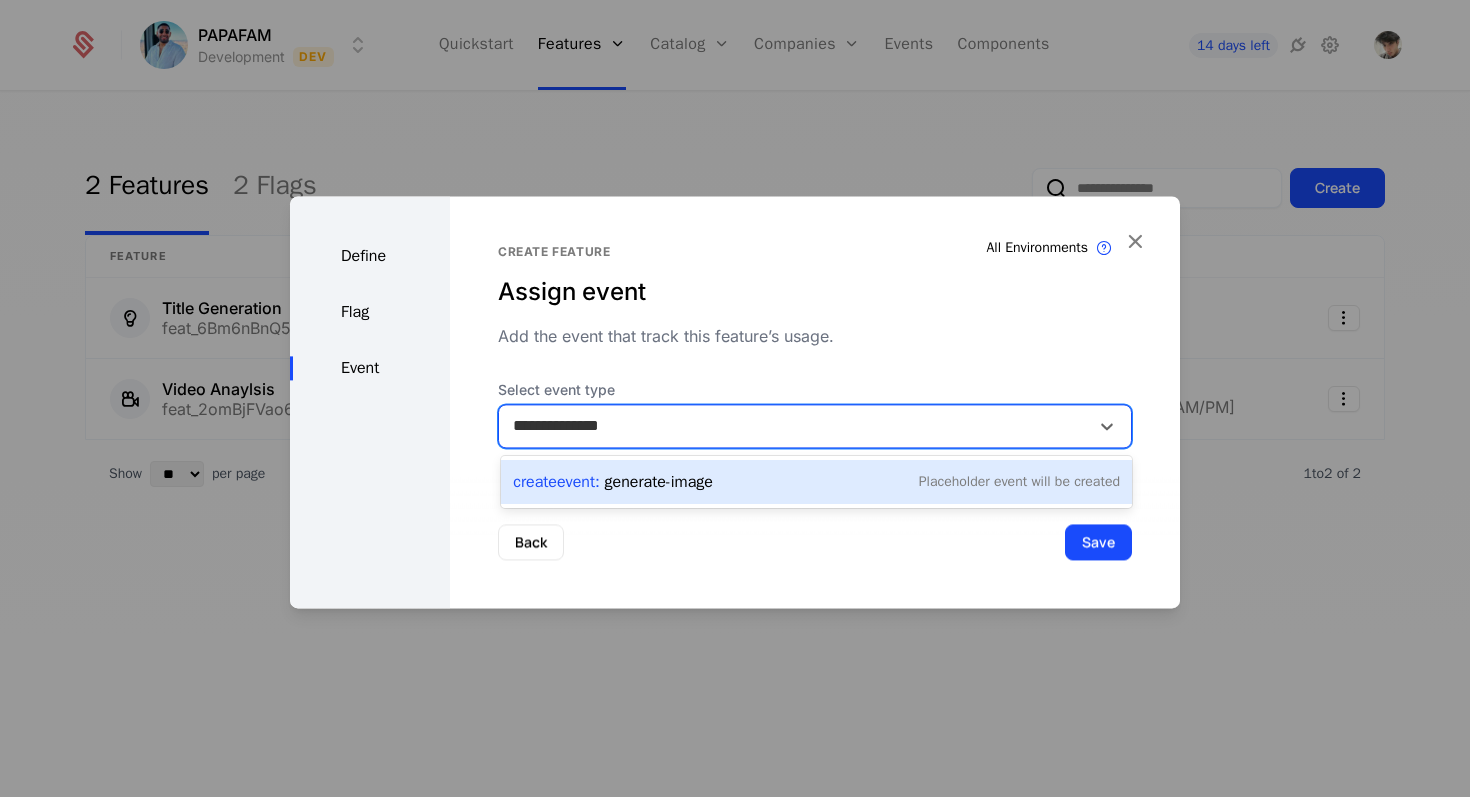 click on "Create Event : generate-image Placeholder Event will be created" at bounding box center [816, 482] 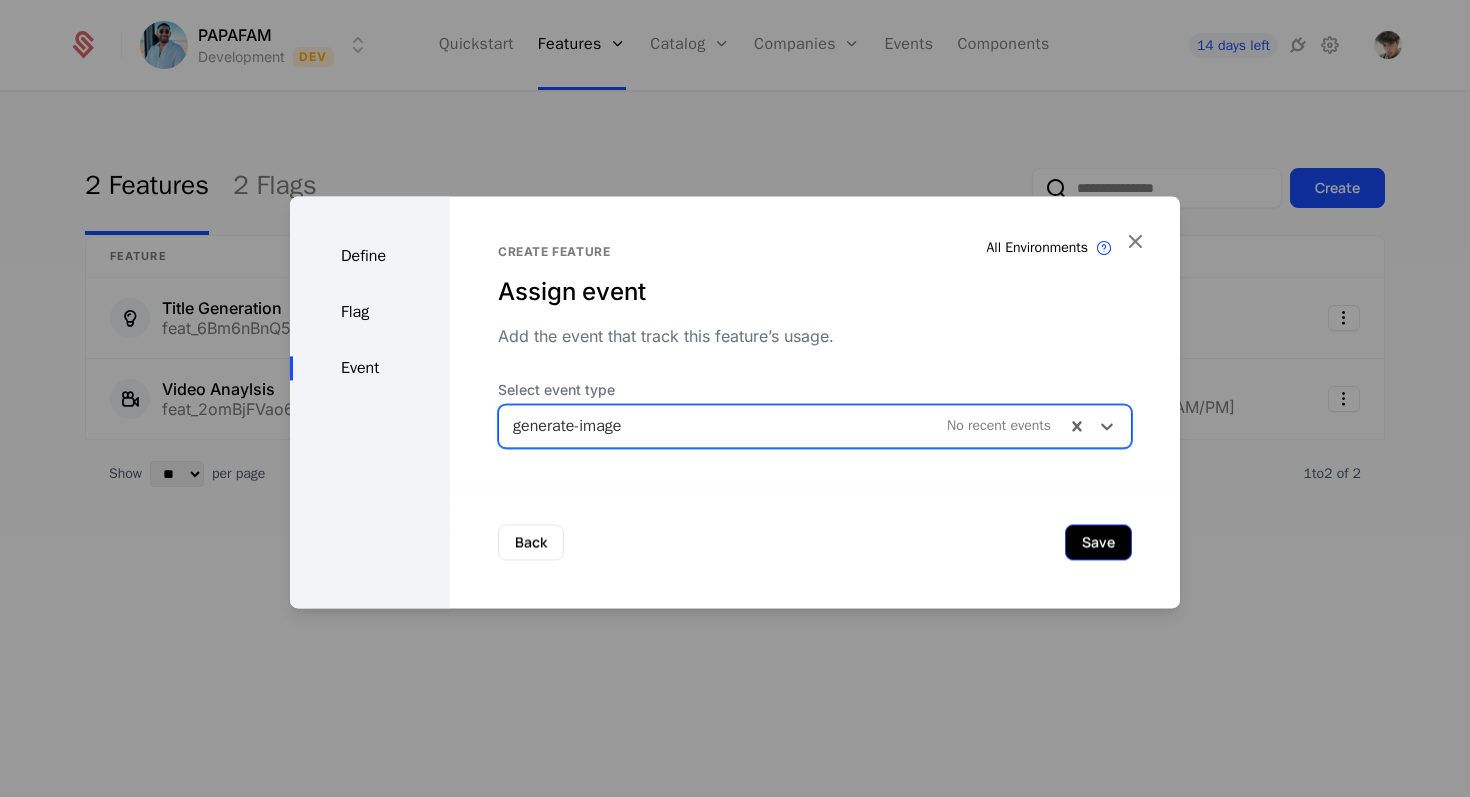 click on "Save" at bounding box center [1098, 542] 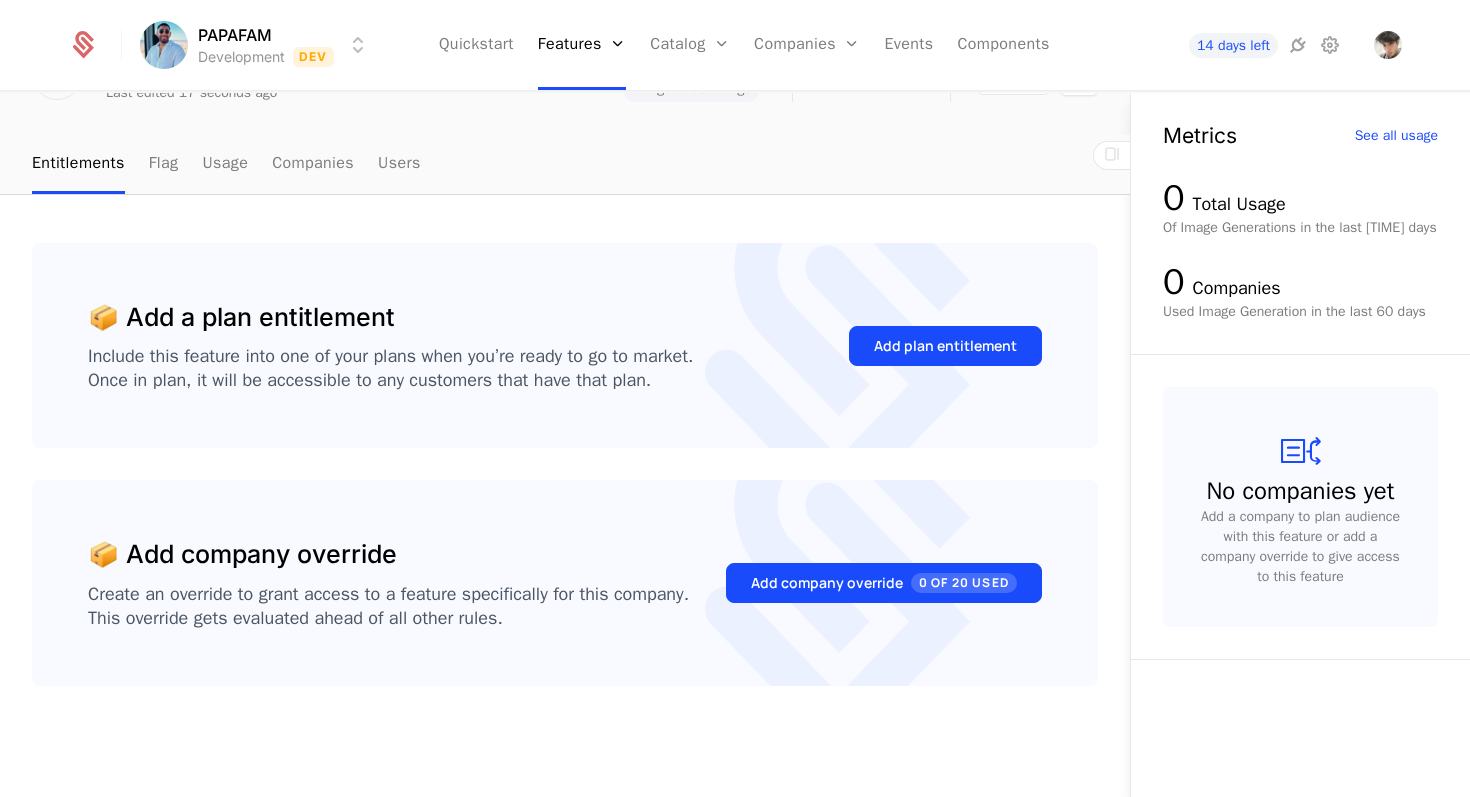 scroll, scrollTop: 0, scrollLeft: 0, axis: both 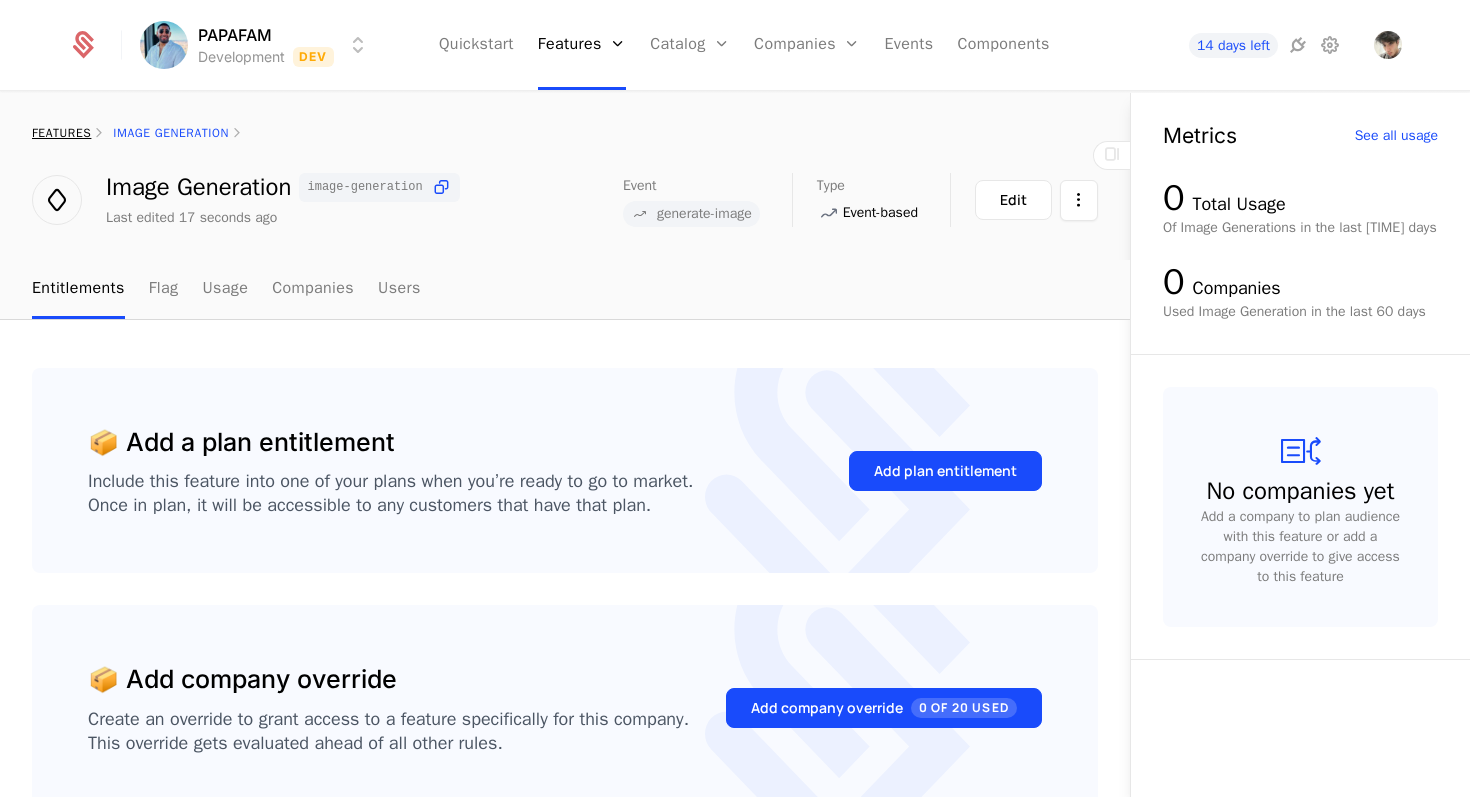 click on "features" at bounding box center (61, 133) 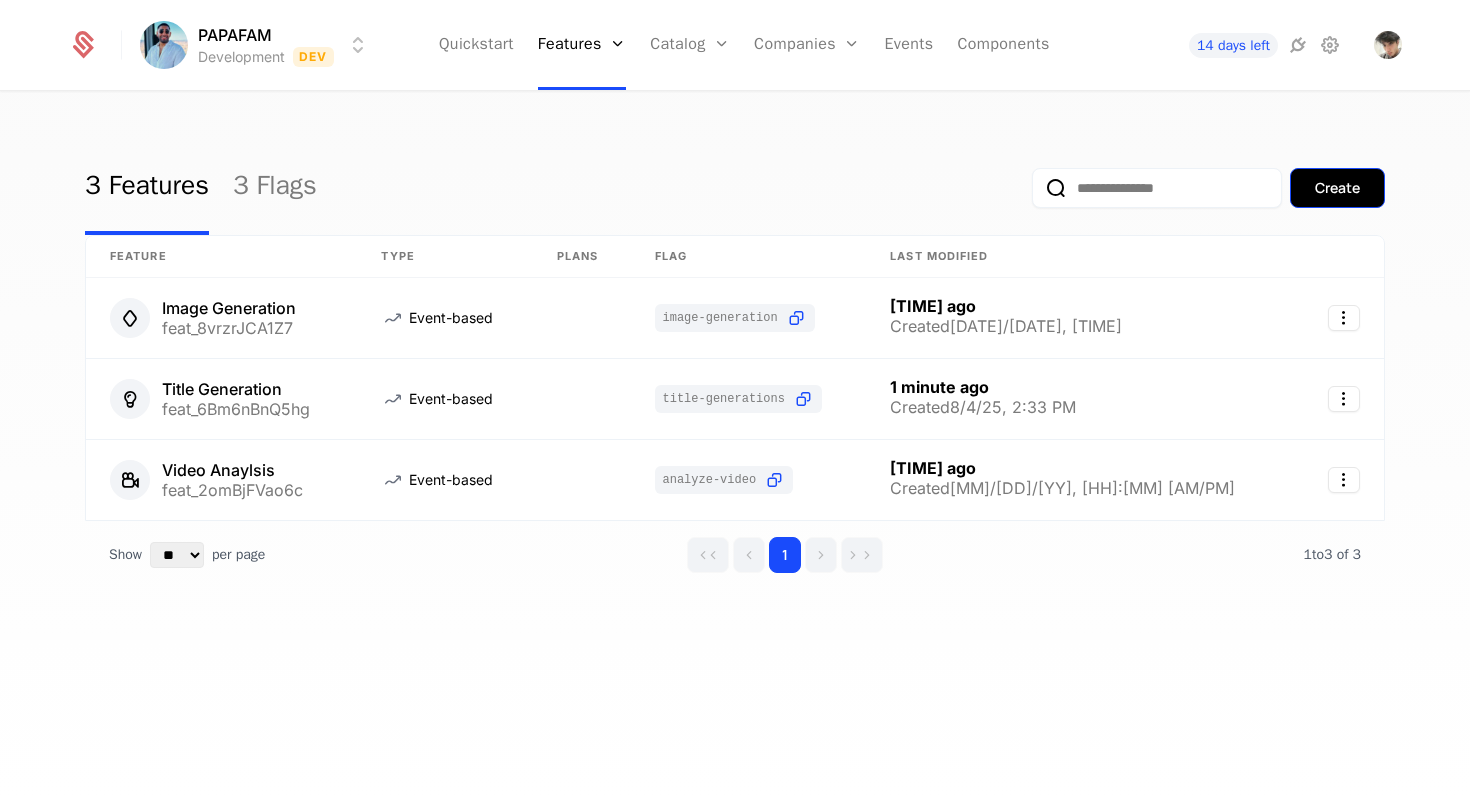 click on "Create" at bounding box center [1337, 188] 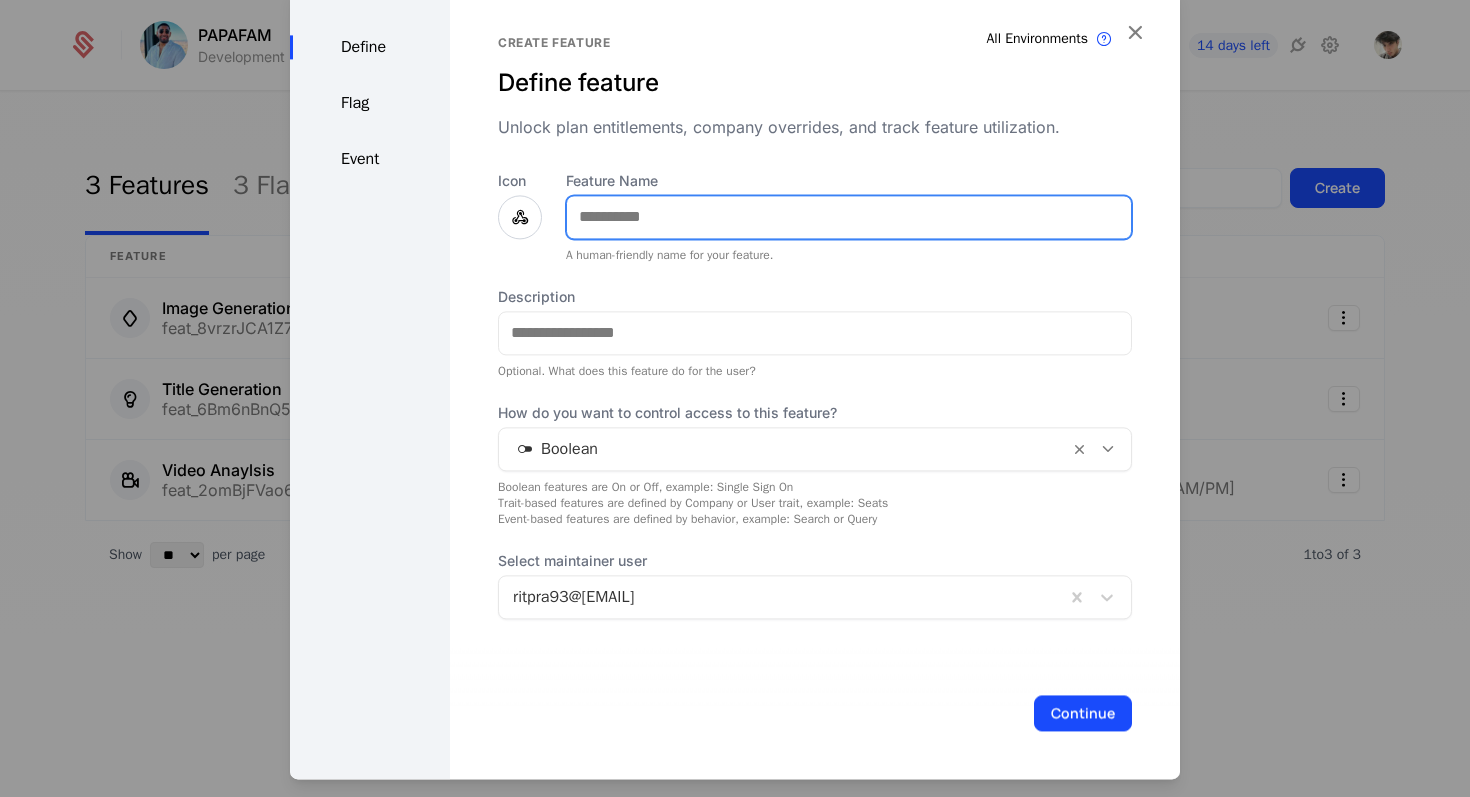 click on "Feature Name" at bounding box center [849, 217] 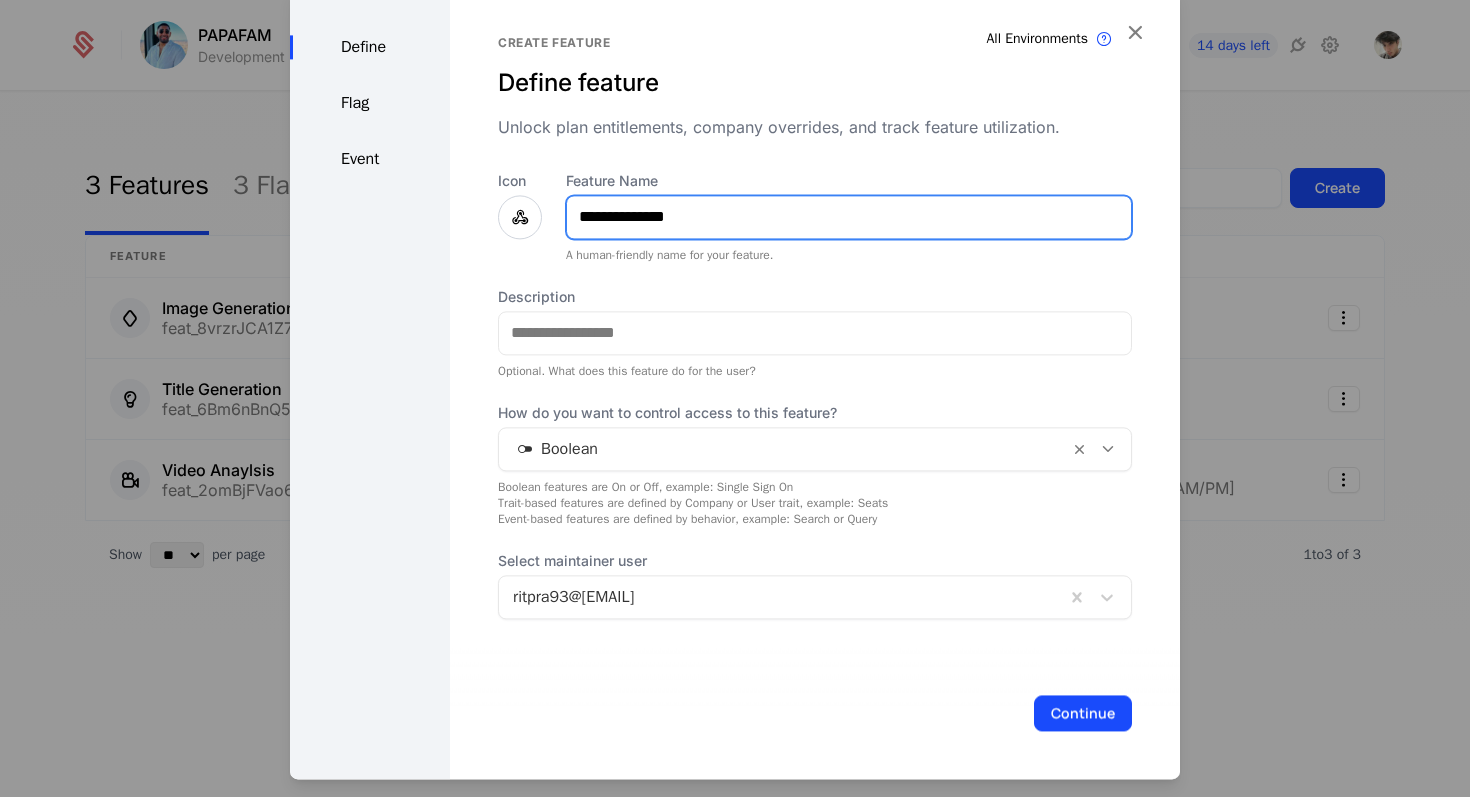 type on "**********" 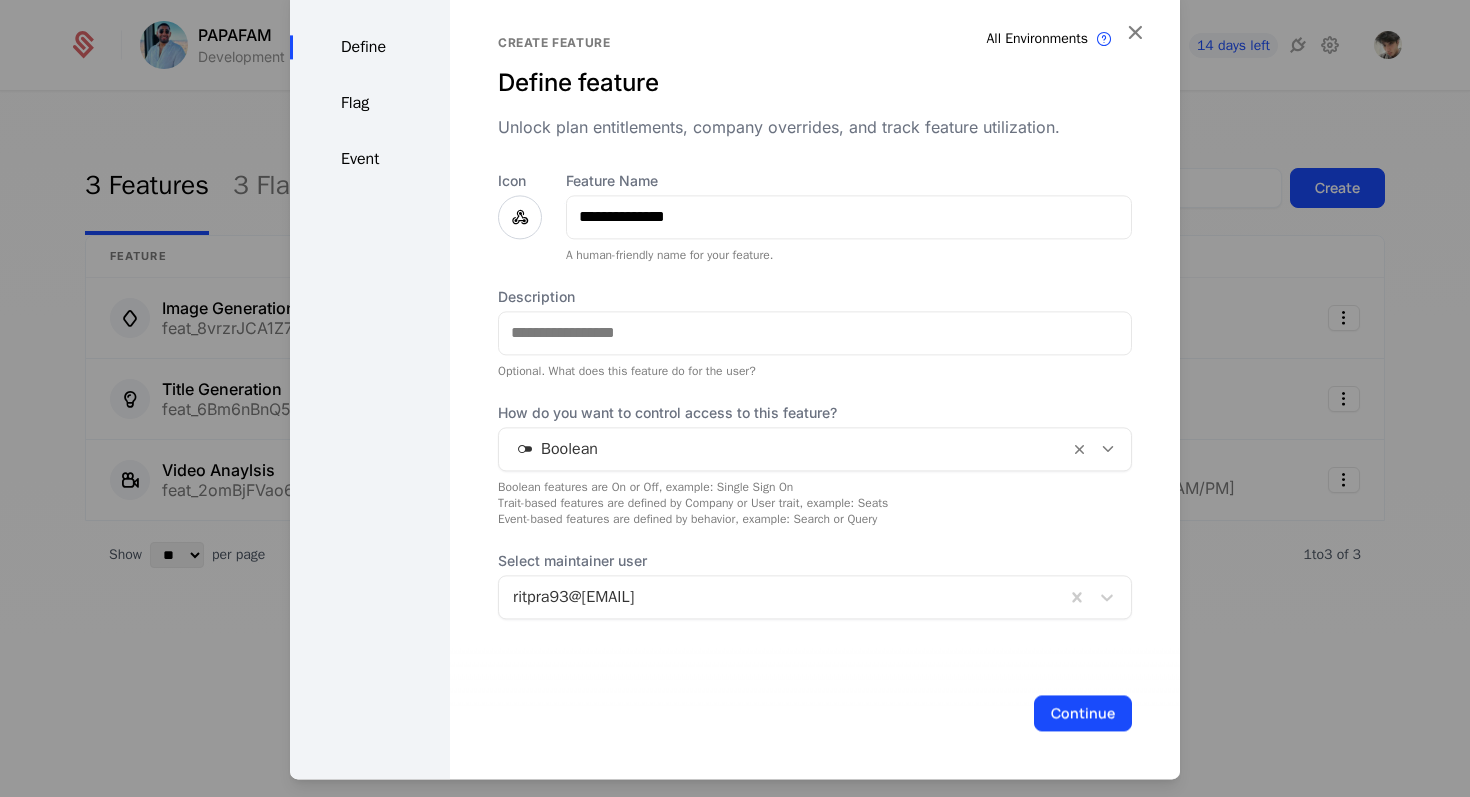 click at bounding box center (784, 449) 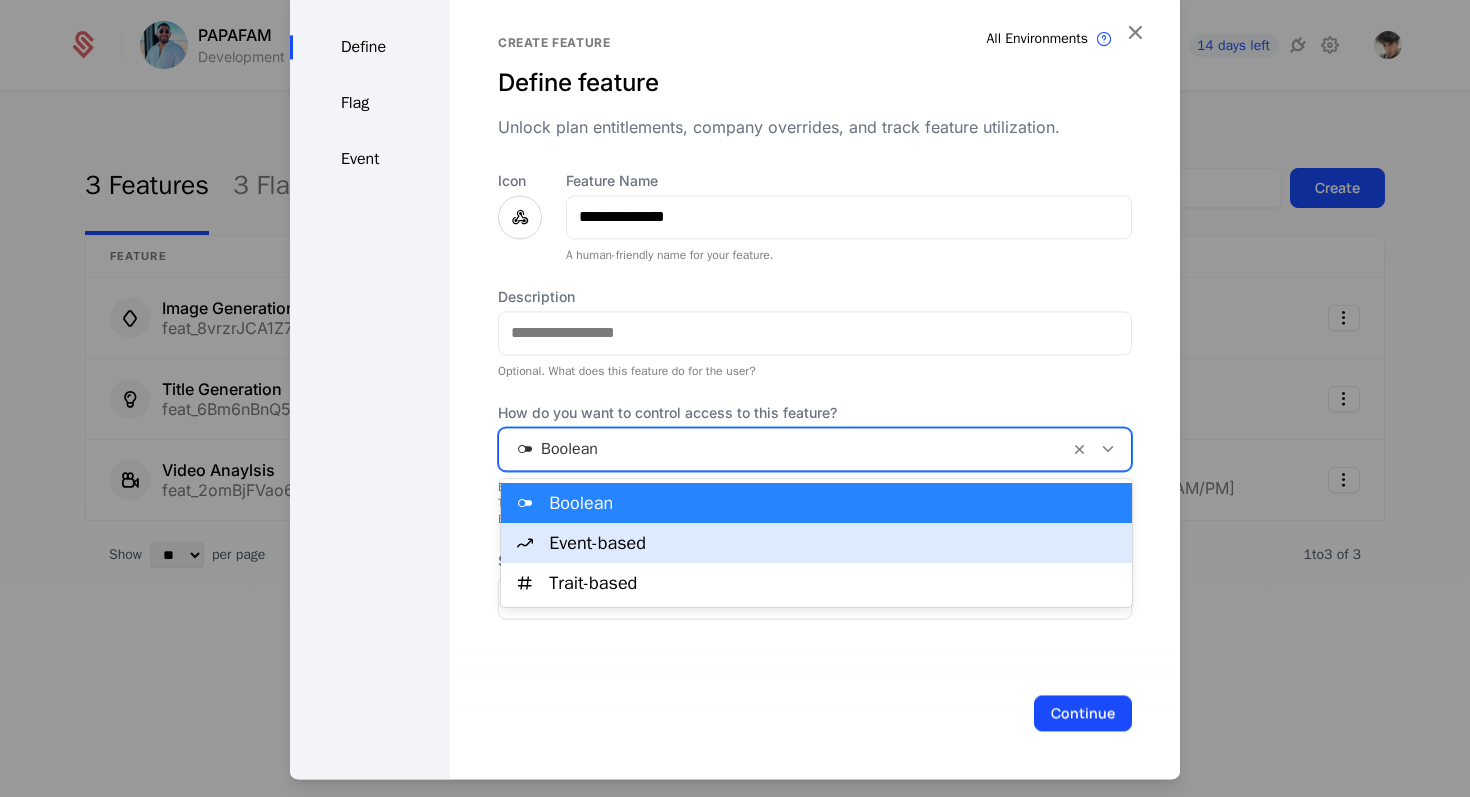 click on "Event-based" at bounding box center [834, 543] 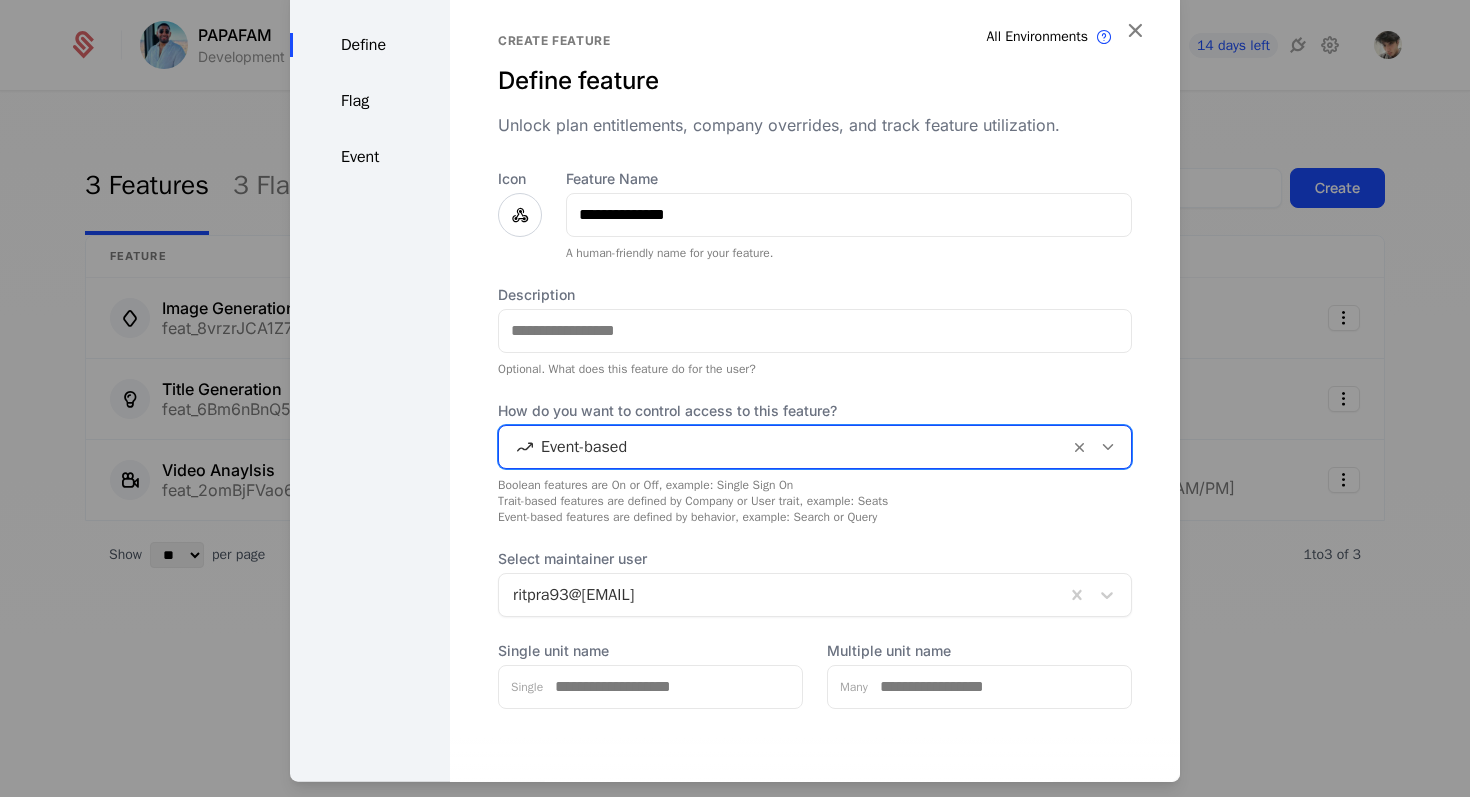 scroll, scrollTop: 87, scrollLeft: 0, axis: vertical 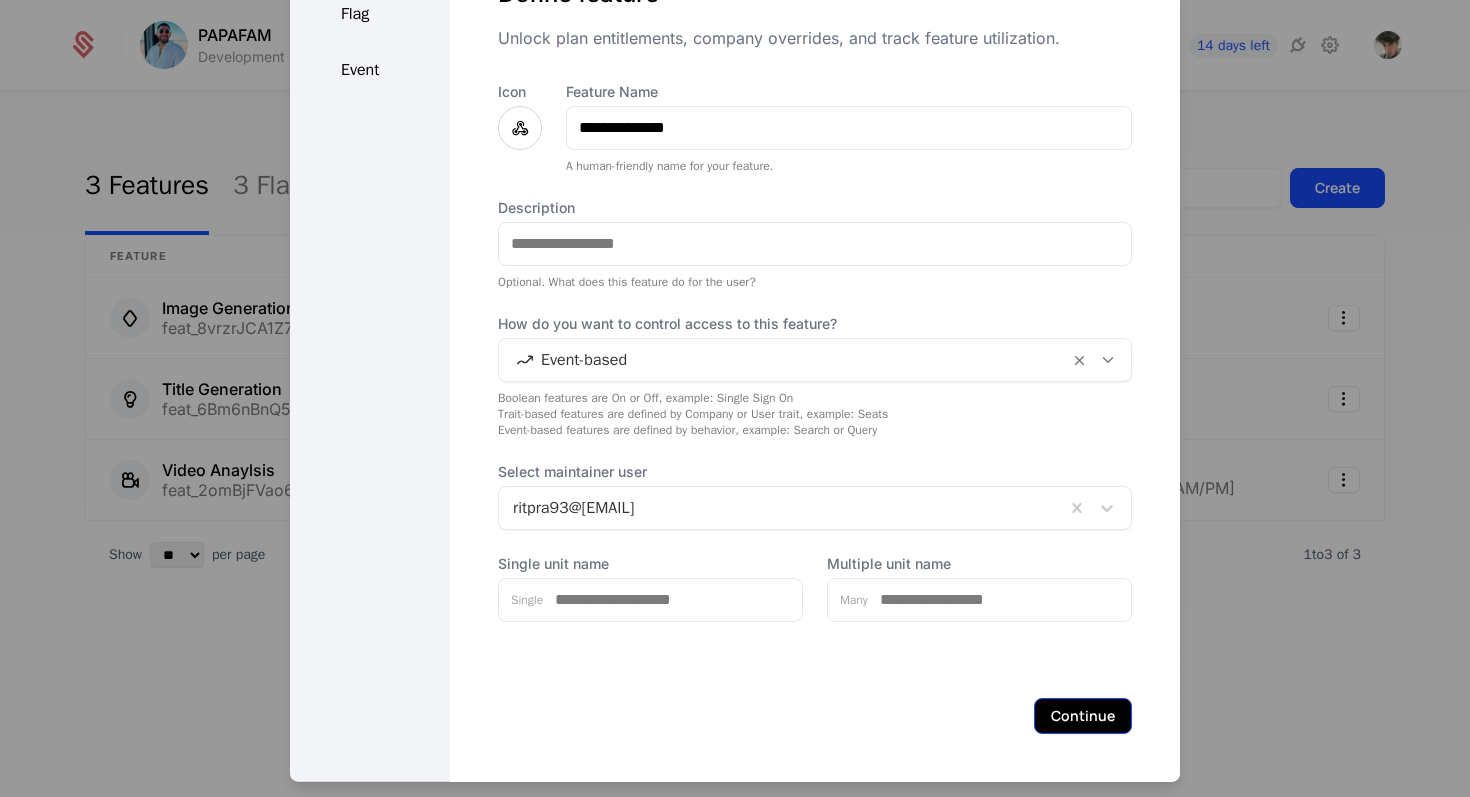 click on "Continue" at bounding box center [1083, 715] 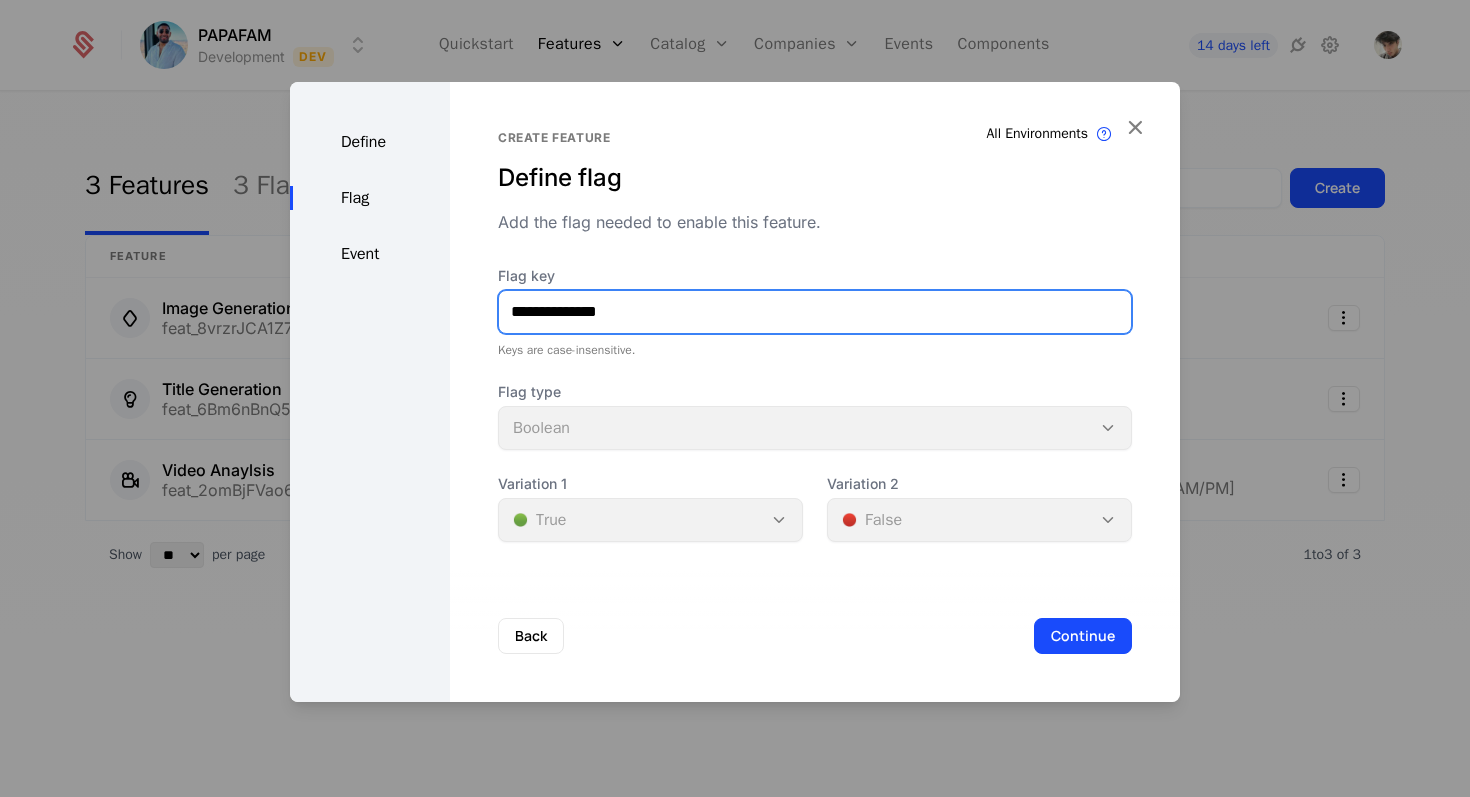 click on "**********" at bounding box center (815, 312) 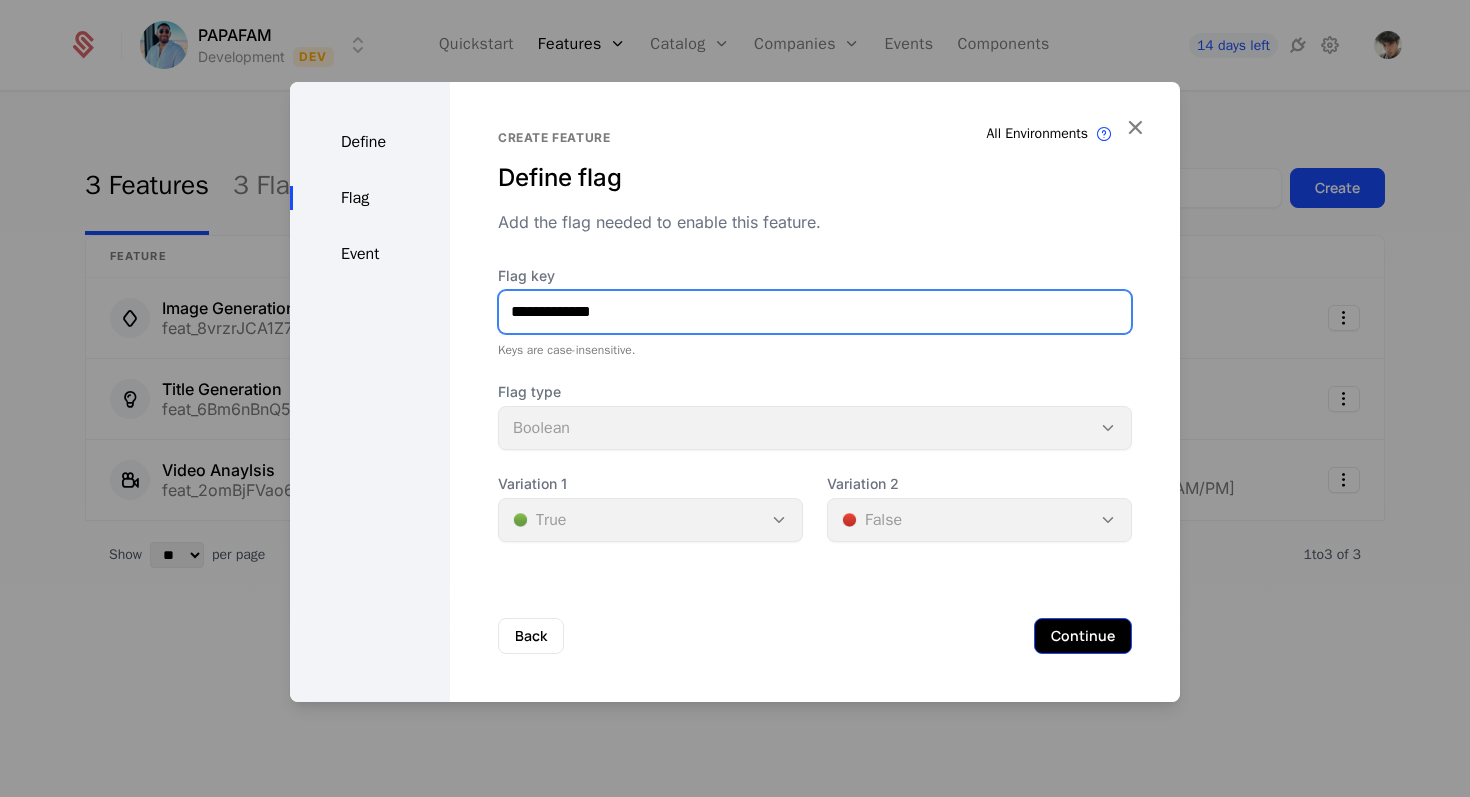 type on "**********" 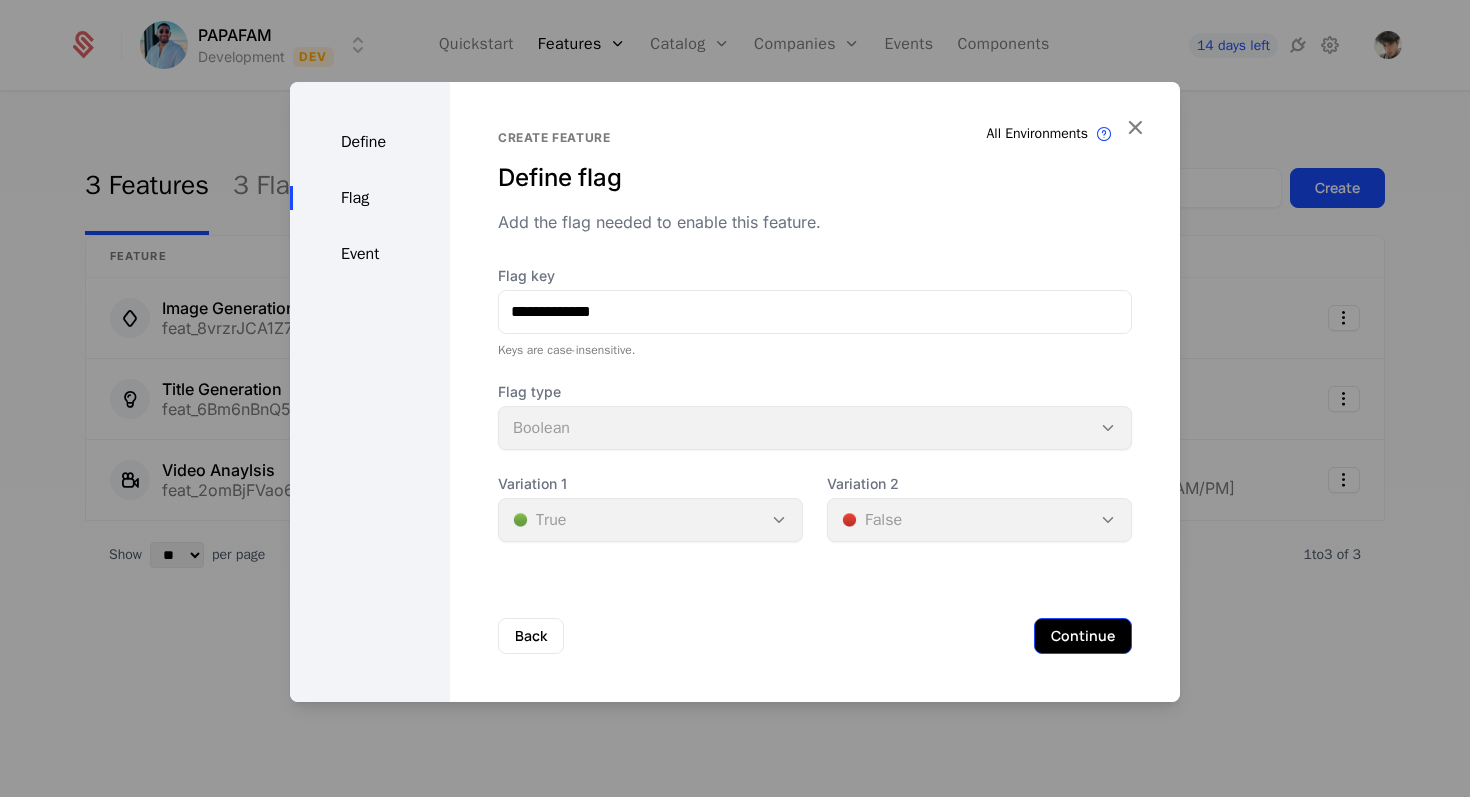 click on "Continue" at bounding box center [1083, 636] 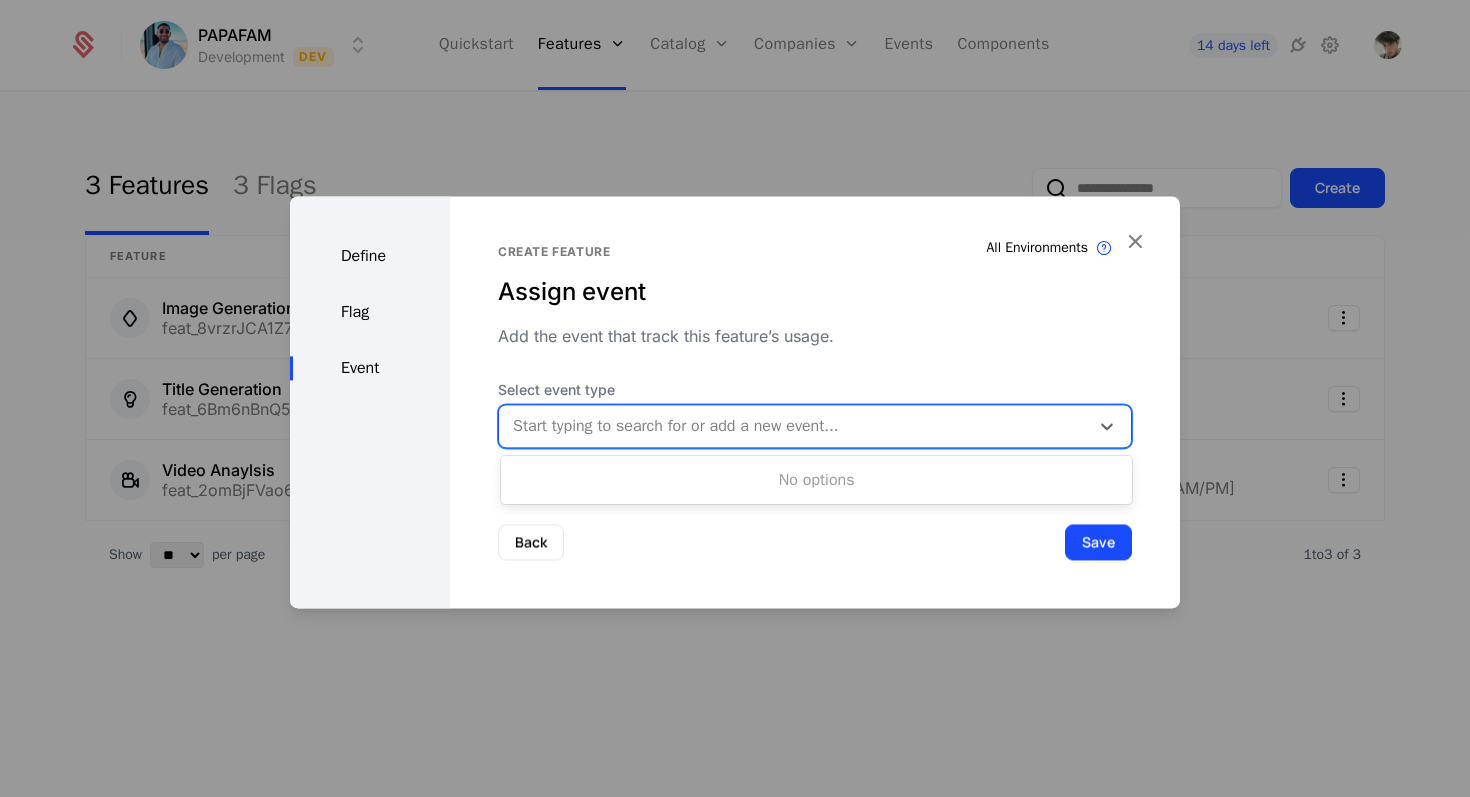 click at bounding box center [794, 426] 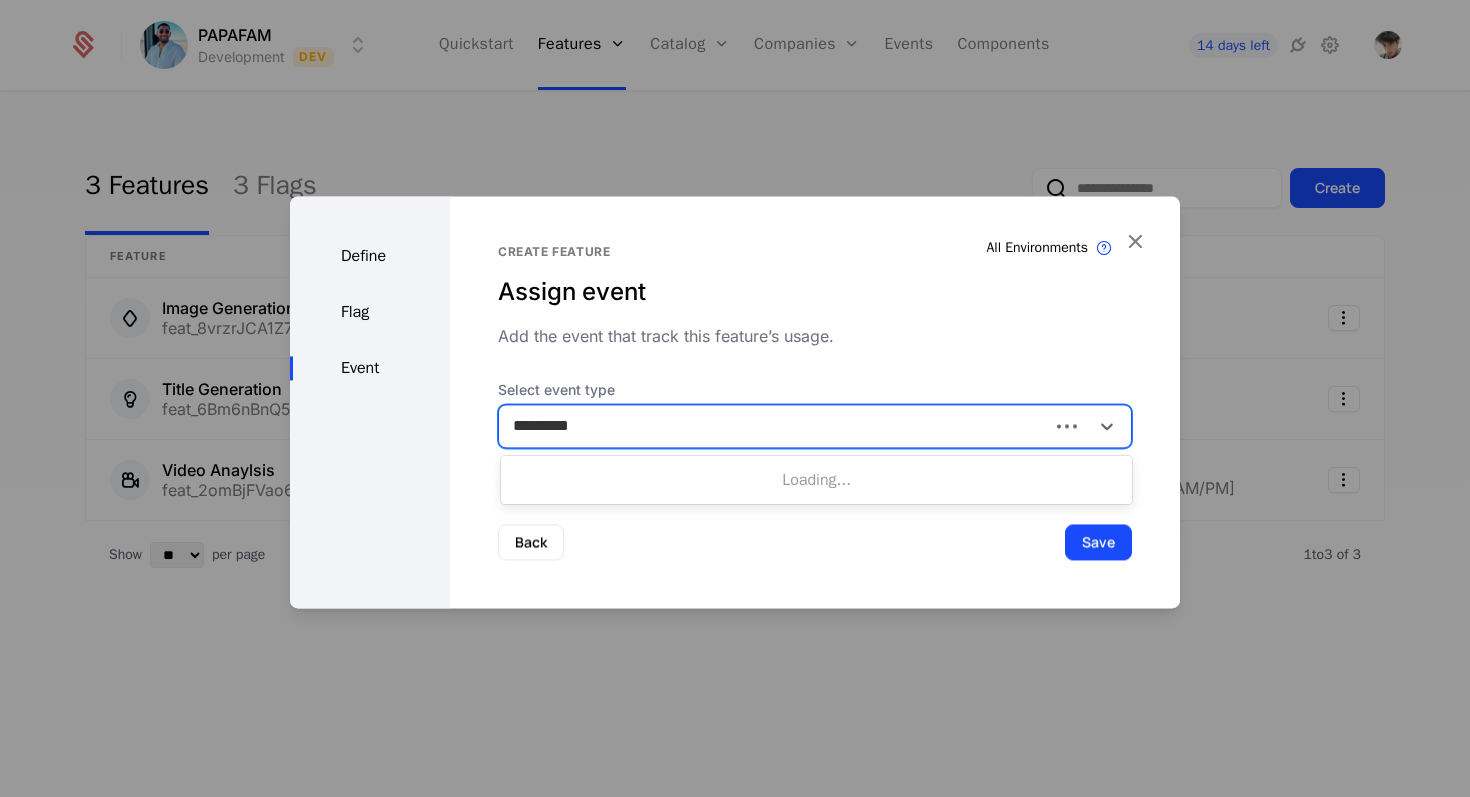 type on "**********" 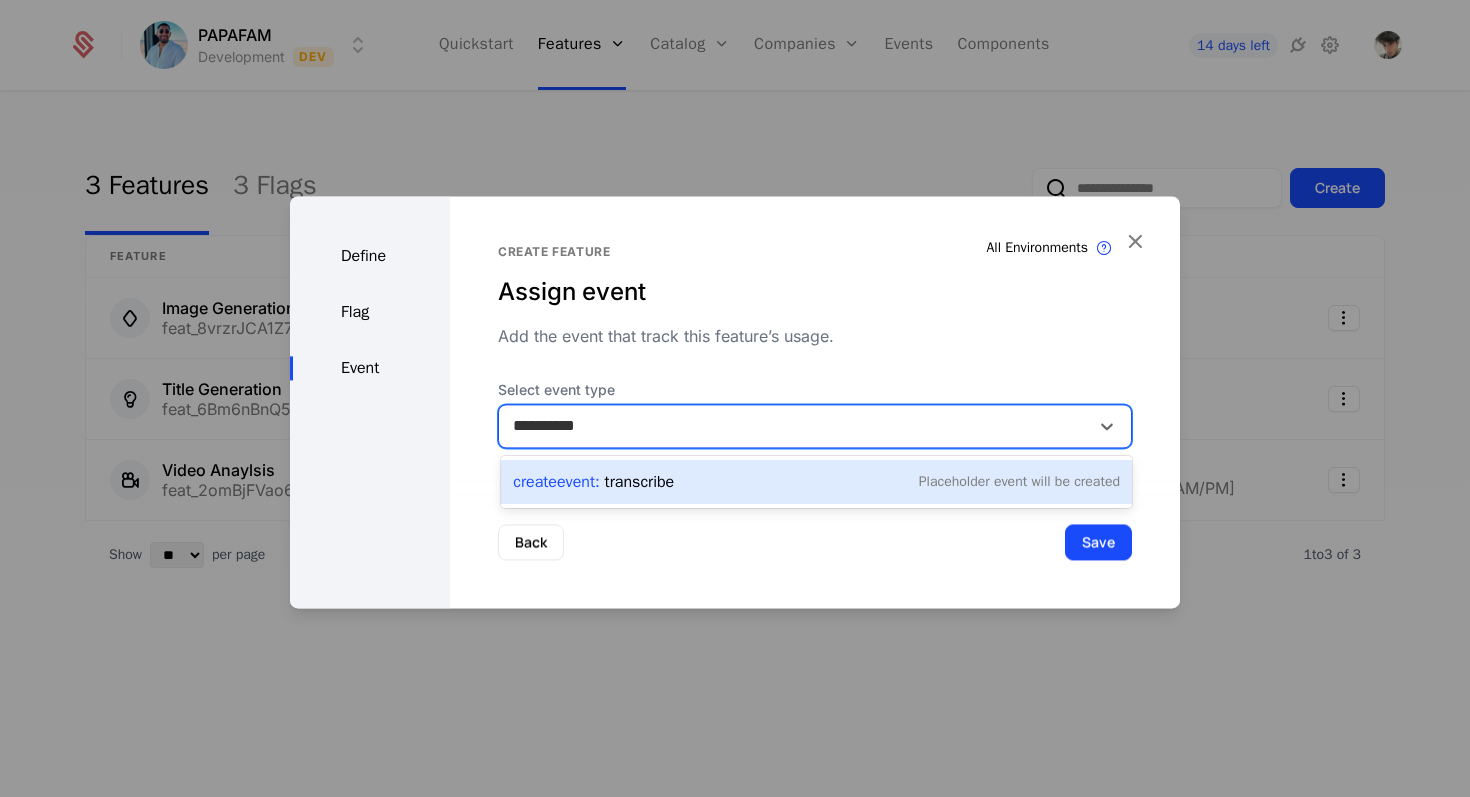 click on "Create Event : transcribe Placeholder Event will be created" at bounding box center [816, 482] 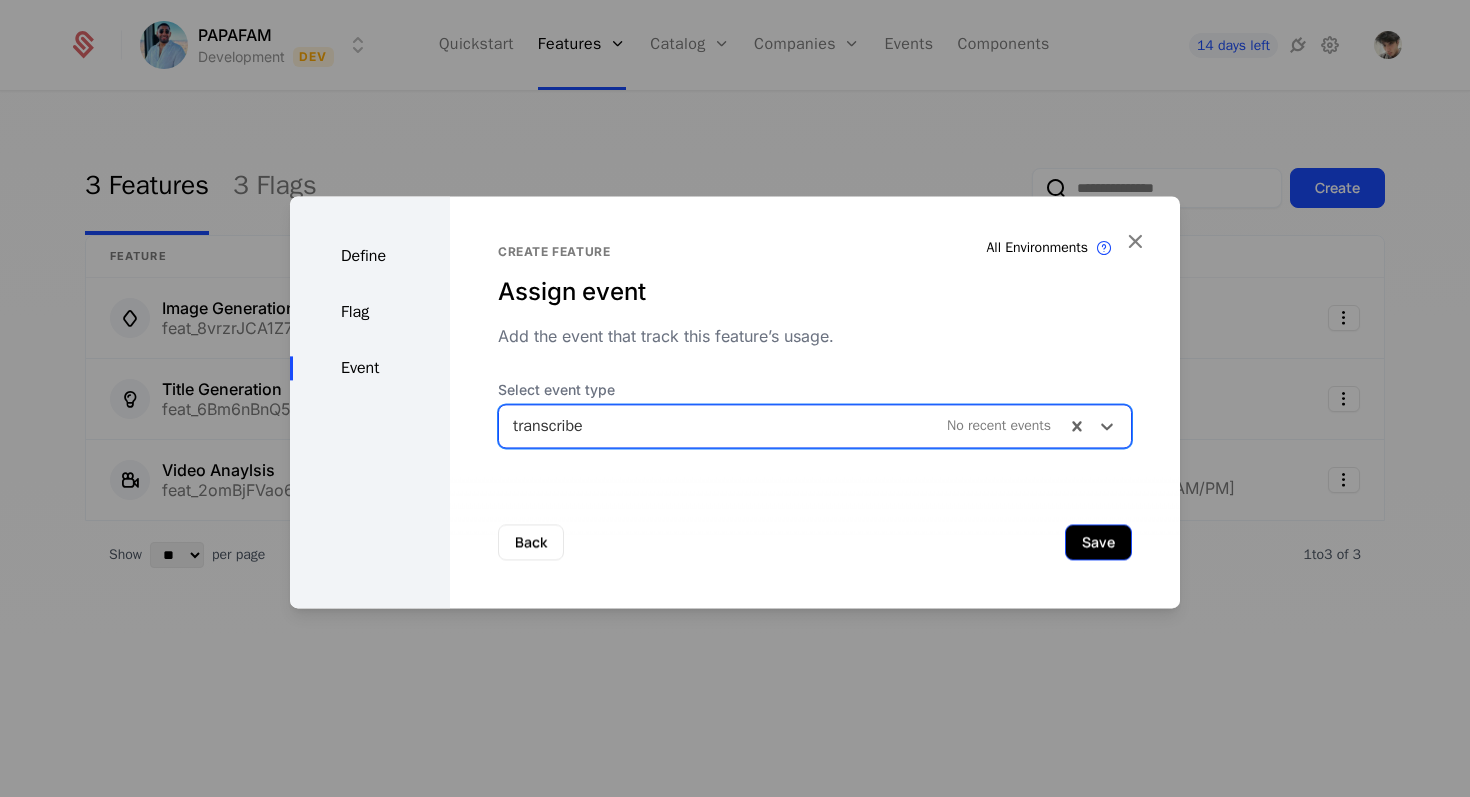 click on "Save" at bounding box center [1098, 542] 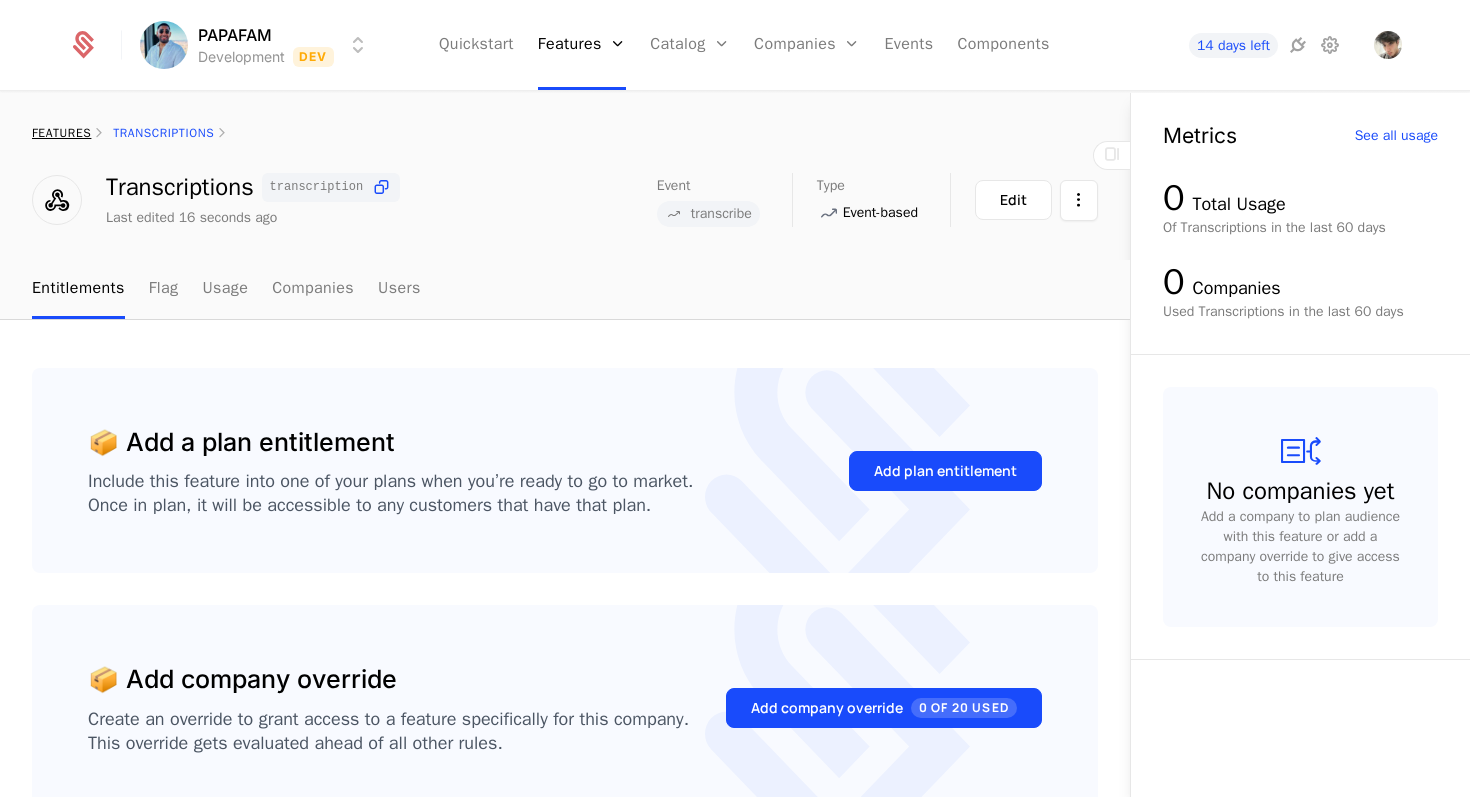 click on "features" at bounding box center [61, 133] 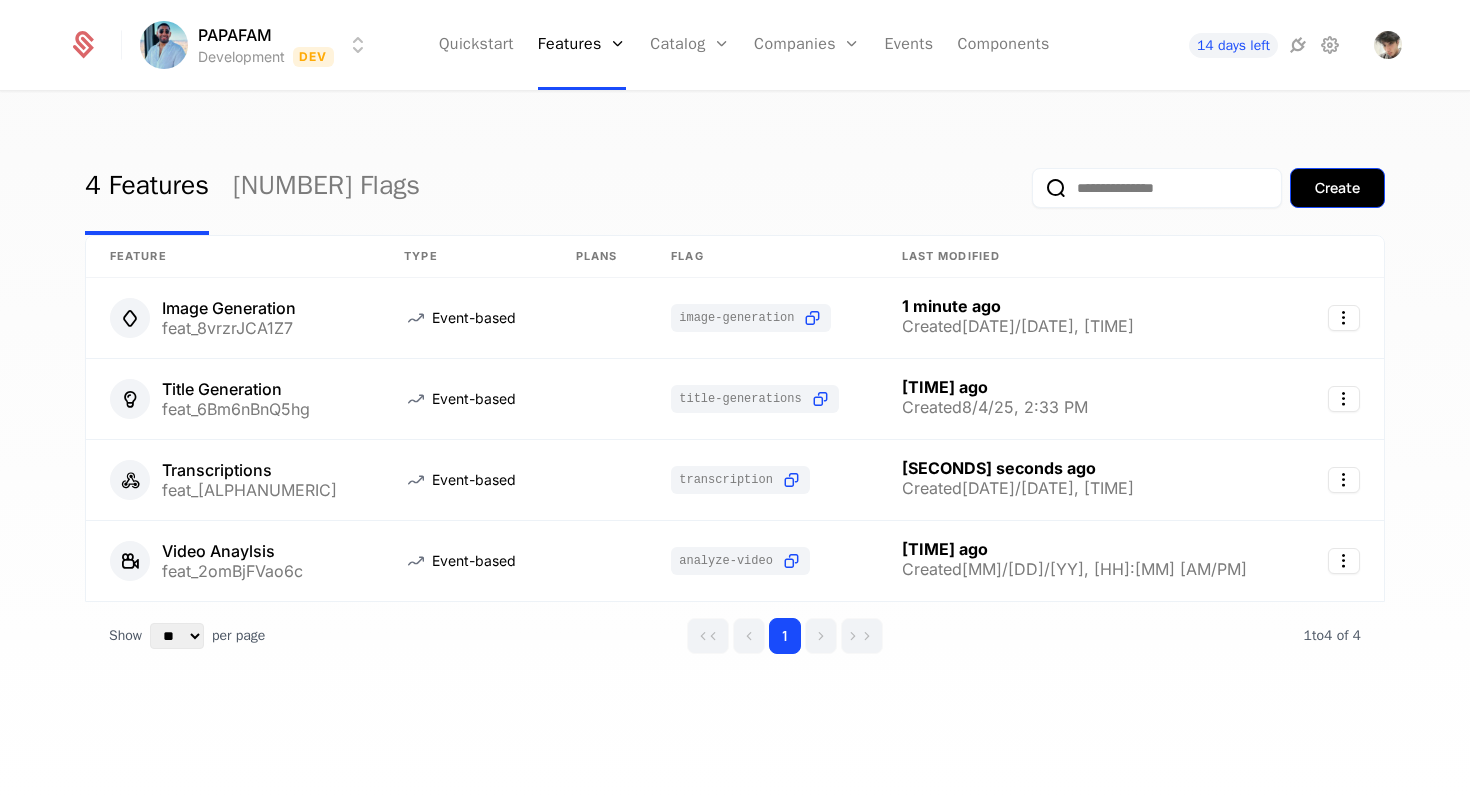 click on "Create" at bounding box center (1337, 188) 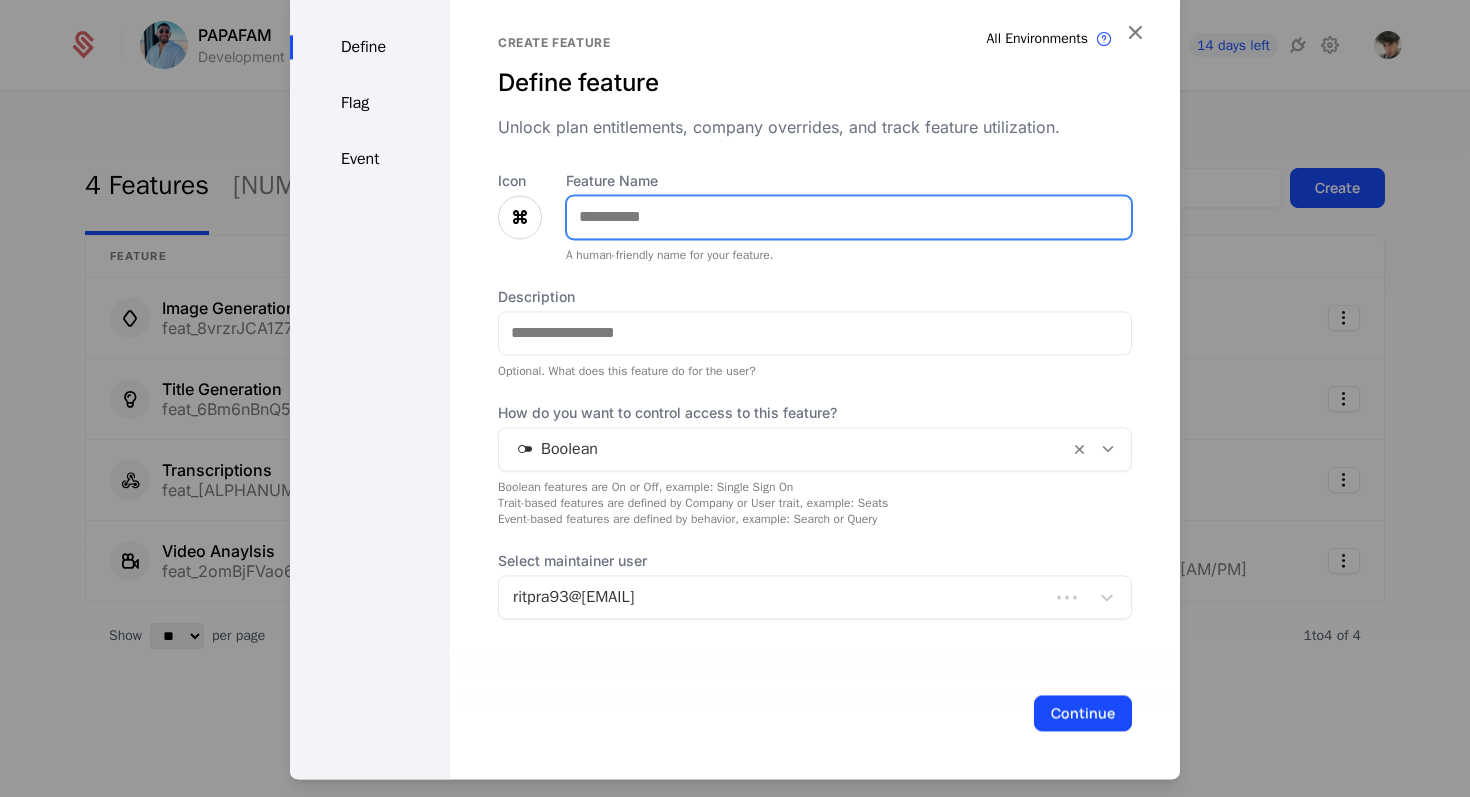 click on "Feature Name" at bounding box center [849, 217] 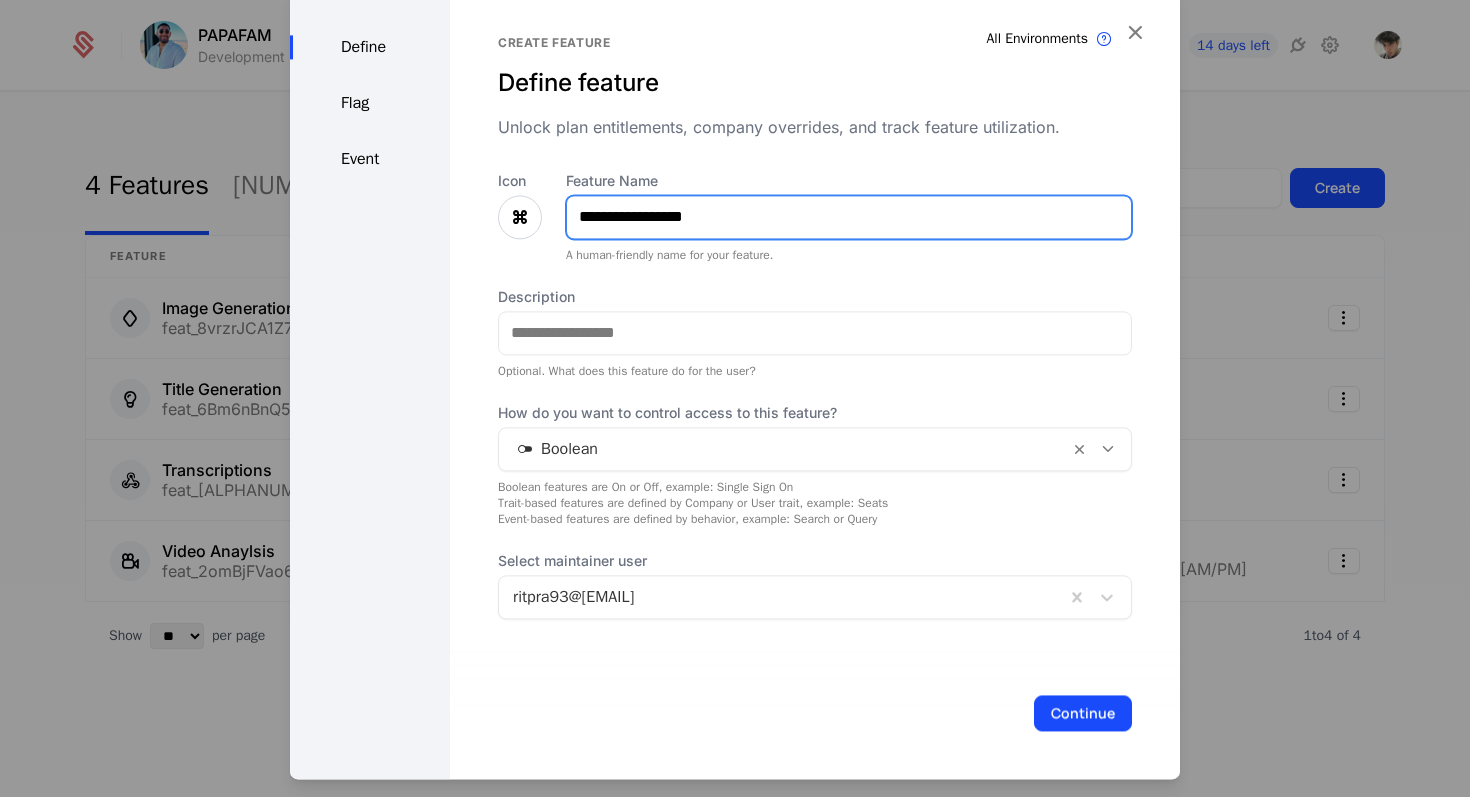 type on "**********" 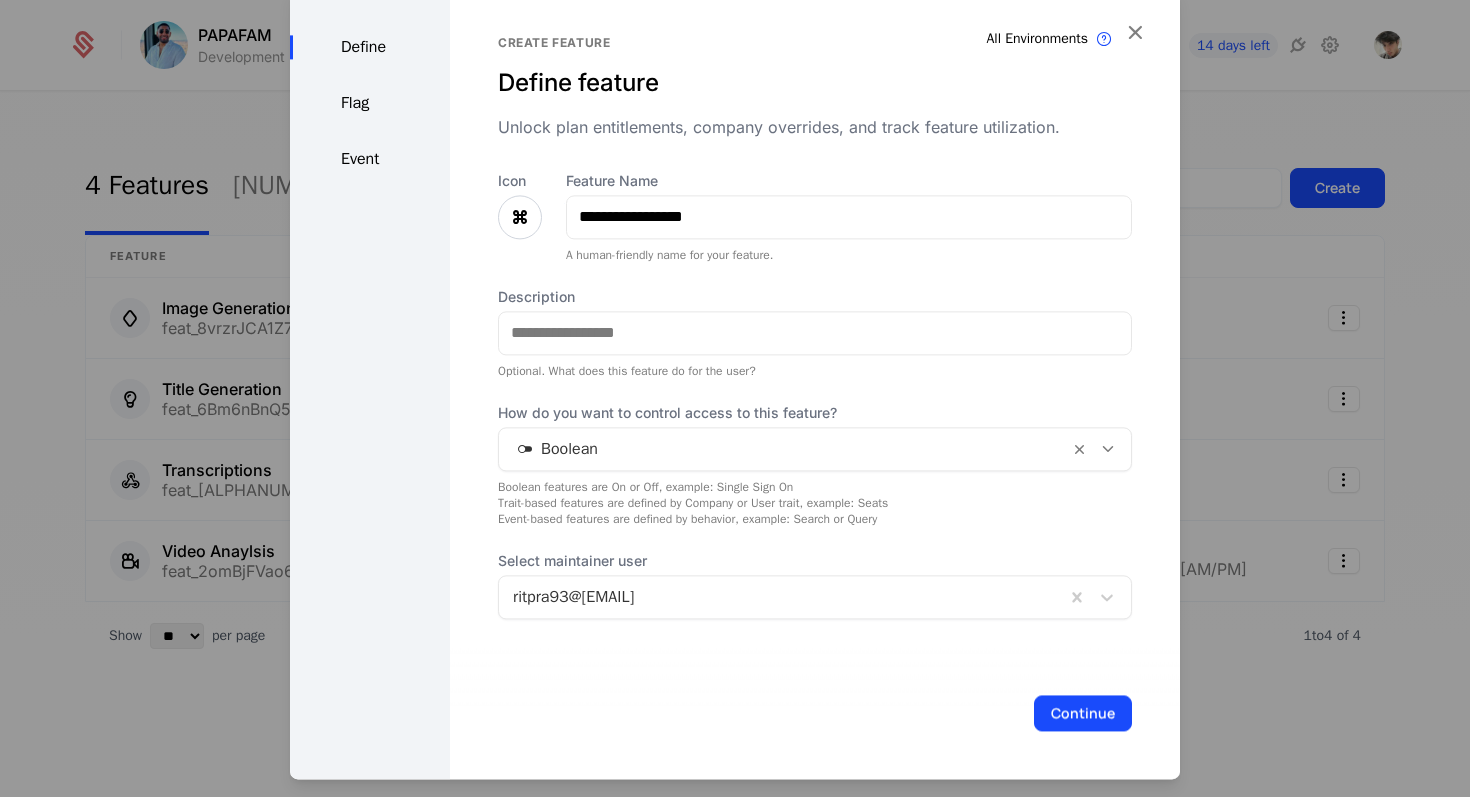 click on "Description" at bounding box center (815, 297) 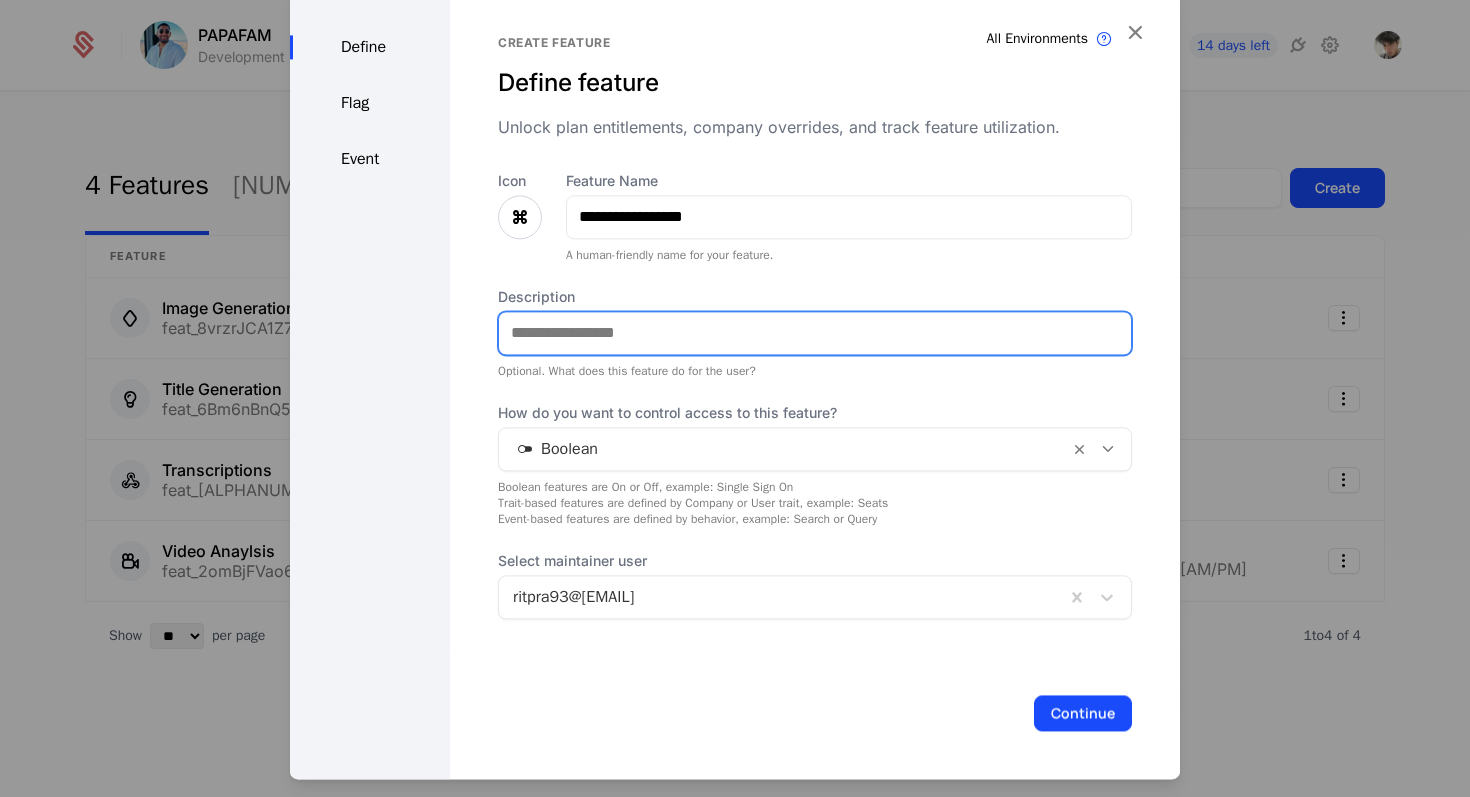 click on "Description" at bounding box center (815, 333) 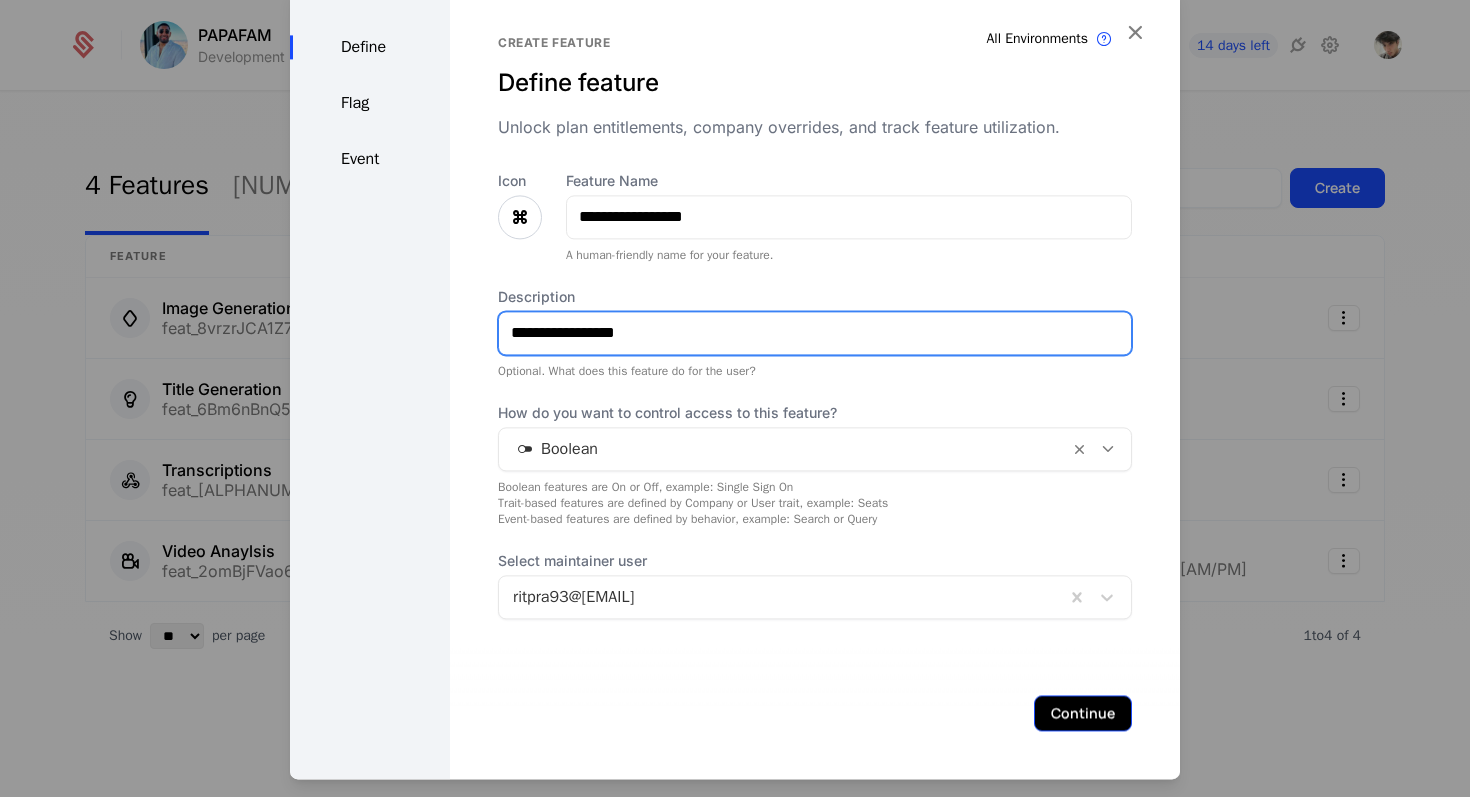 type on "**********" 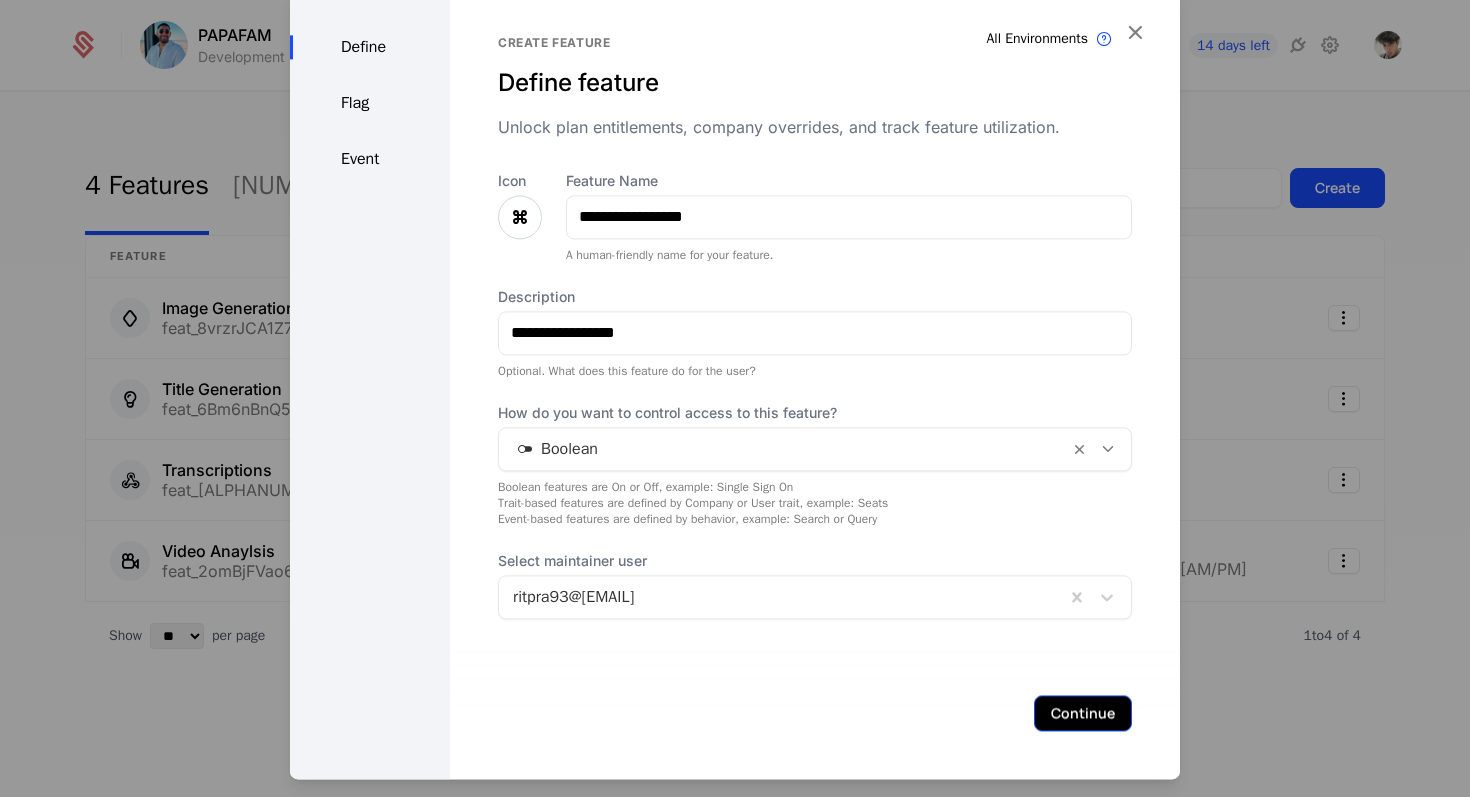 click on "Continue" at bounding box center [1083, 713] 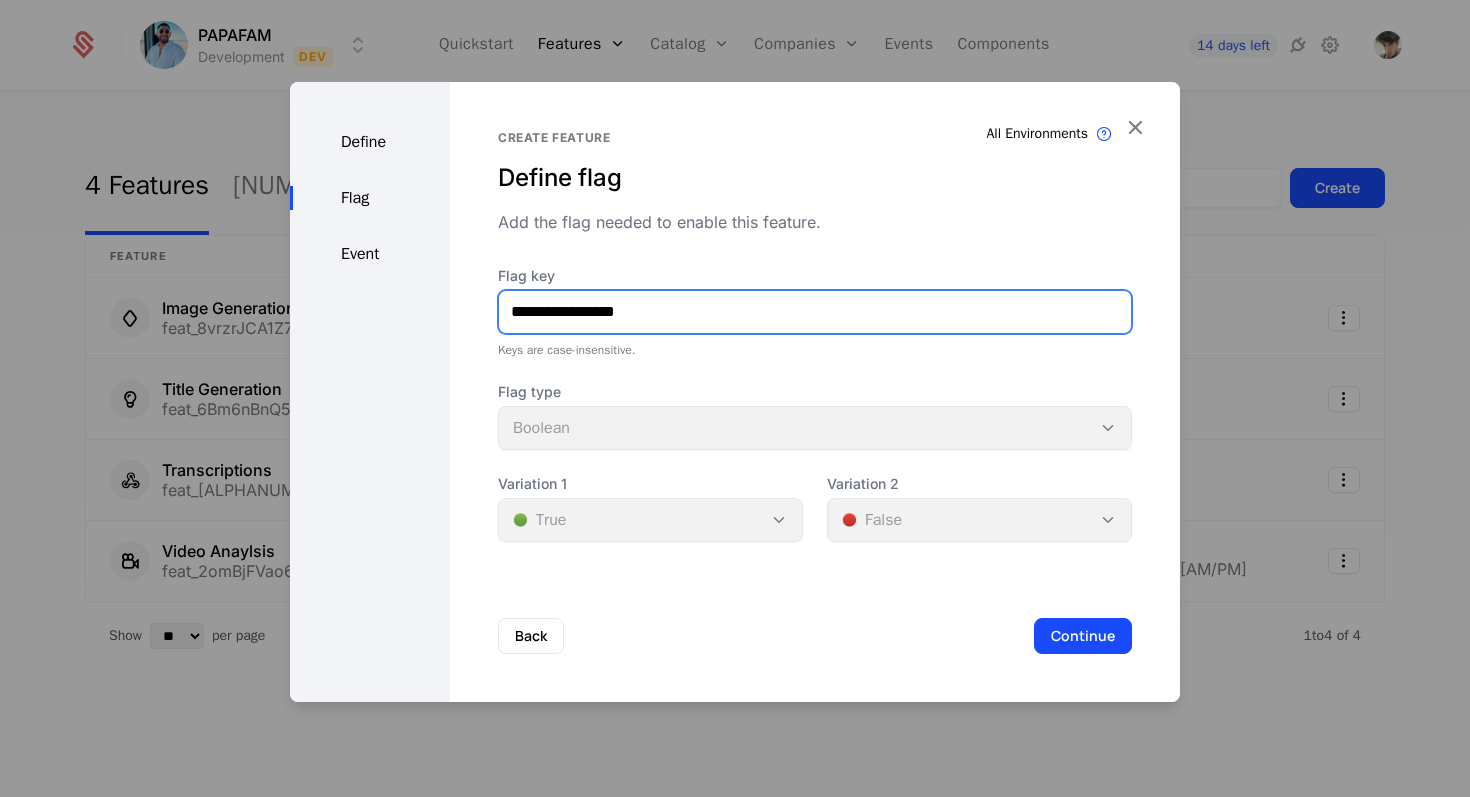 click on "**********" at bounding box center (815, 312) 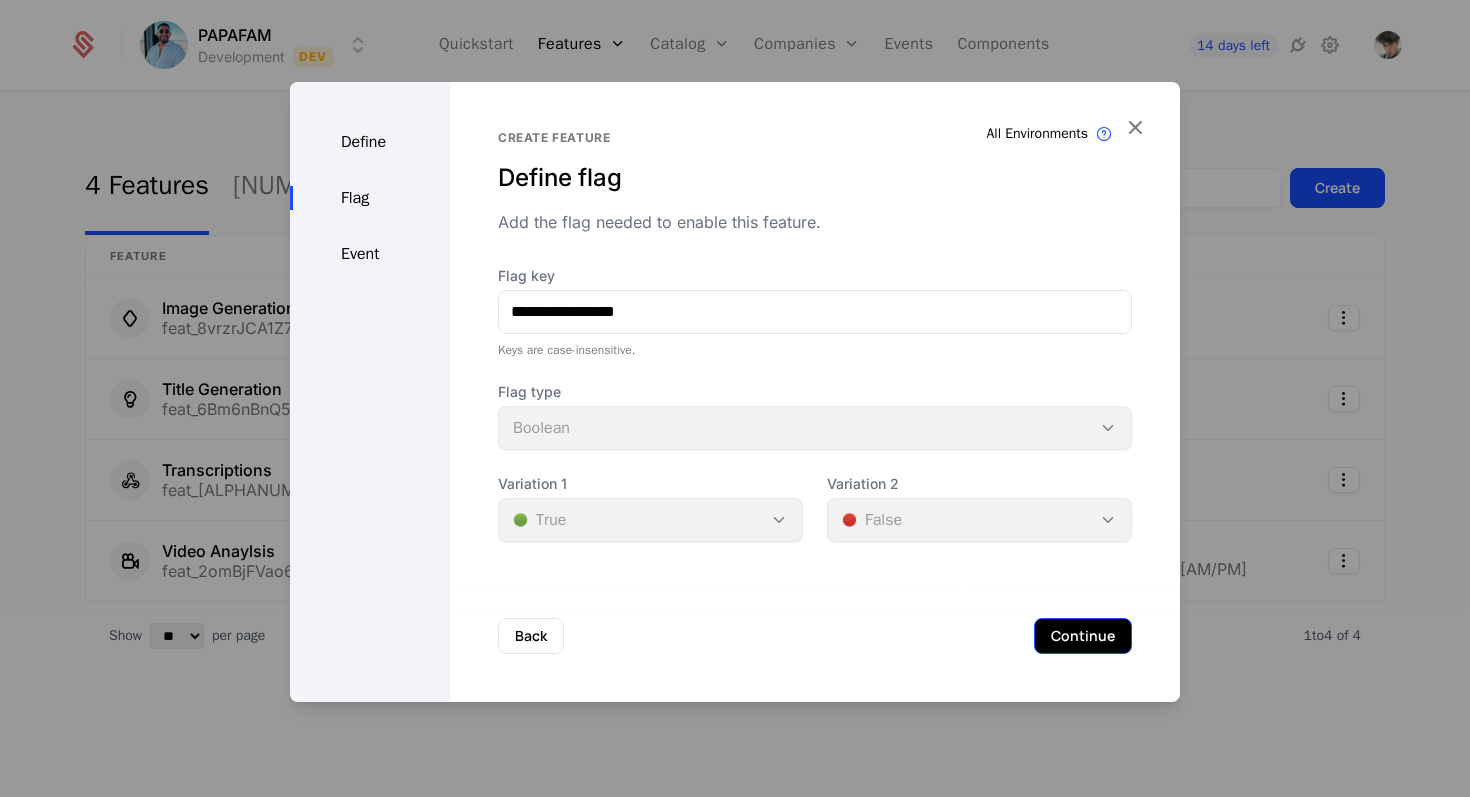 click on "Continue" at bounding box center [1083, 636] 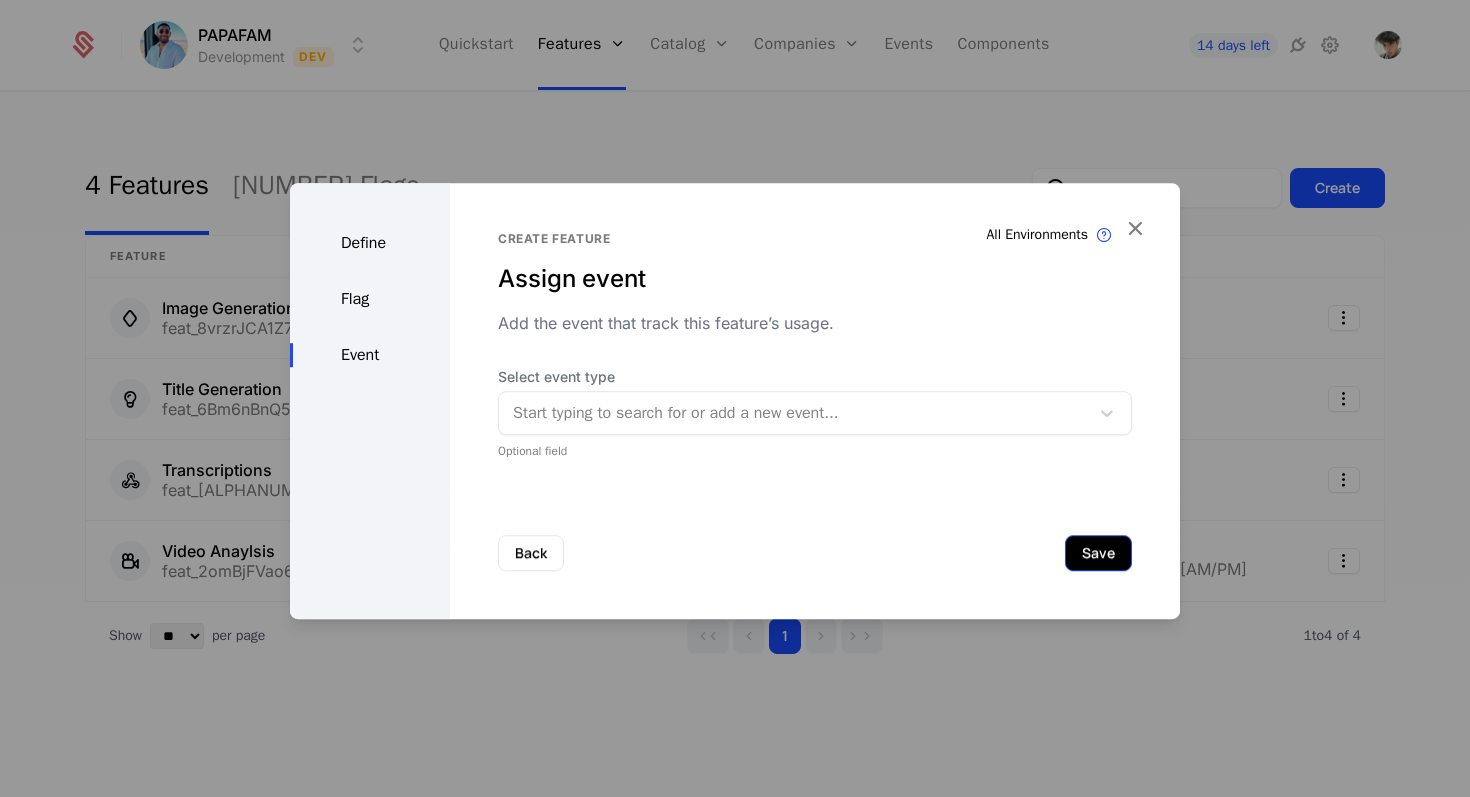 click on "Save" at bounding box center [1098, 553] 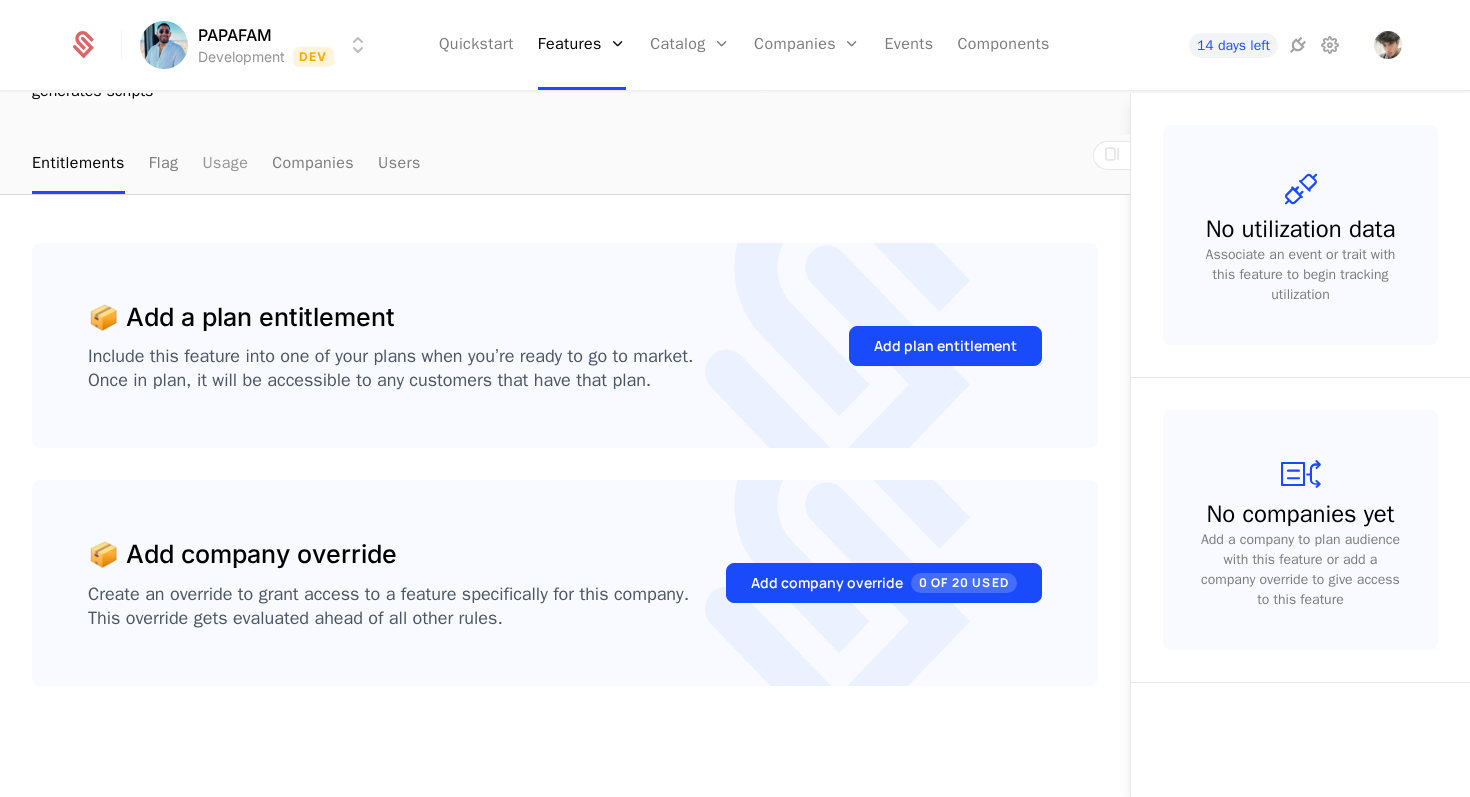 scroll, scrollTop: 0, scrollLeft: 0, axis: both 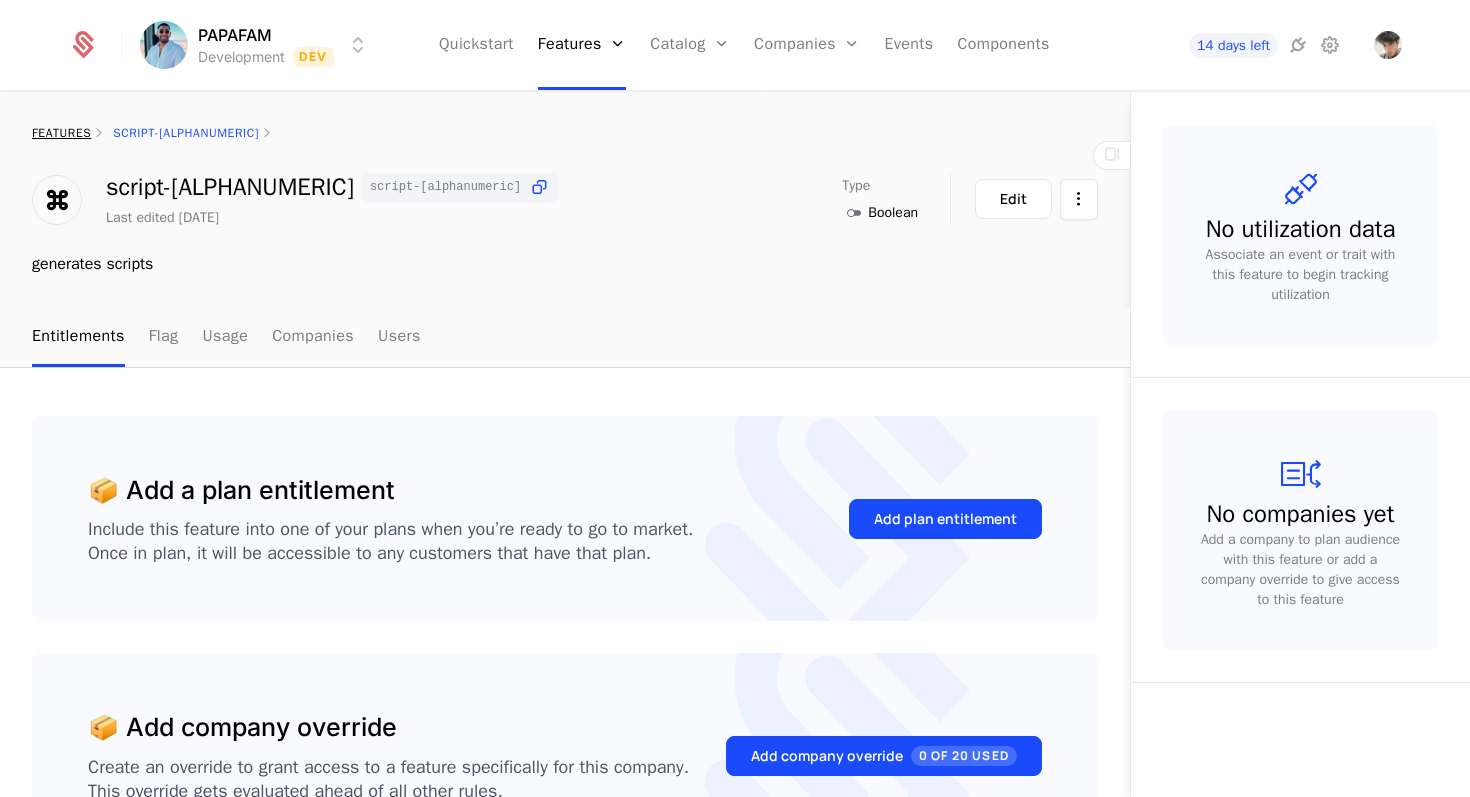 click on "features" at bounding box center [61, 133] 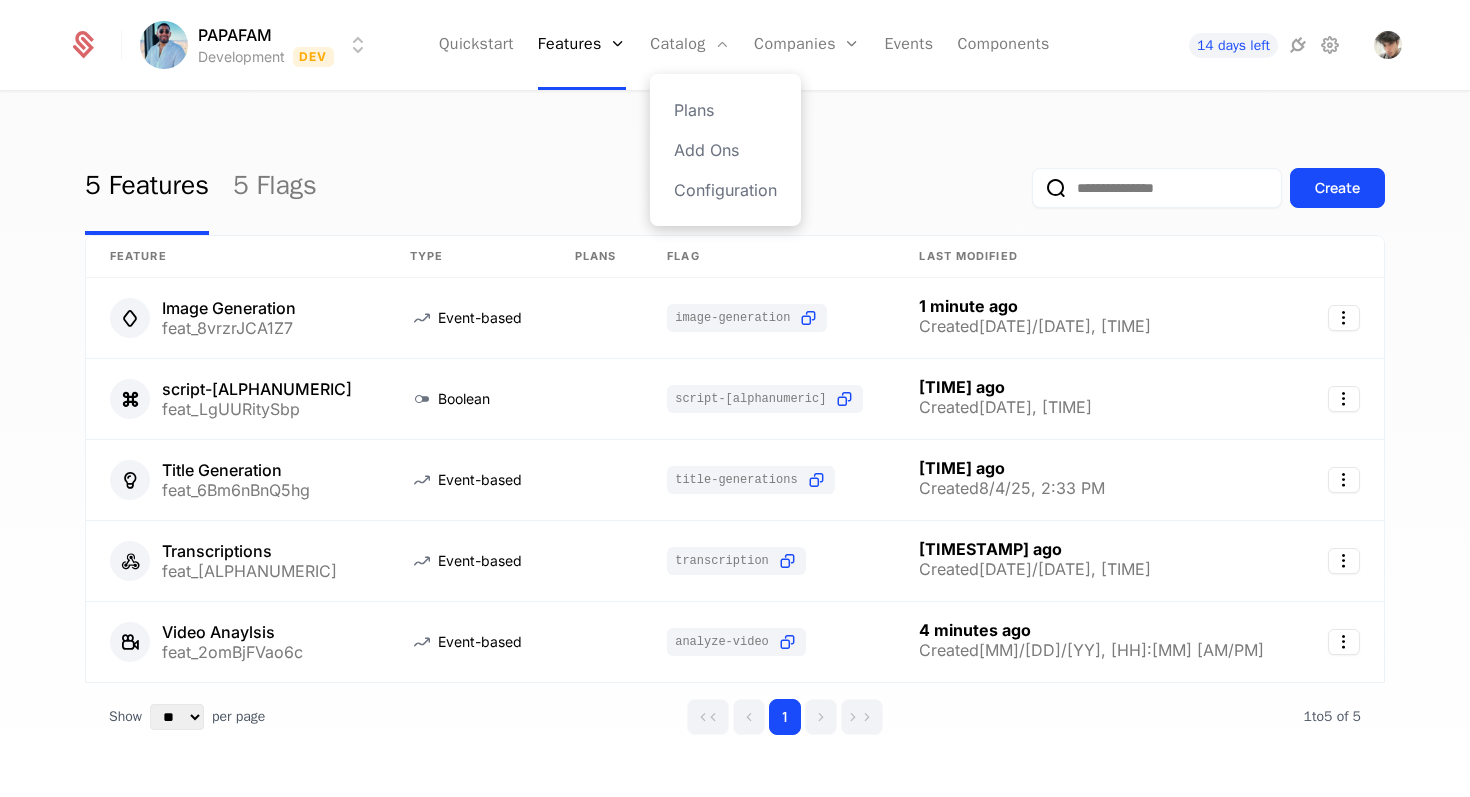 click on "Plans Add Ons Configuration" at bounding box center [725, 150] 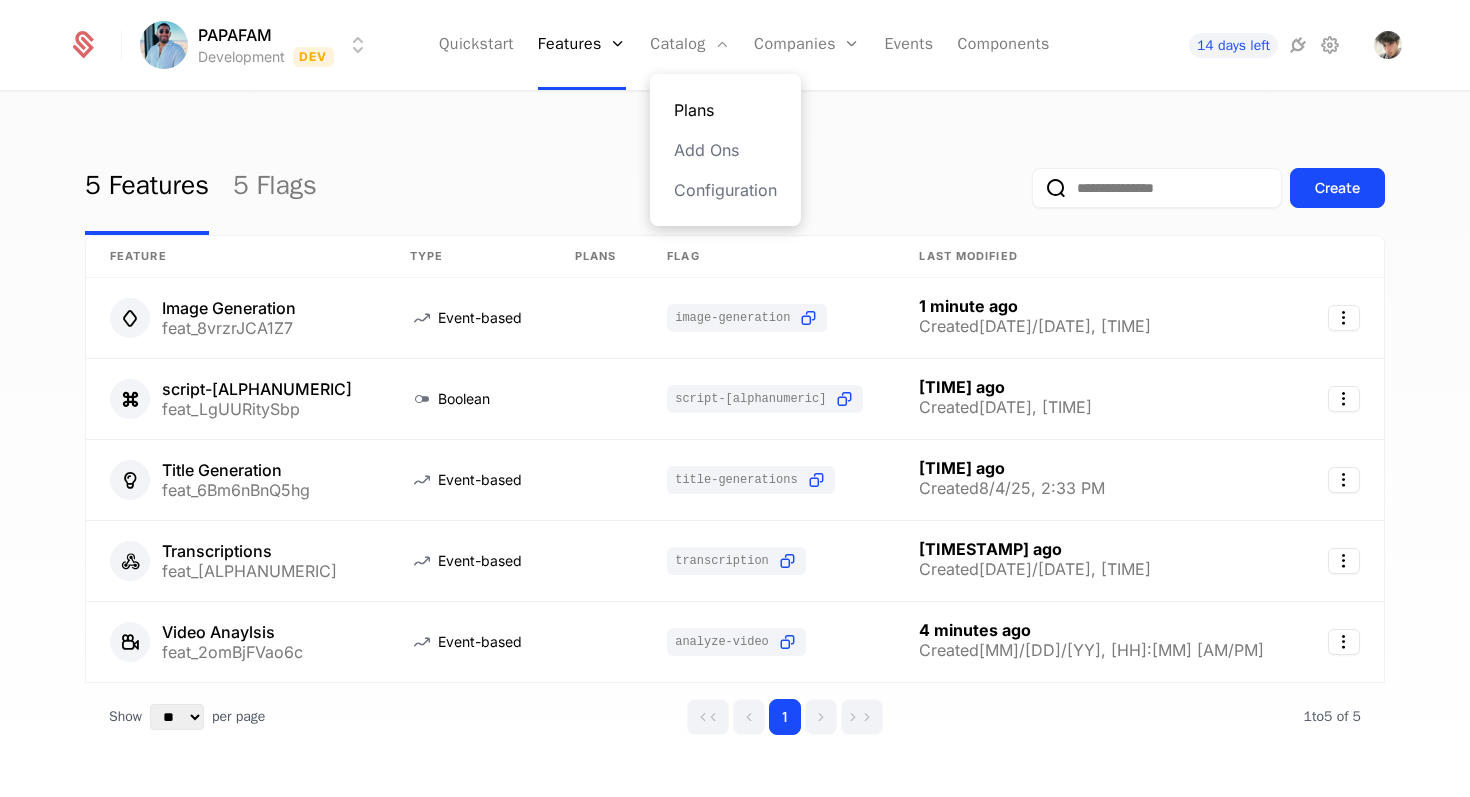 click on "Plans" at bounding box center [725, 110] 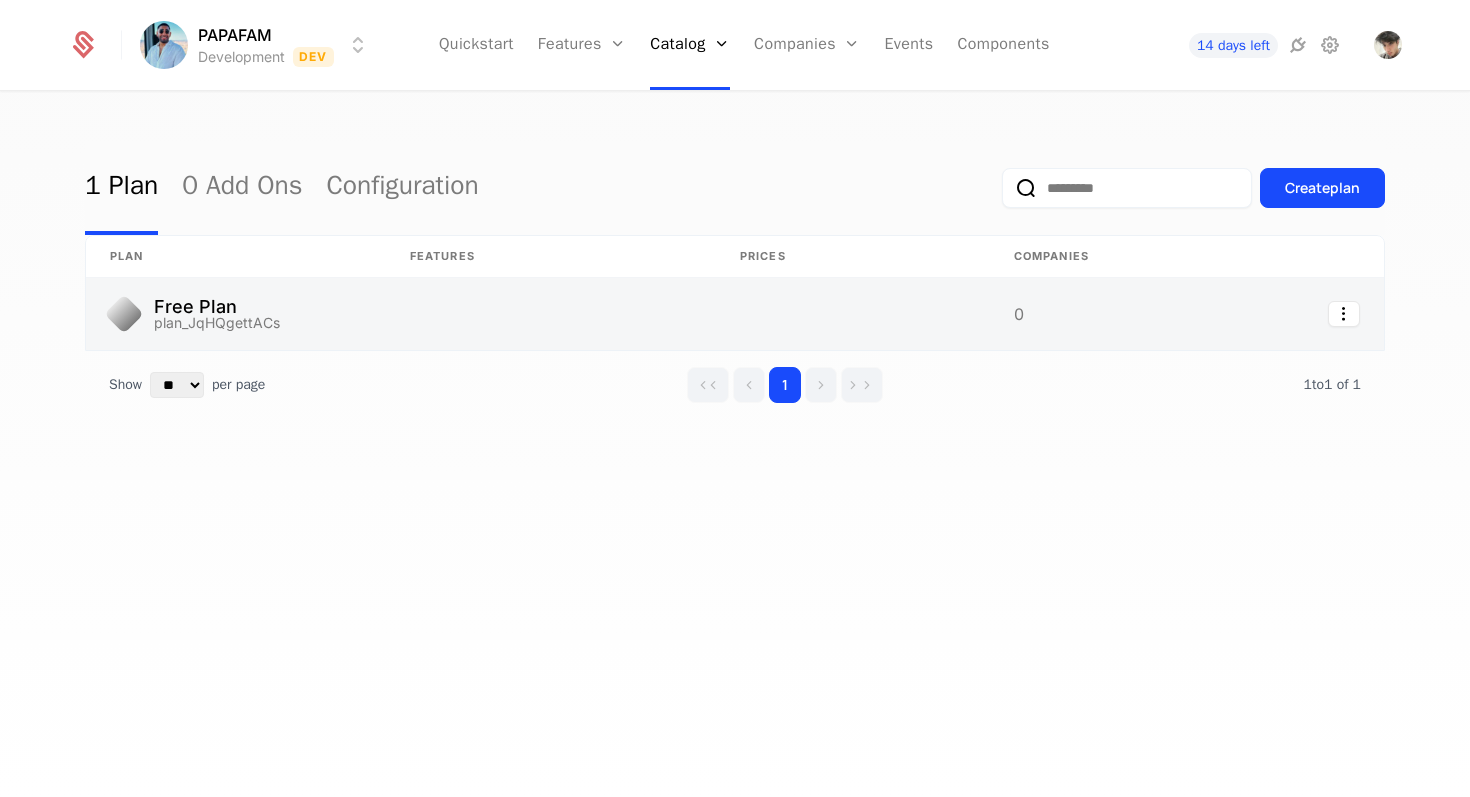 click at bounding box center [236, 314] 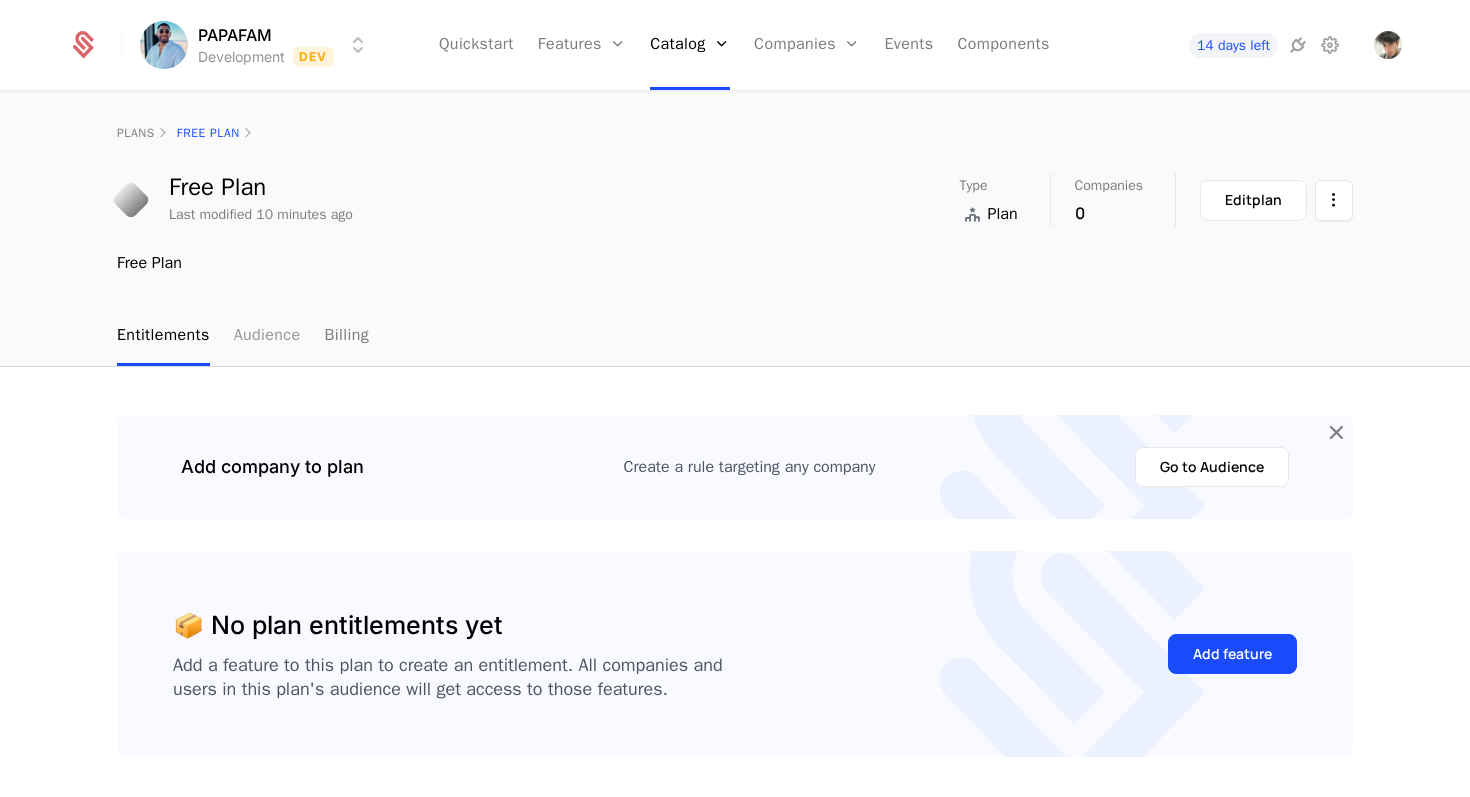 scroll, scrollTop: 71, scrollLeft: 0, axis: vertical 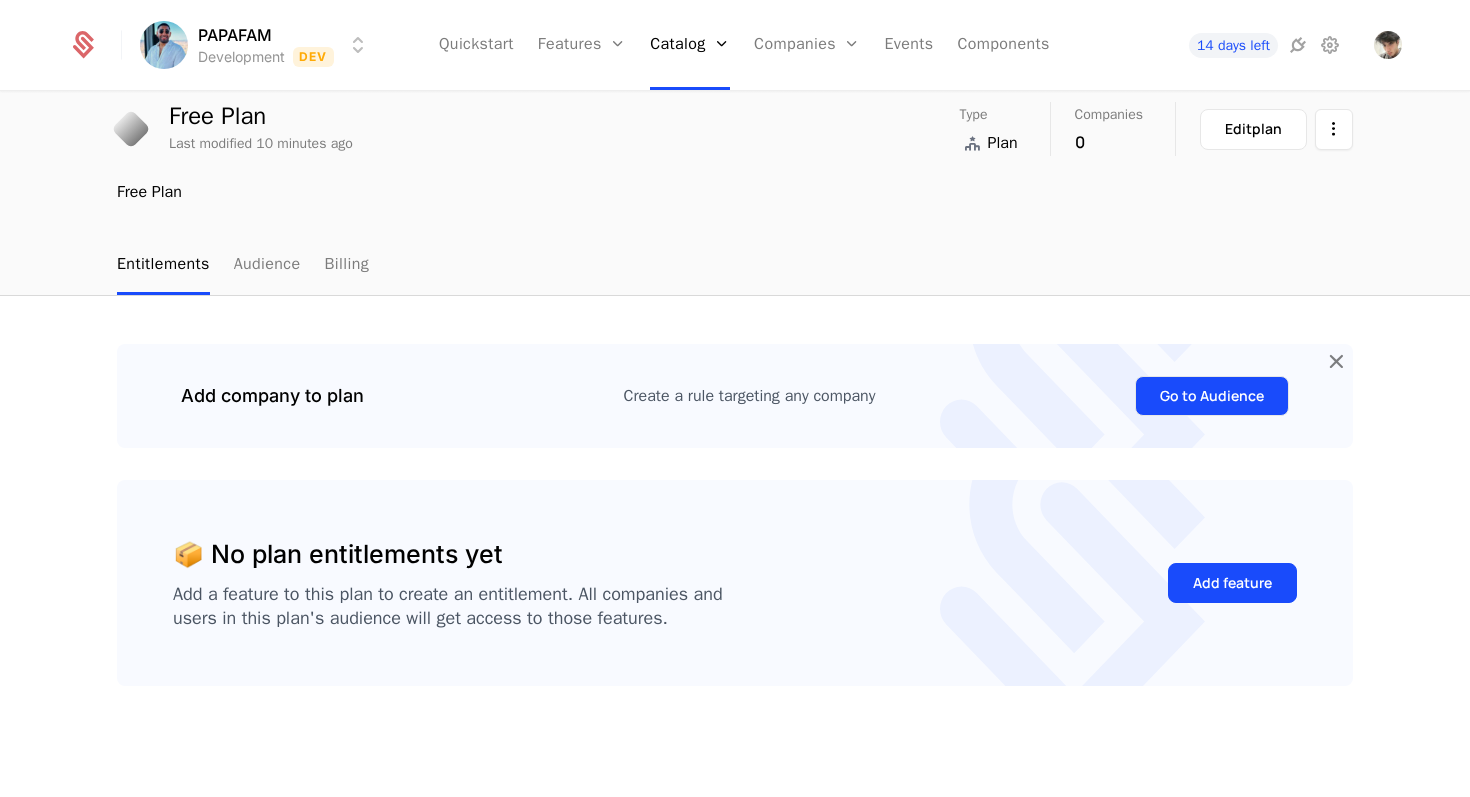 click on "Go to Audience" at bounding box center [1212, 396] 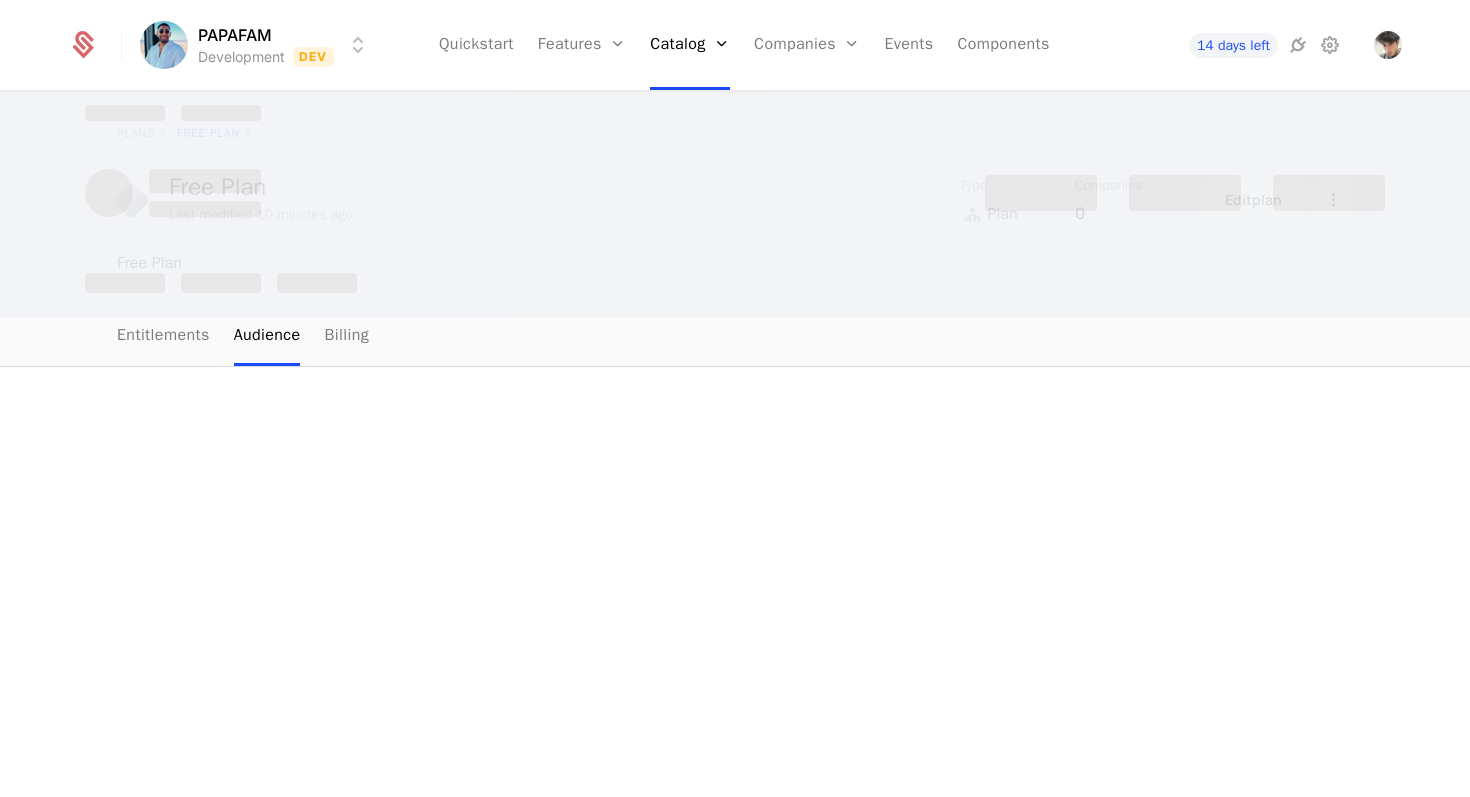 scroll, scrollTop: 0, scrollLeft: 0, axis: both 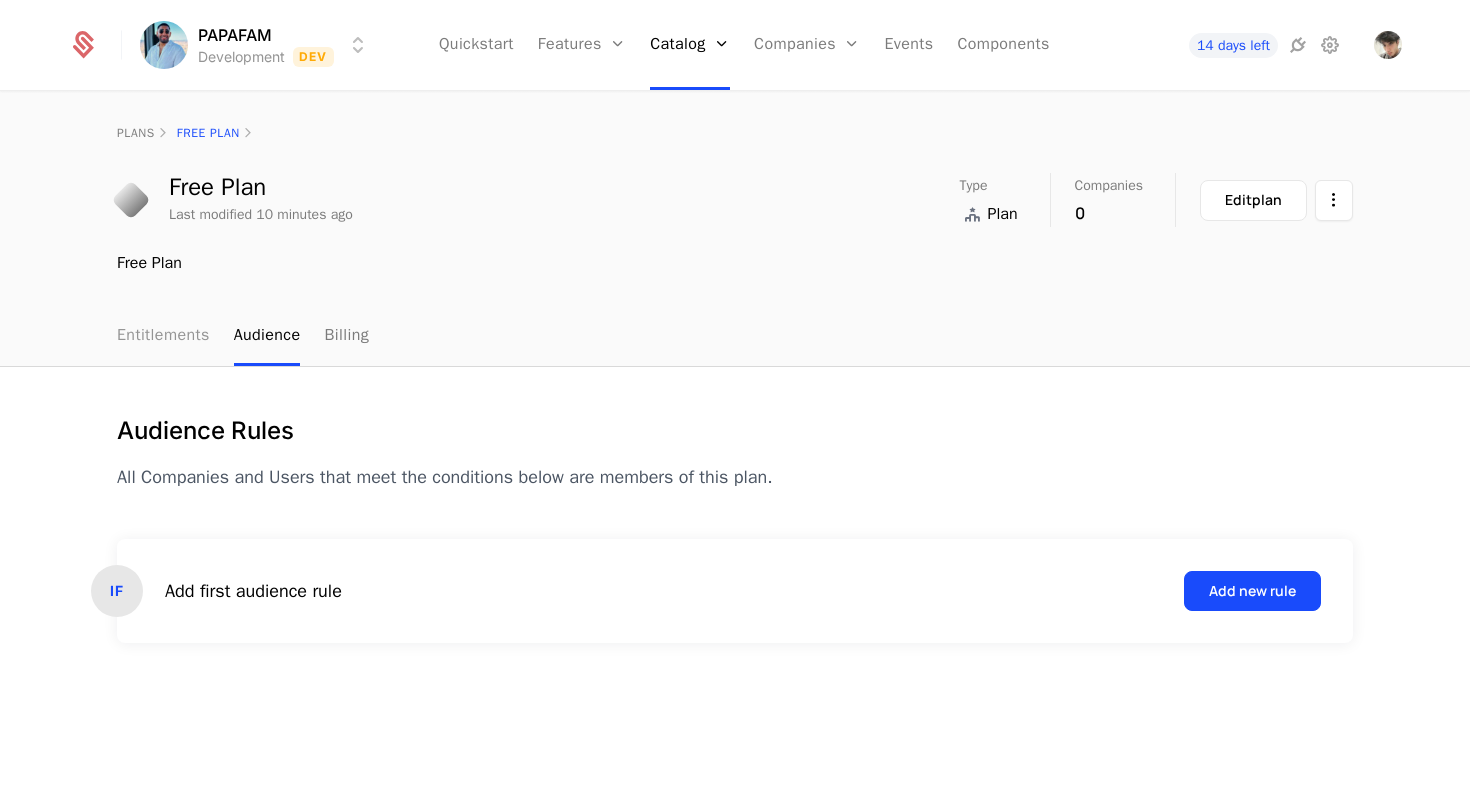 click on "Entitlements" at bounding box center (163, 336) 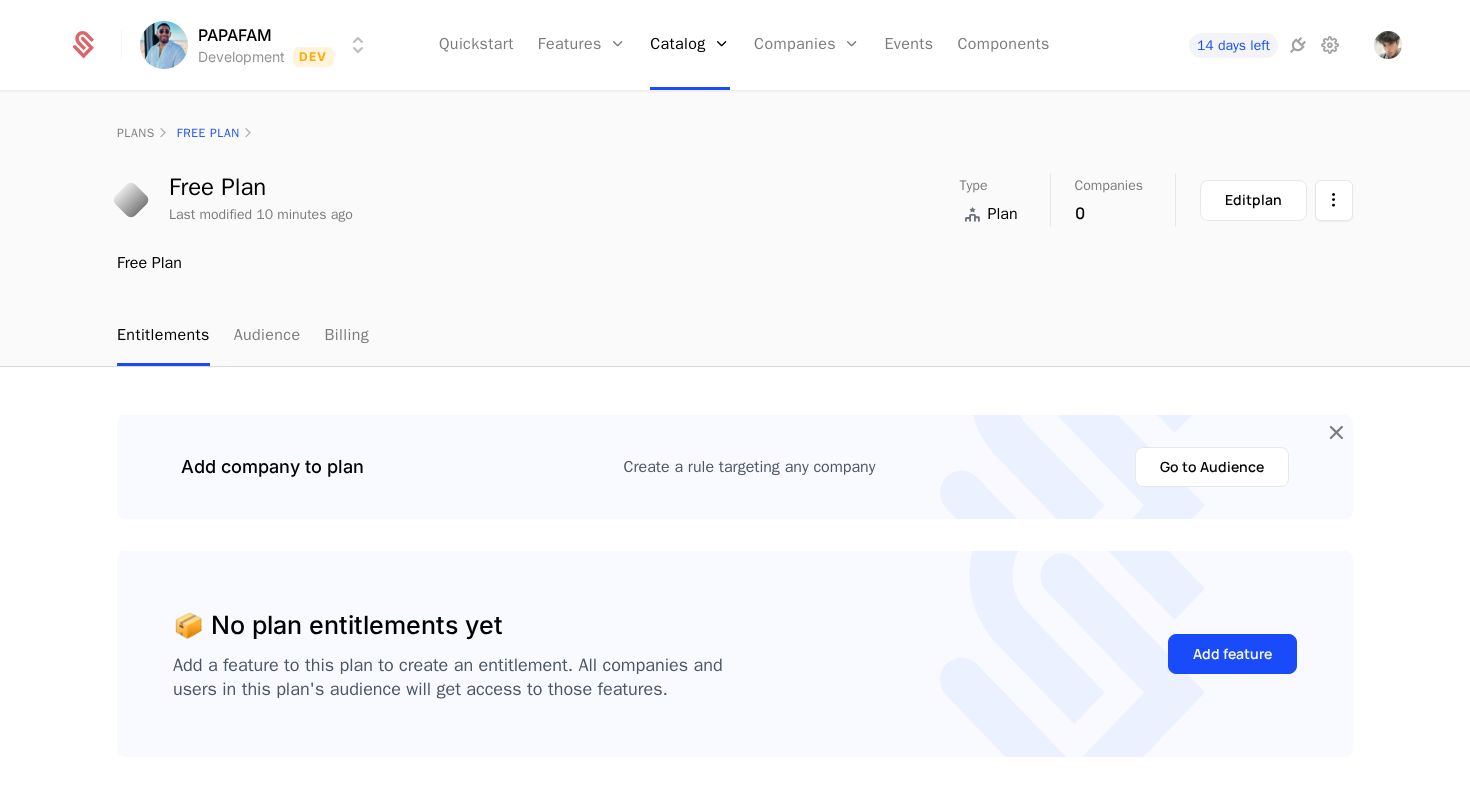 scroll, scrollTop: 71, scrollLeft: 0, axis: vertical 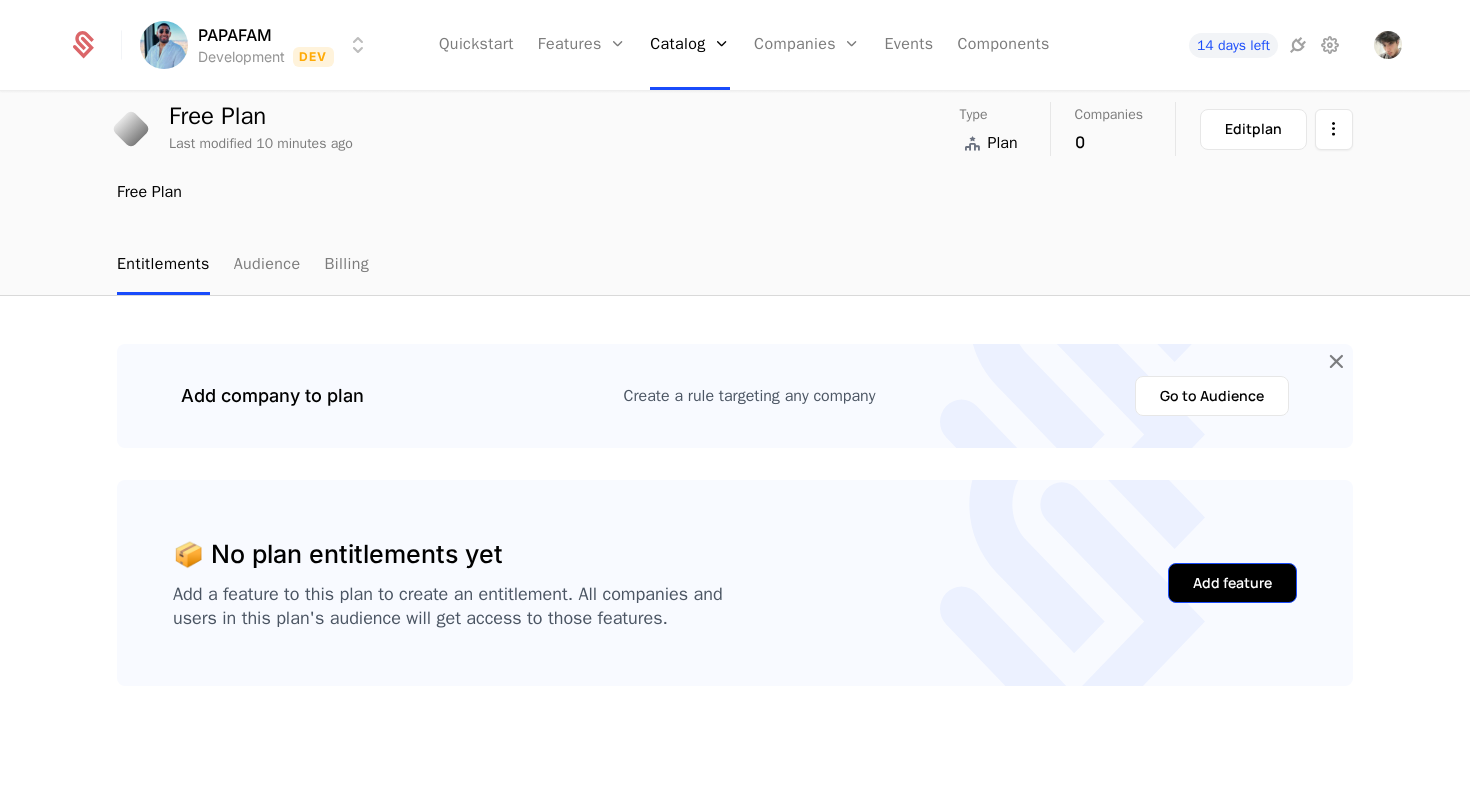 click on "Add feature" at bounding box center (1232, 583) 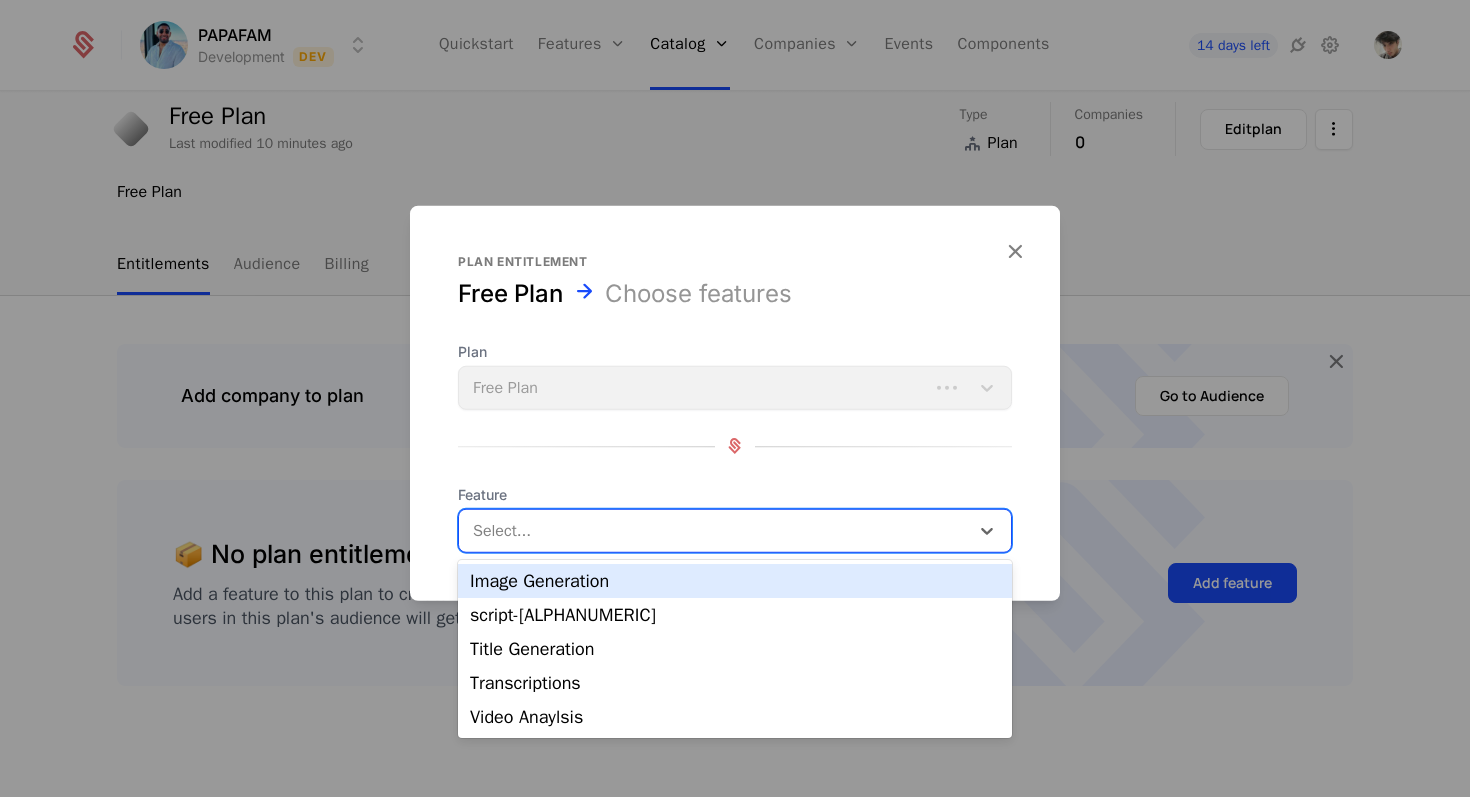 click at bounding box center [716, 530] 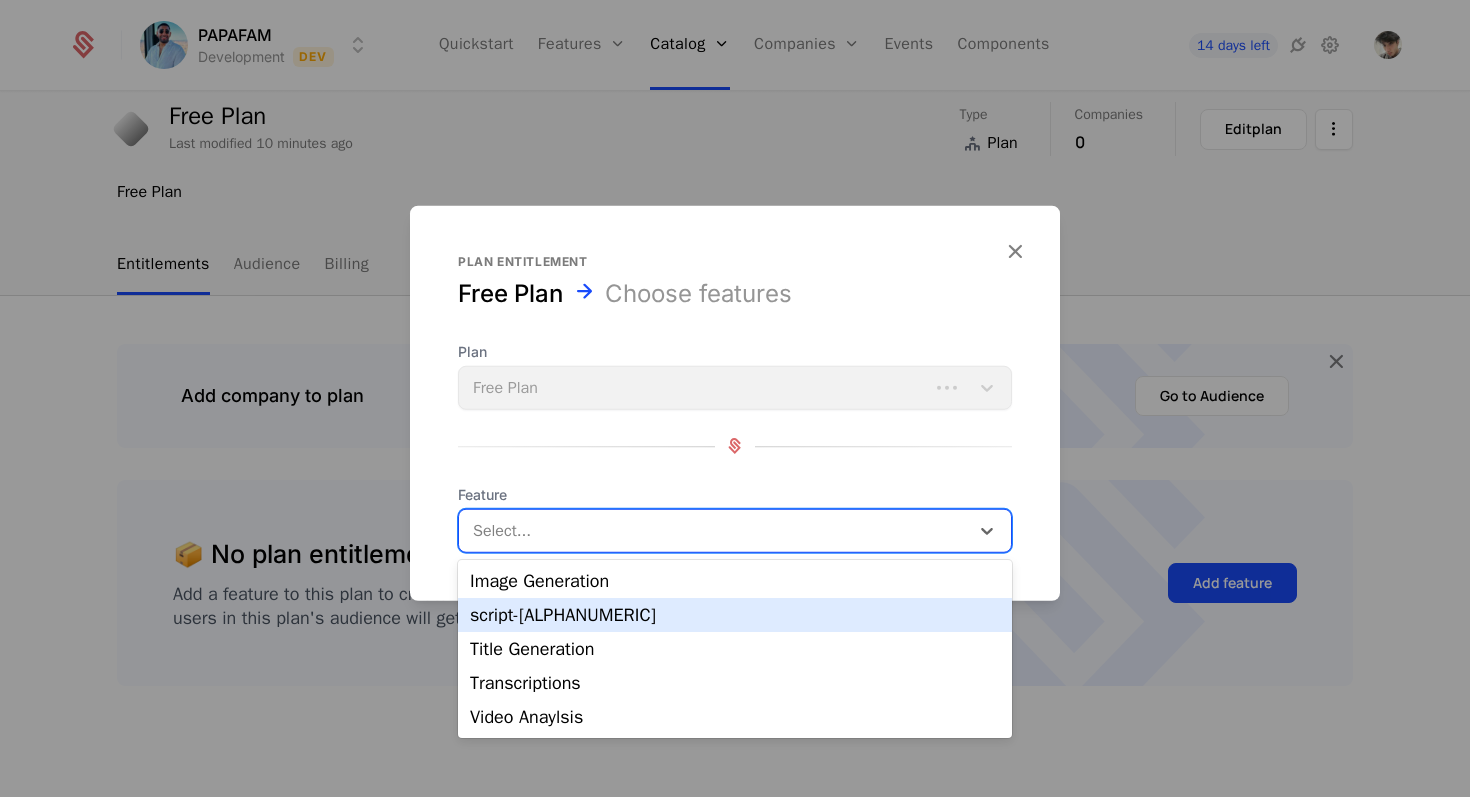 click on "Image Generation" at bounding box center (735, 581) 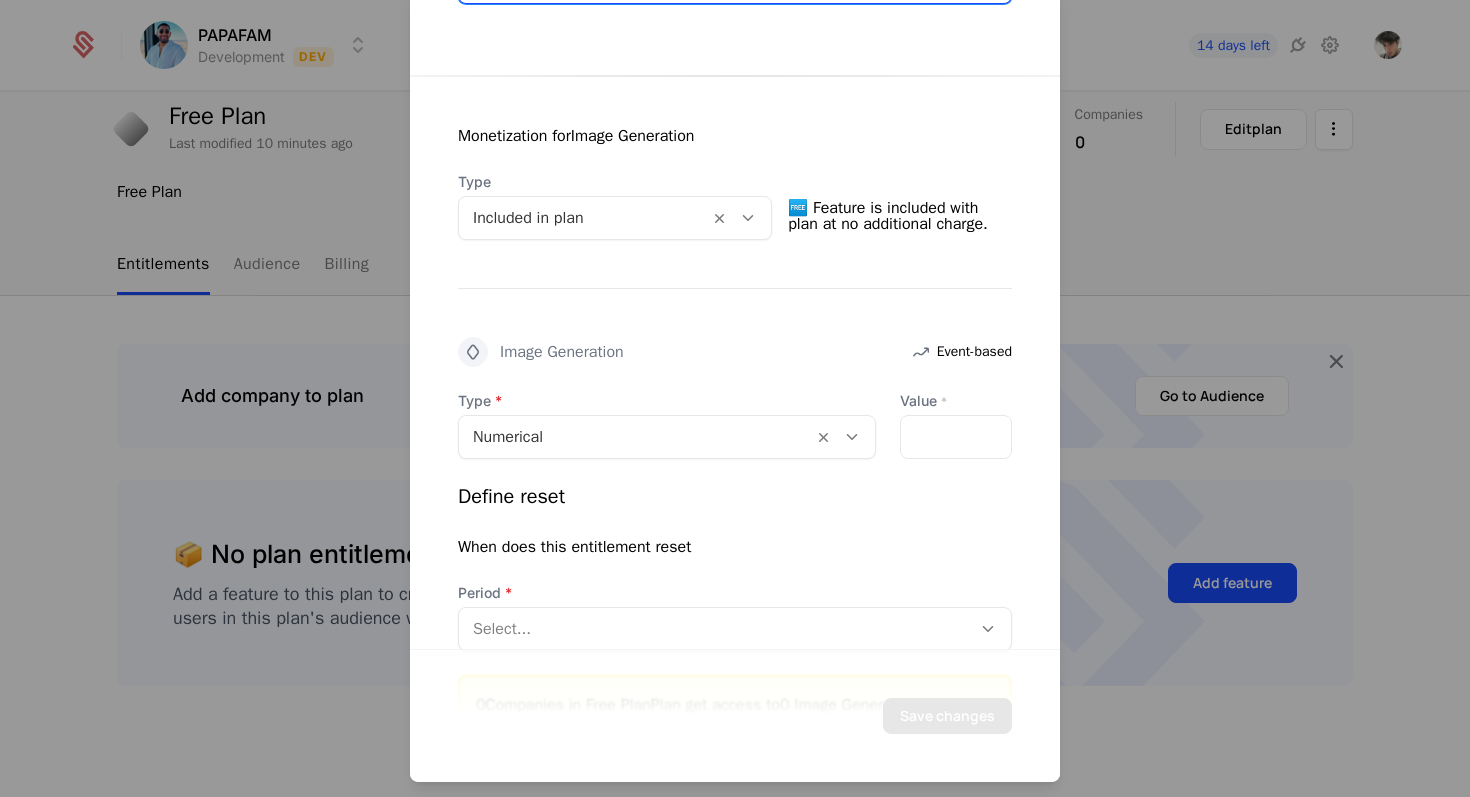 scroll, scrollTop: 437, scrollLeft: 0, axis: vertical 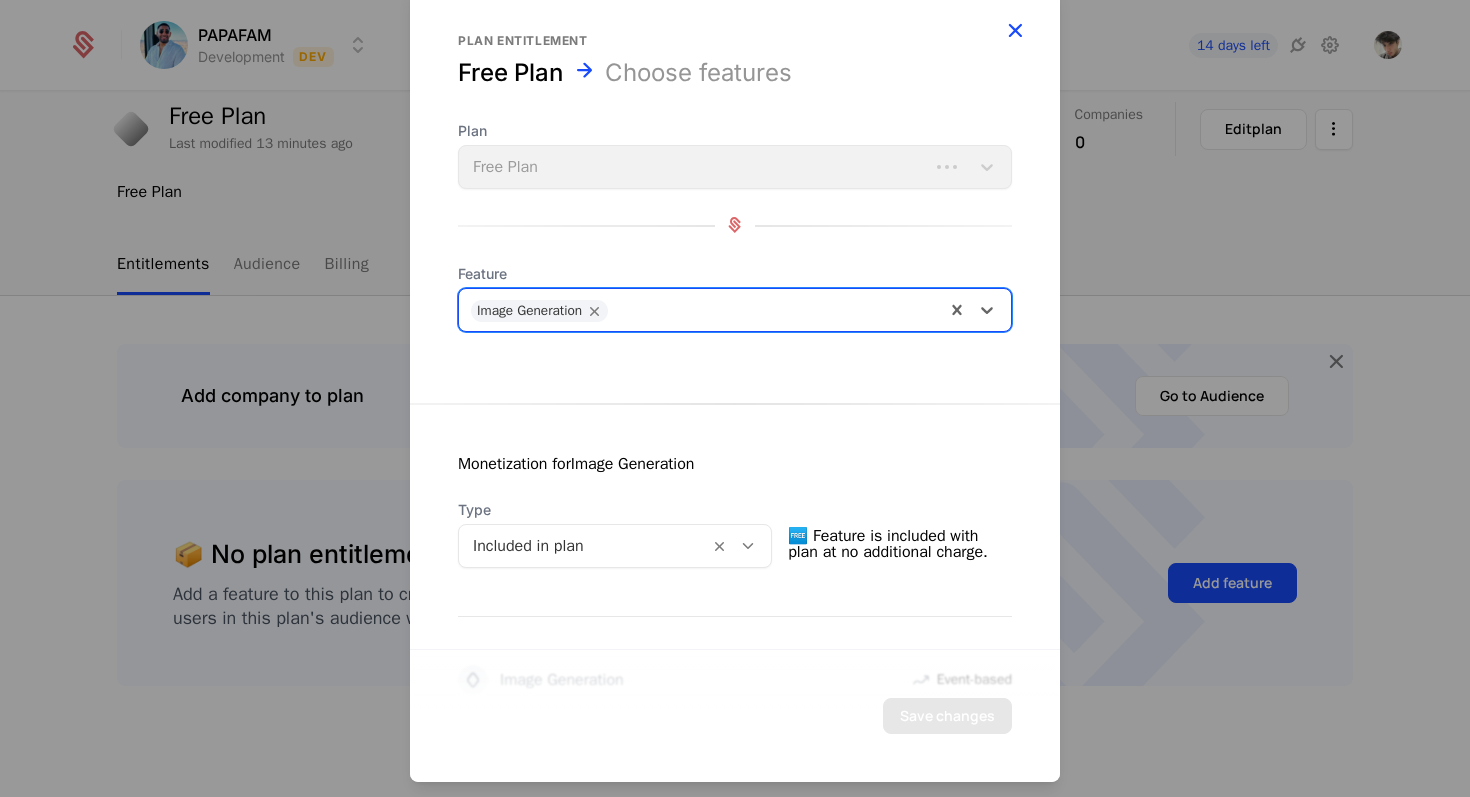 click at bounding box center [1015, 29] 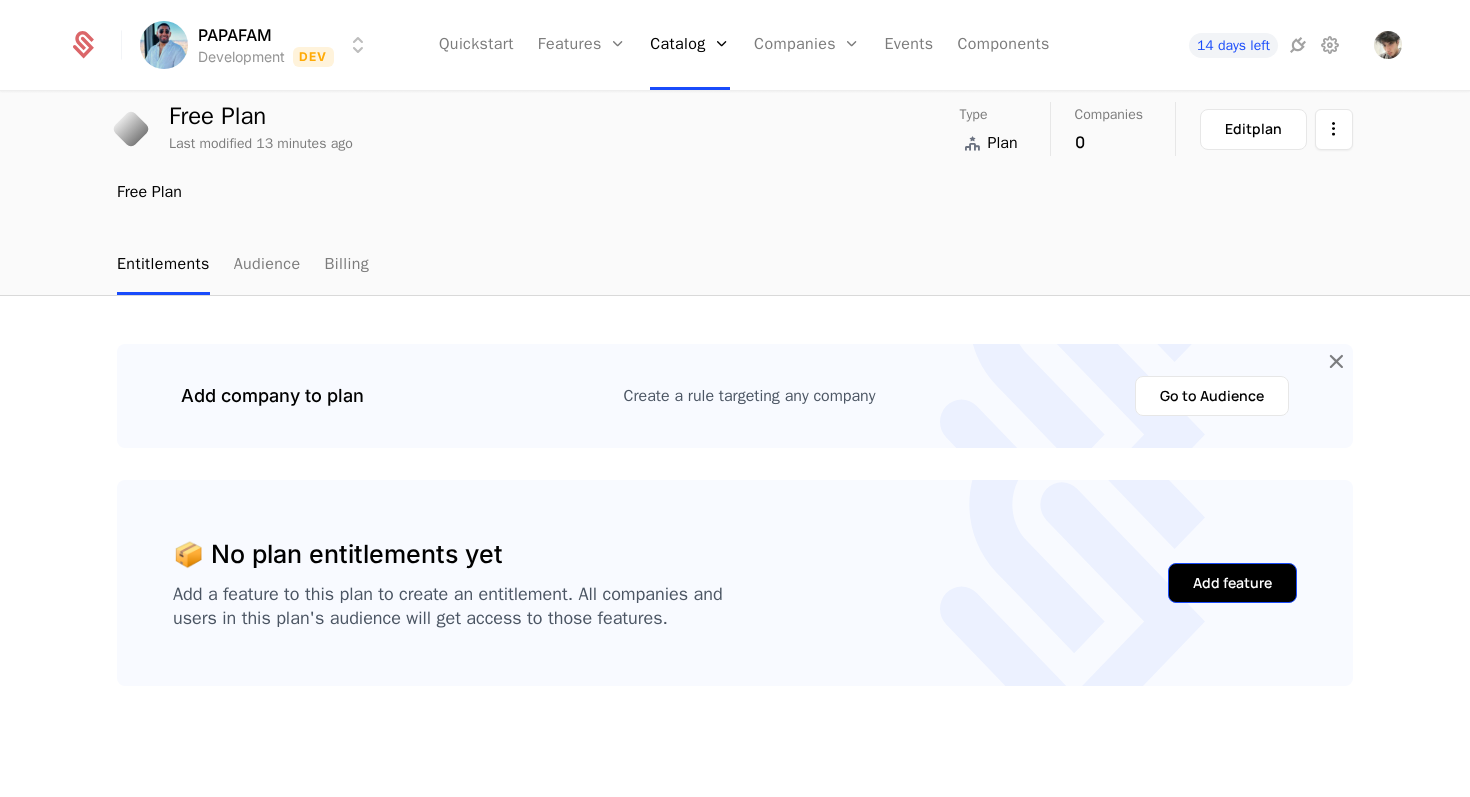 click on "Add feature" at bounding box center [1232, 583] 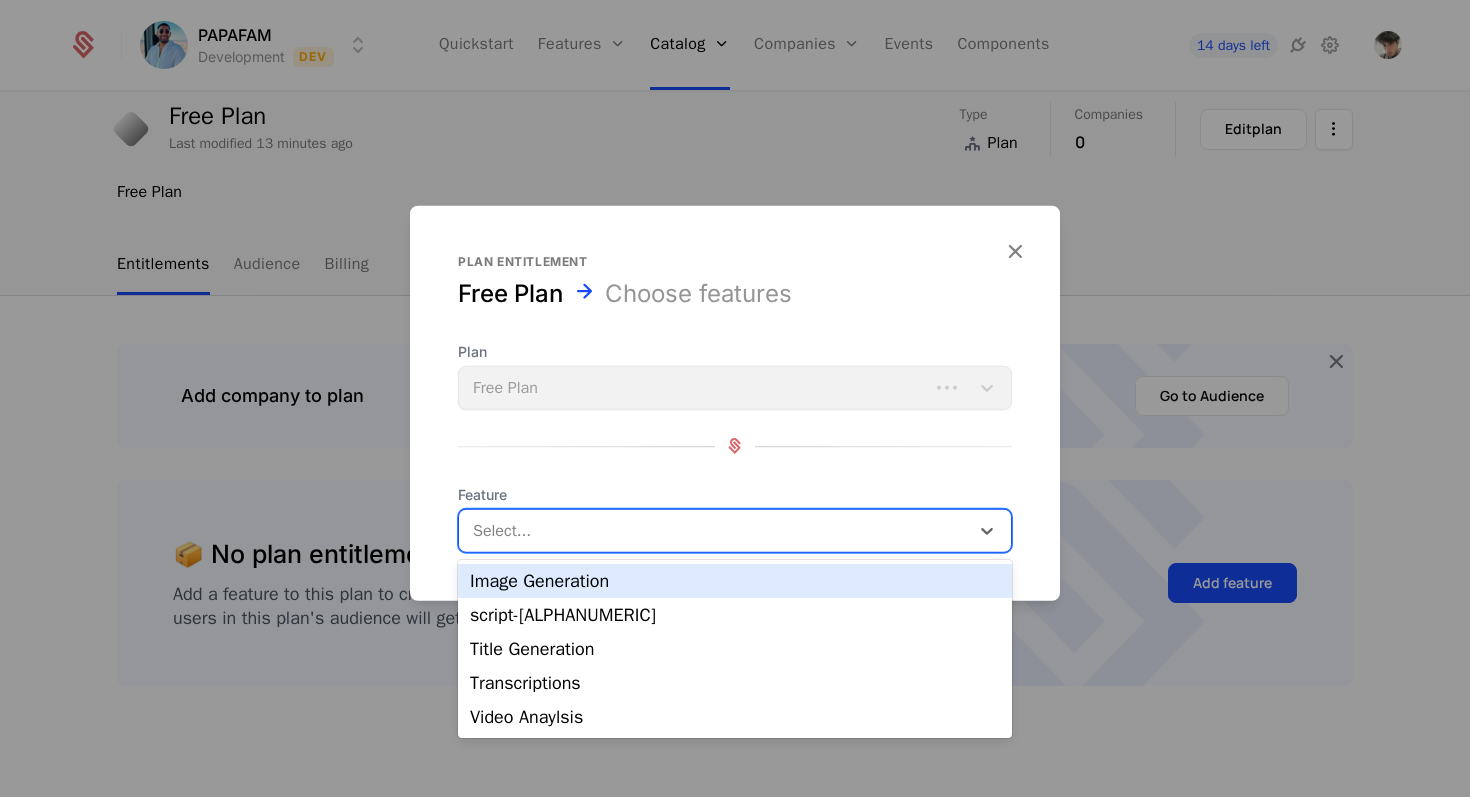 click at bounding box center (716, 530) 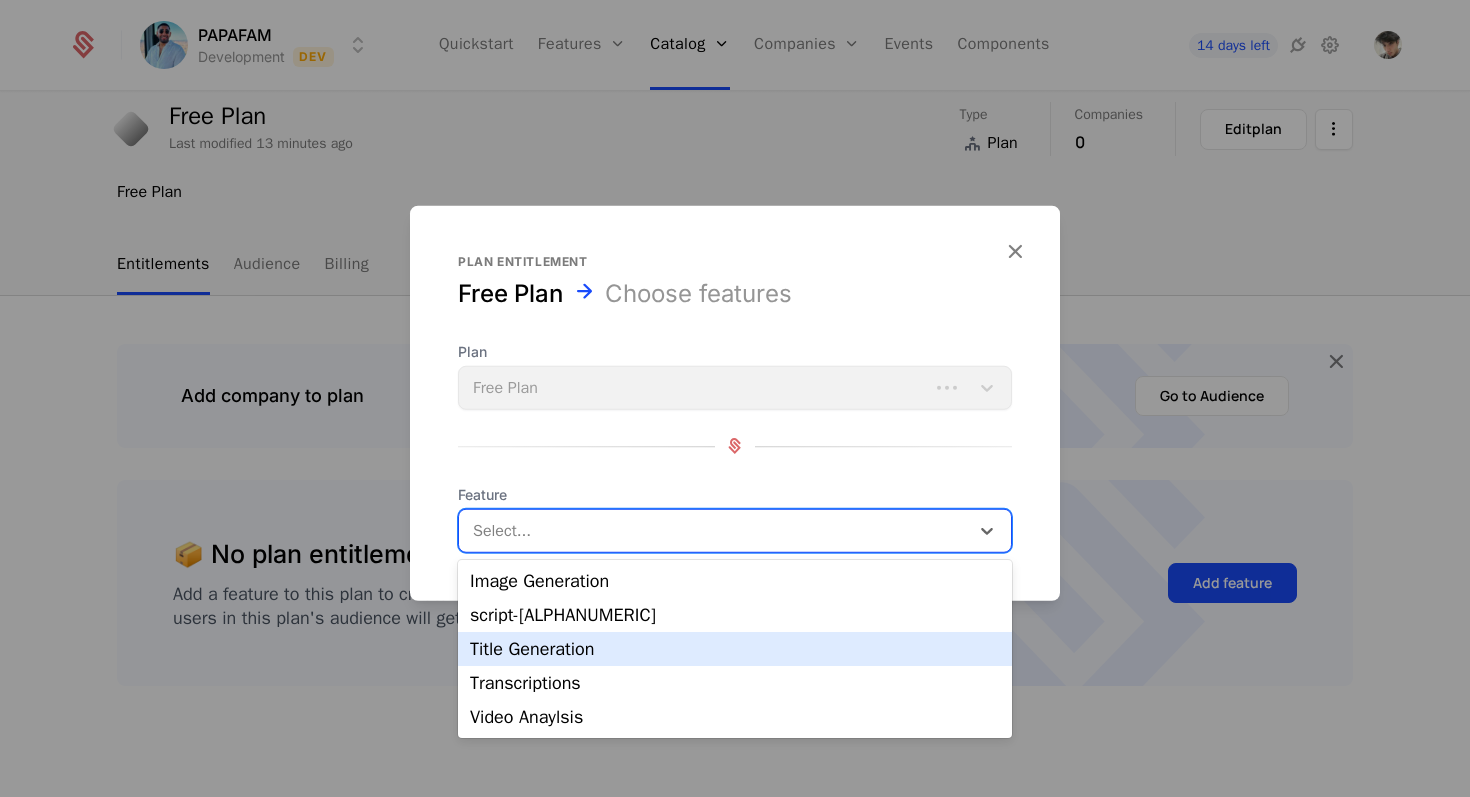 click on "Title Generation" at bounding box center [735, 649] 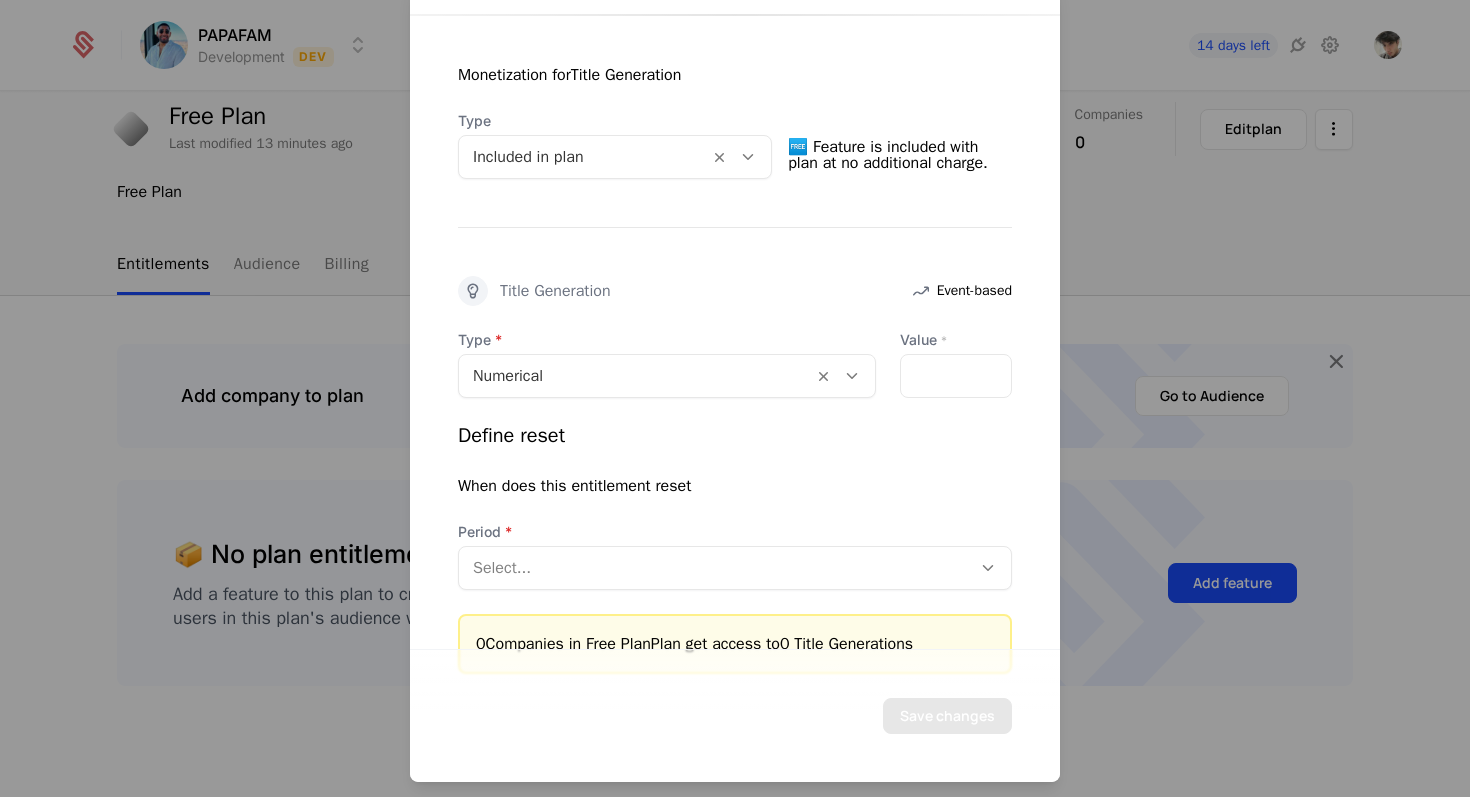 scroll, scrollTop: 437, scrollLeft: 0, axis: vertical 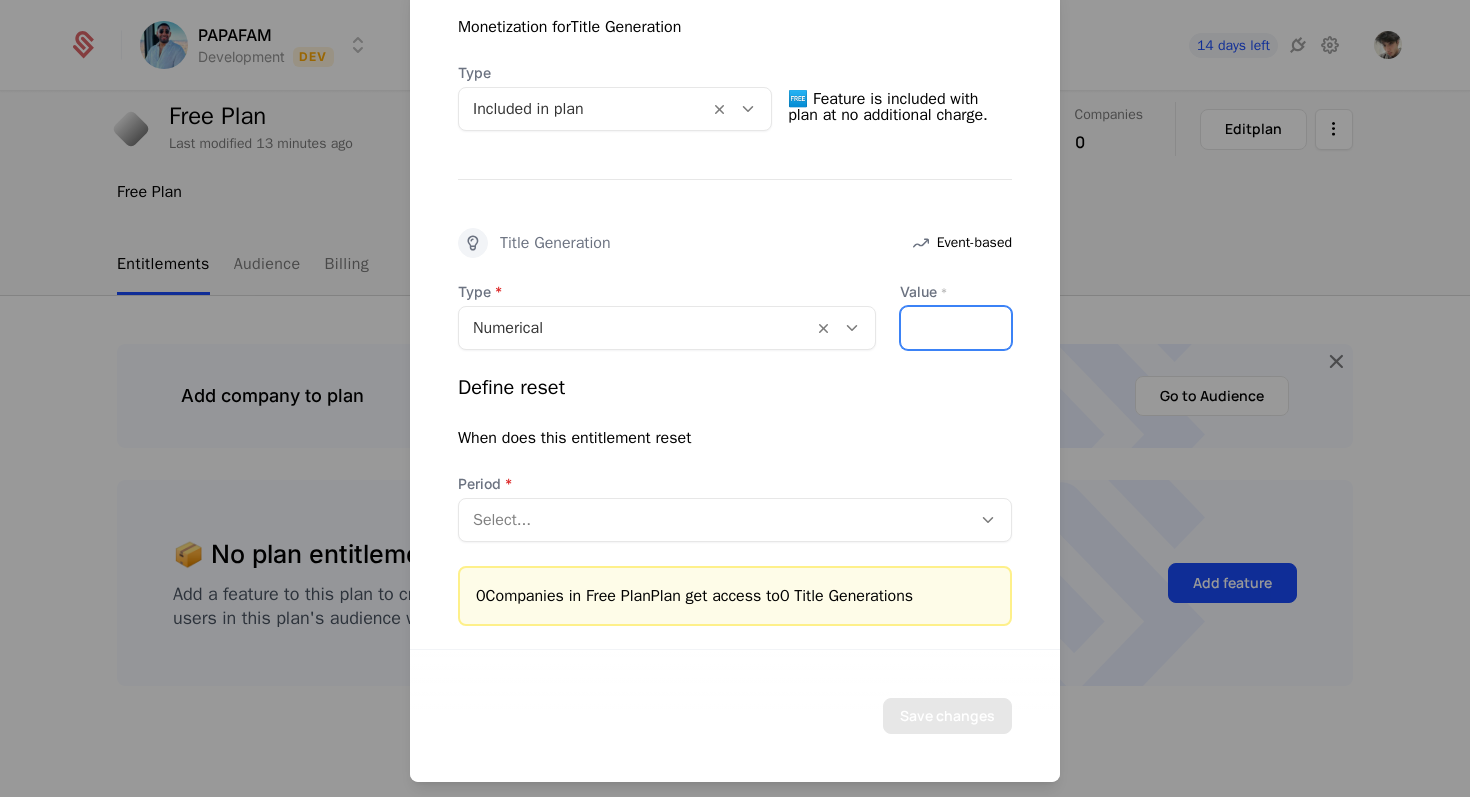 click on "*" at bounding box center [956, 327] 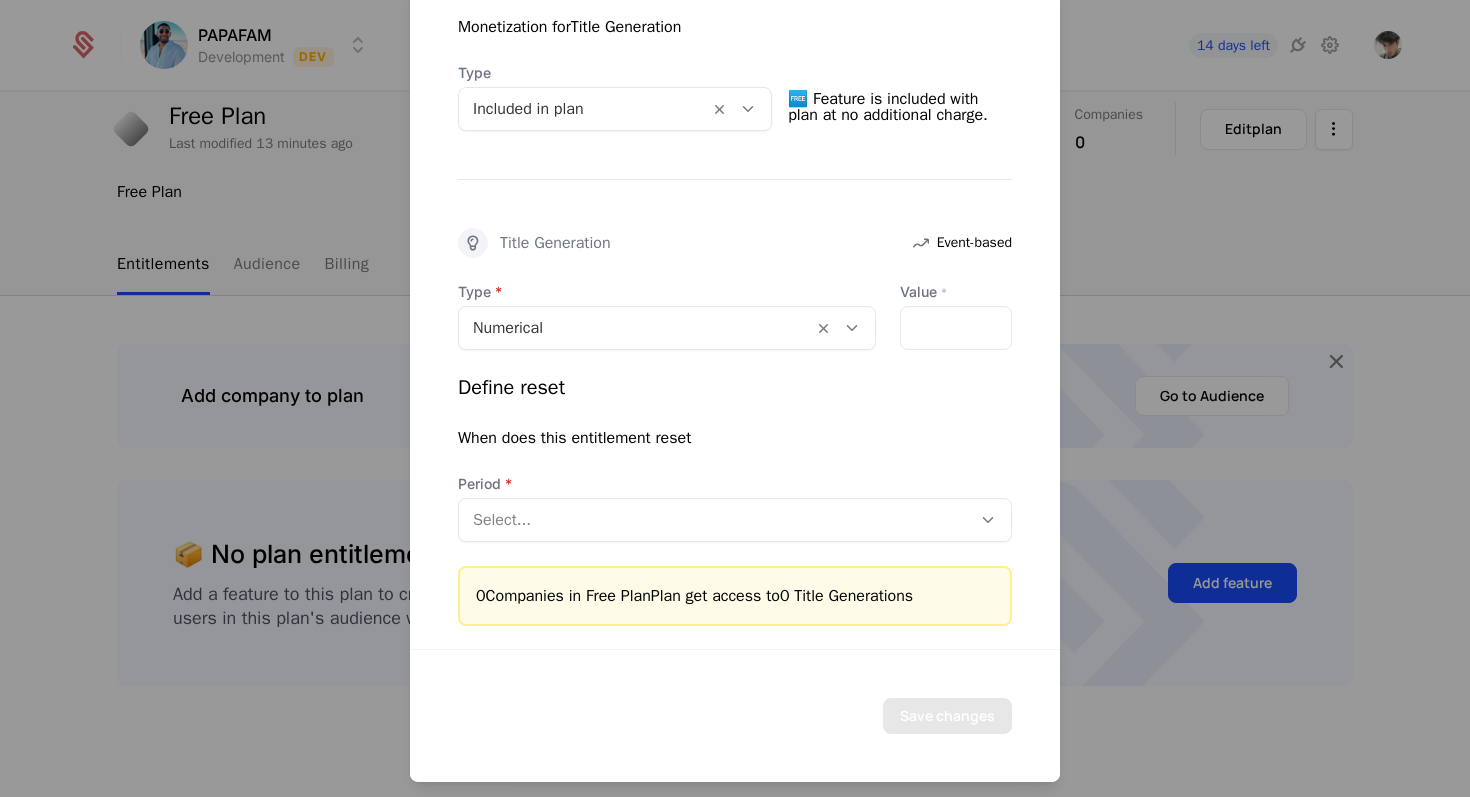 click at bounding box center (636, 327) 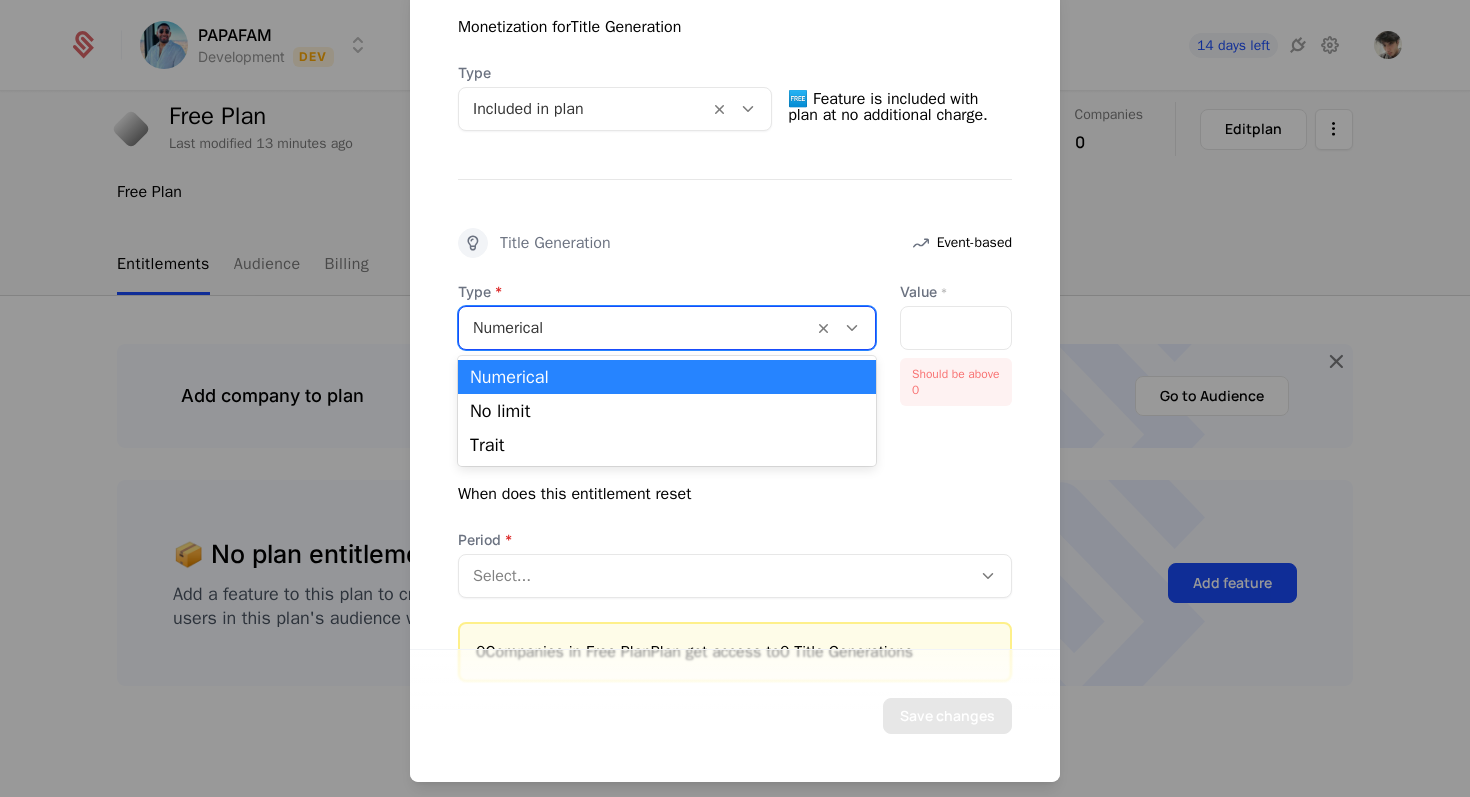 click at bounding box center [636, 327] 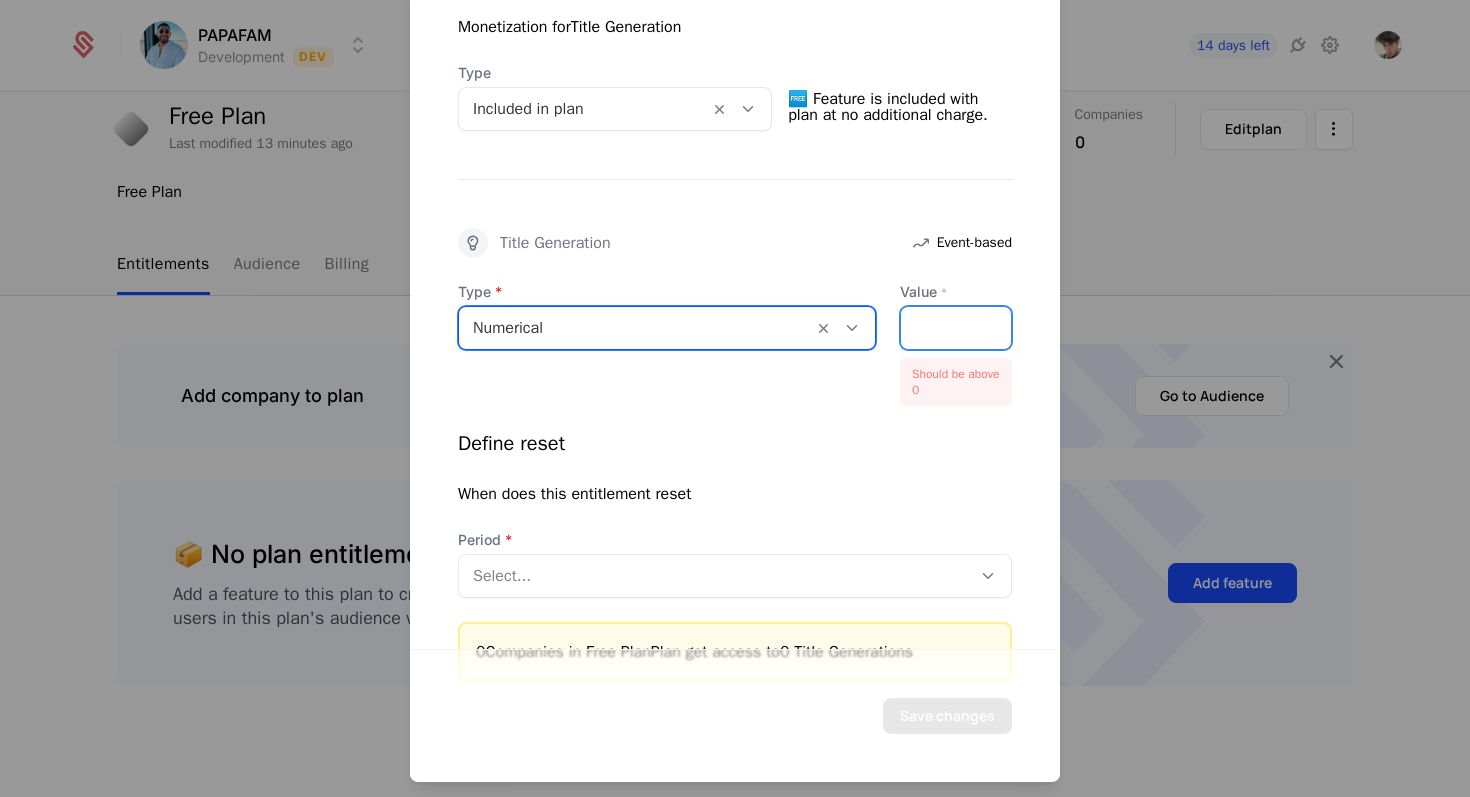 click on "*" at bounding box center (956, 327) 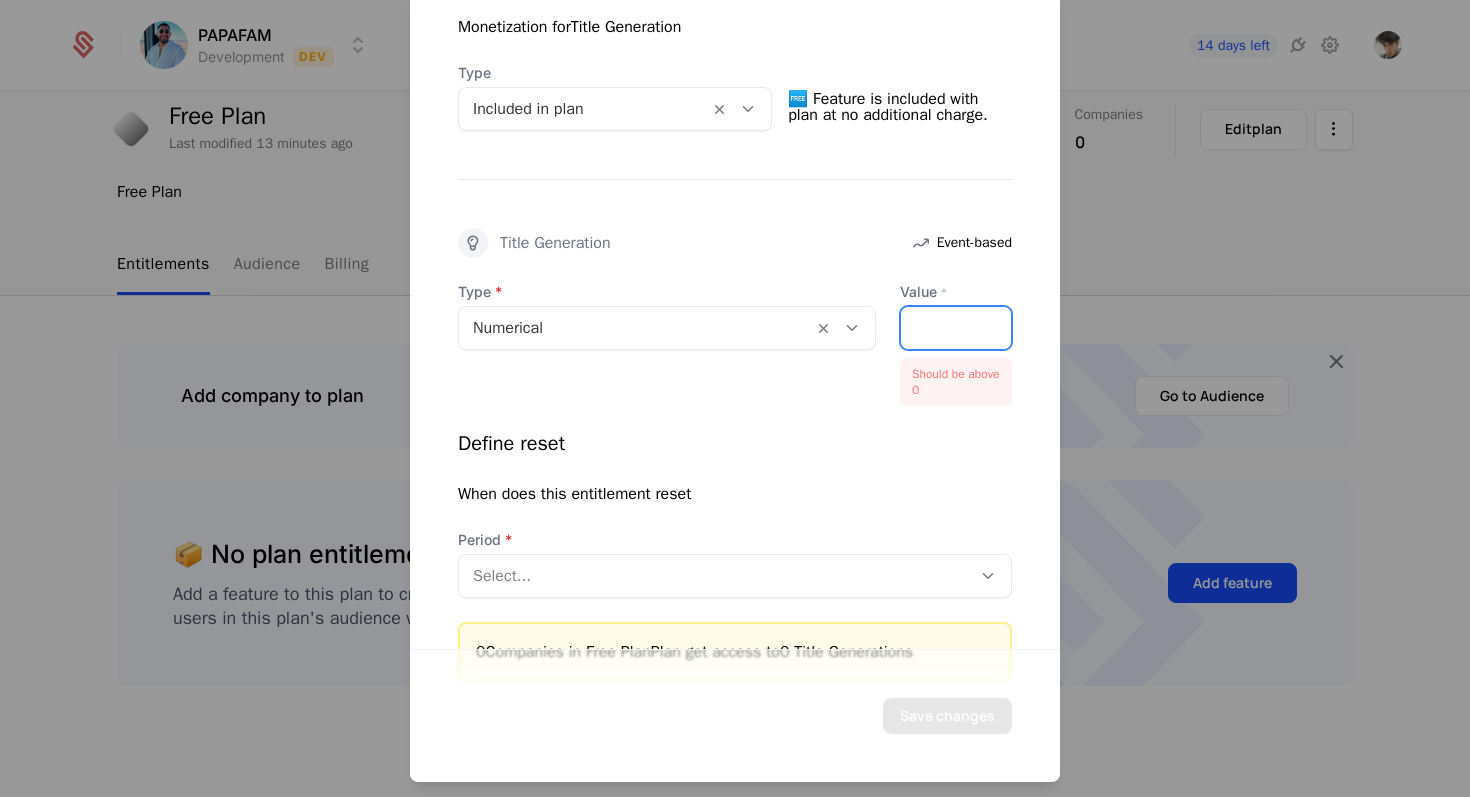 click on "*" at bounding box center [956, 327] 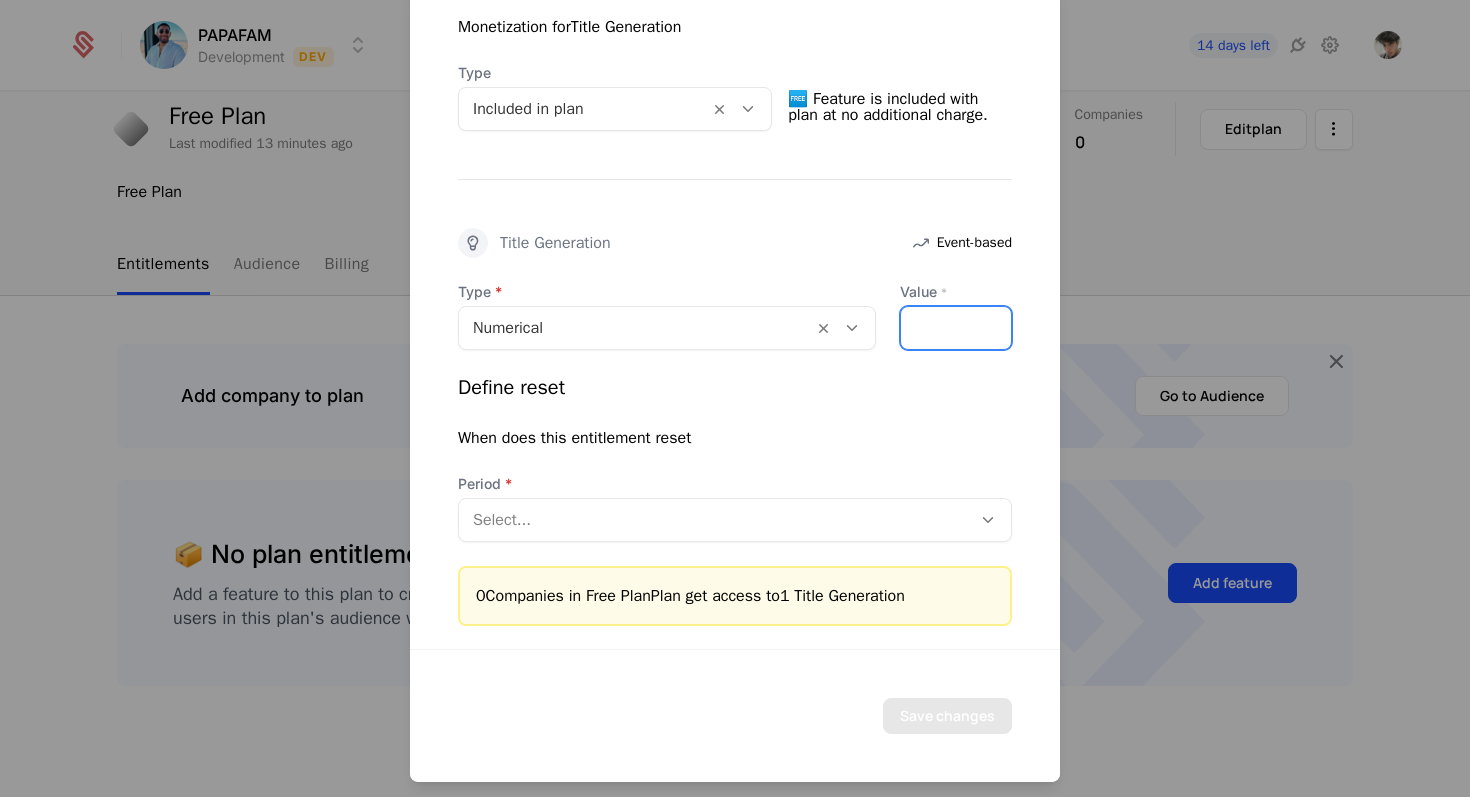 type on "*" 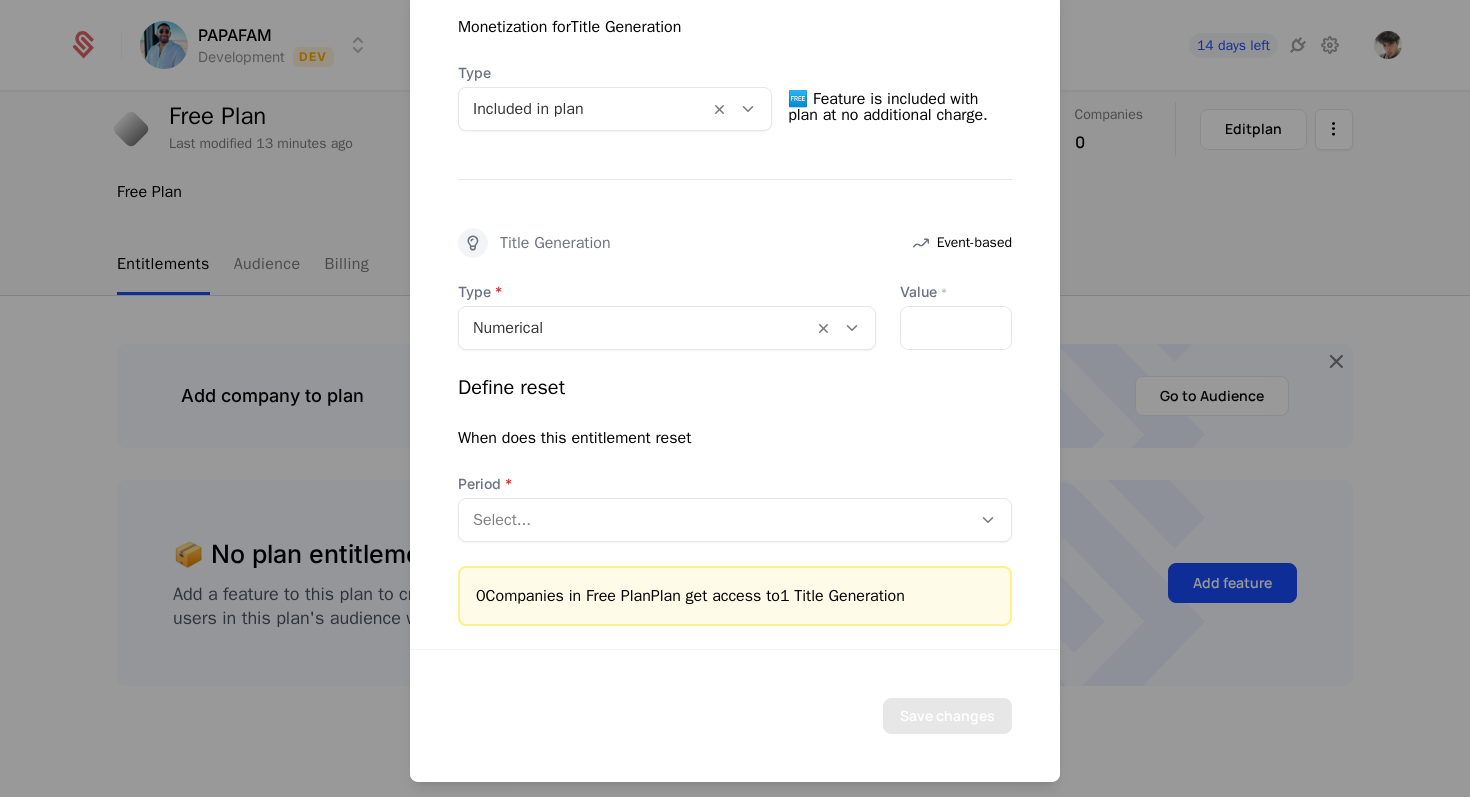 click on "Define reset" at bounding box center [735, 387] 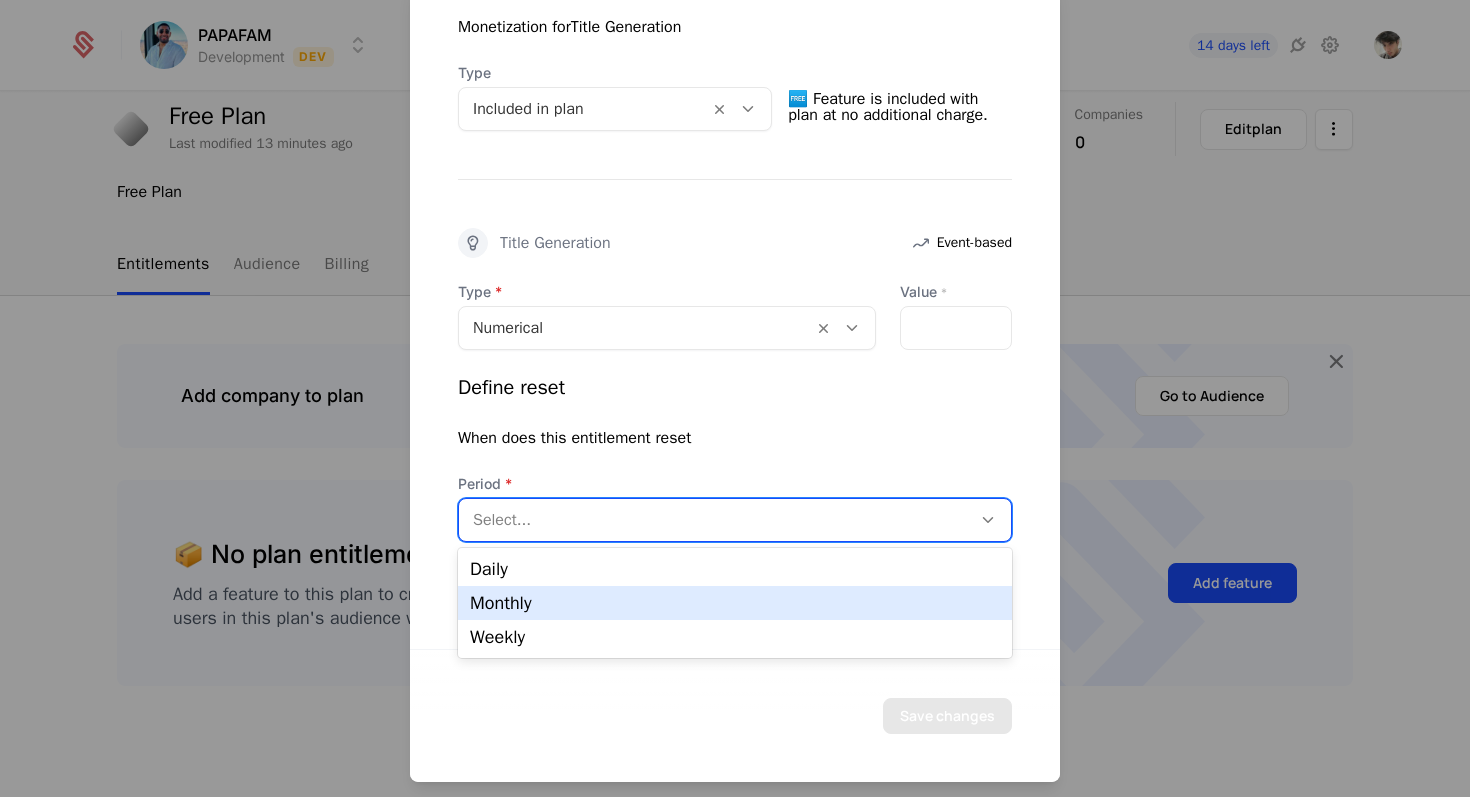 click on "Monthly" at bounding box center [735, 603] 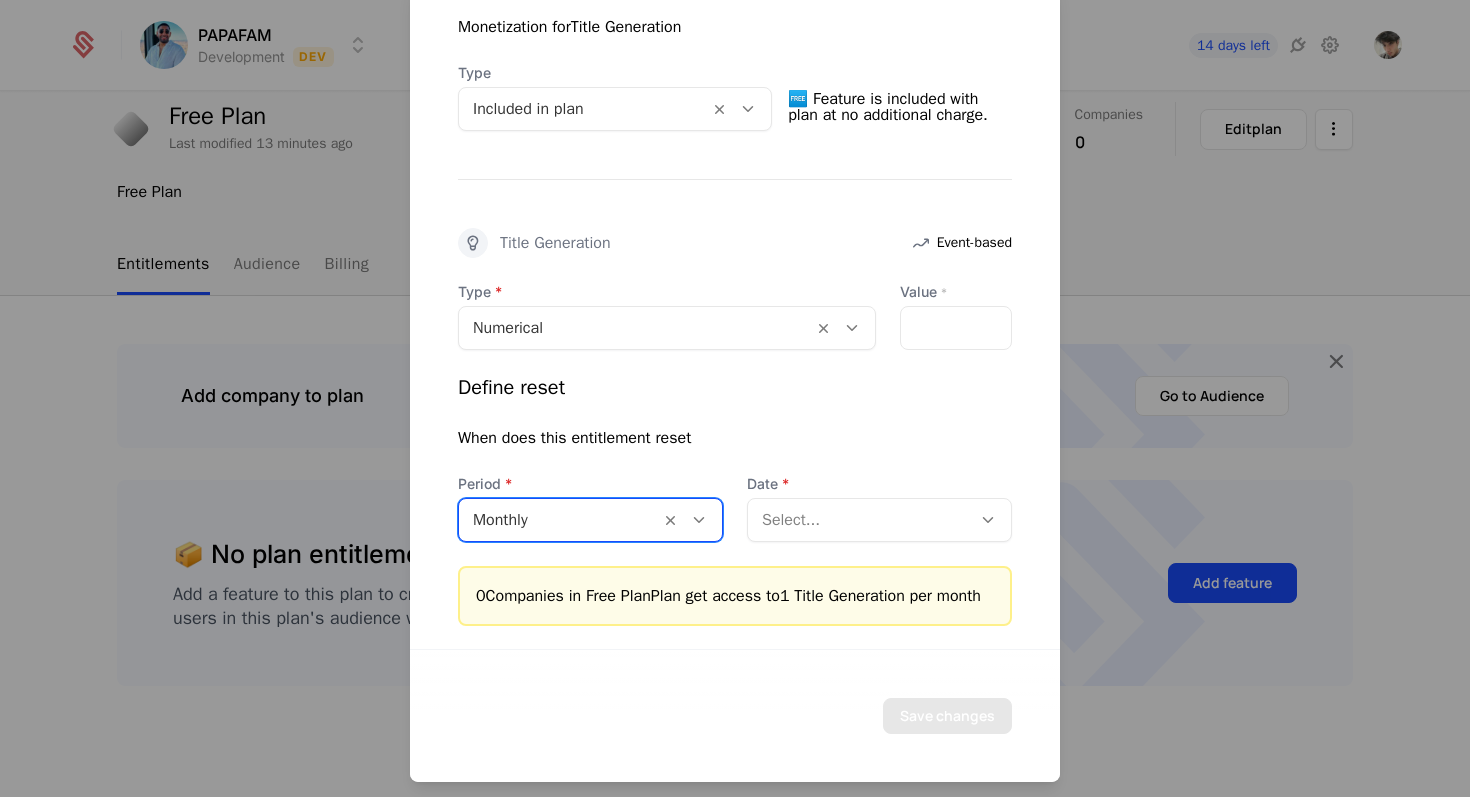 scroll, scrollTop: 461, scrollLeft: 0, axis: vertical 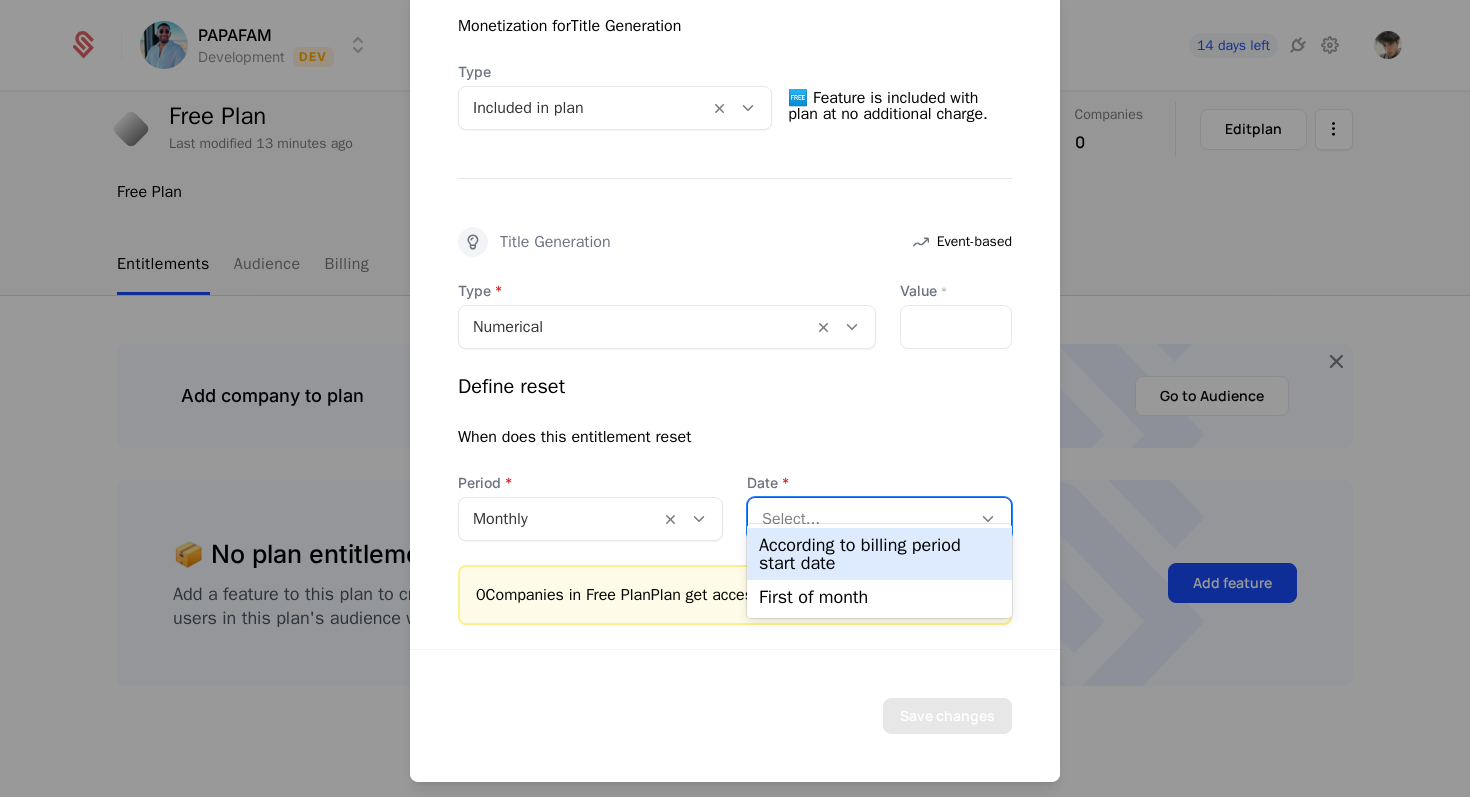 click at bounding box center [859, 518] 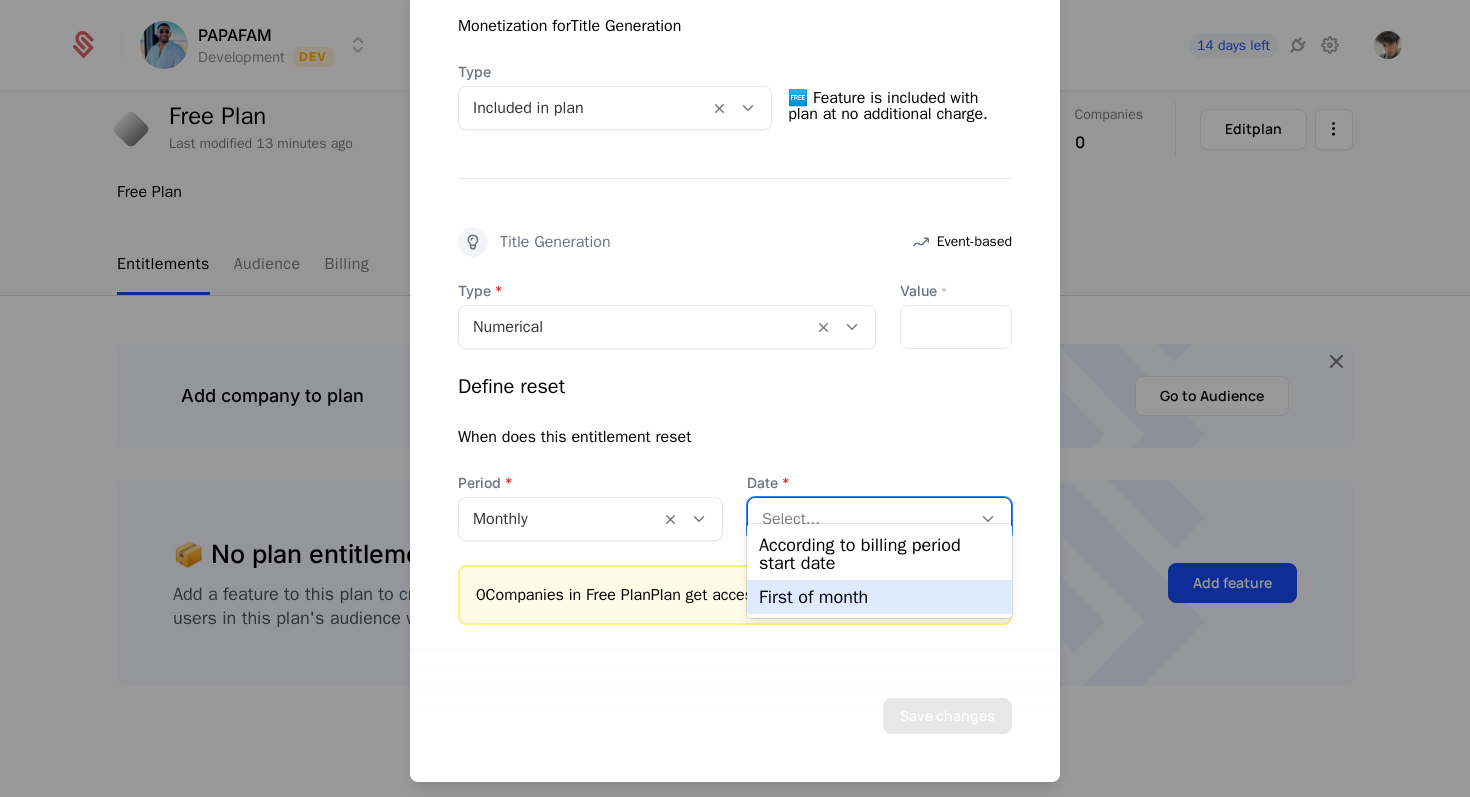 click on "First of month" at bounding box center [879, 597] 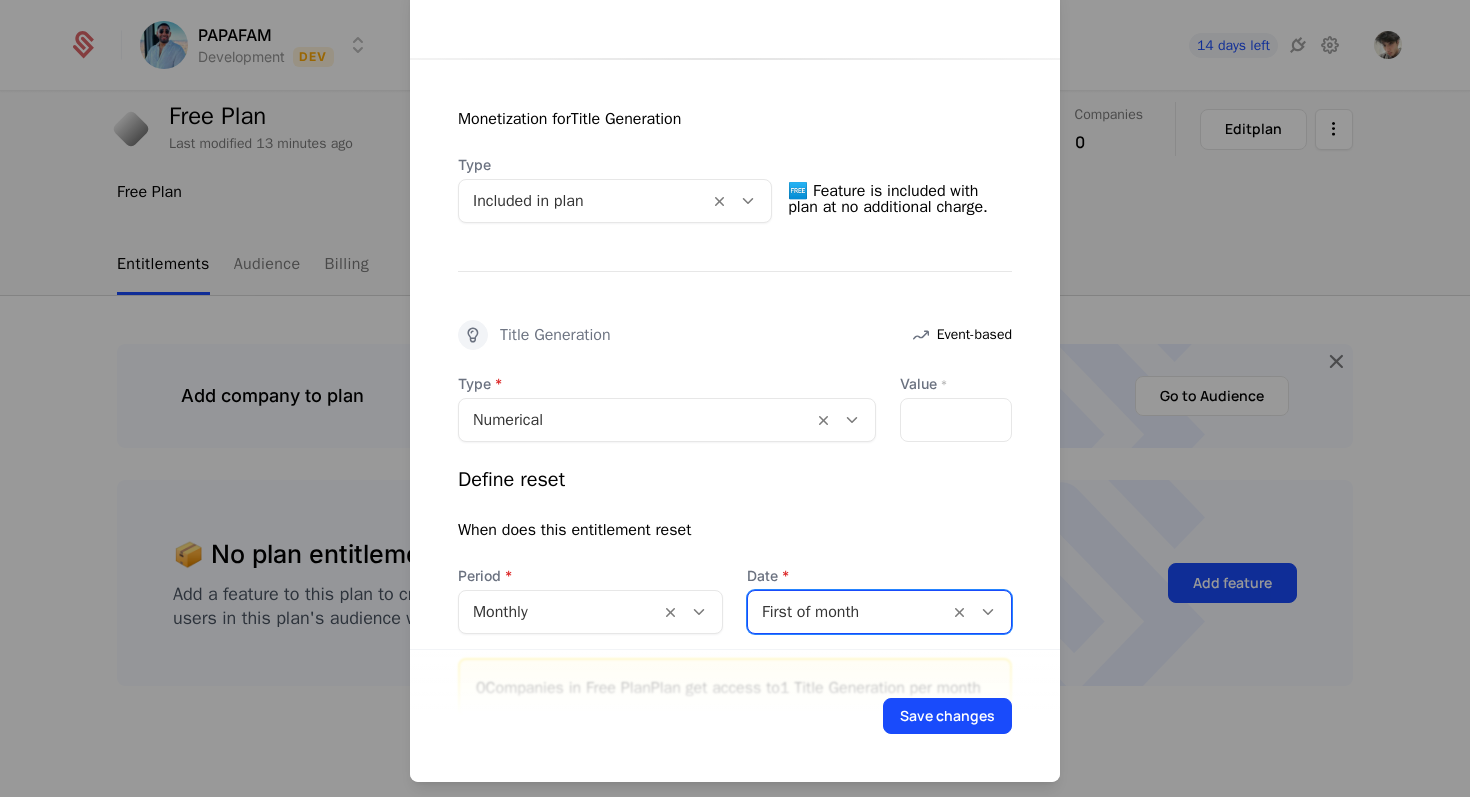 scroll, scrollTop: 461, scrollLeft: 0, axis: vertical 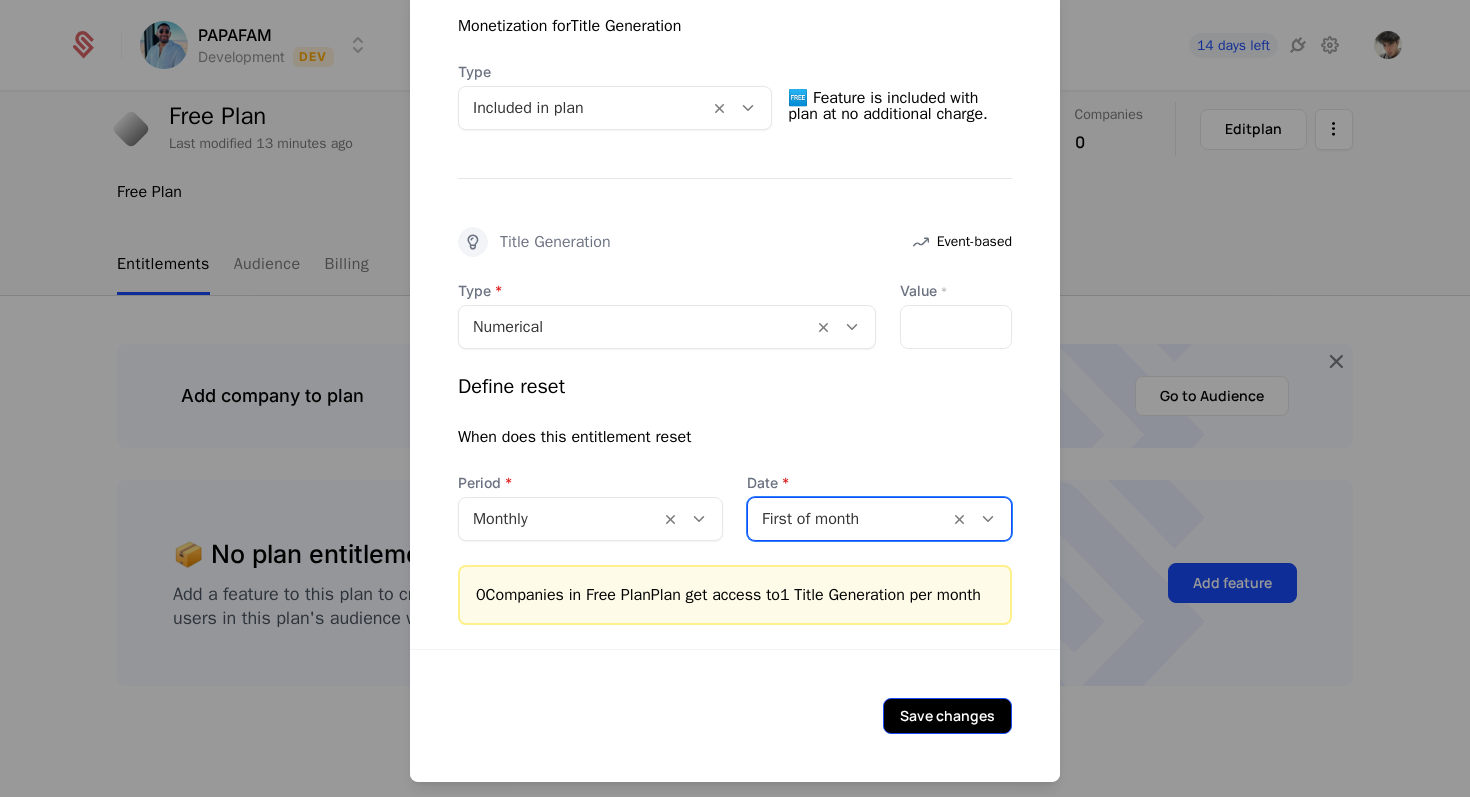 click on "Save changes" at bounding box center (947, 715) 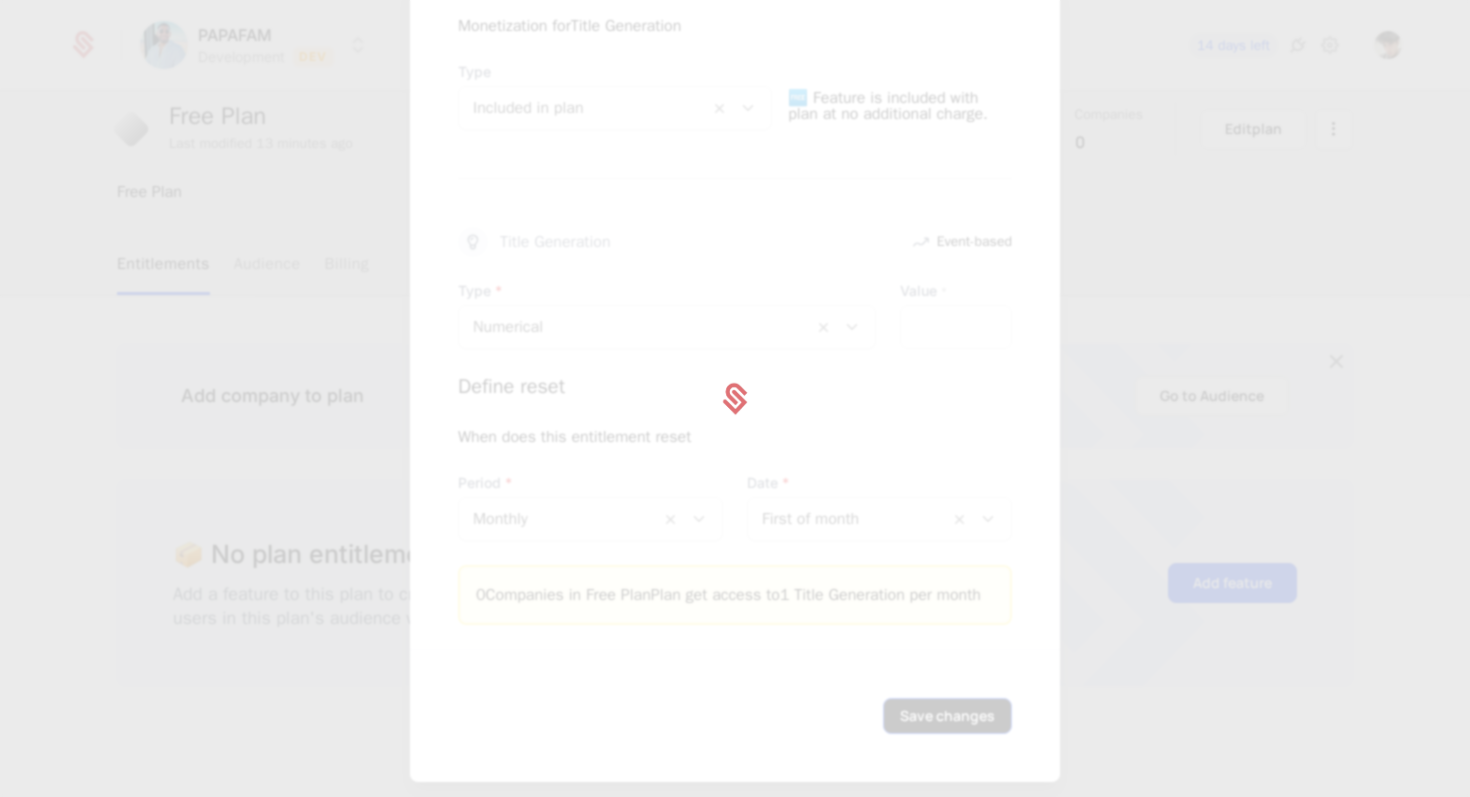 scroll, scrollTop: 0, scrollLeft: 0, axis: both 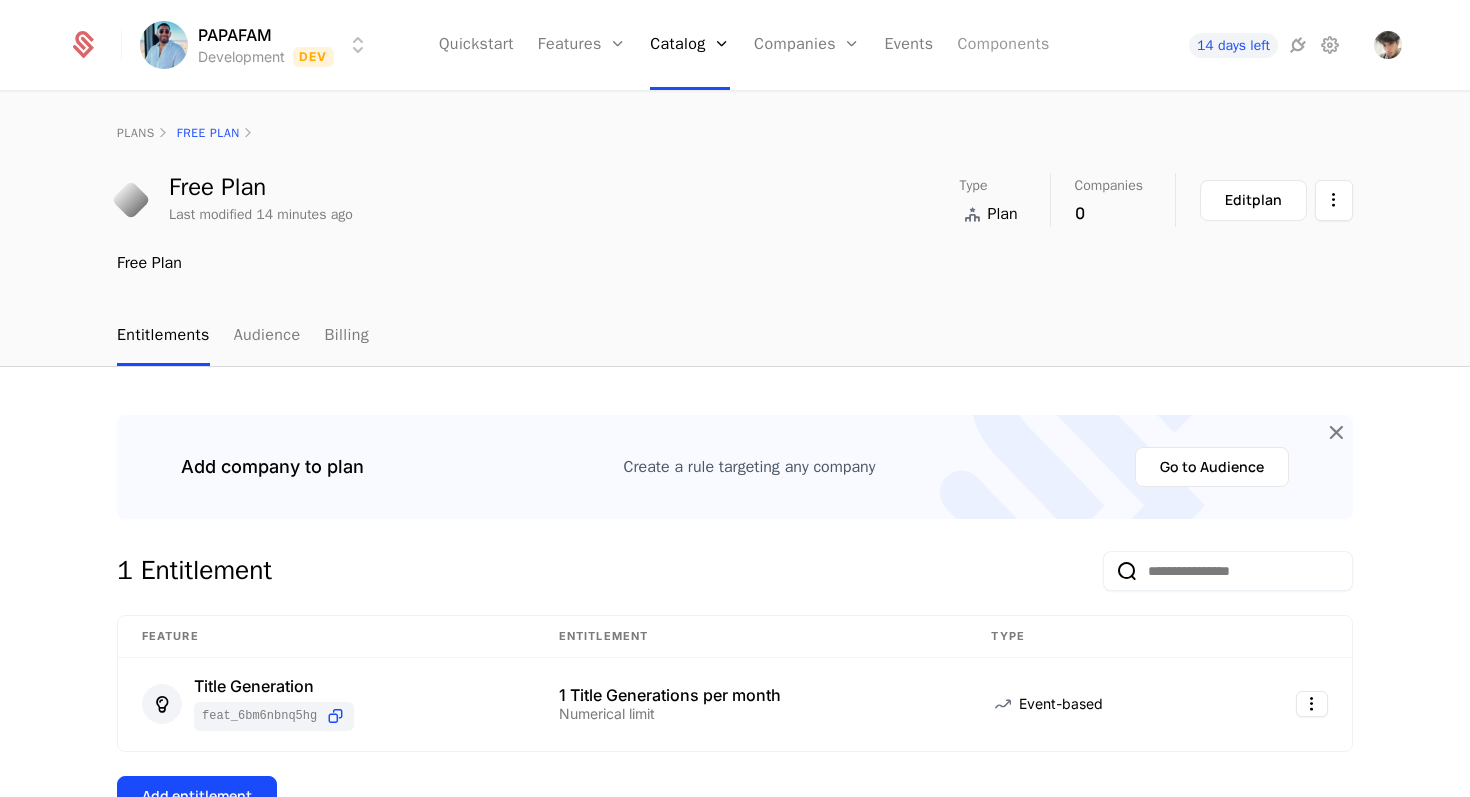 click on "Components" at bounding box center (1003, 45) 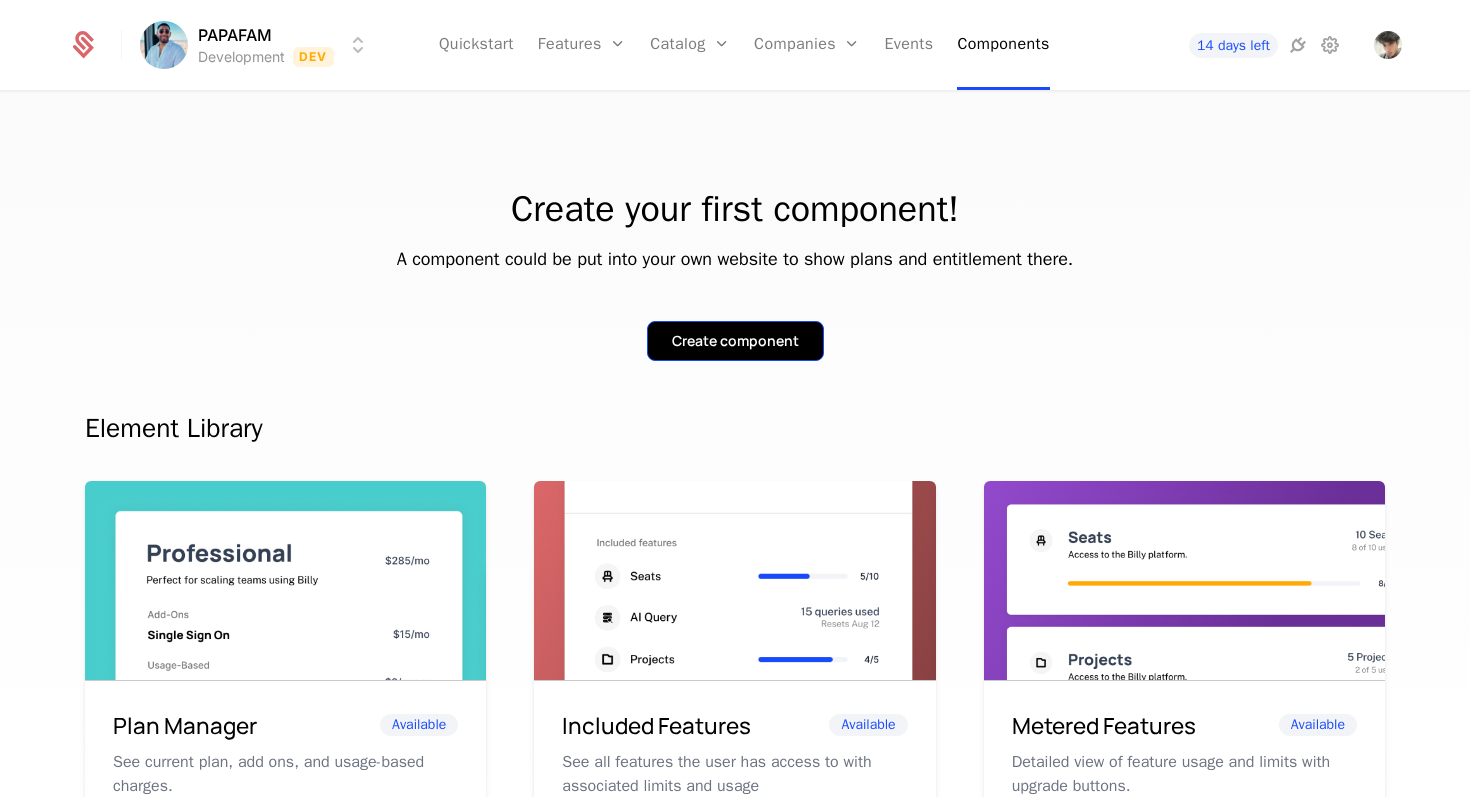 click on "Create component" at bounding box center [735, 341] 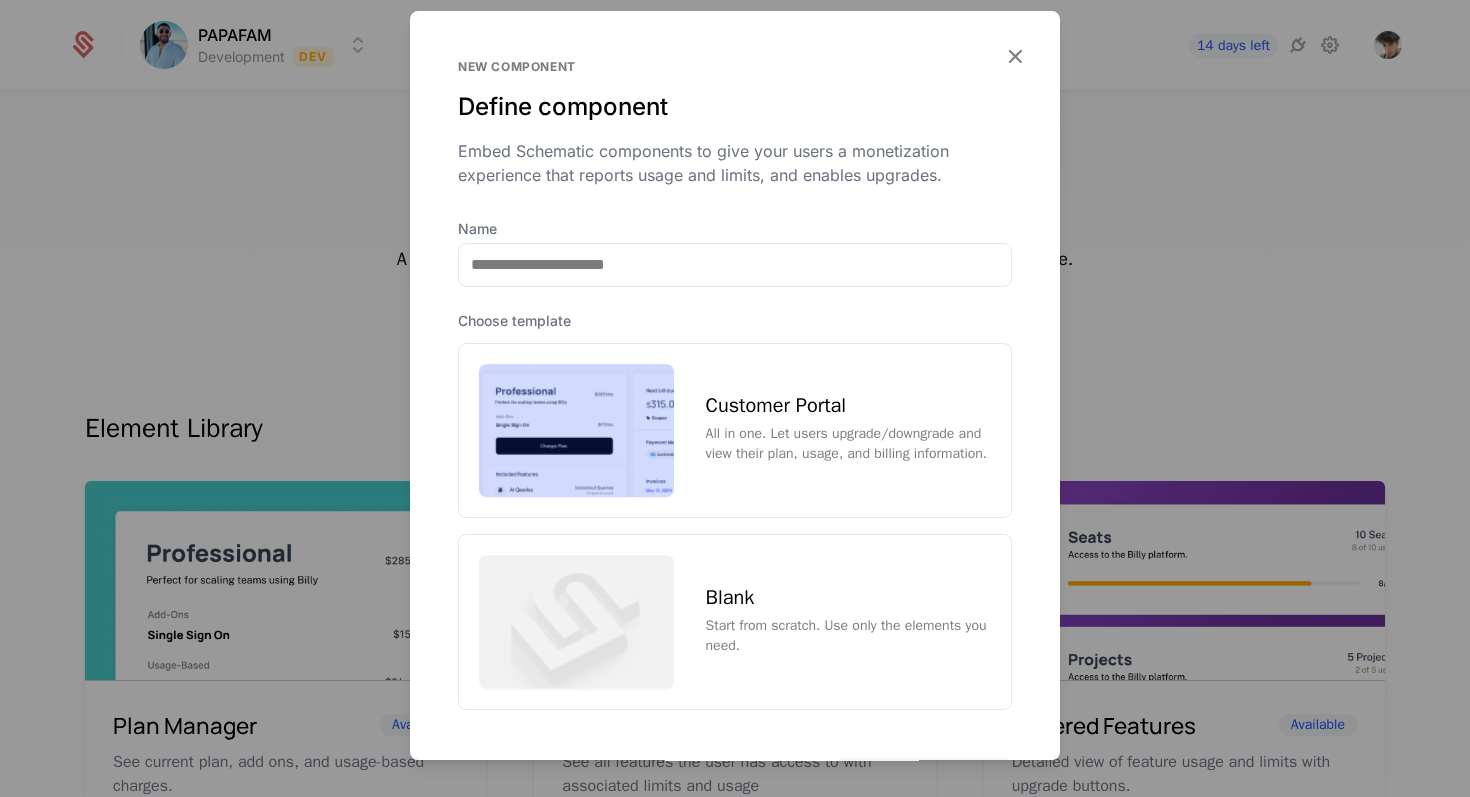 click on "Customer Portal" at bounding box center [848, 406] 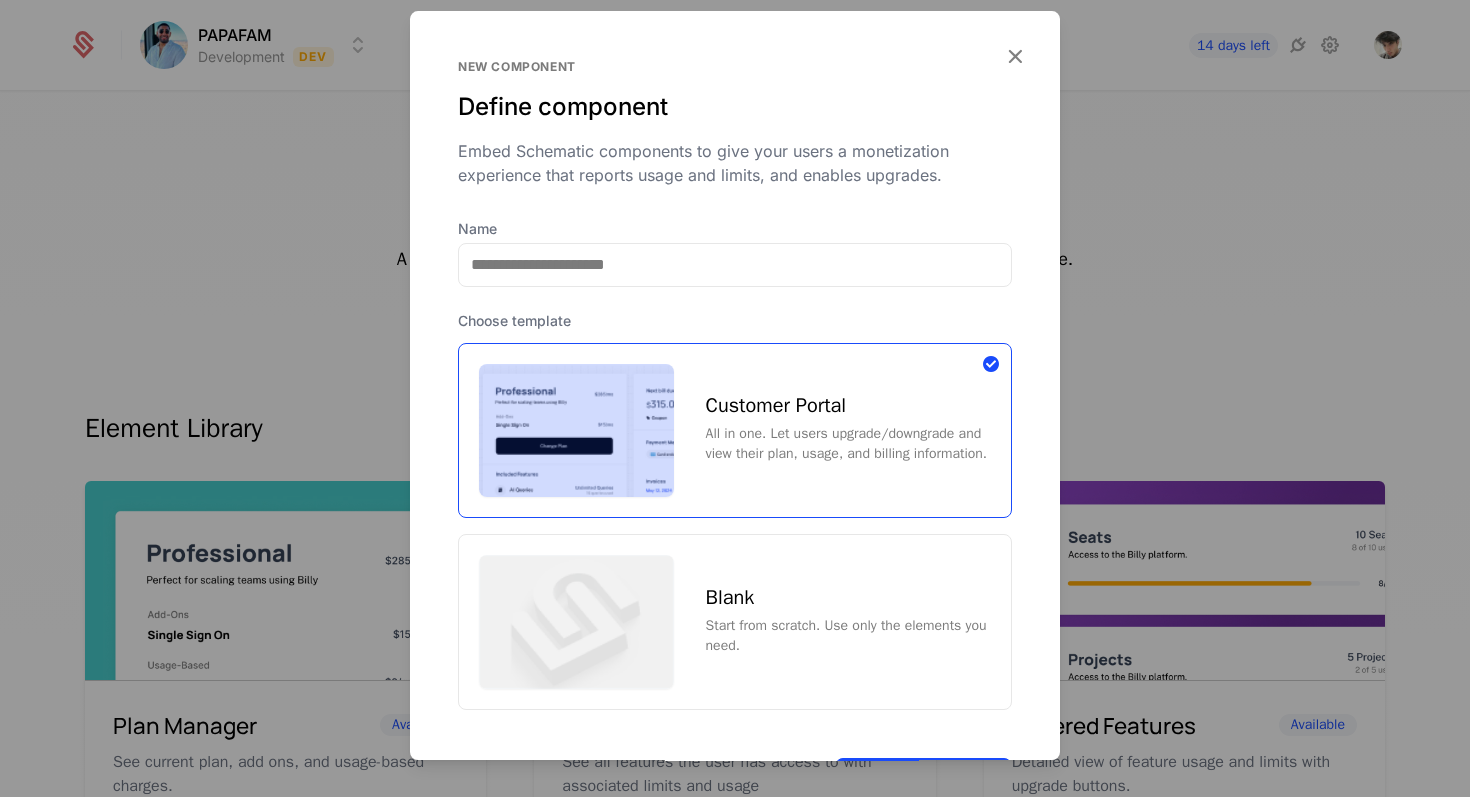 scroll, scrollTop: 86, scrollLeft: 0, axis: vertical 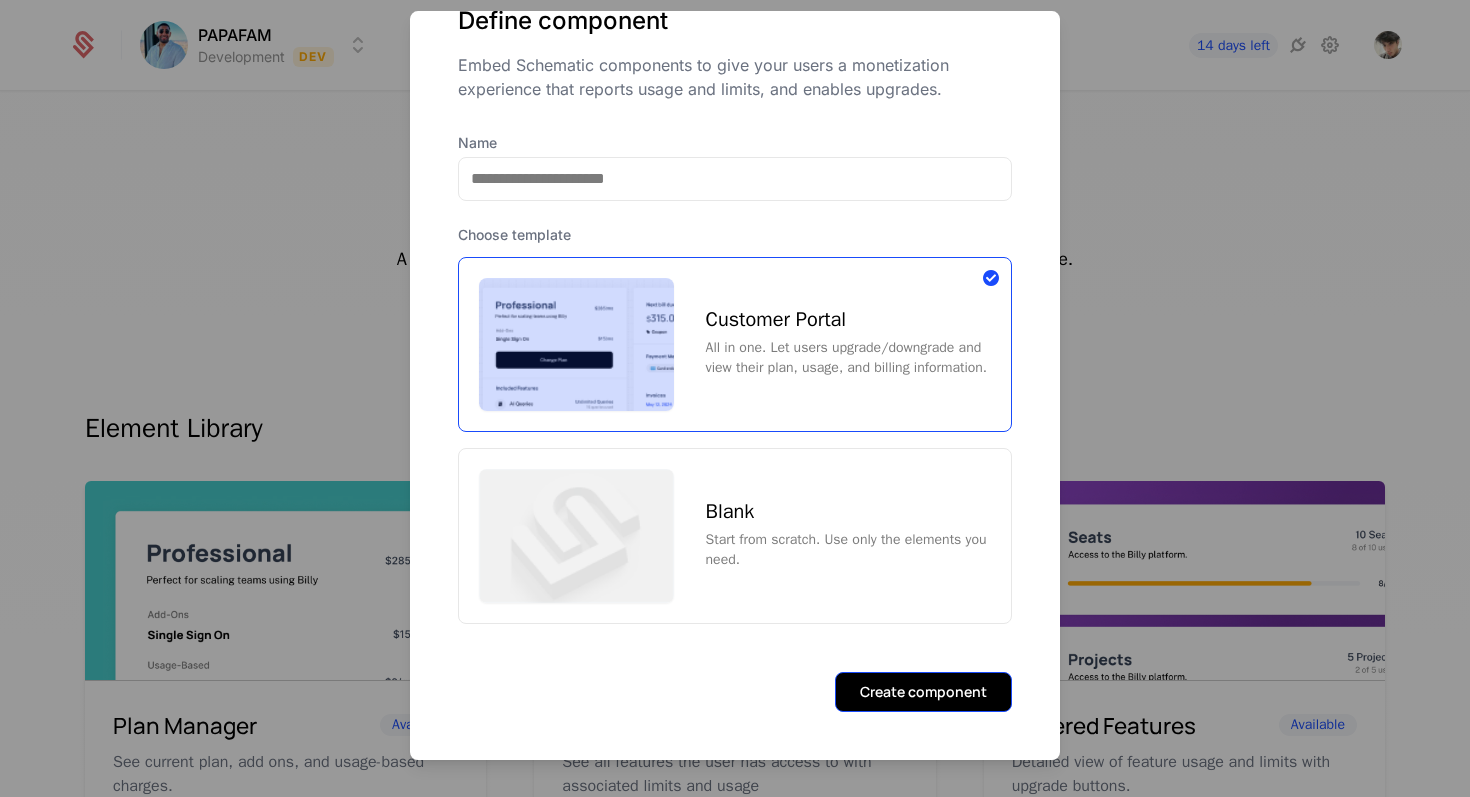 click on "Create component" at bounding box center [923, 692] 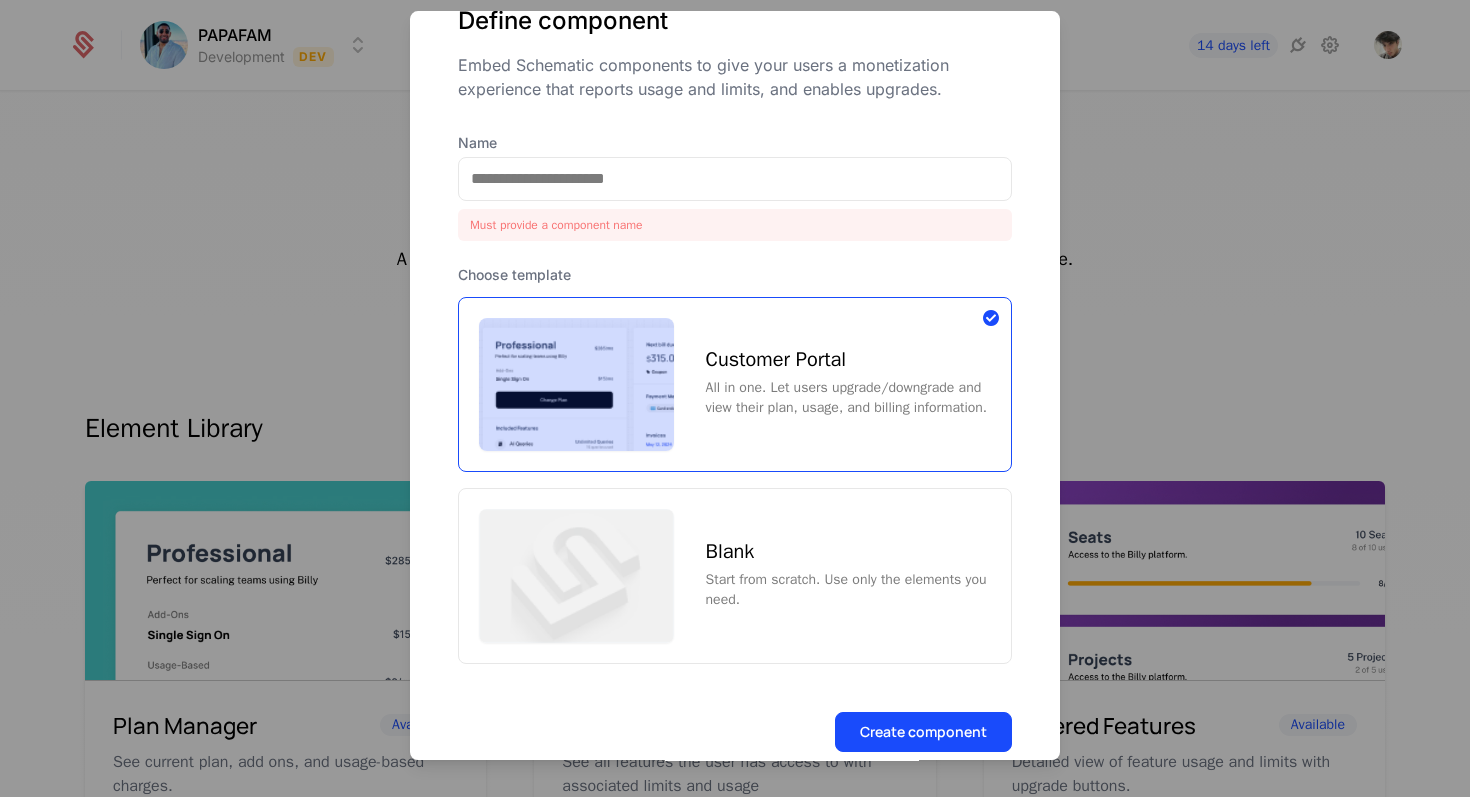 scroll, scrollTop: 2, scrollLeft: 0, axis: vertical 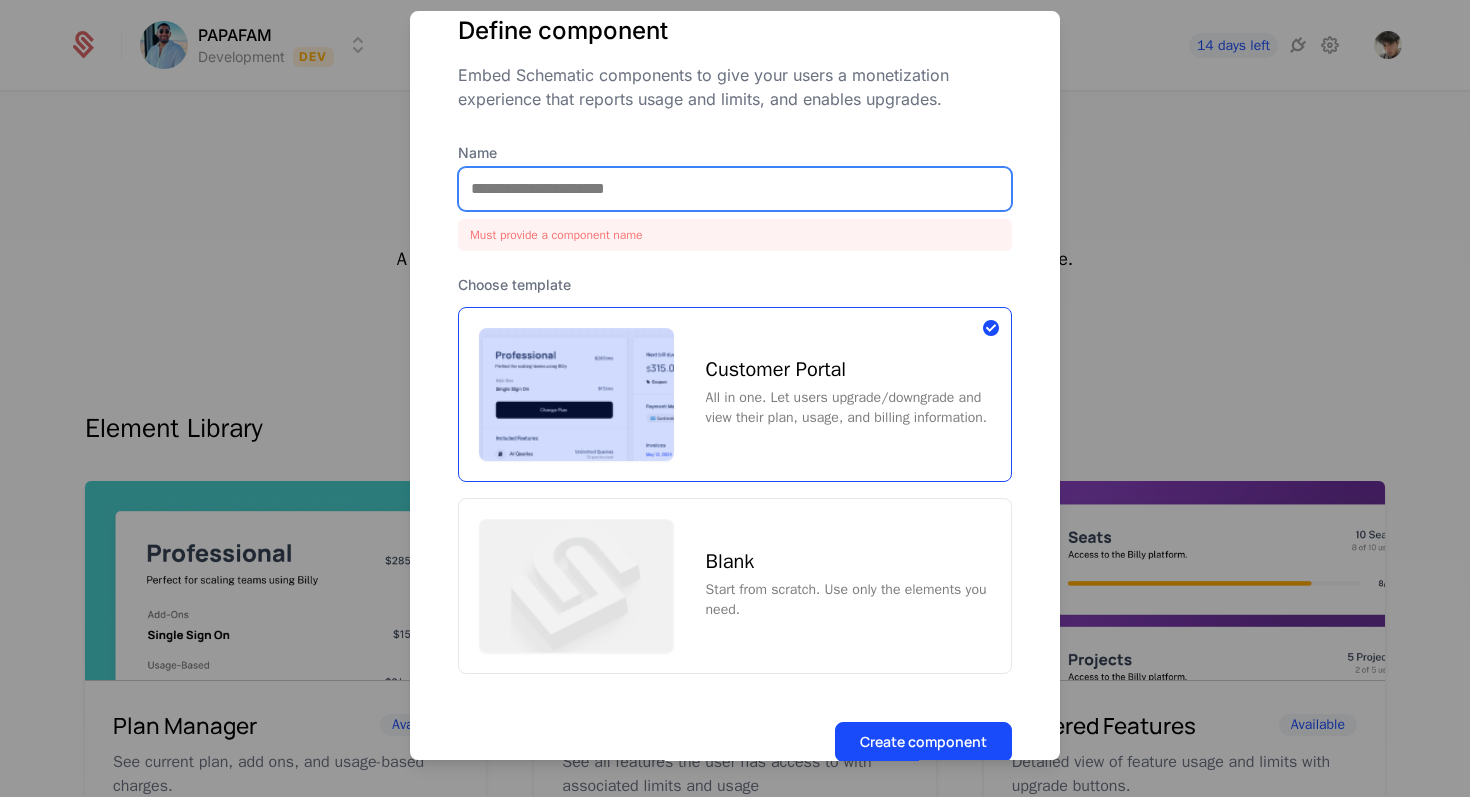 click on "Name" at bounding box center [735, 189] 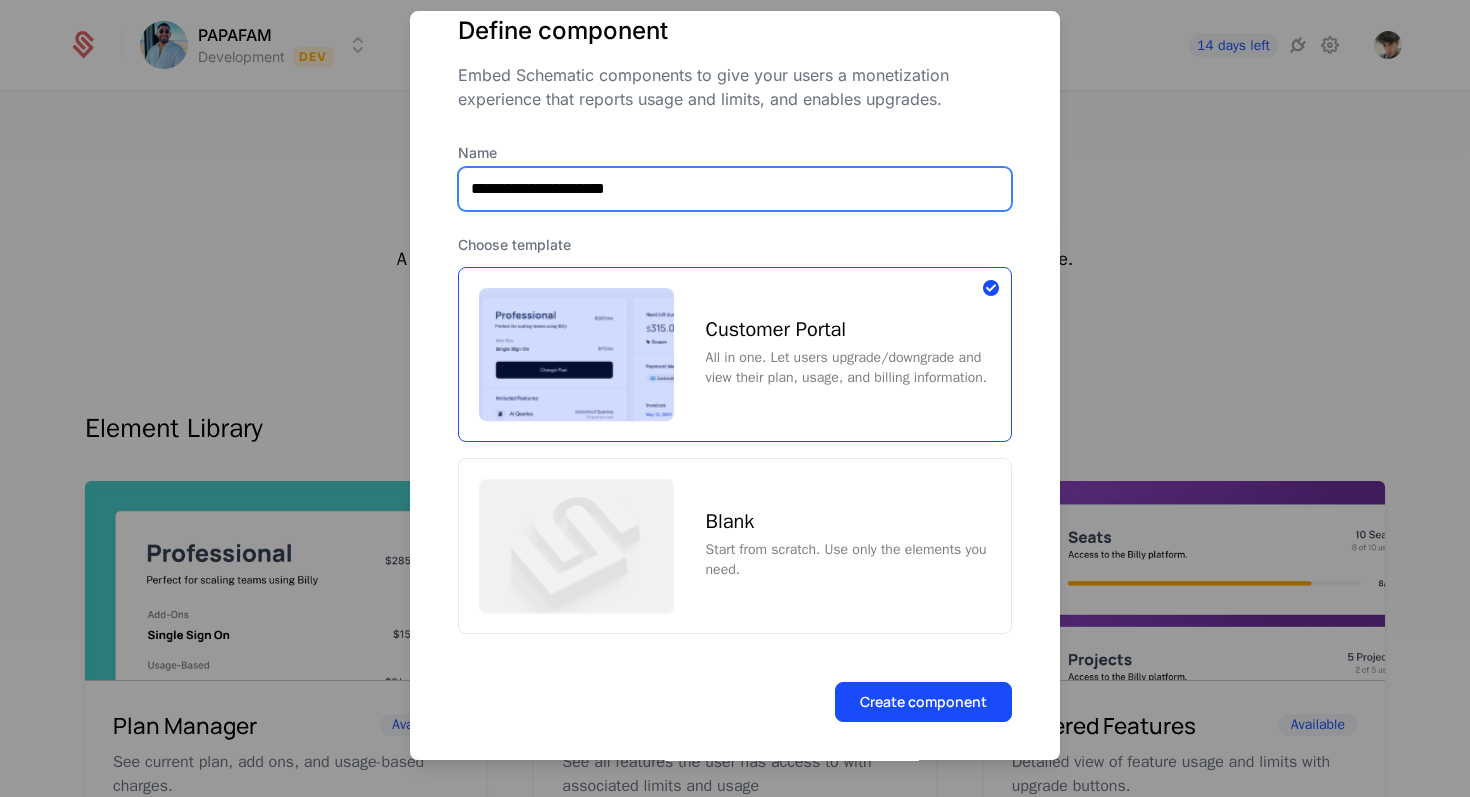 scroll, scrollTop: 86, scrollLeft: 0, axis: vertical 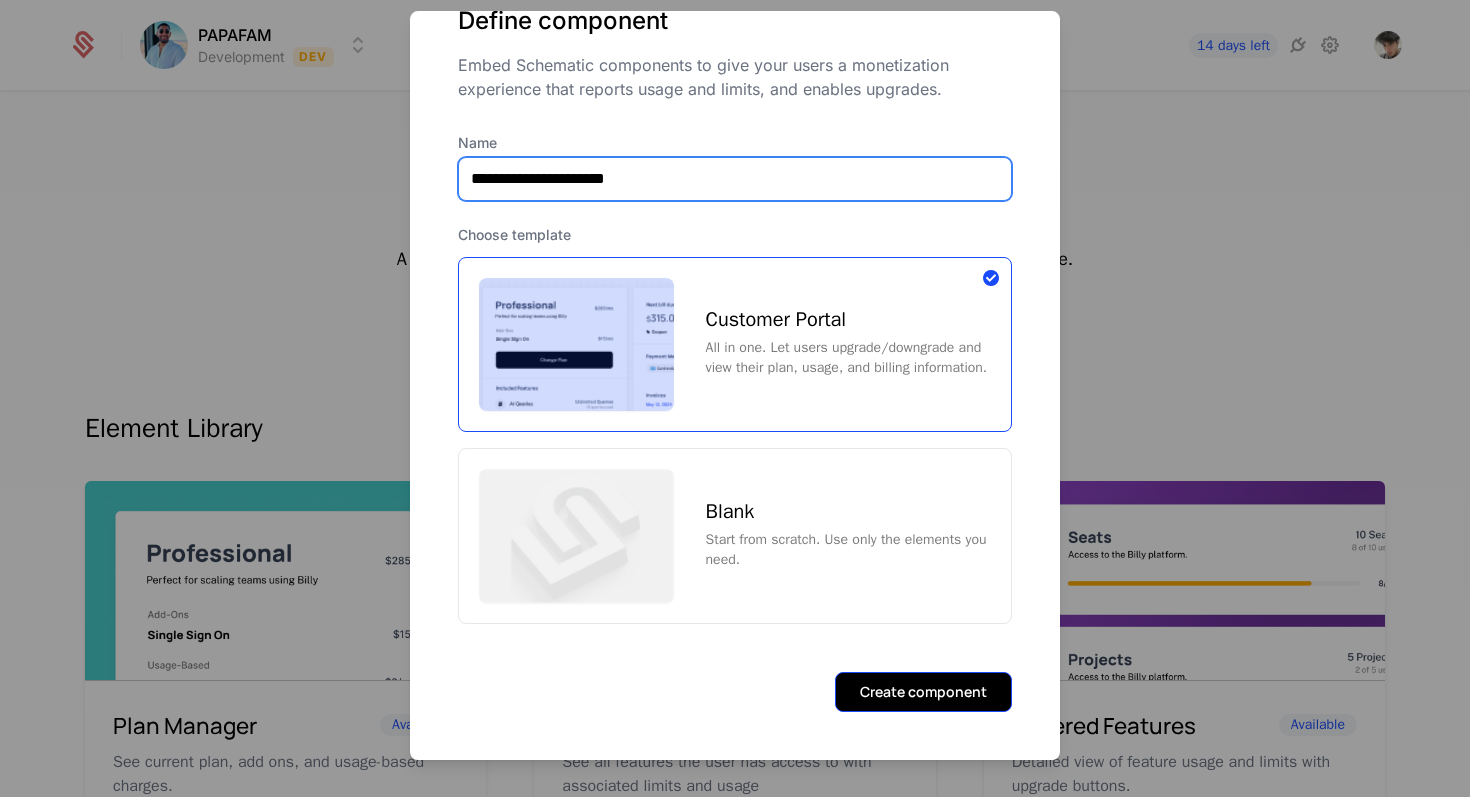 type on "**********" 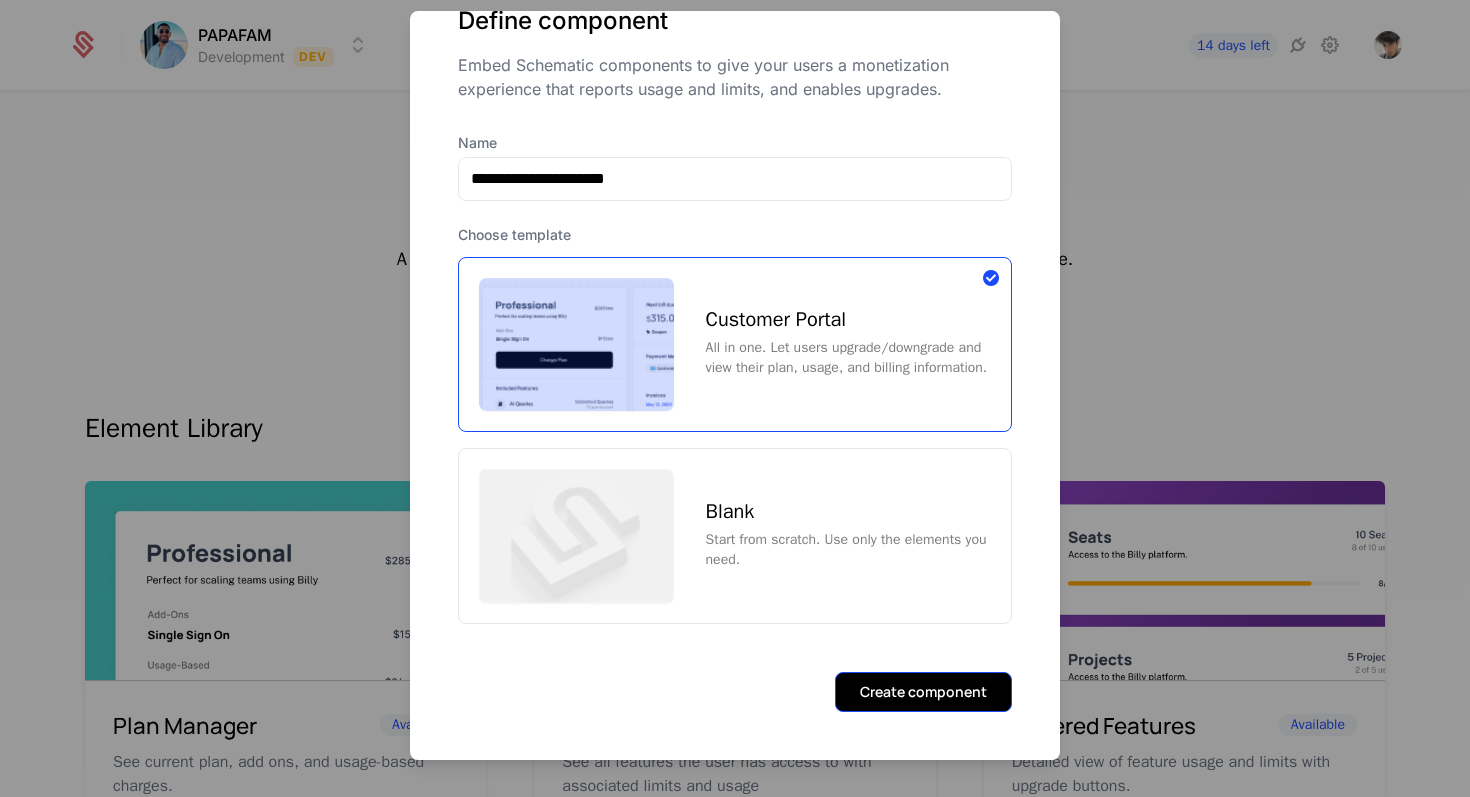 click on "Create component" at bounding box center [923, 692] 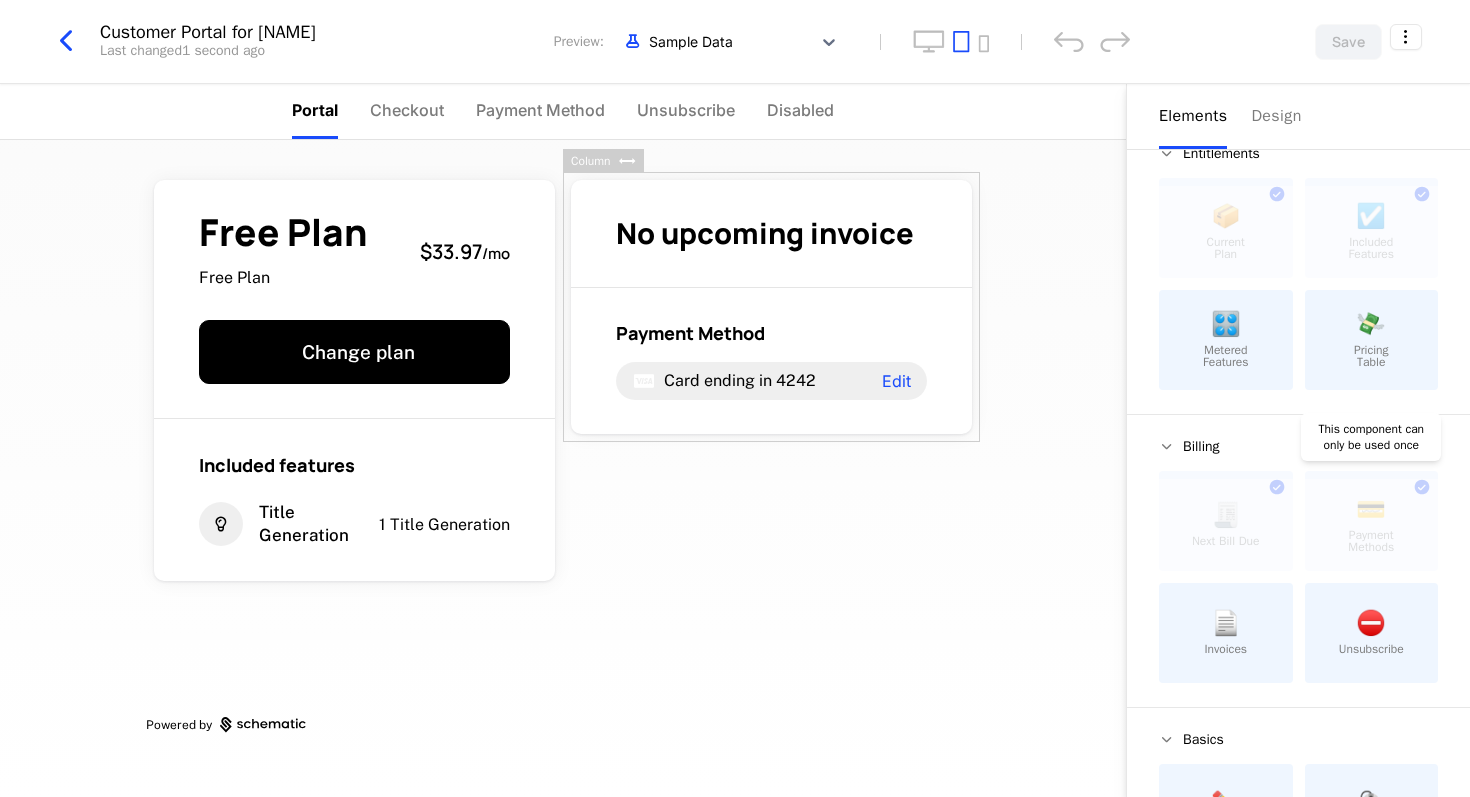 scroll, scrollTop: 0, scrollLeft: 0, axis: both 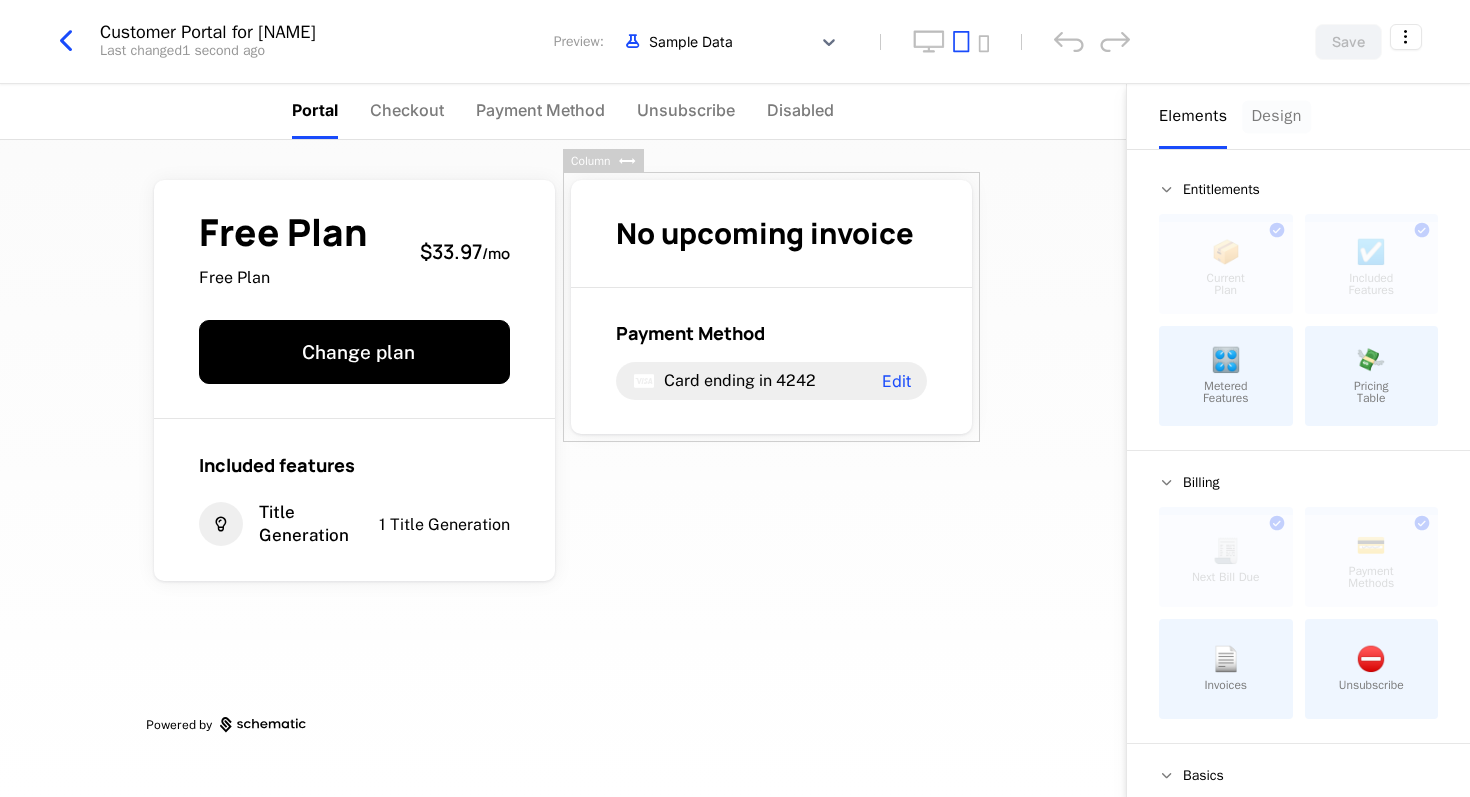 click on "Design" at bounding box center [1276, 116] 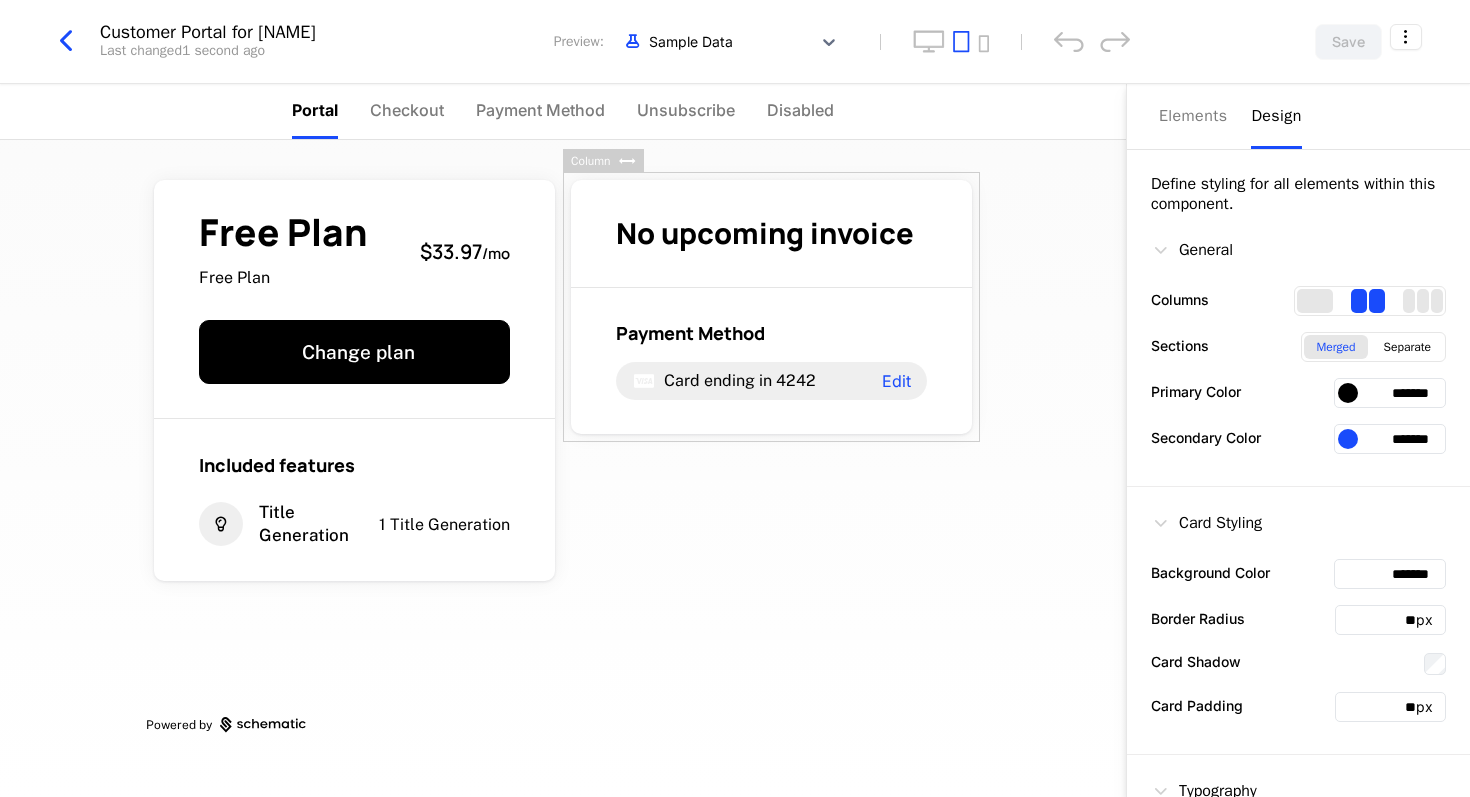 scroll, scrollTop: 5, scrollLeft: 0, axis: vertical 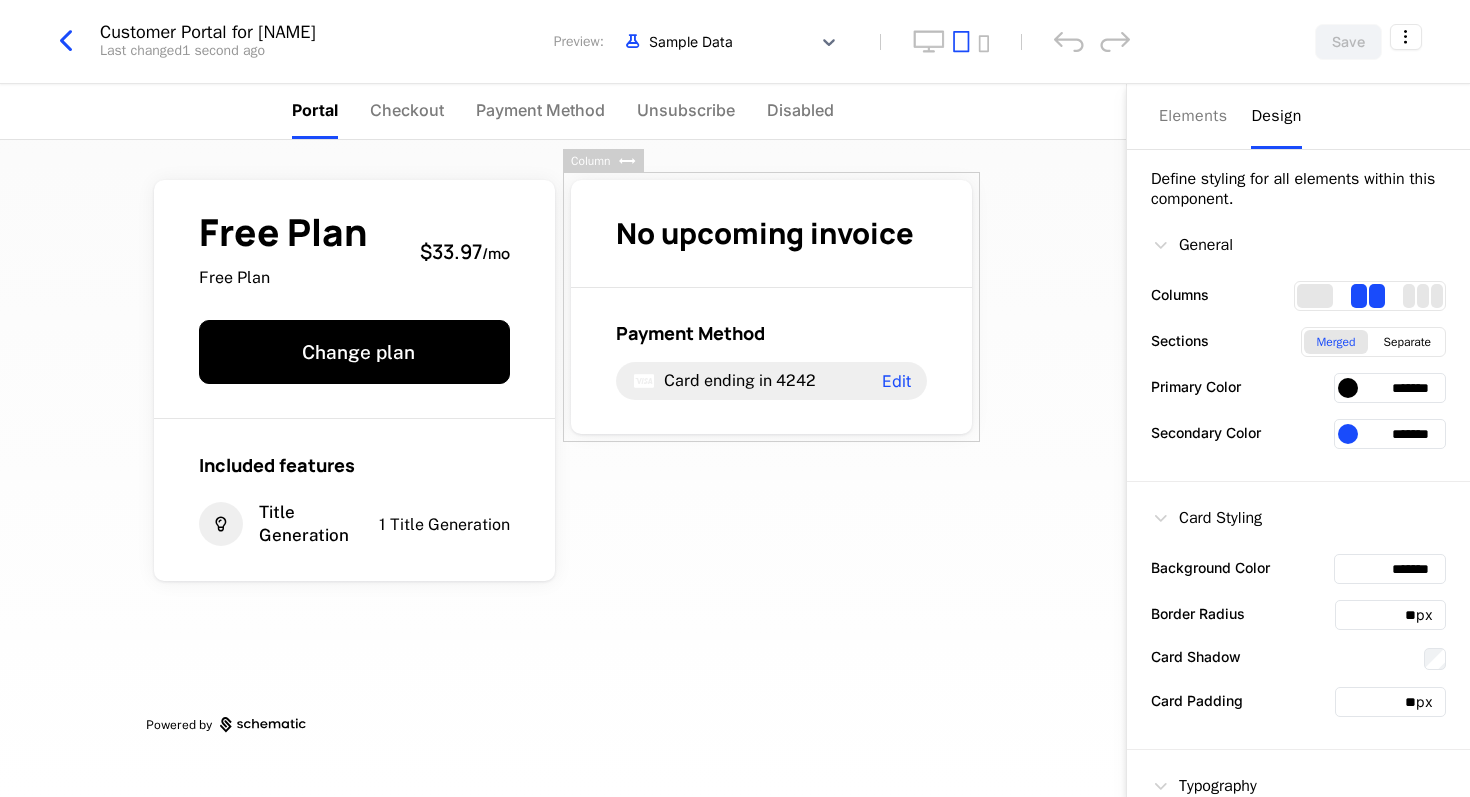 click at bounding box center [1348, 388] 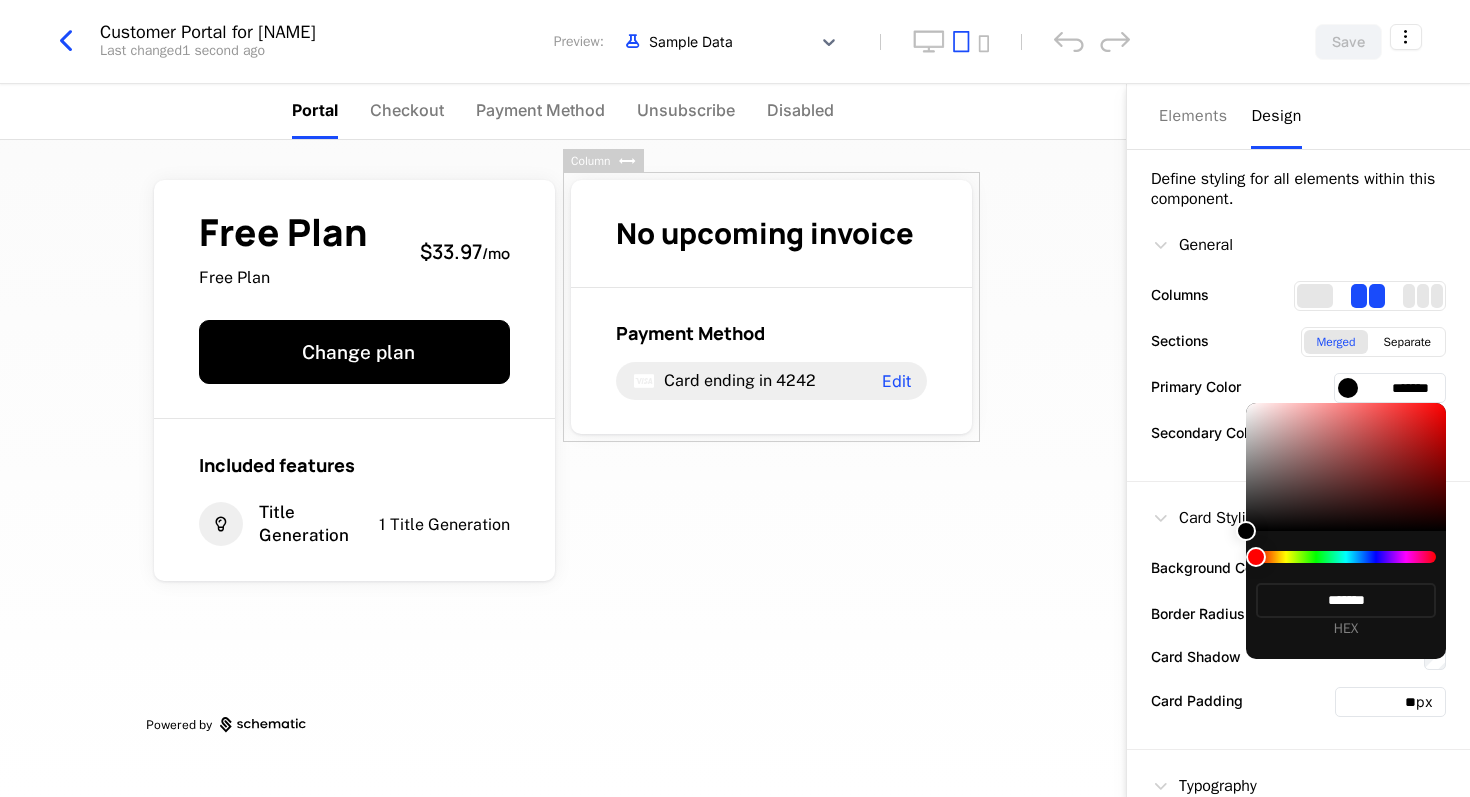 drag, startPoint x: 1252, startPoint y: 539, endPoint x: 1360, endPoint y: 424, distance: 157.76248 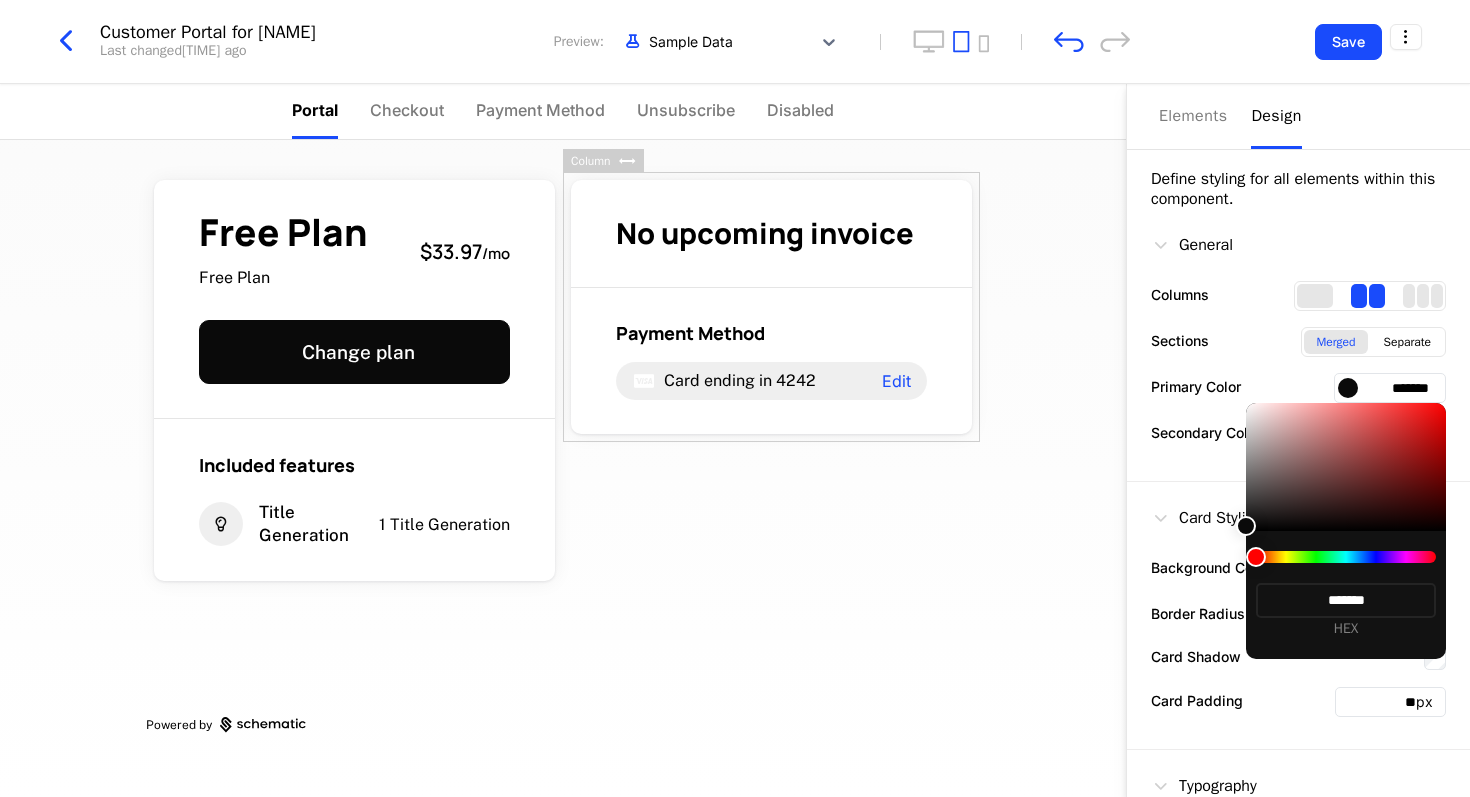 type on "*******" 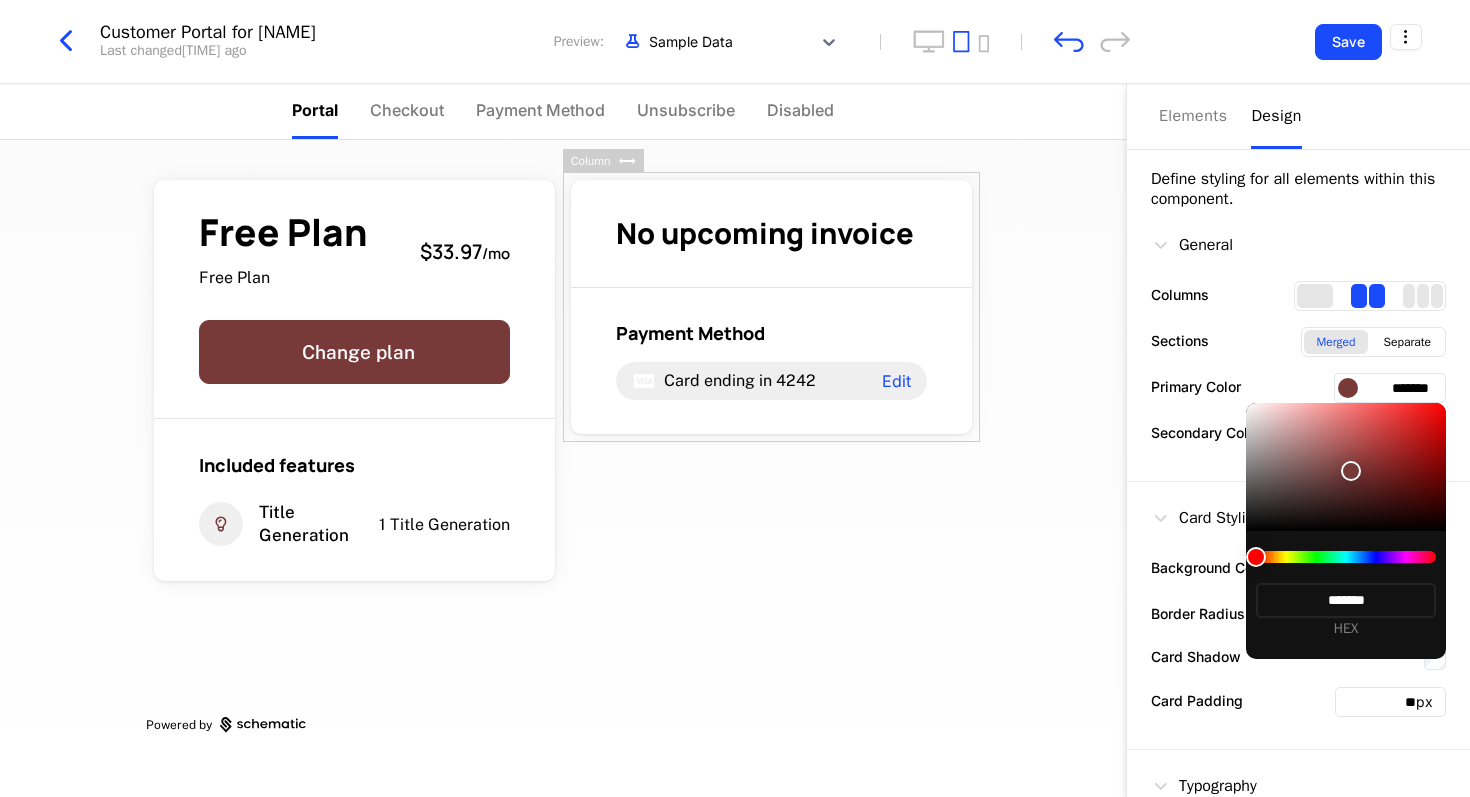 type on "*******" 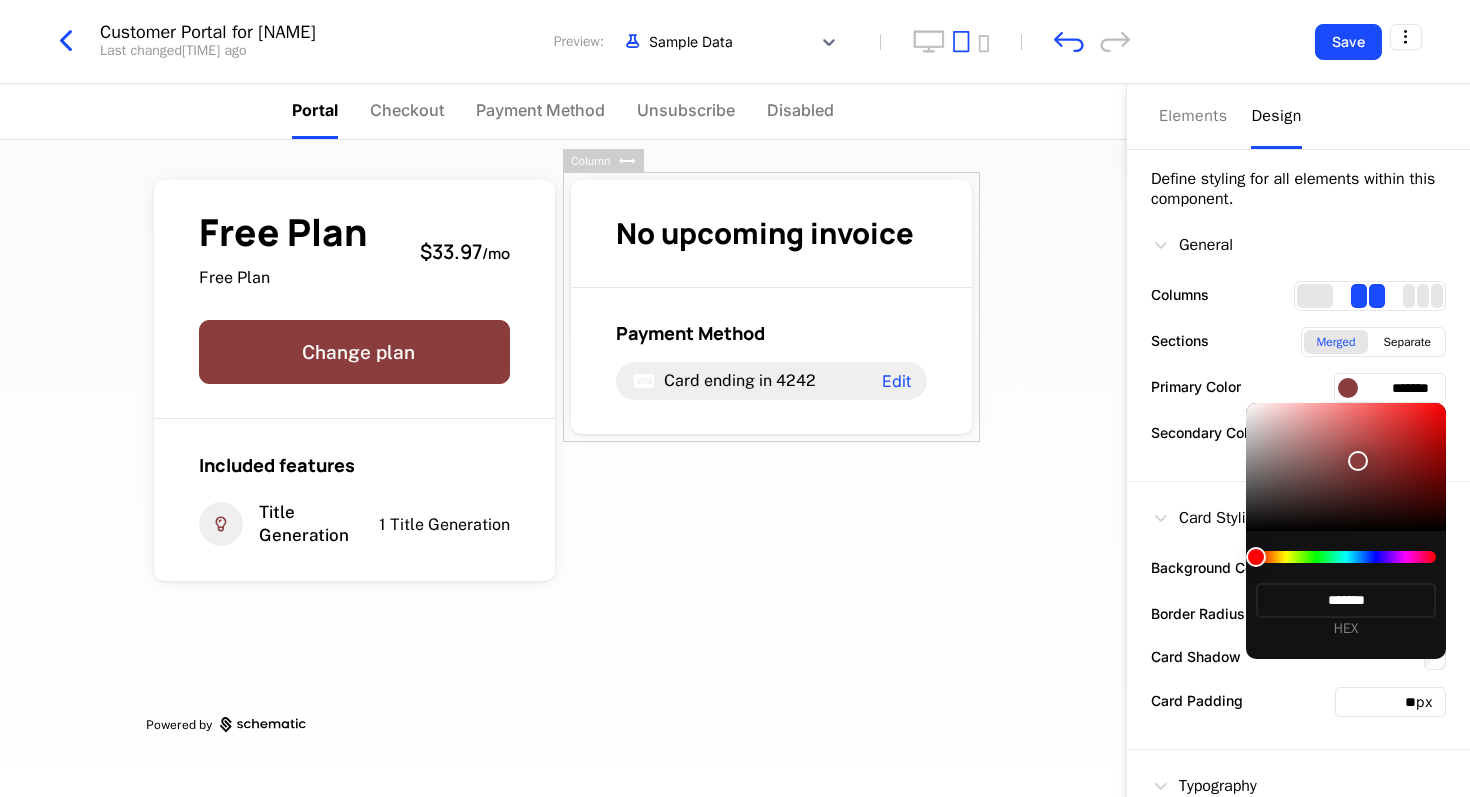 type on "*******" 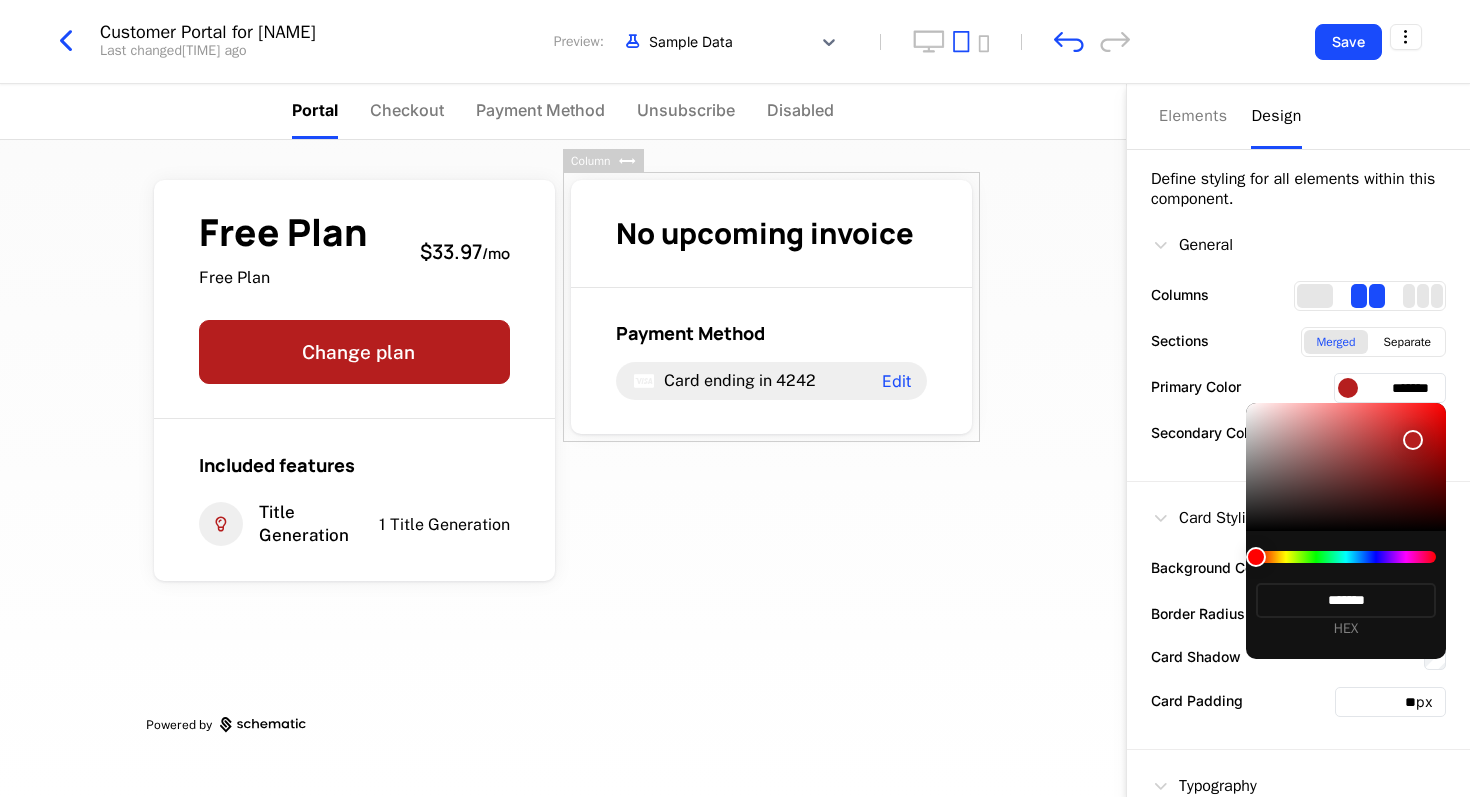 type on "*******" 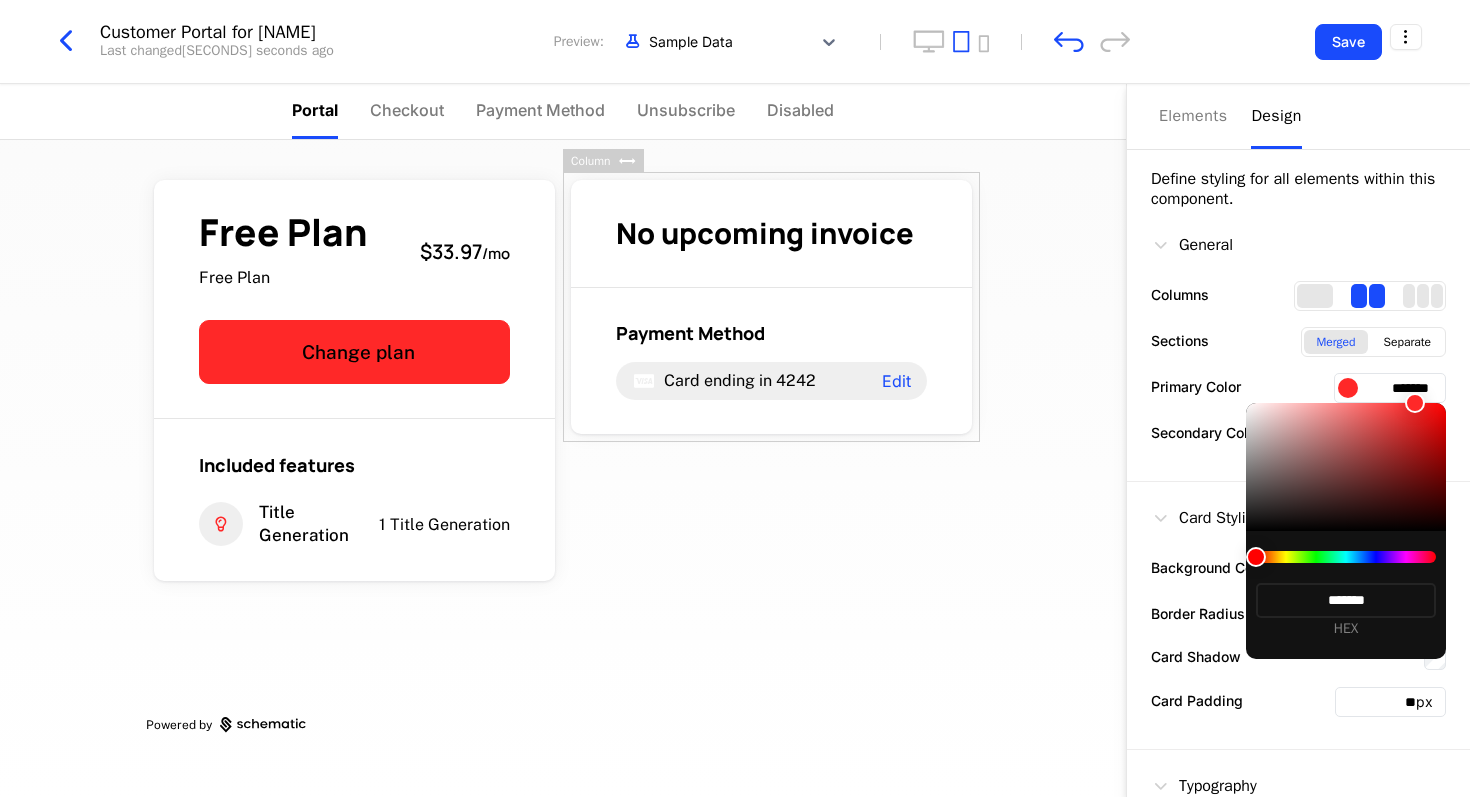 type on "*******" 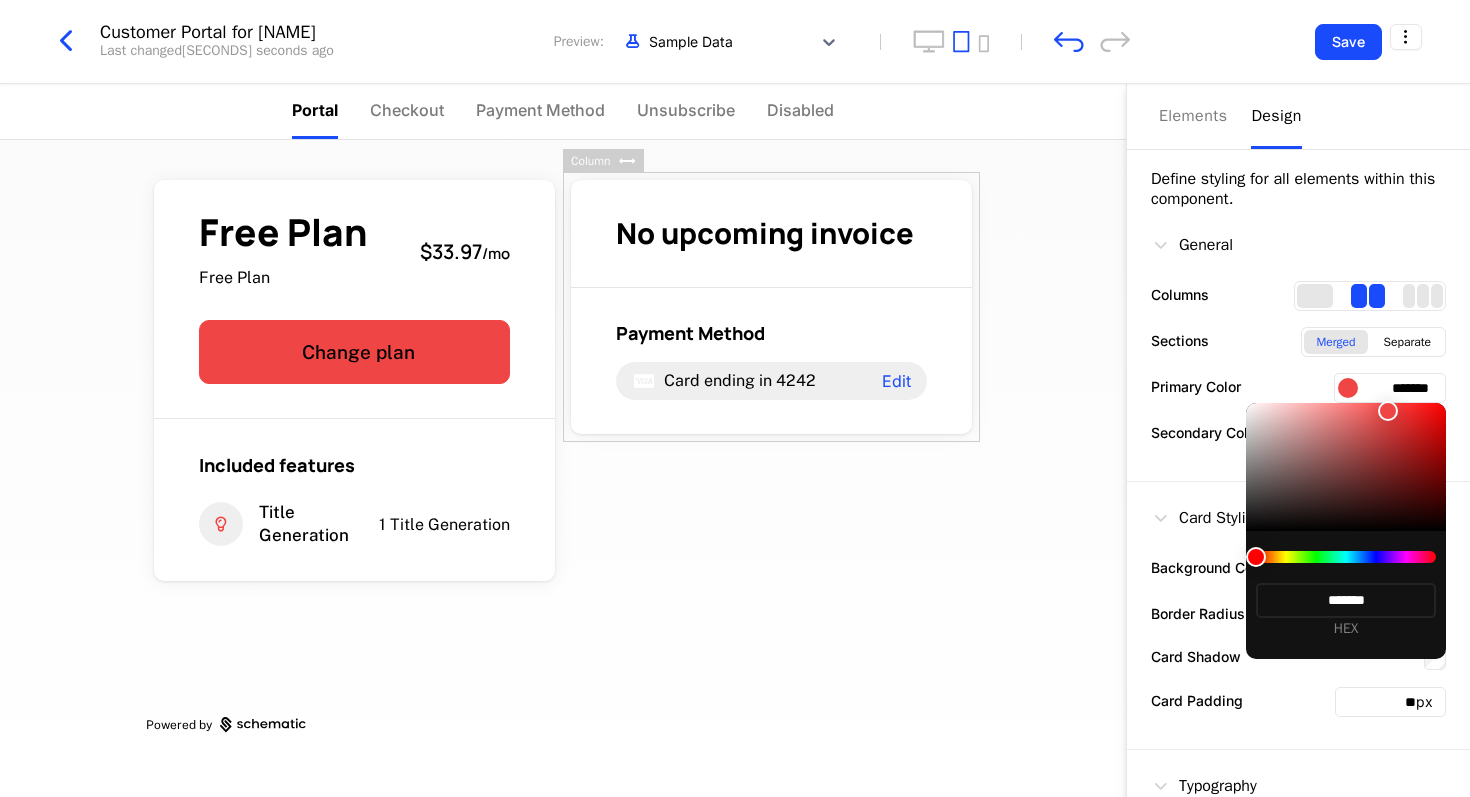 type on "*******" 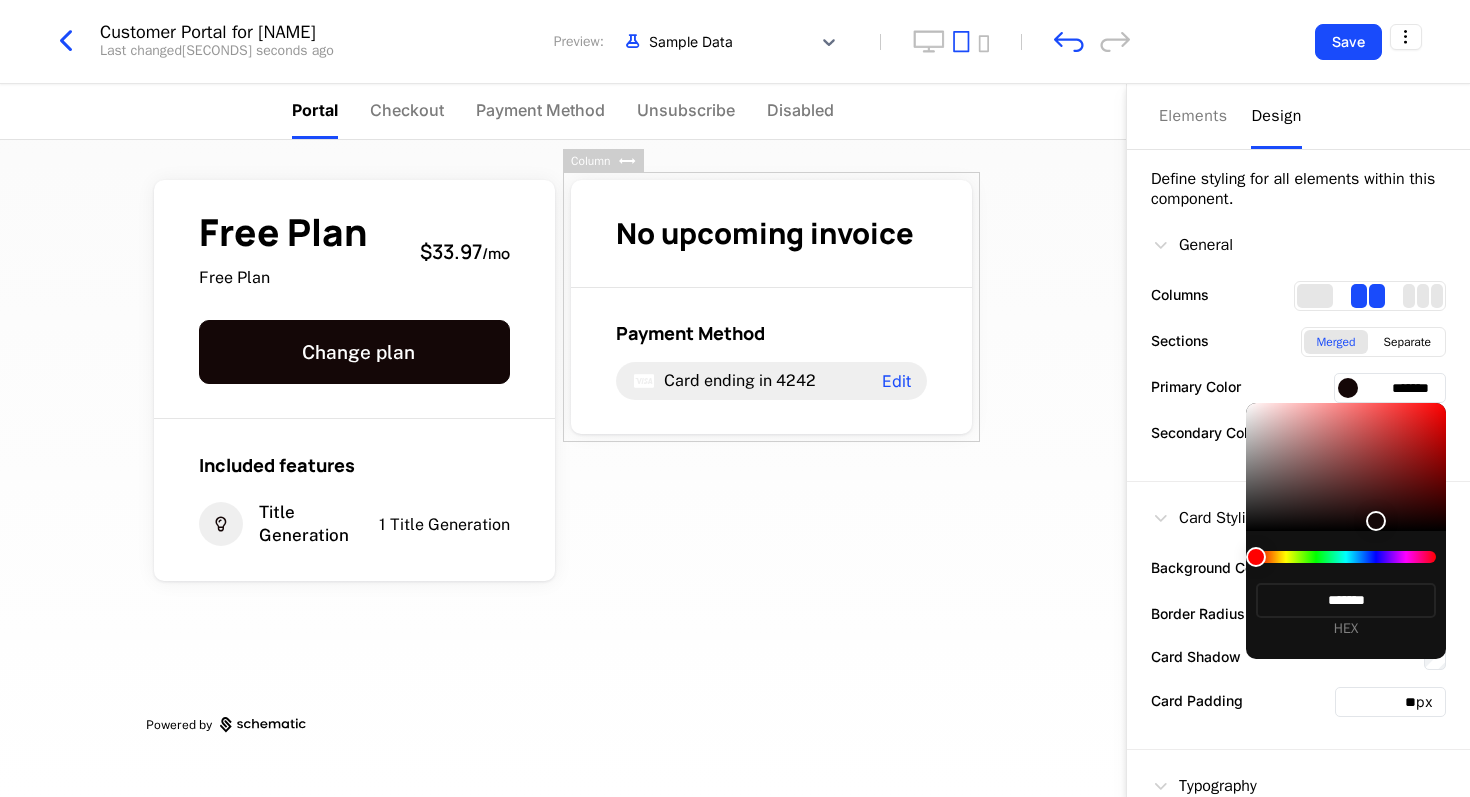 type on "*******" 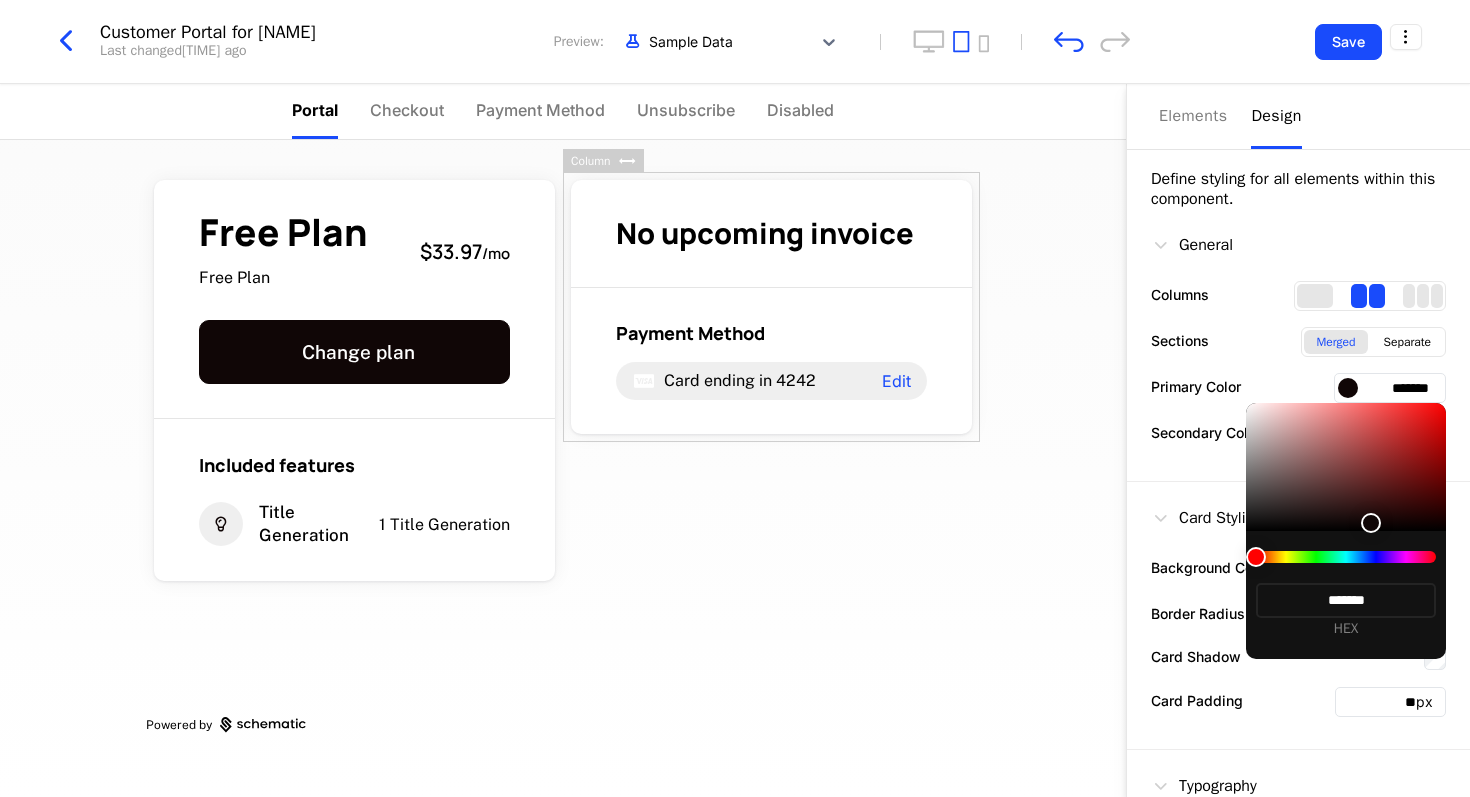 type on "*******" 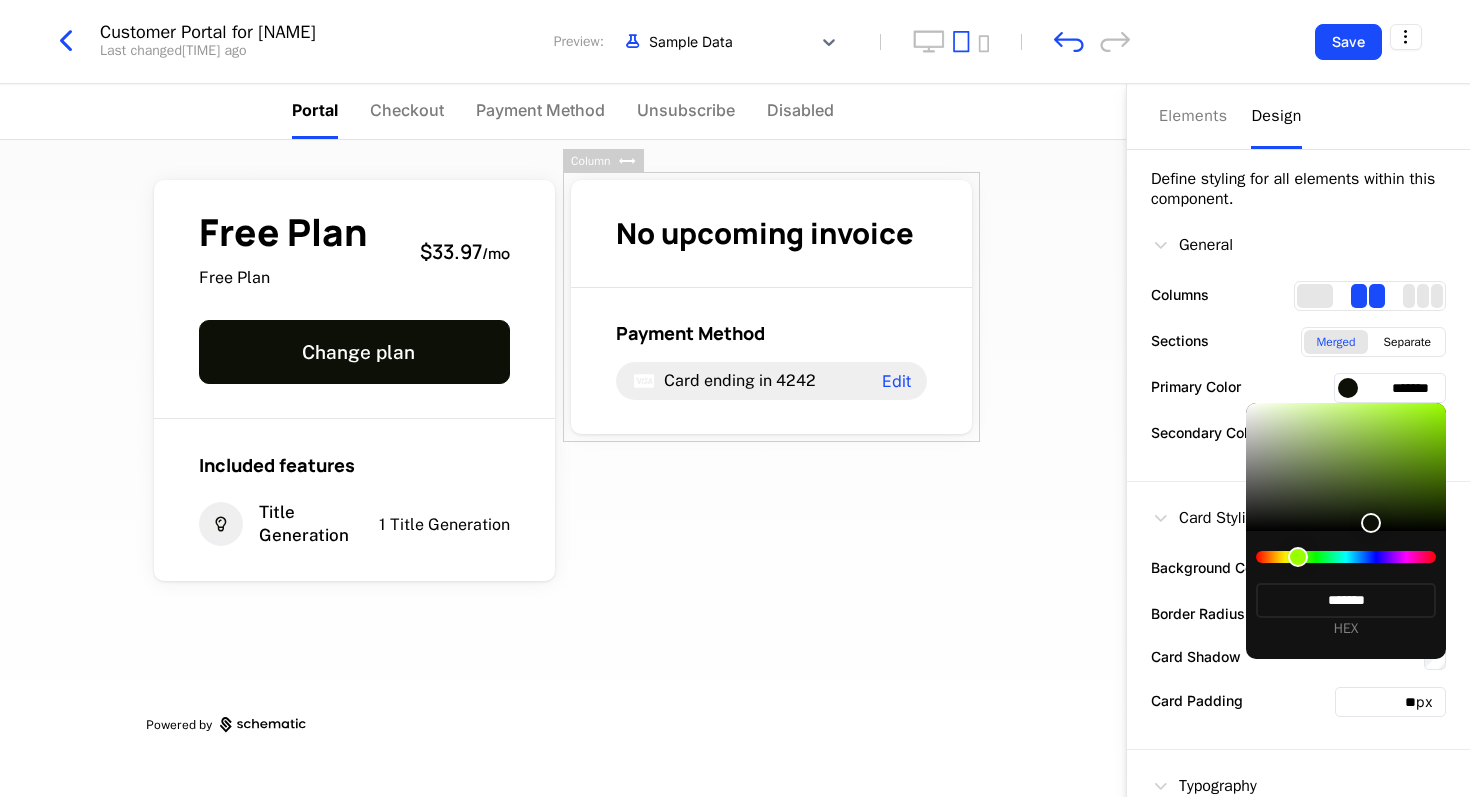 click at bounding box center [1346, 557] 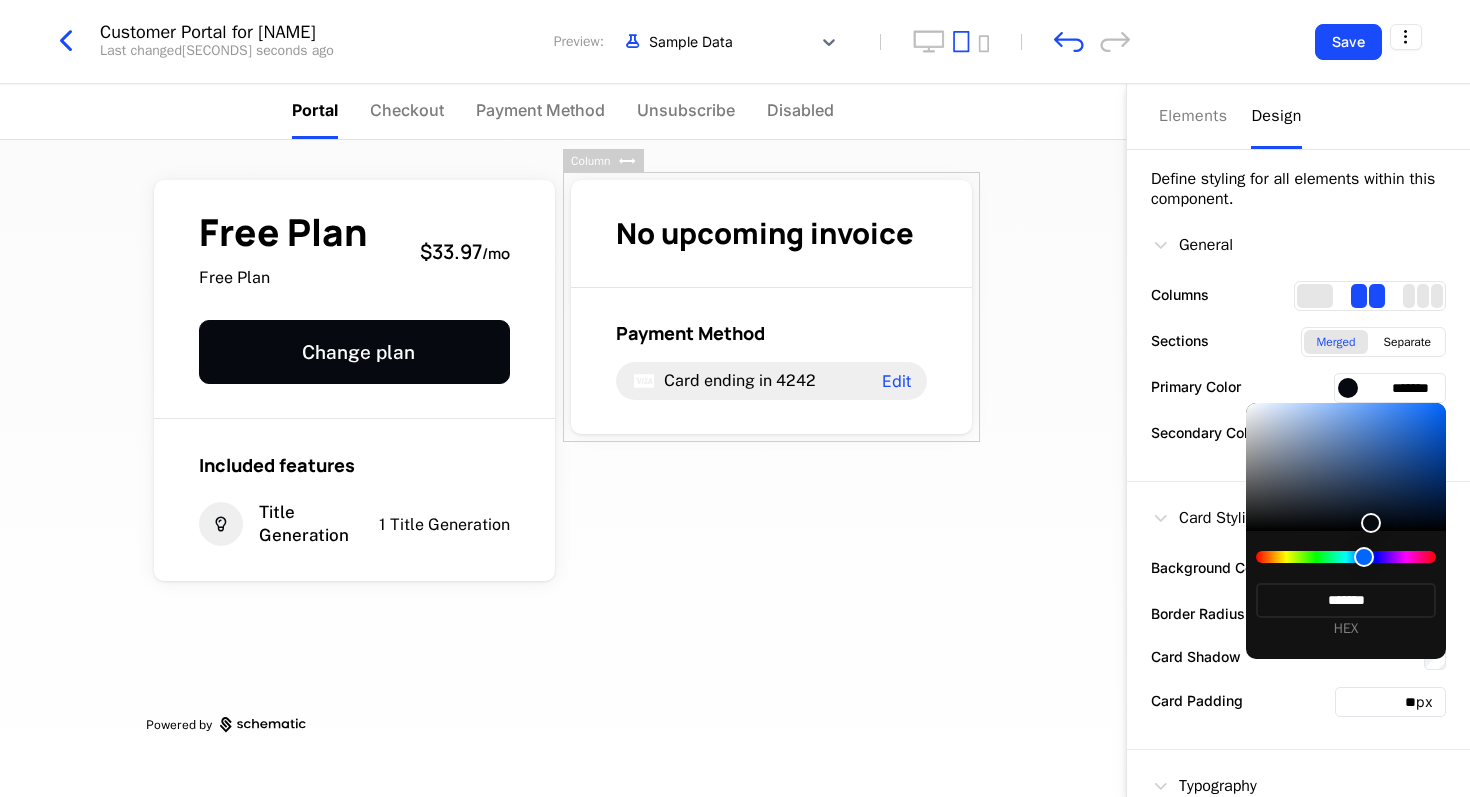type on "*******" 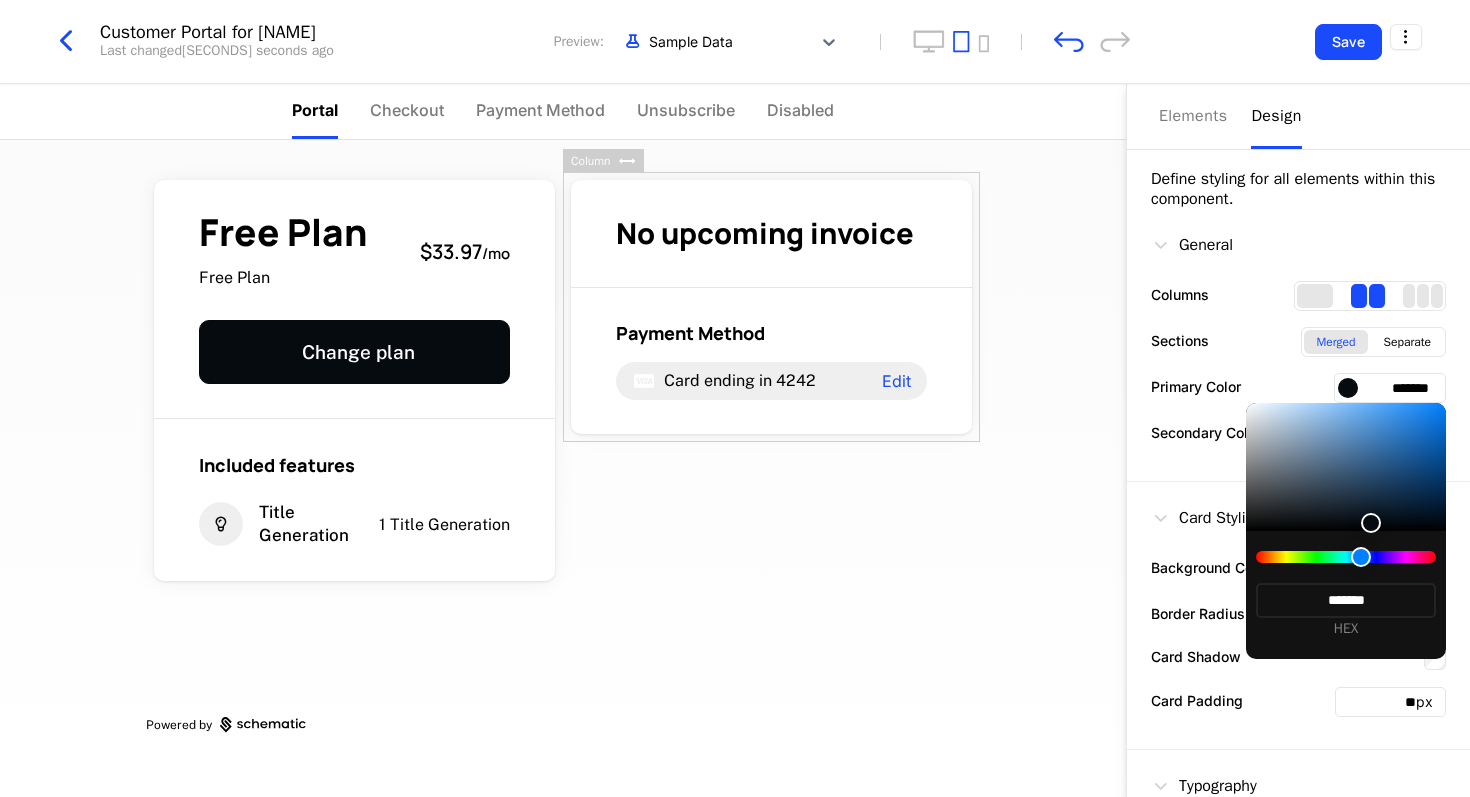 click at bounding box center [1361, 557] 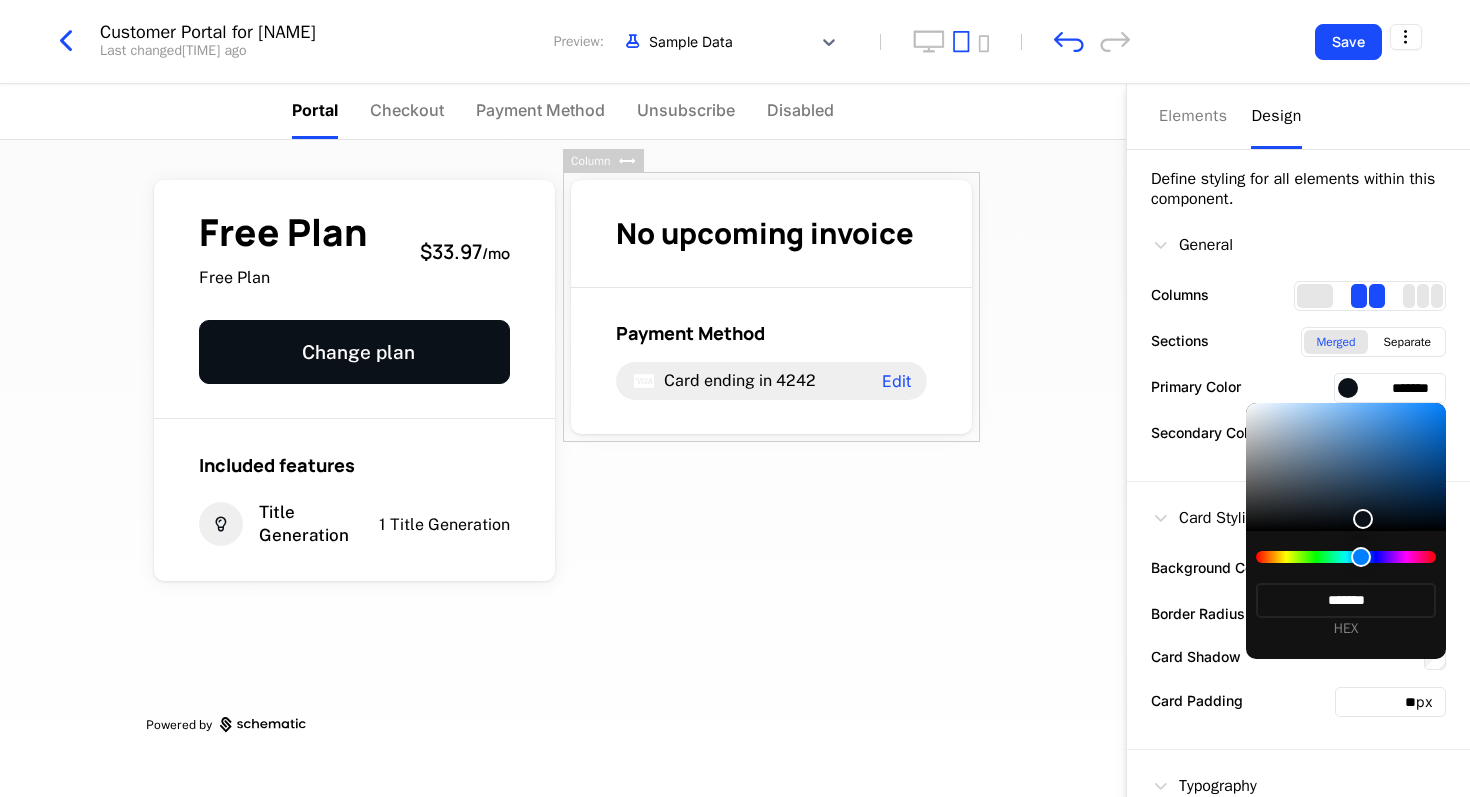 type on "*******" 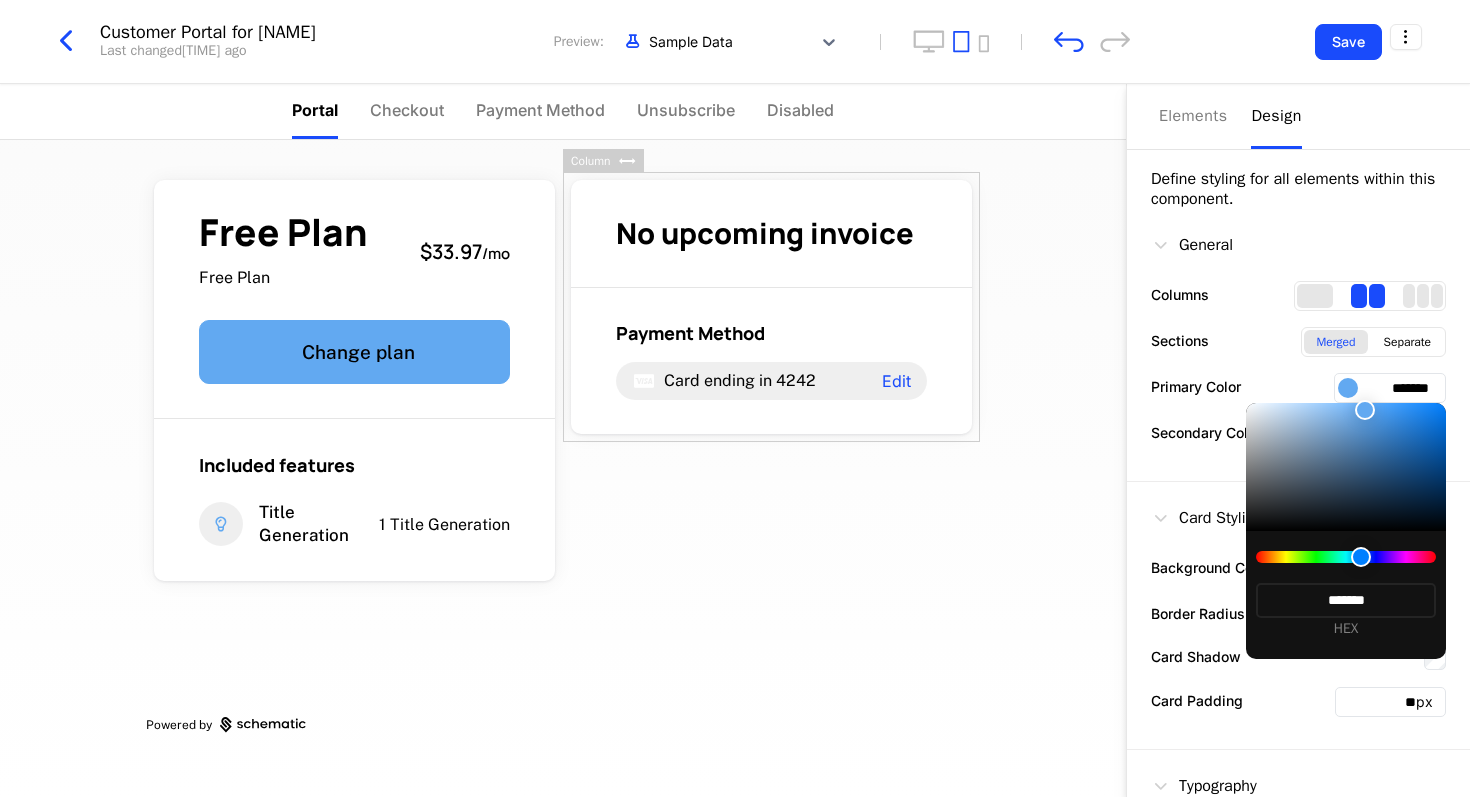 type on "*******" 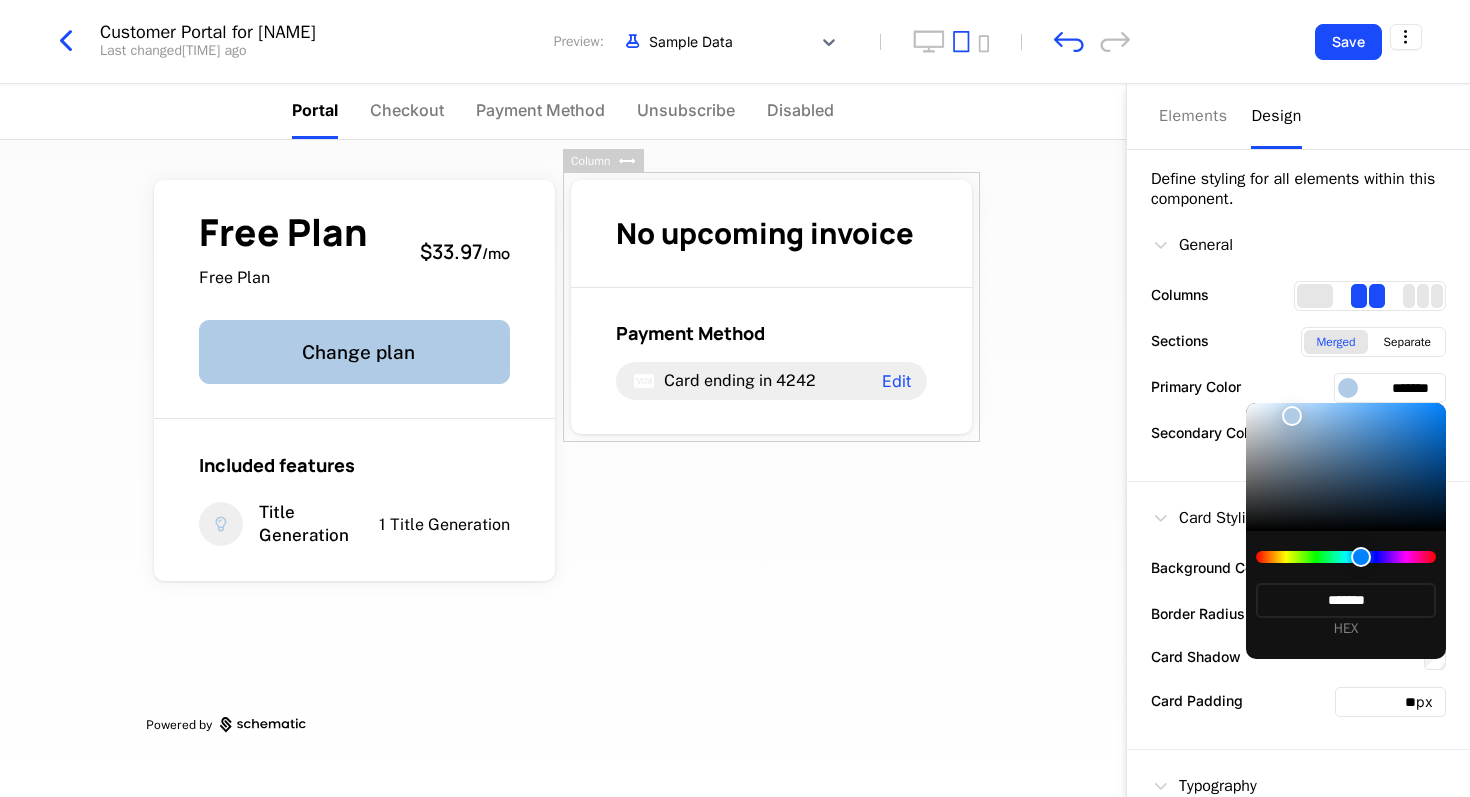 type on "*******" 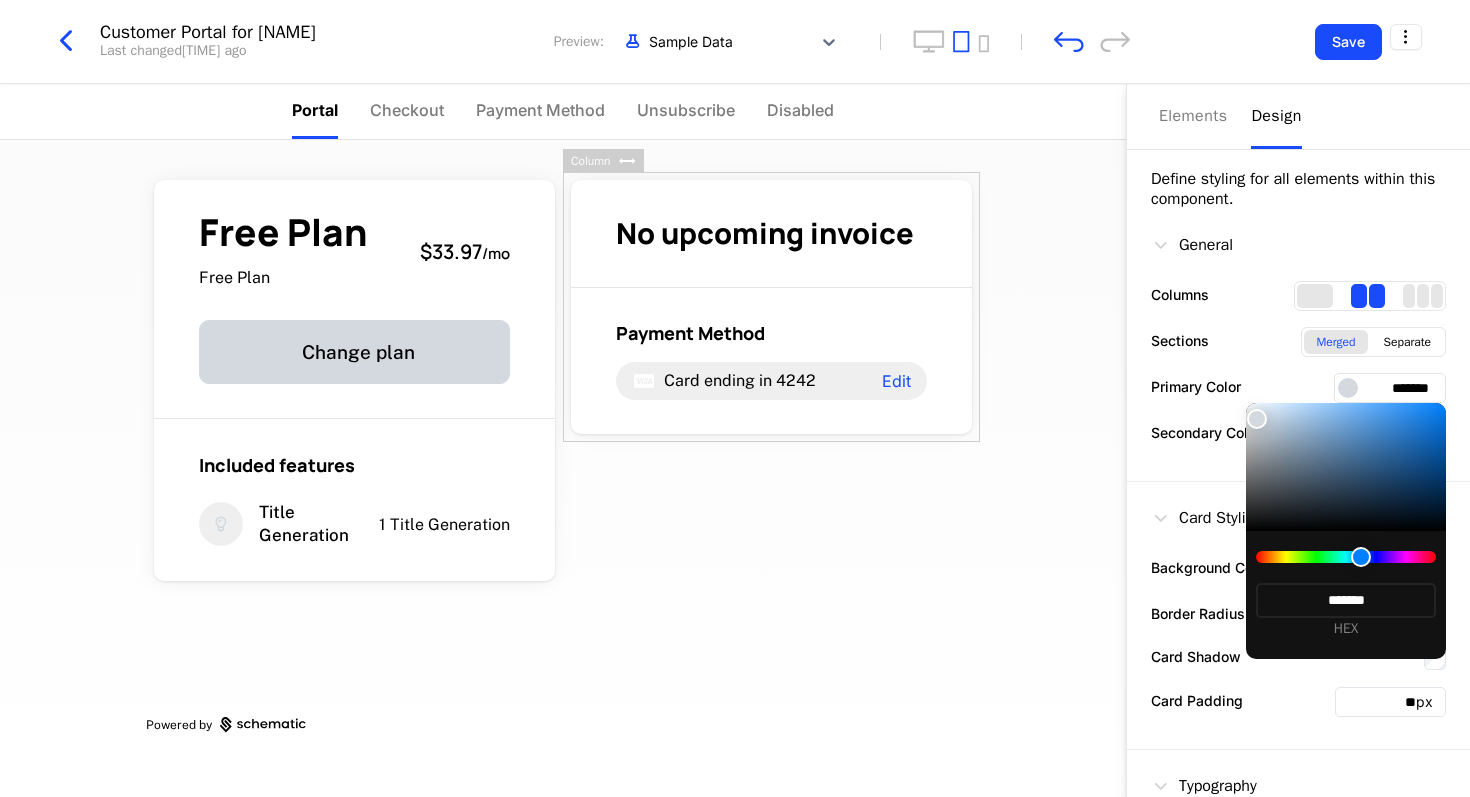type on "*******" 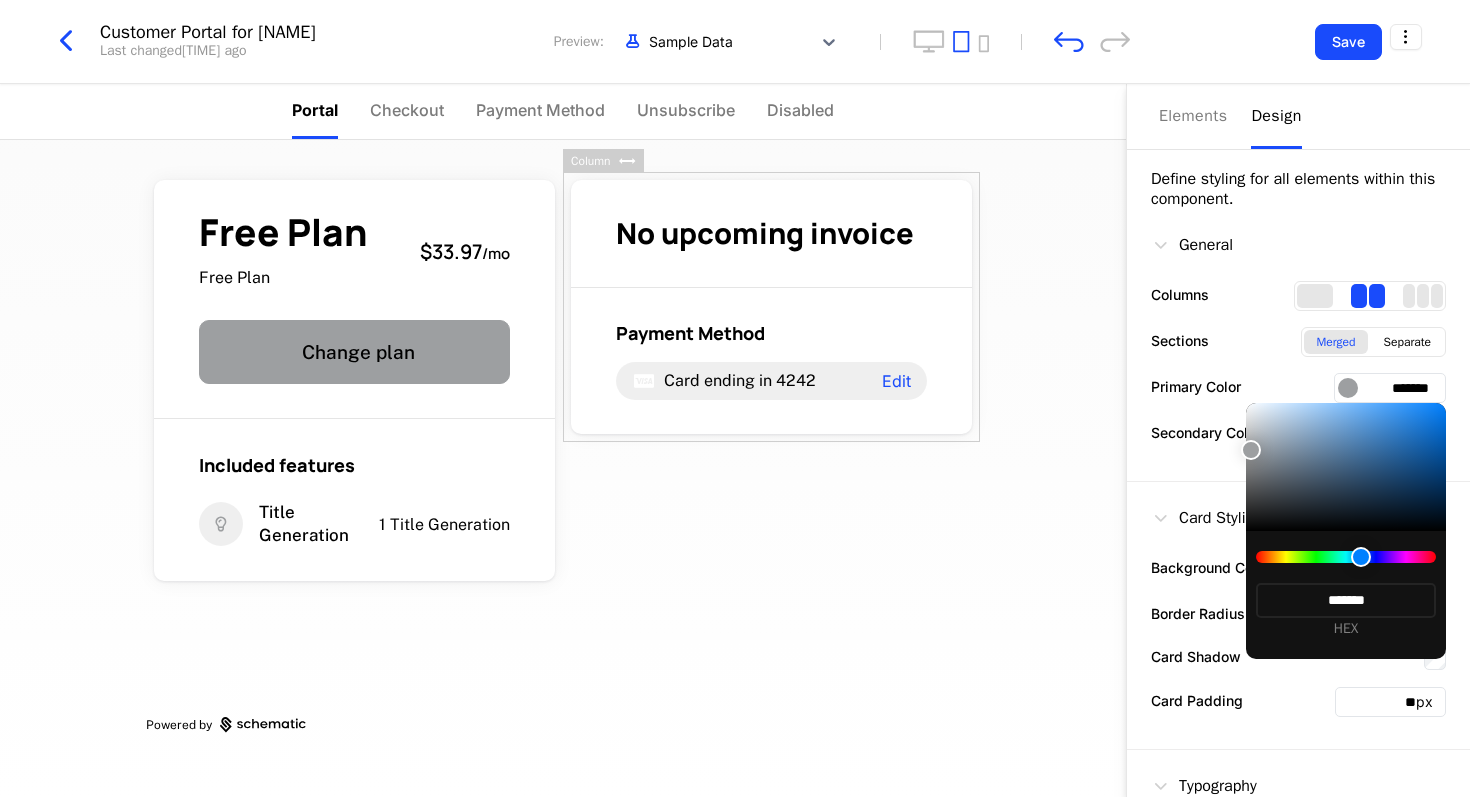 type on "*******" 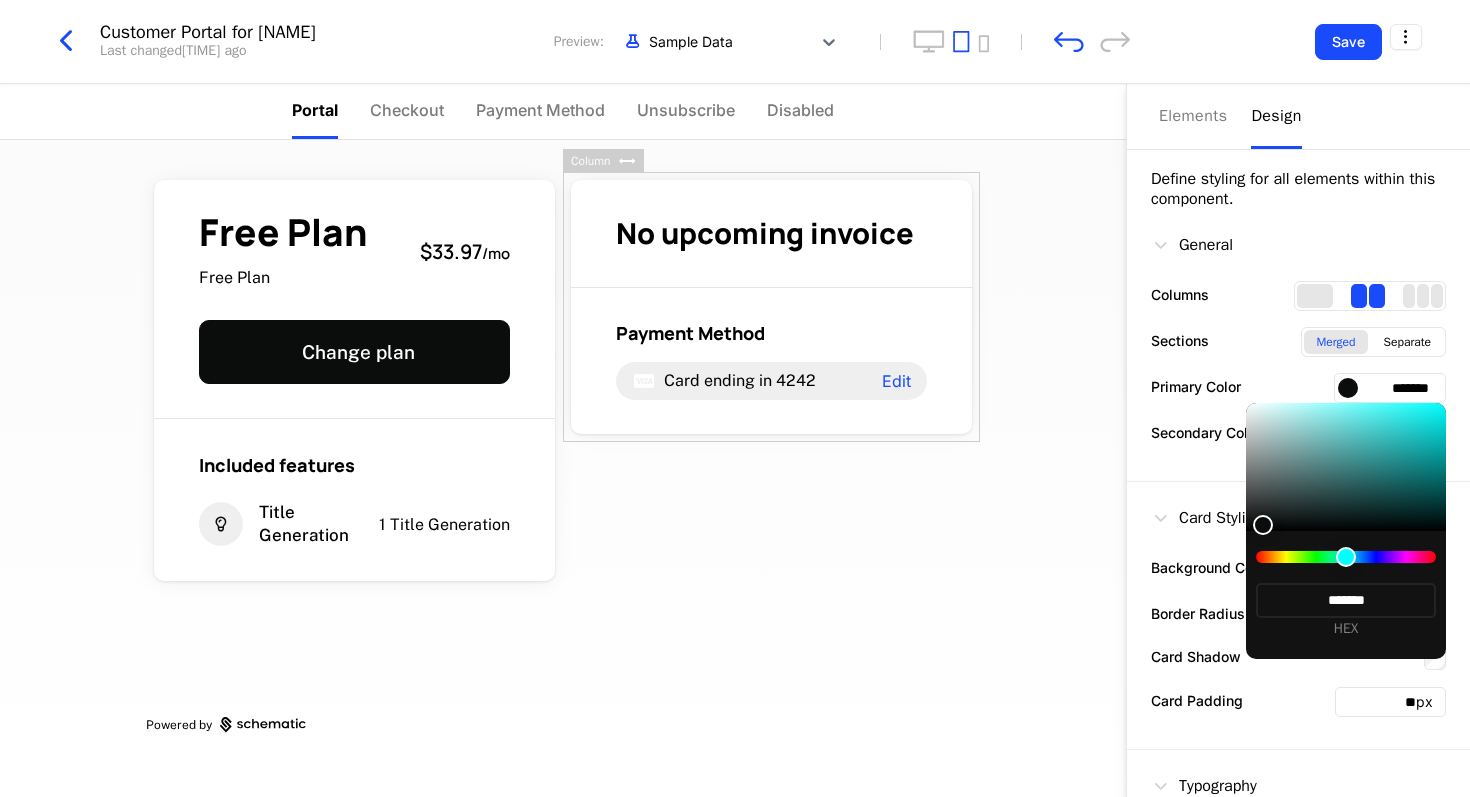 type on "*******" 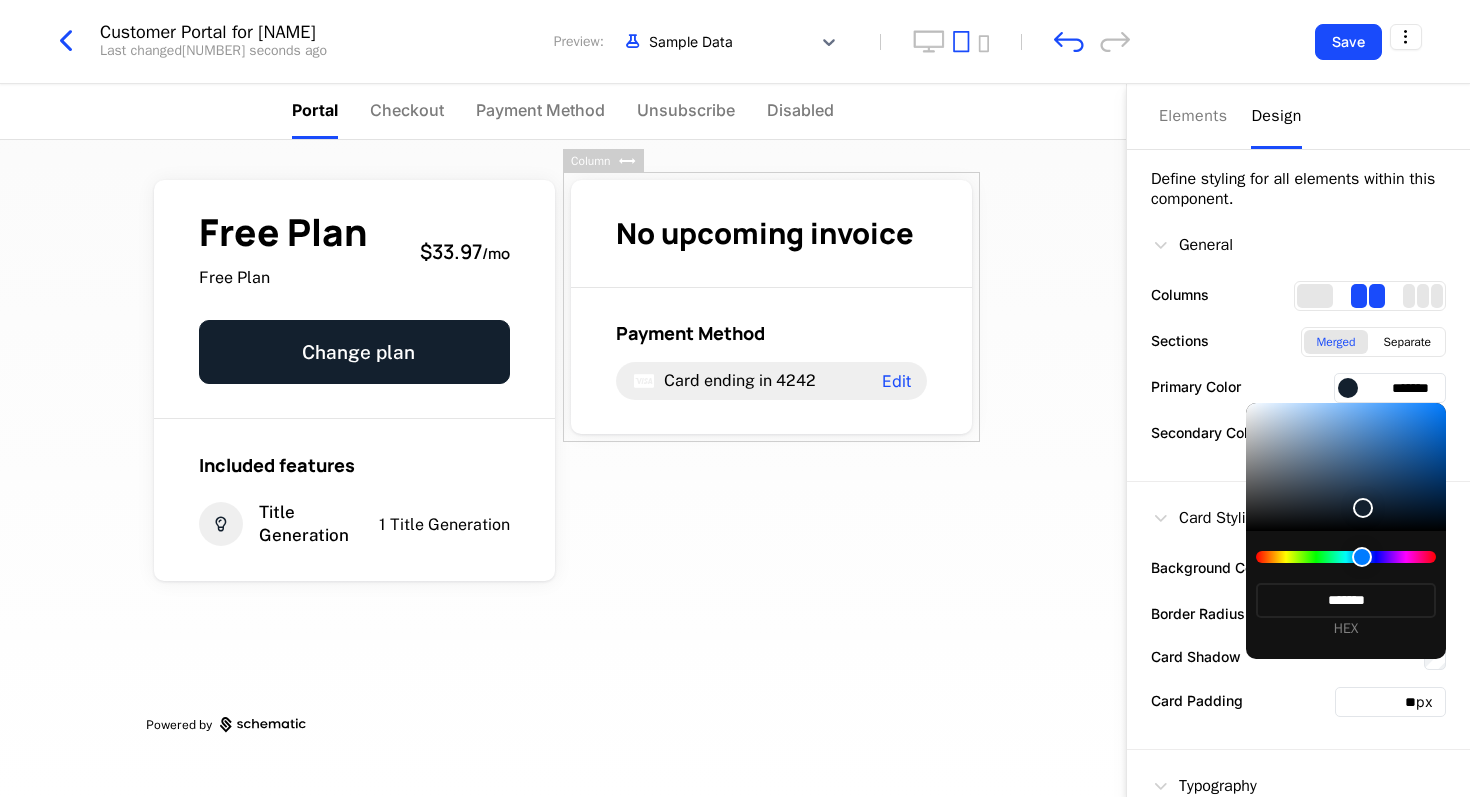 type on "*******" 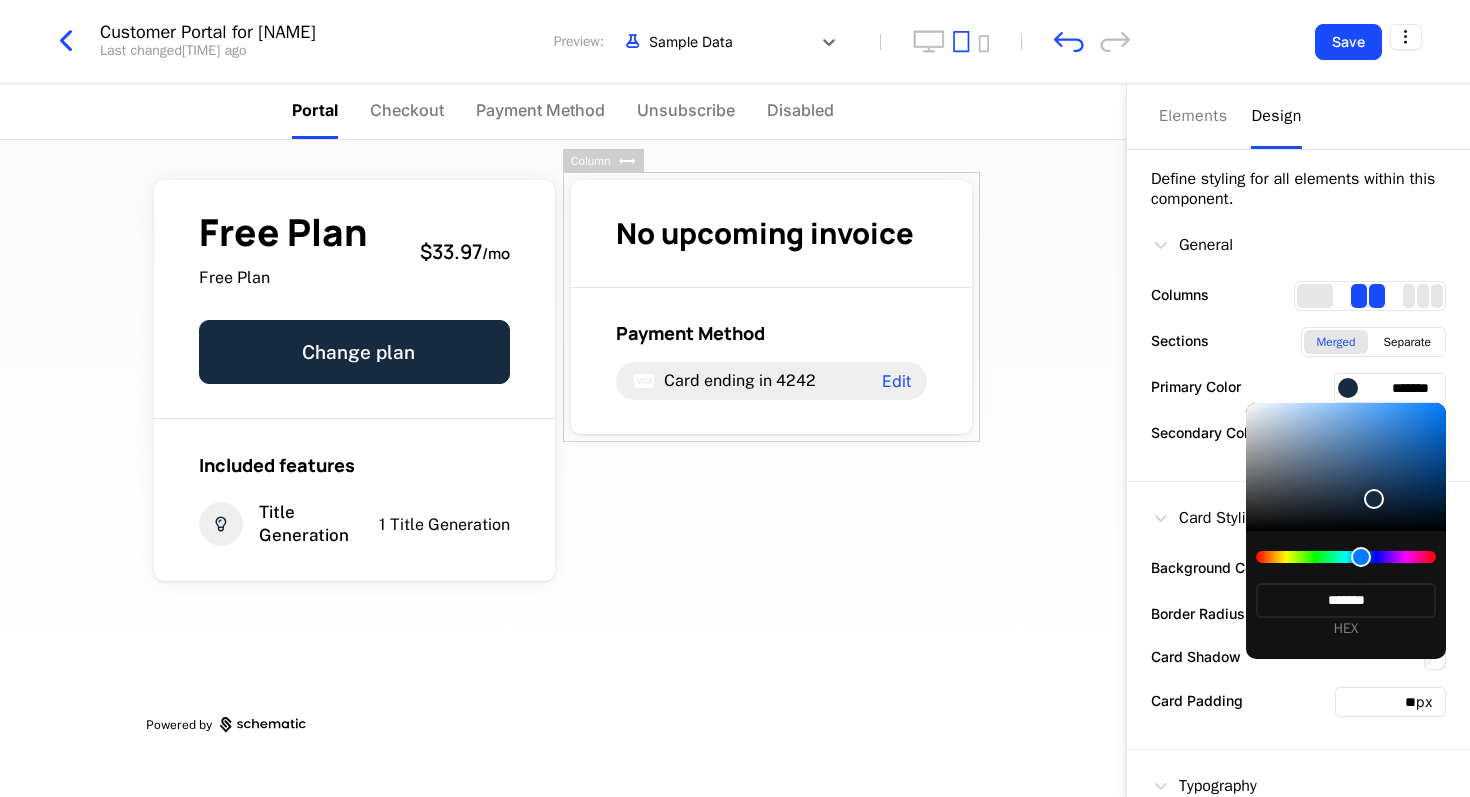 type on "*******" 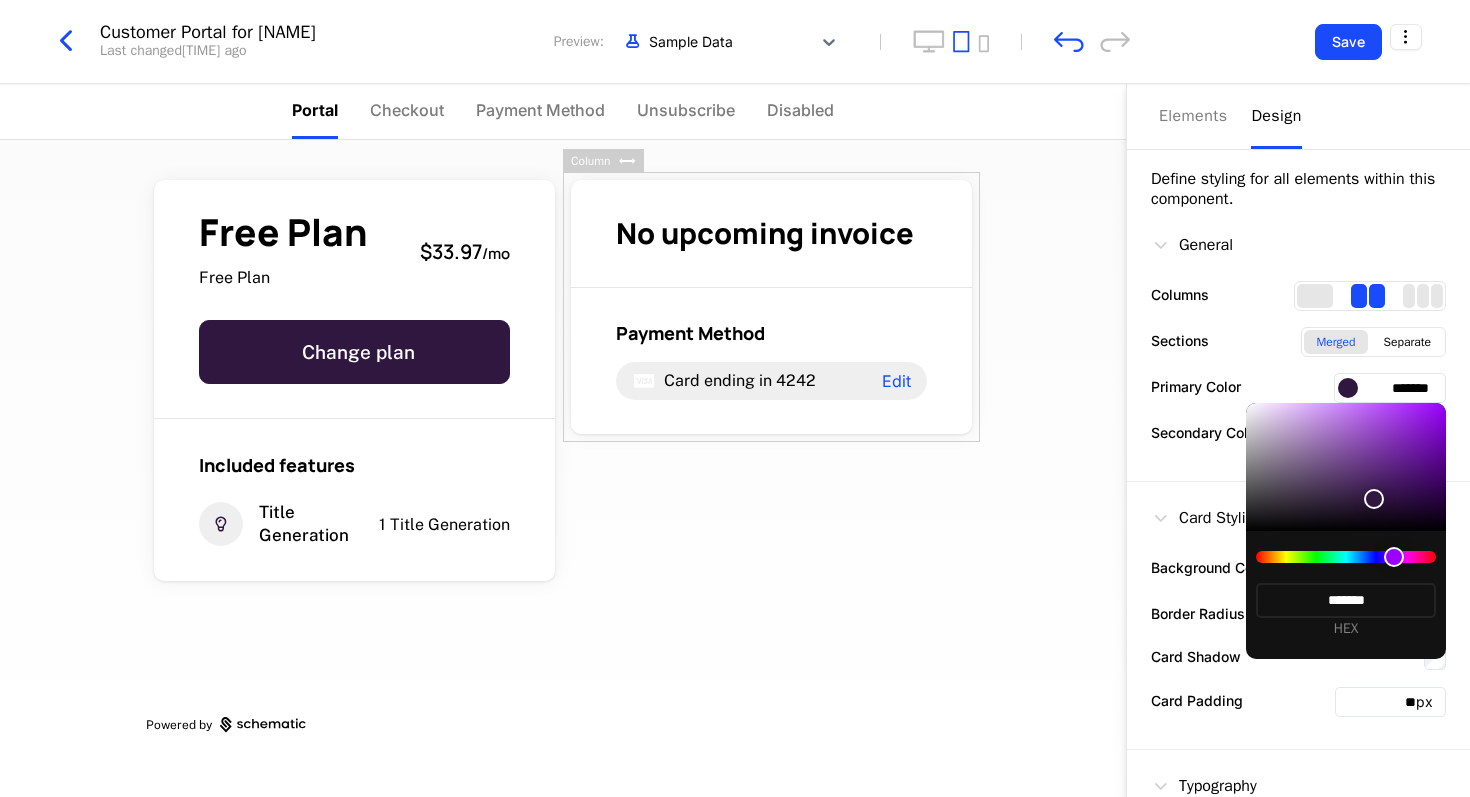 type on "*******" 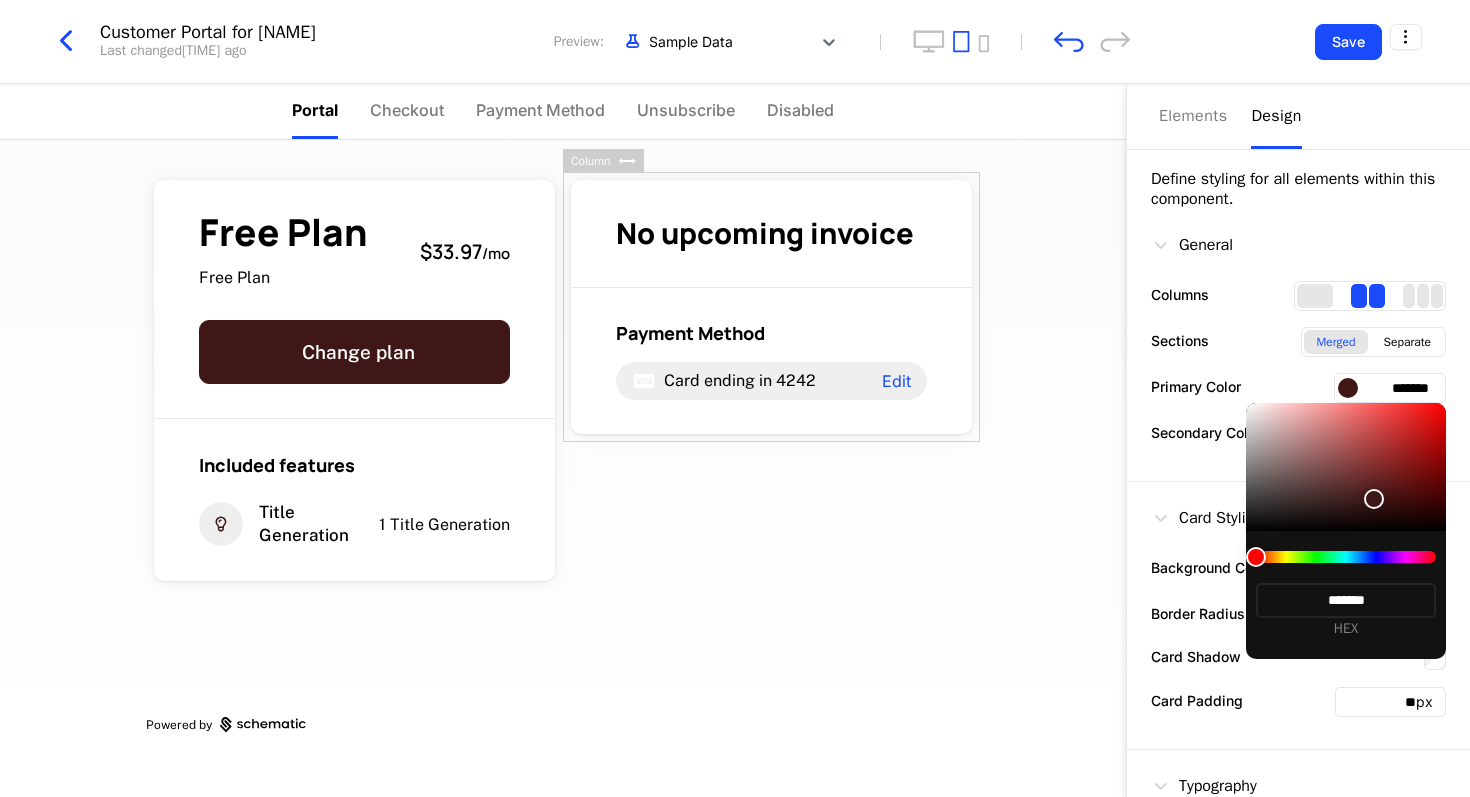 type on "*******" 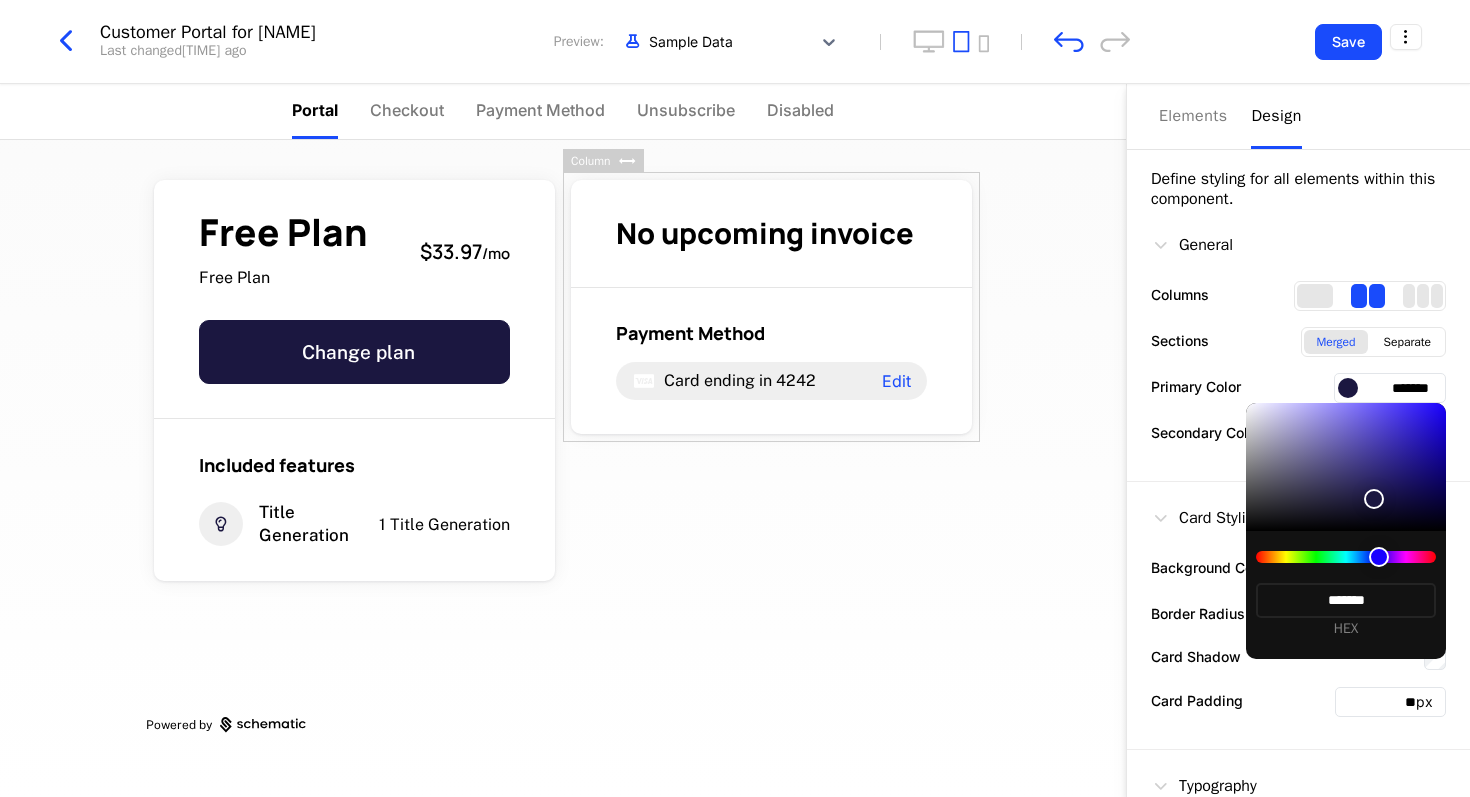 type on "*******" 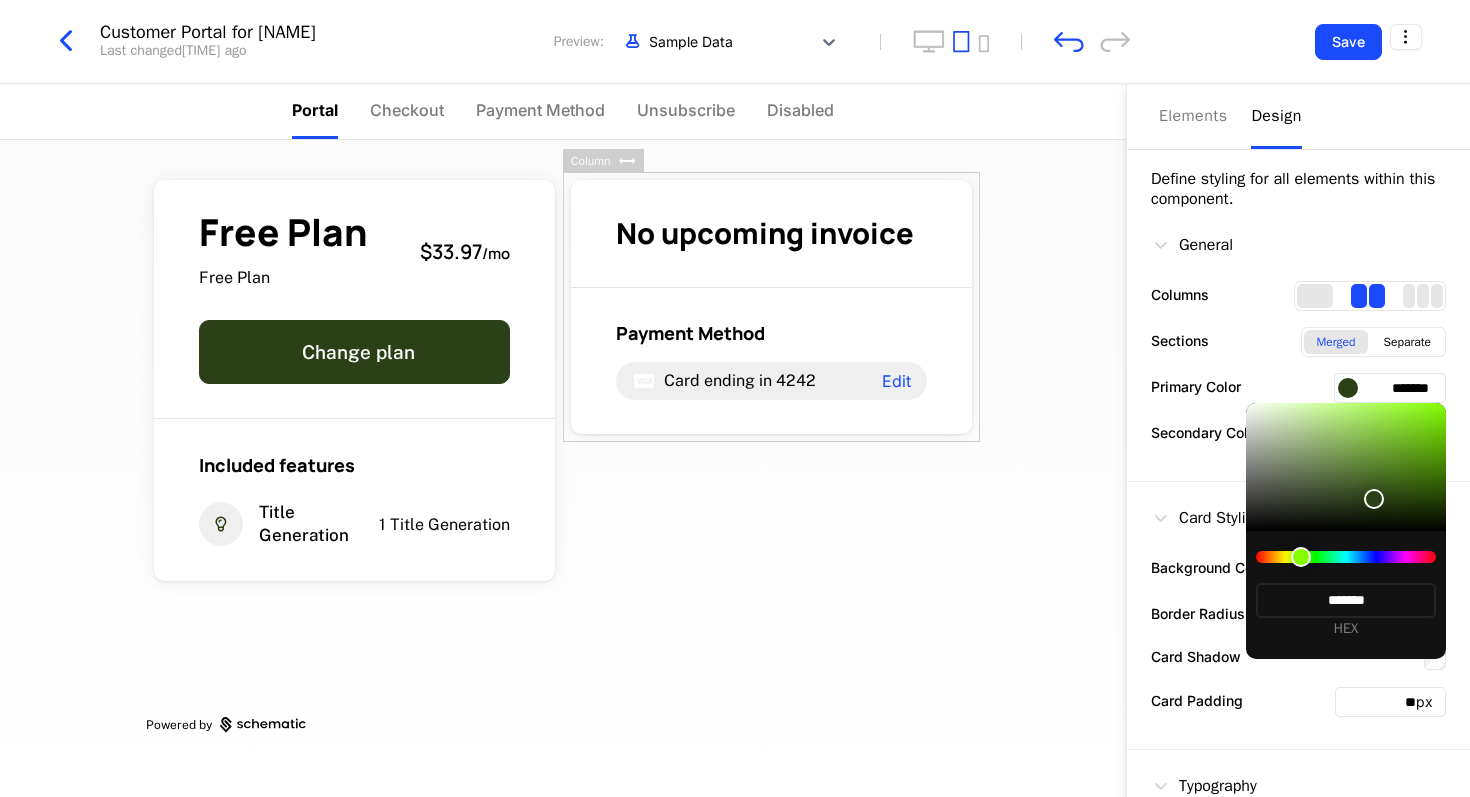 type on "*******" 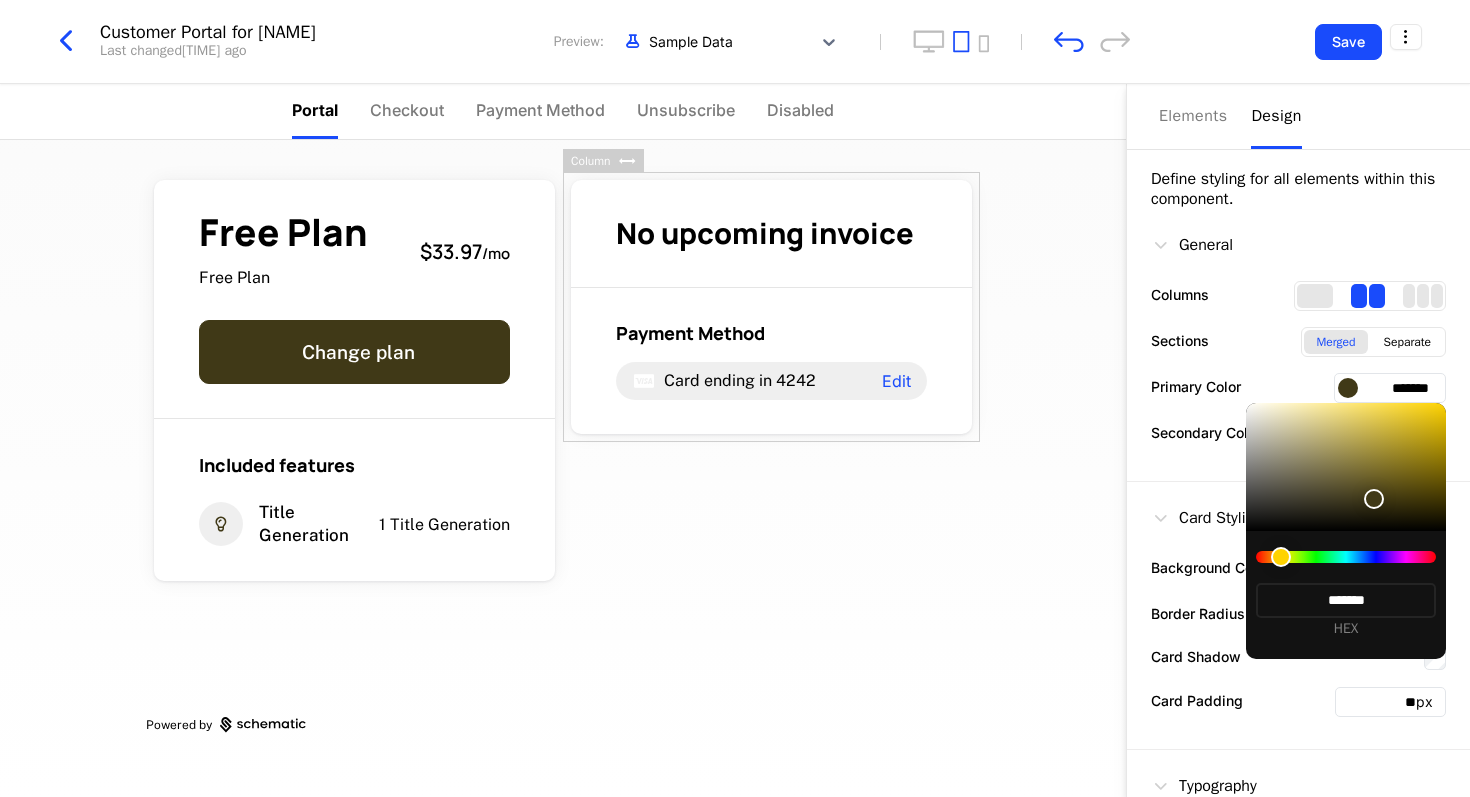 type on "*******" 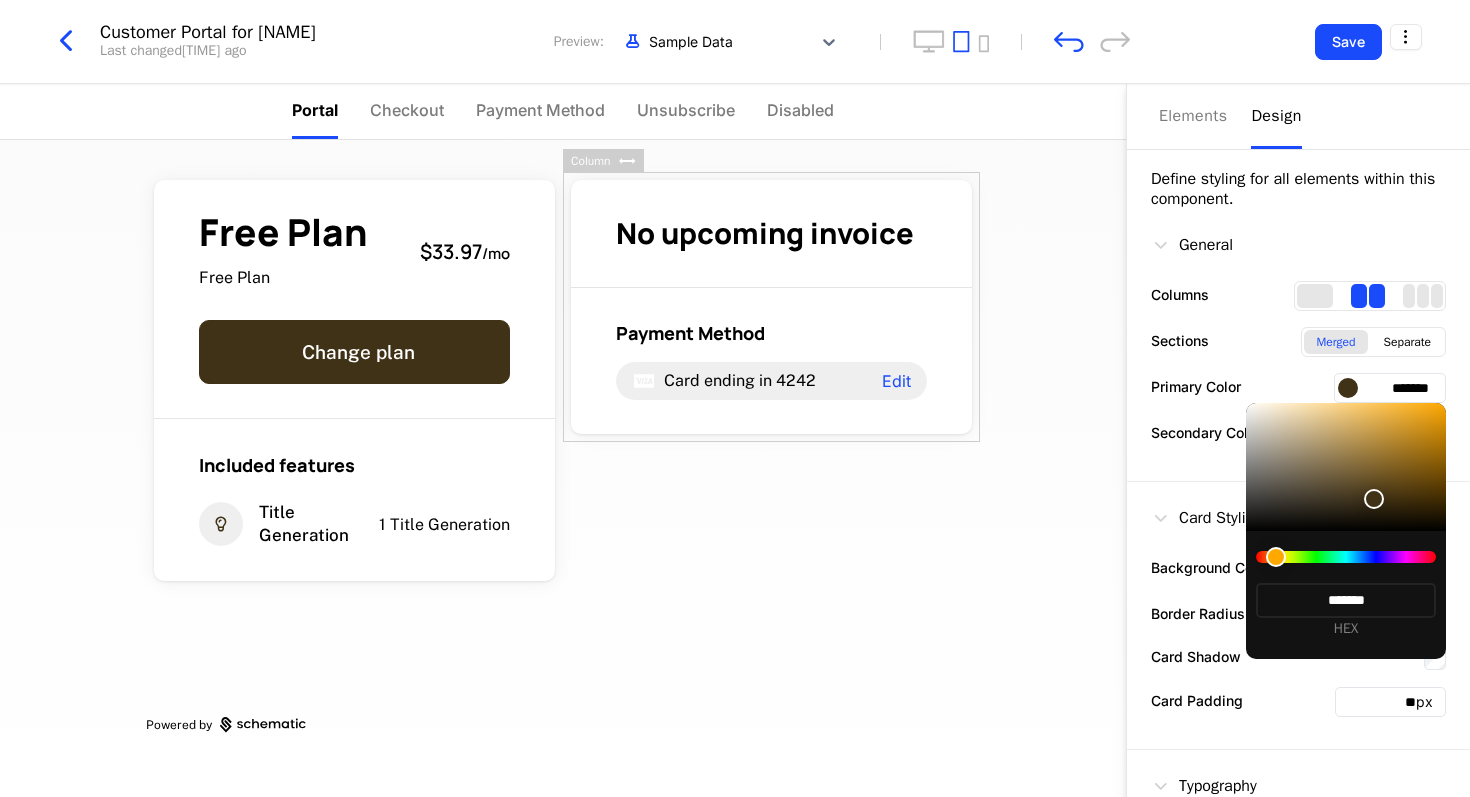type on "*******" 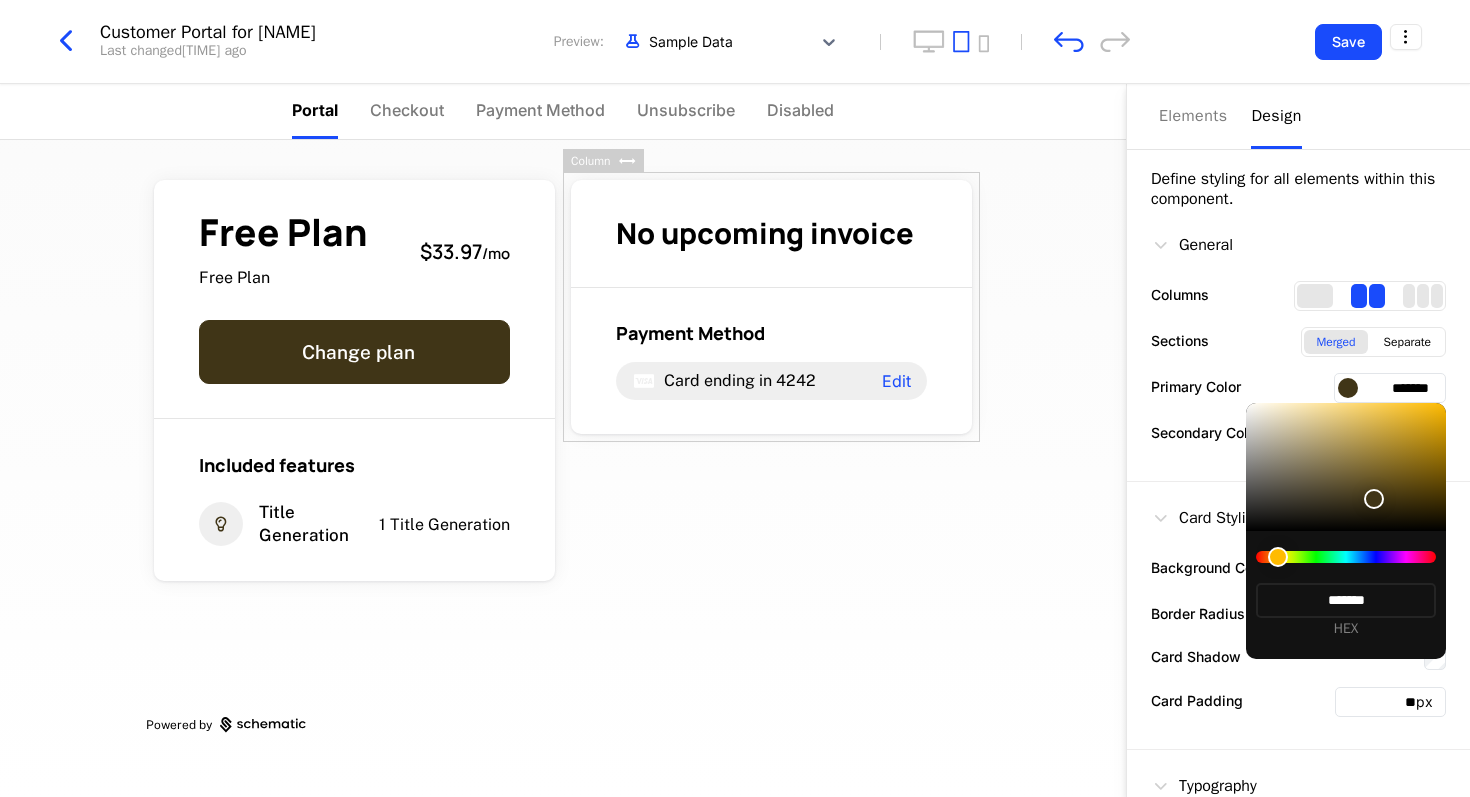 type on "*******" 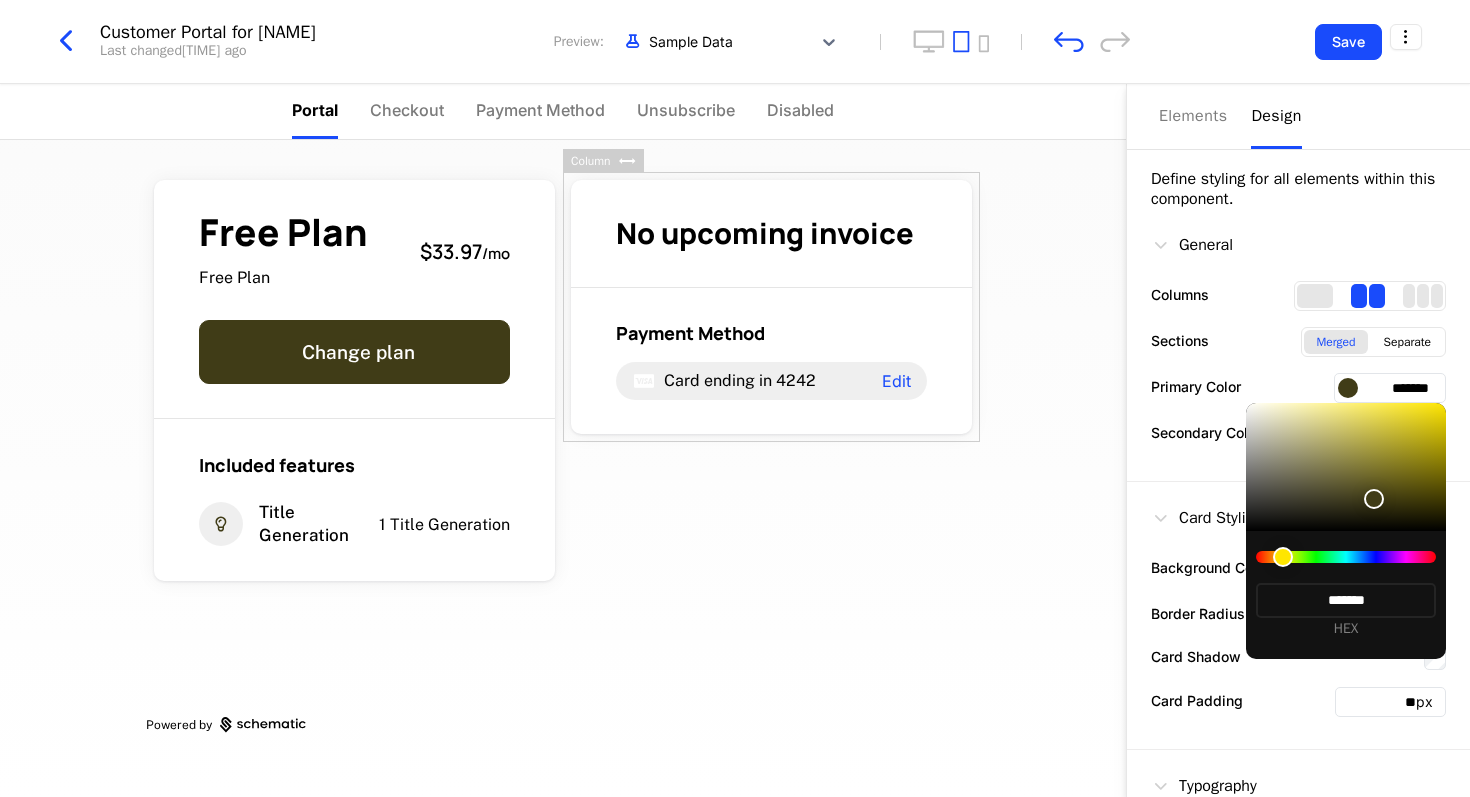 type on "*******" 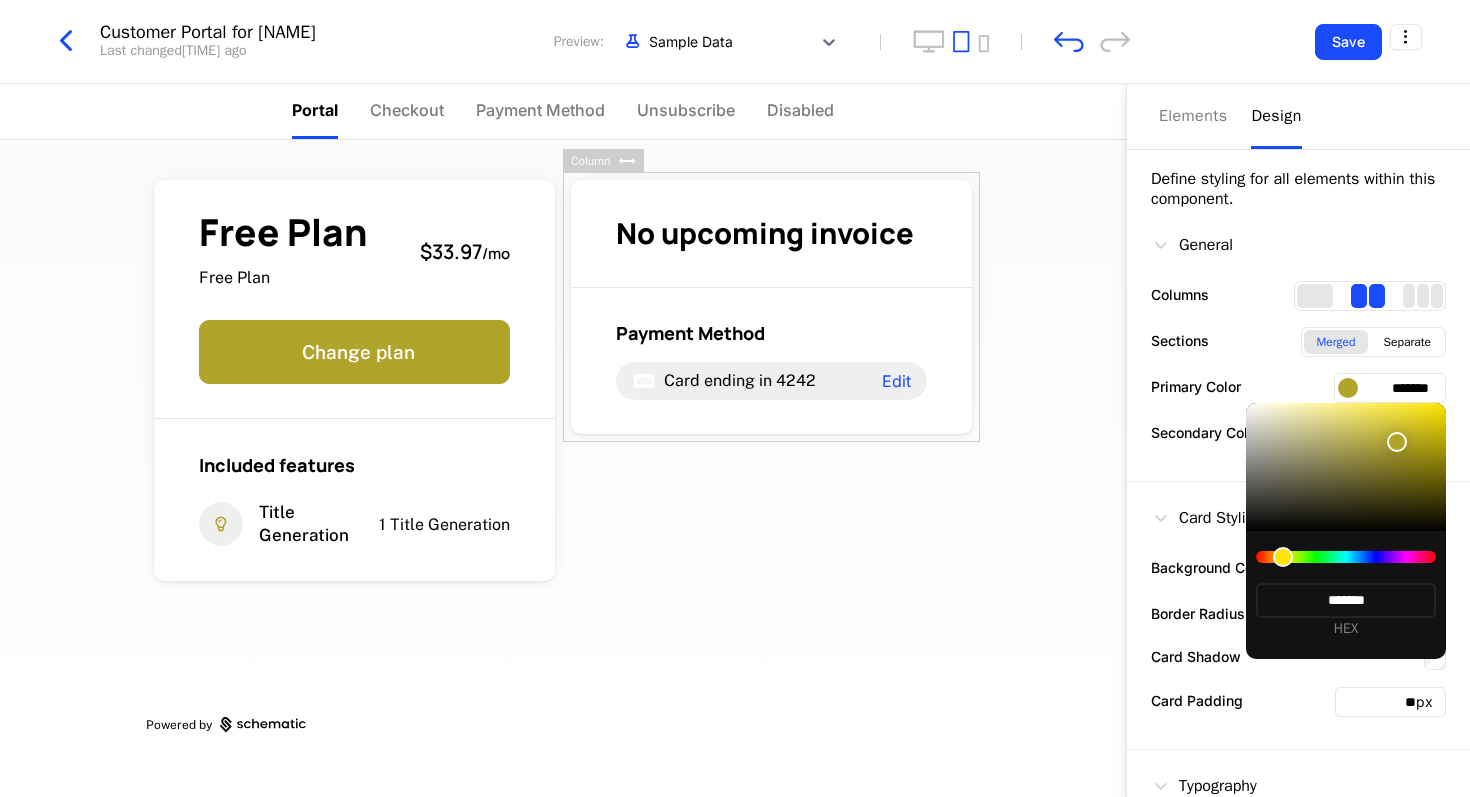 type on "*******" 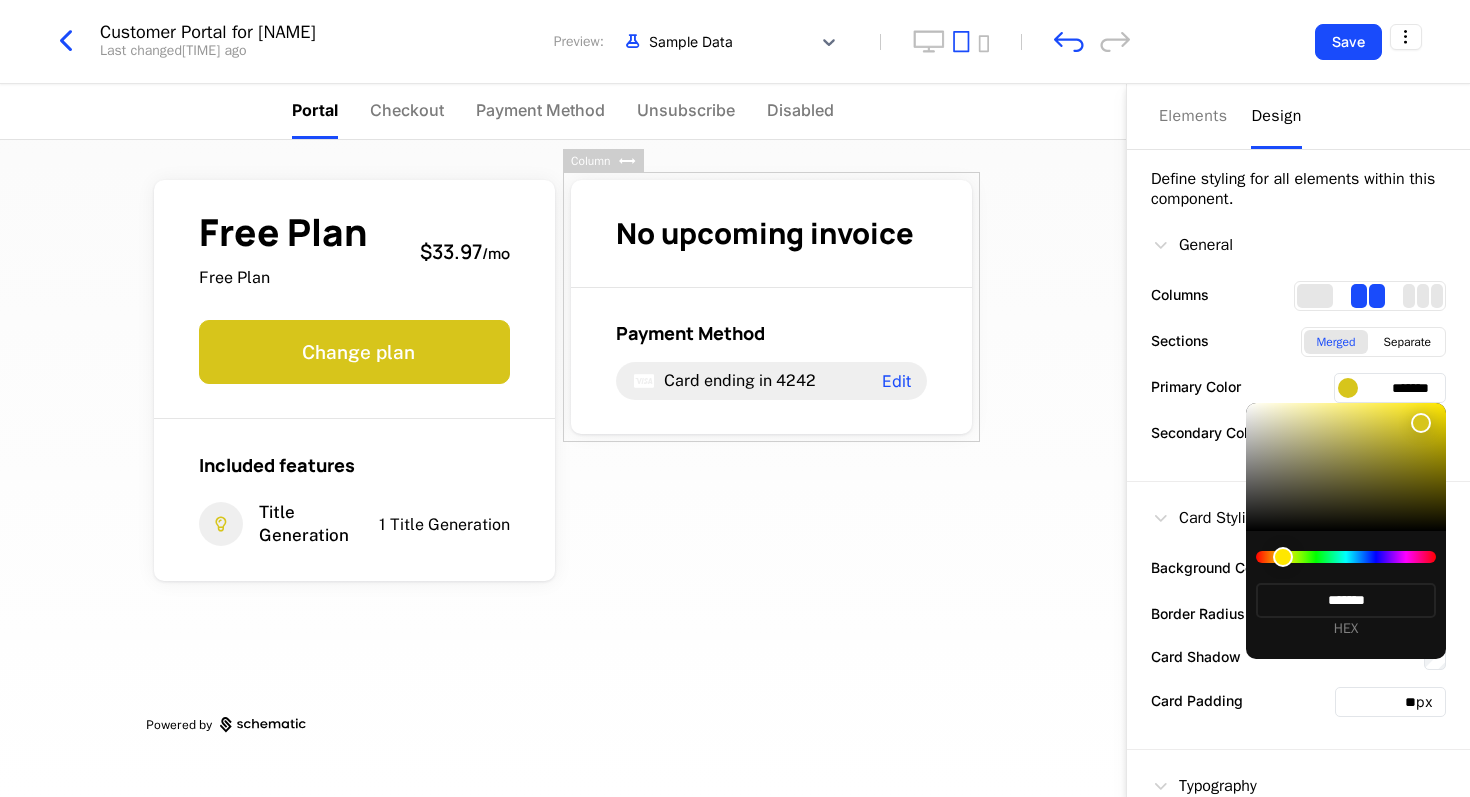 type on "*******" 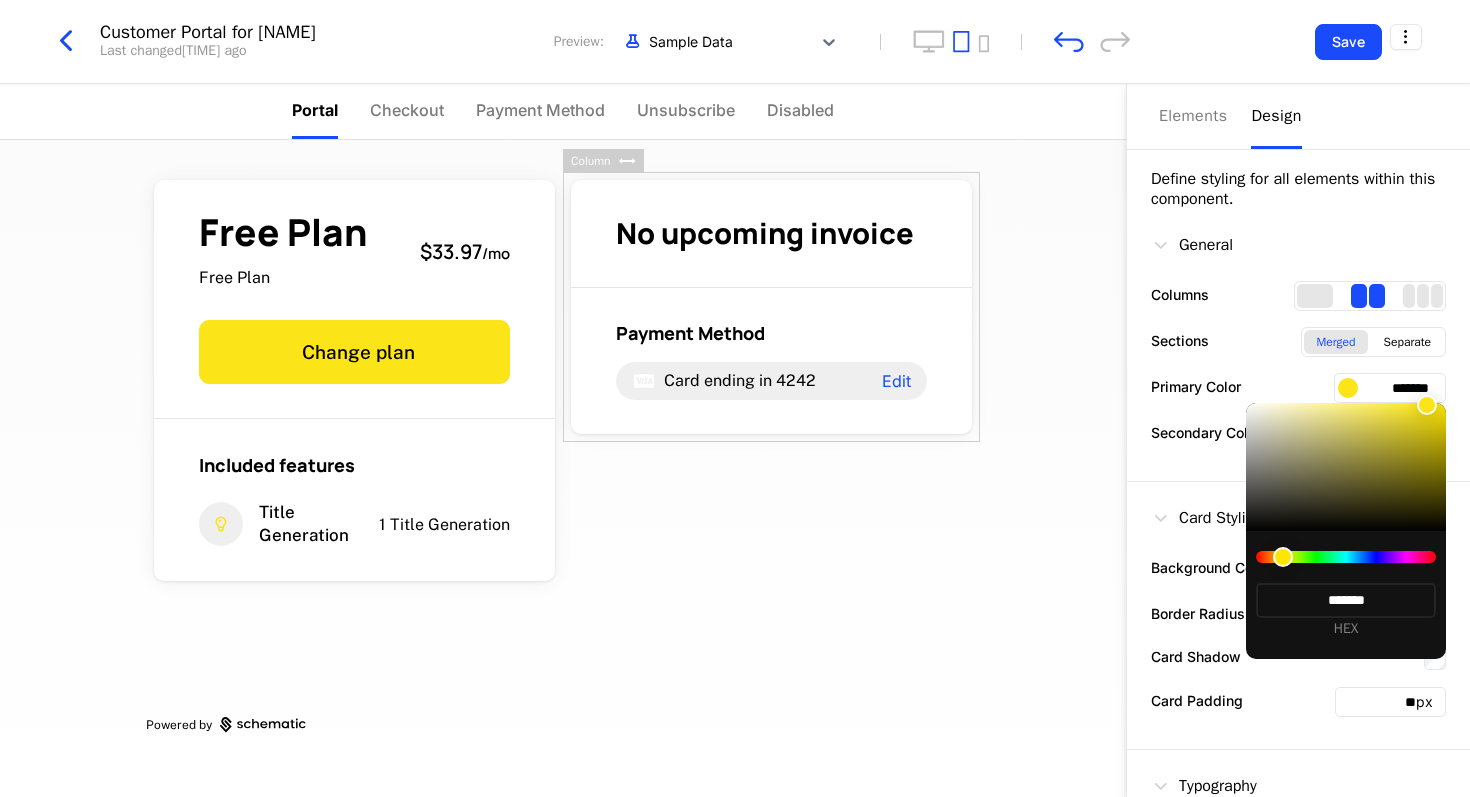 type on "*******" 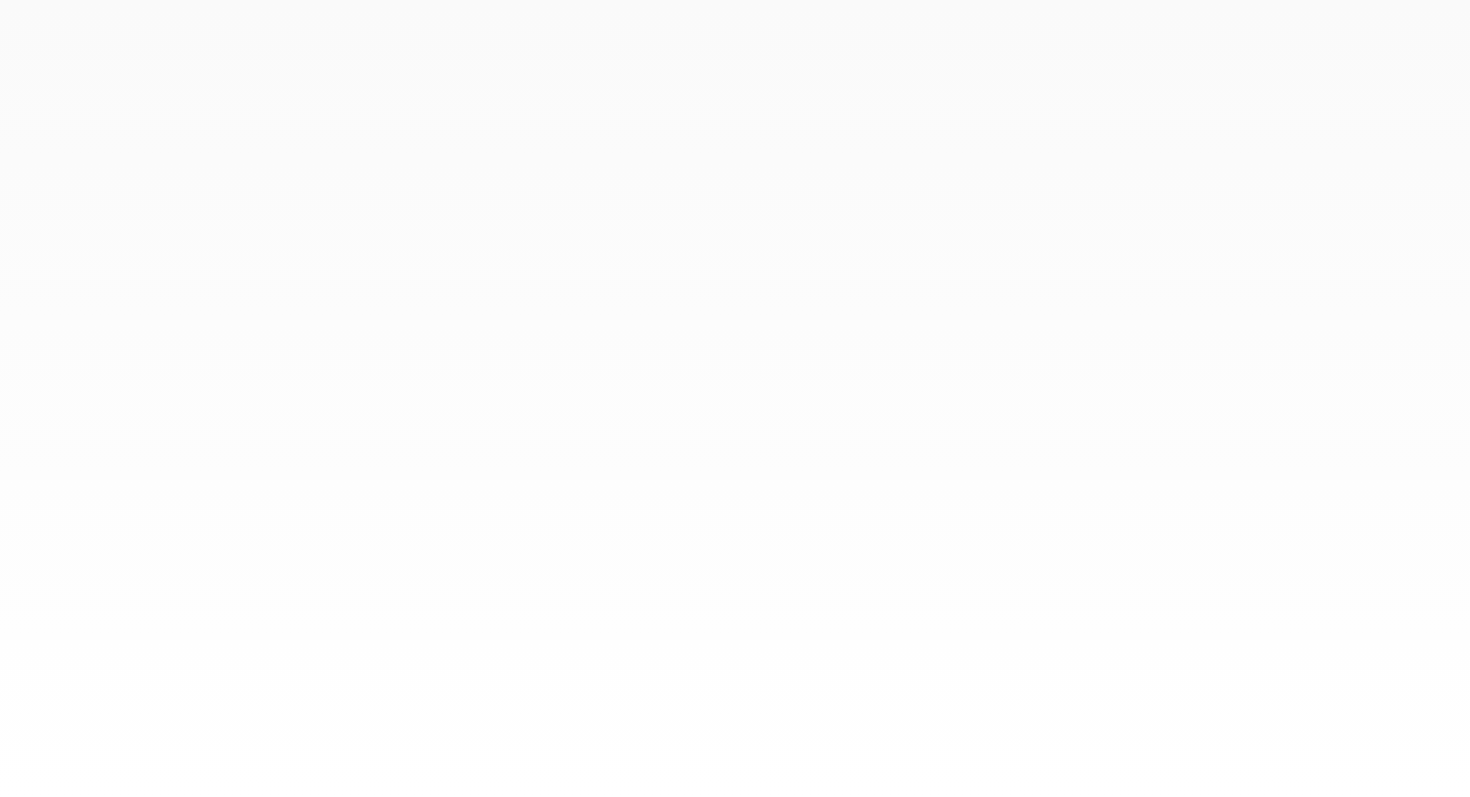 scroll, scrollTop: 0, scrollLeft: 0, axis: both 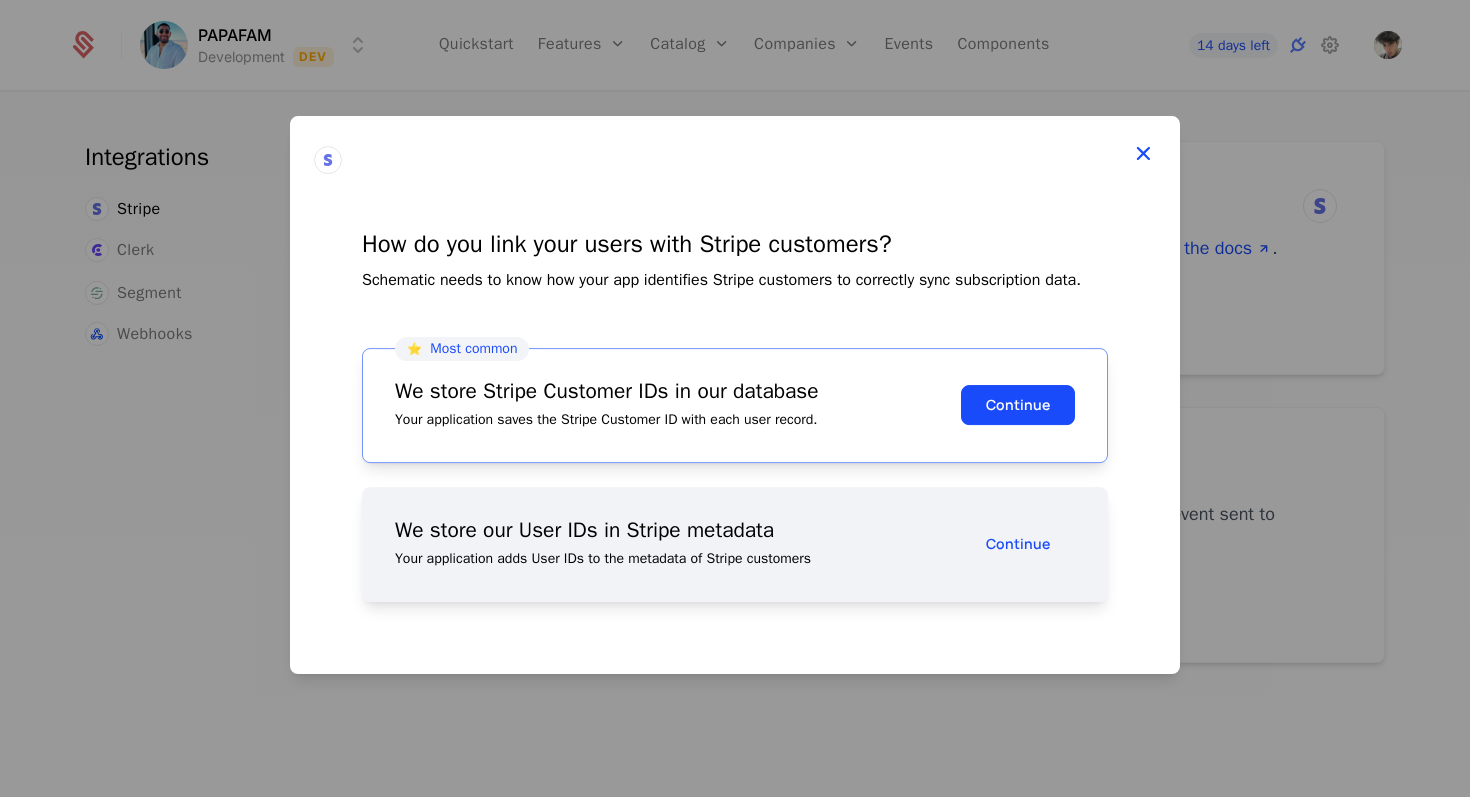 click at bounding box center (1143, 153) 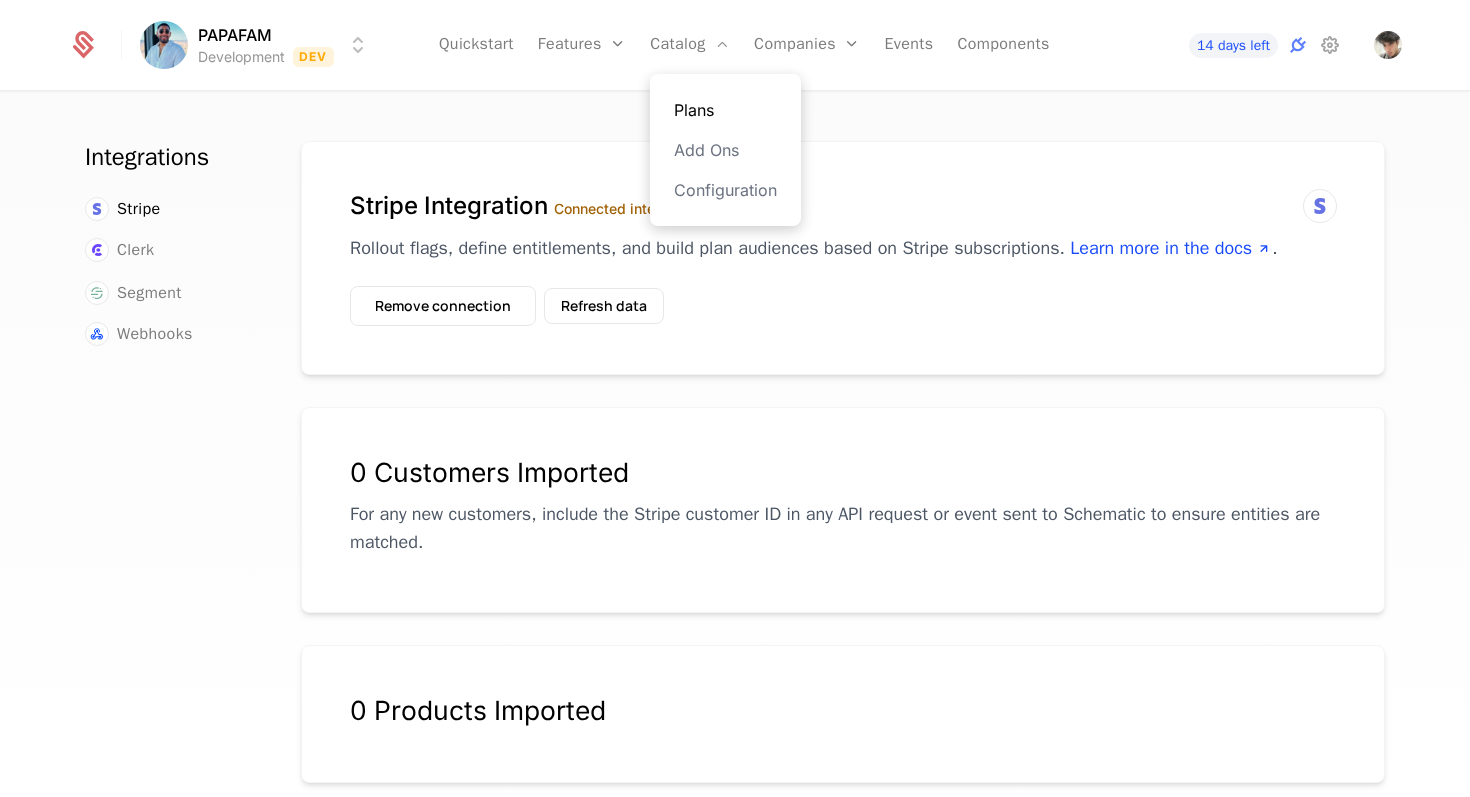 click on "Plans" at bounding box center [725, 110] 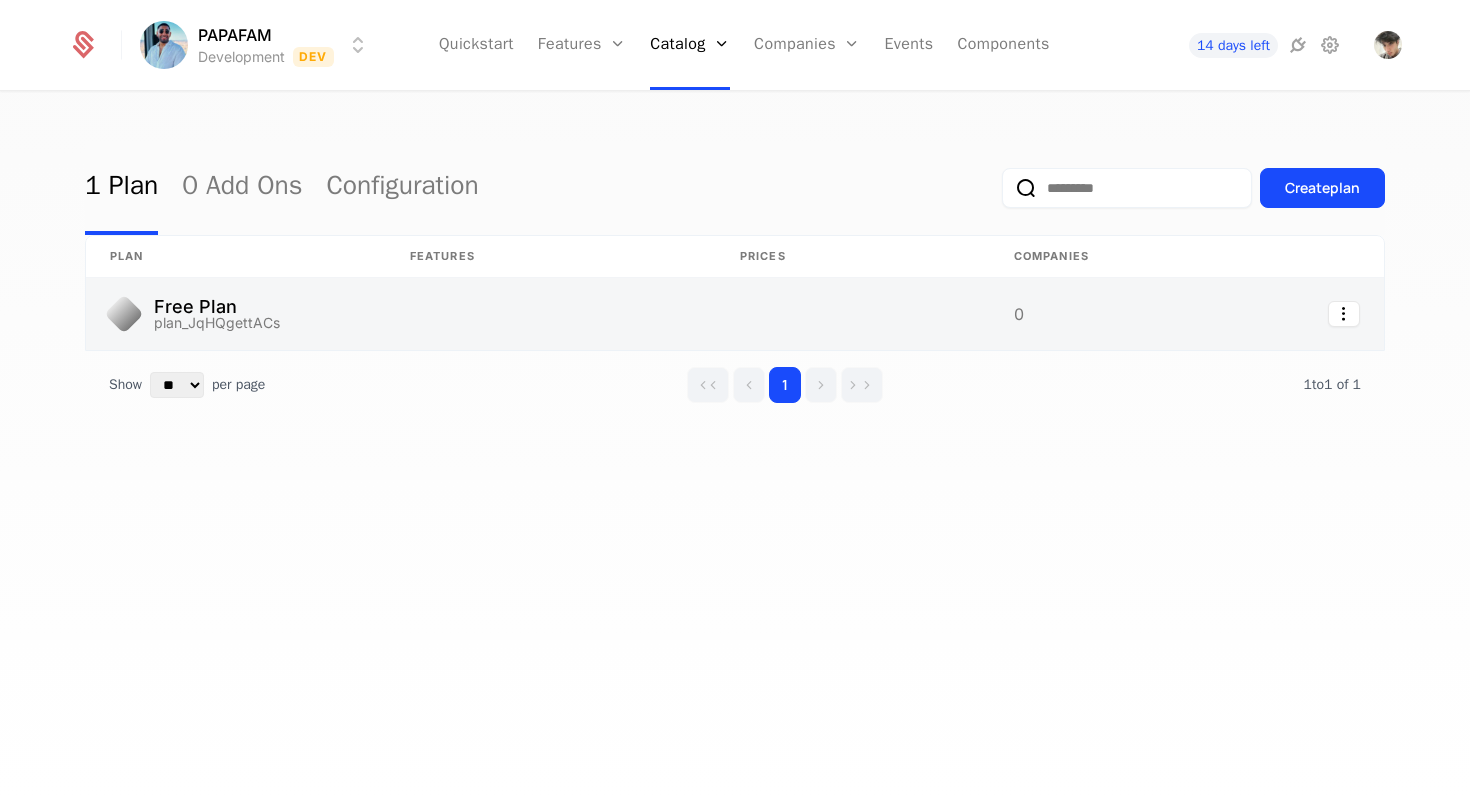 click at bounding box center [236, 314] 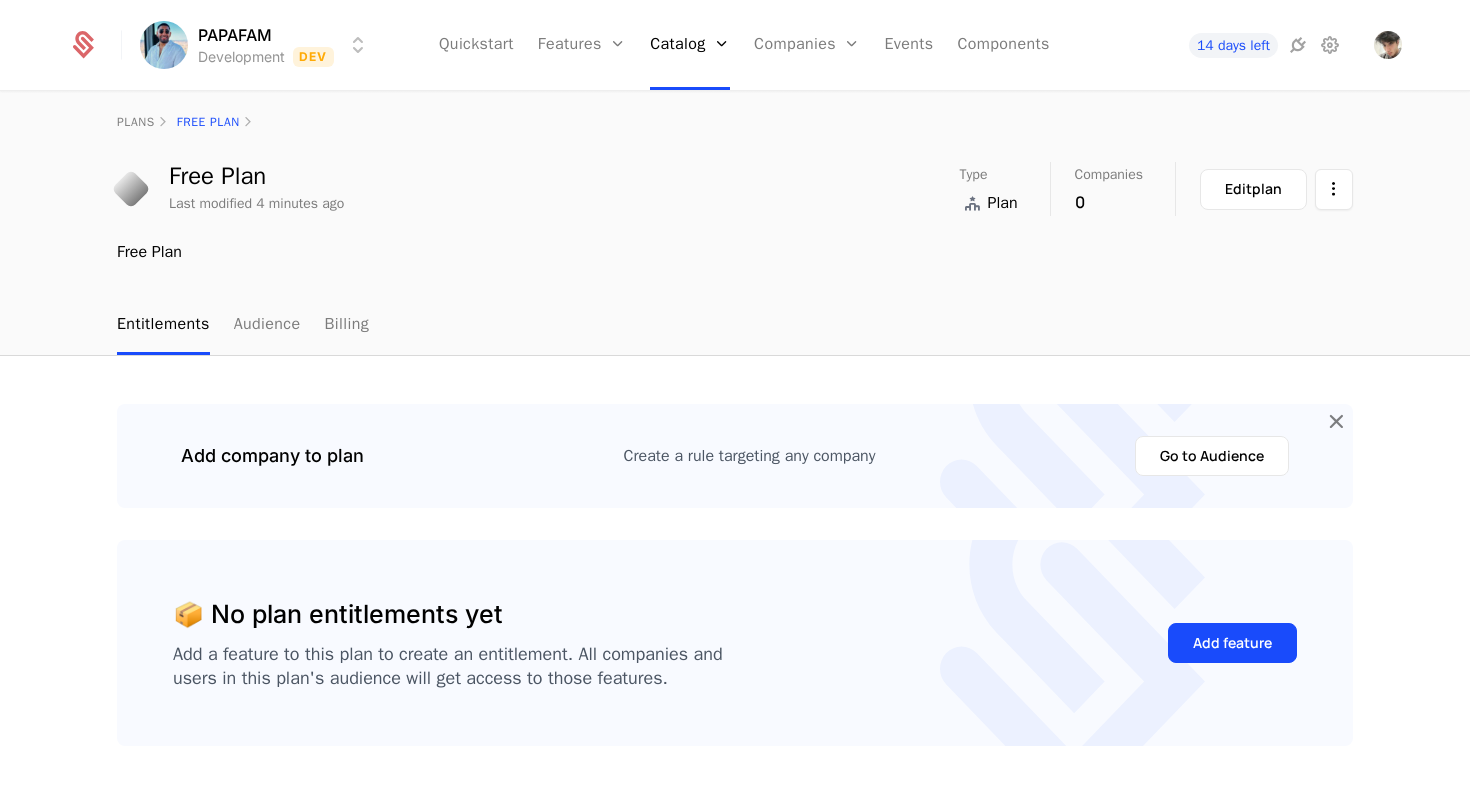 scroll, scrollTop: 71, scrollLeft: 0, axis: vertical 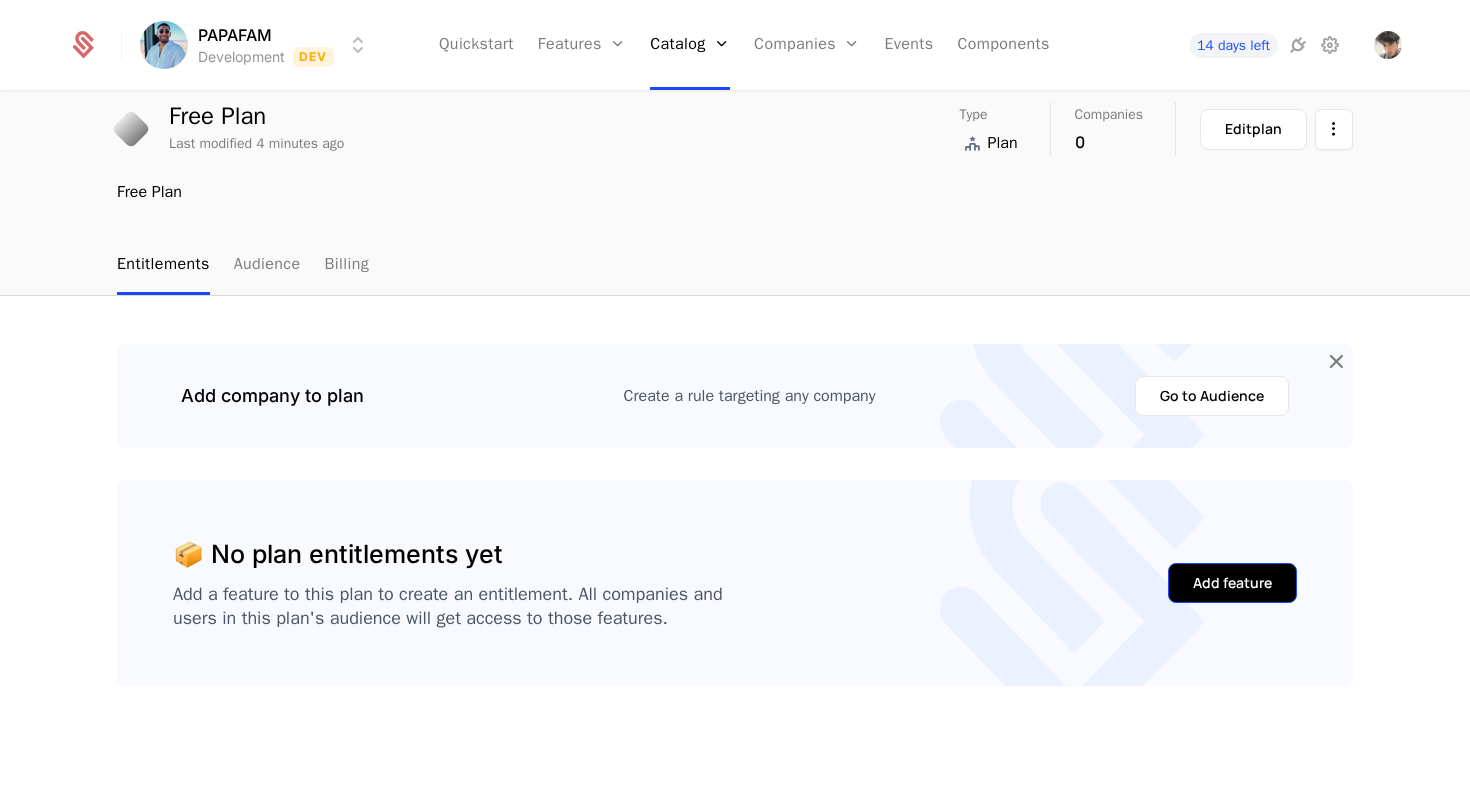 click on "Add feature" at bounding box center (1232, 583) 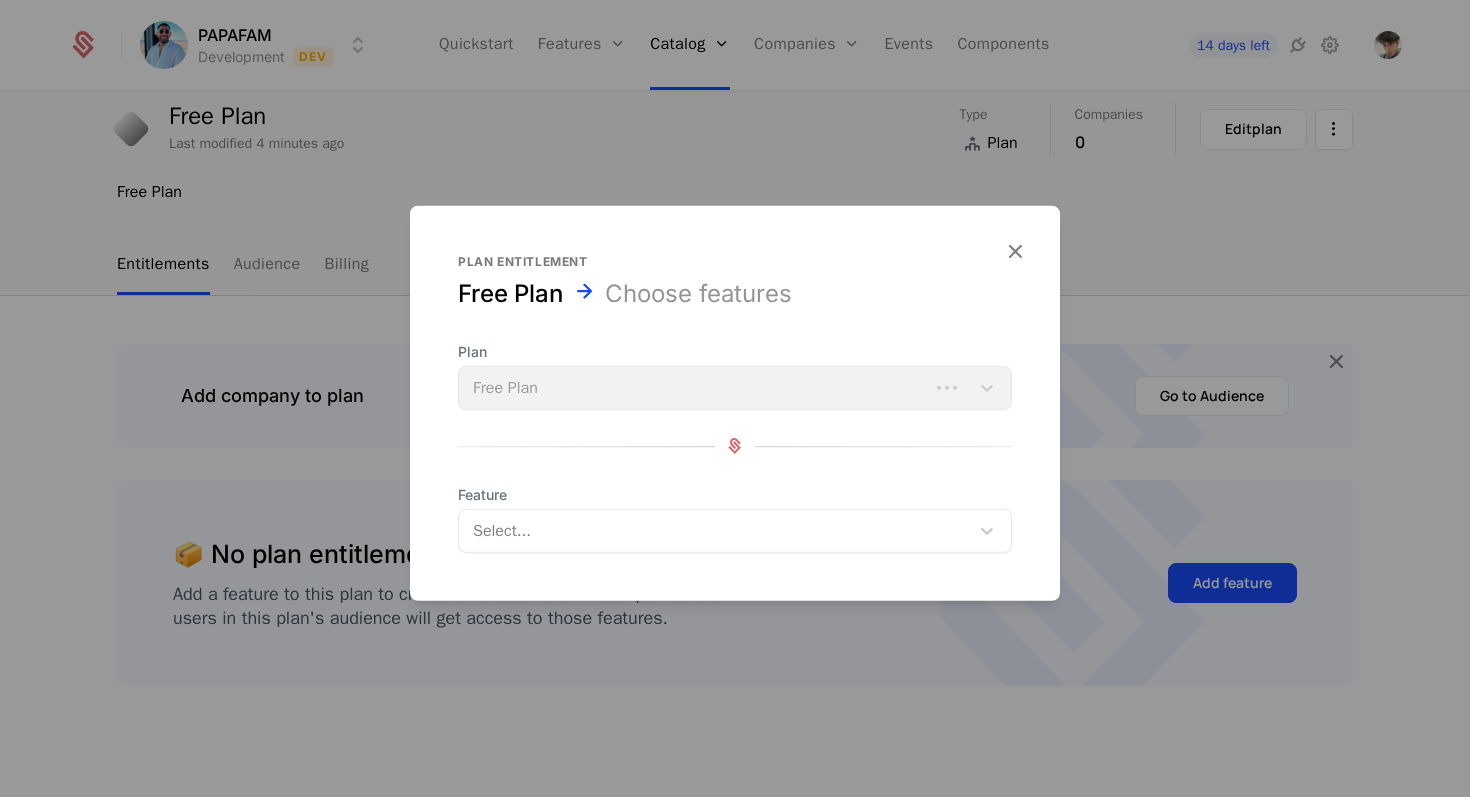 click at bounding box center [716, 530] 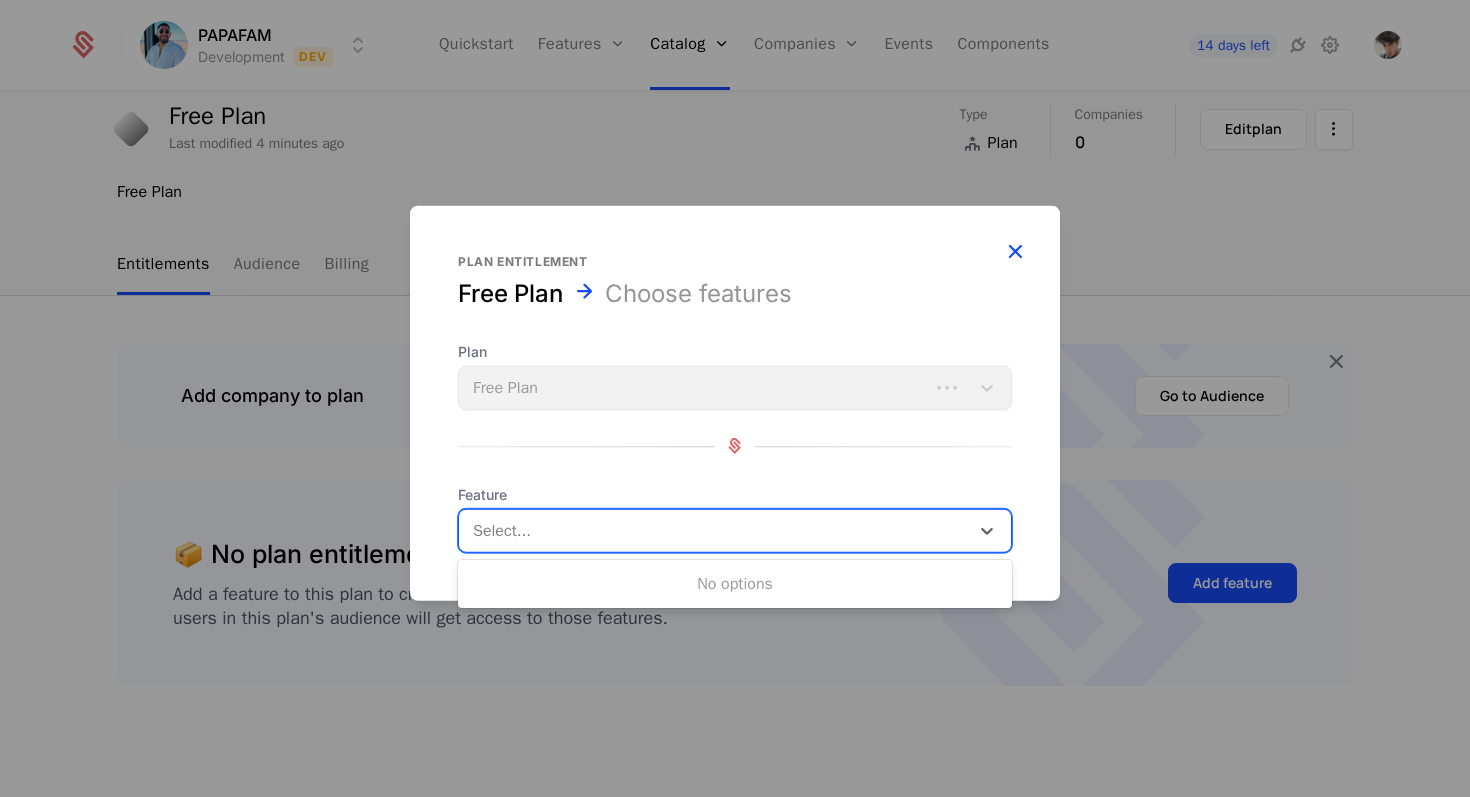 click at bounding box center (1015, 250) 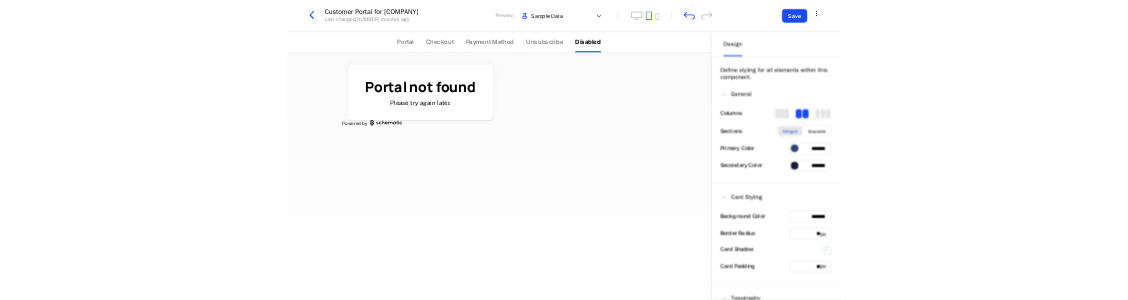 scroll, scrollTop: 0, scrollLeft: 0, axis: both 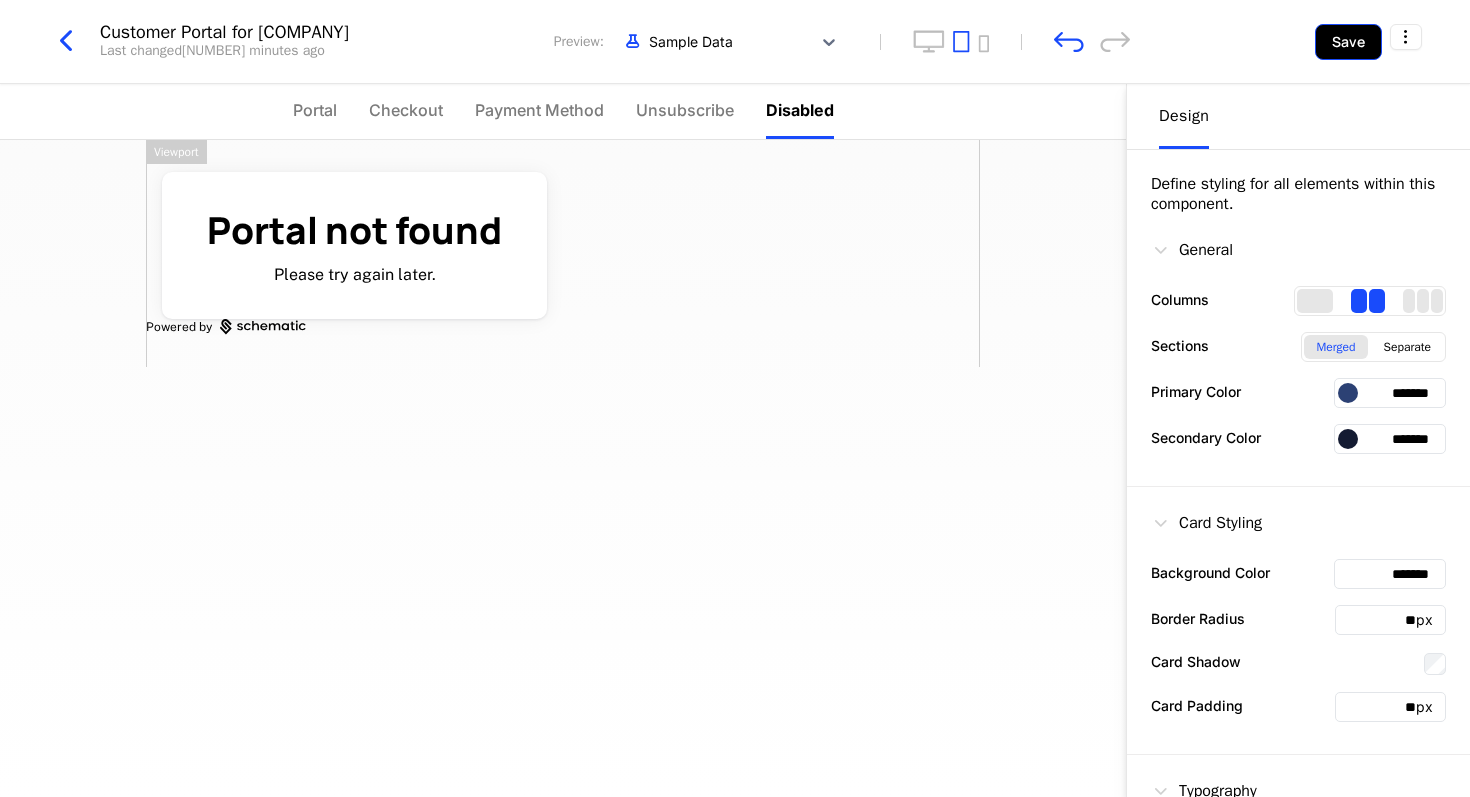 click on "Save" at bounding box center [1348, 42] 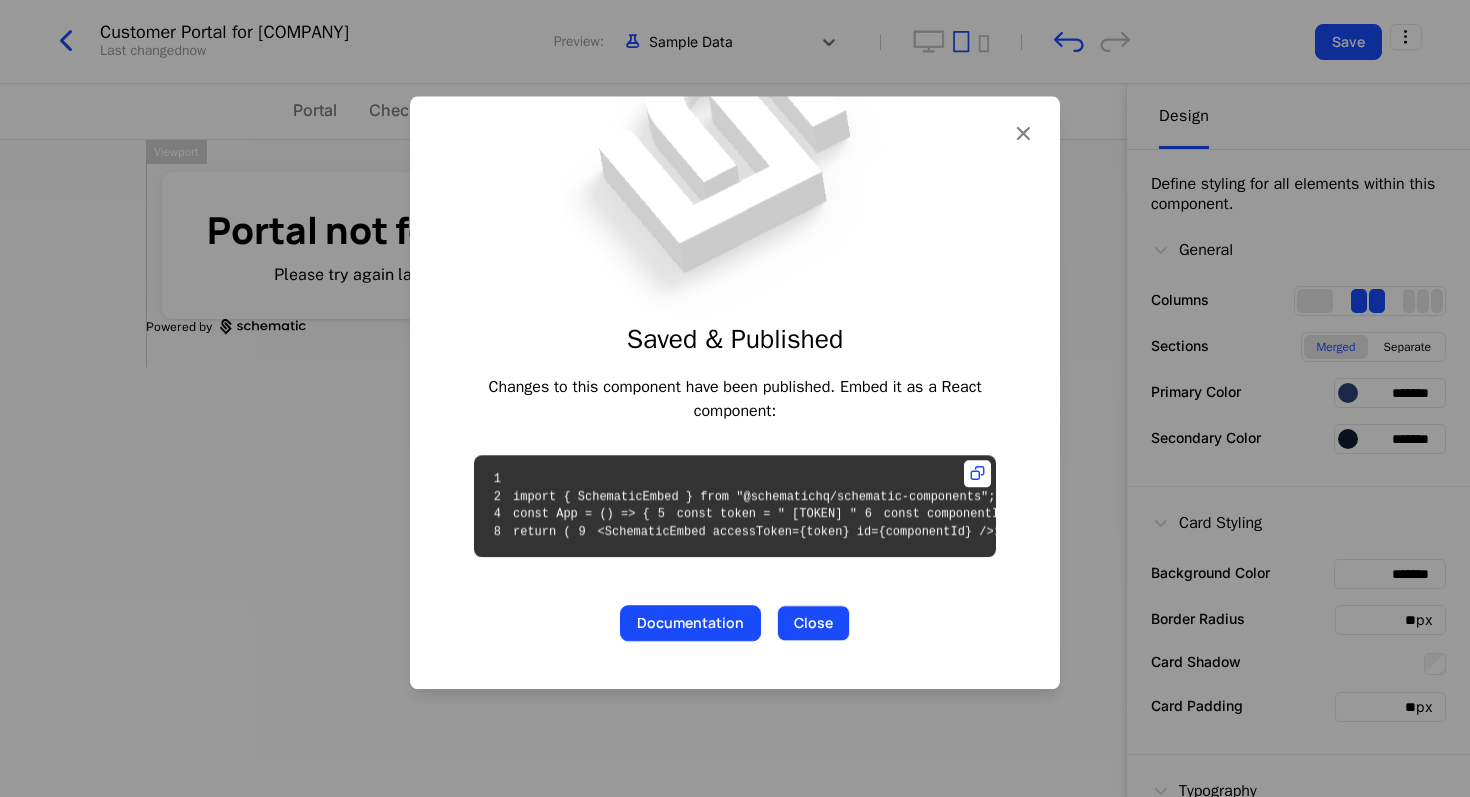 click on "Close" at bounding box center [813, 624] 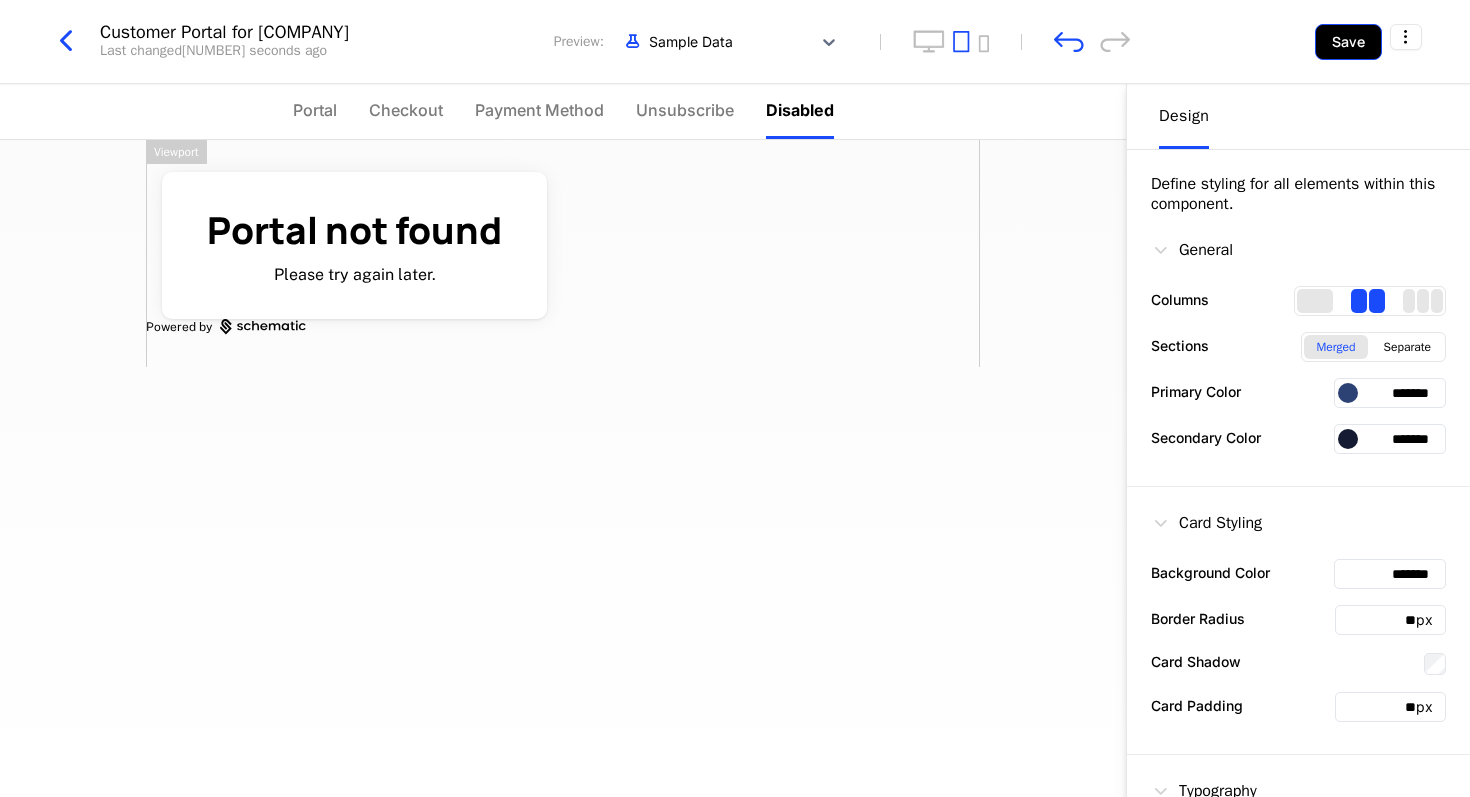 click on "Save" at bounding box center (1348, 42) 